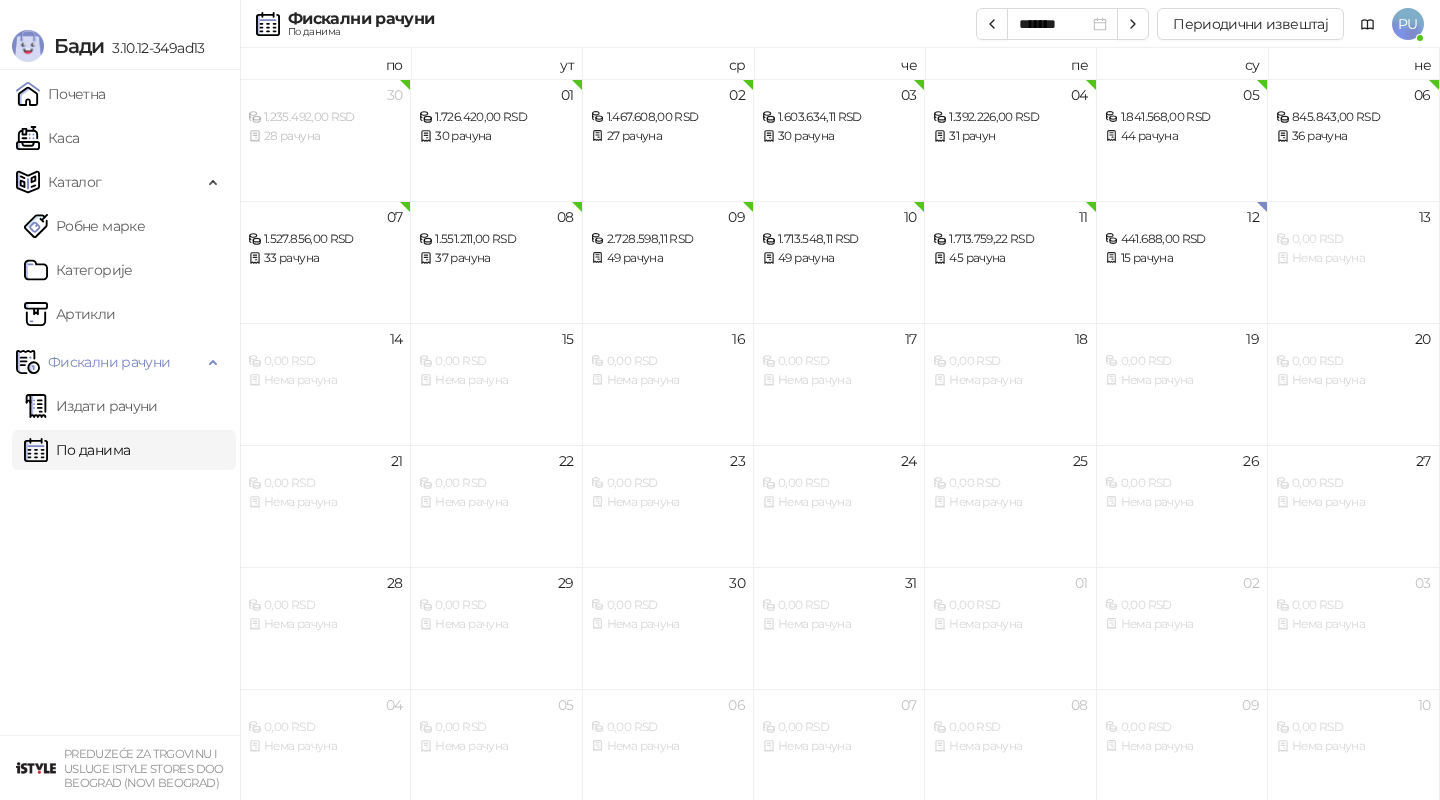 scroll, scrollTop: 0, scrollLeft: 0, axis: both 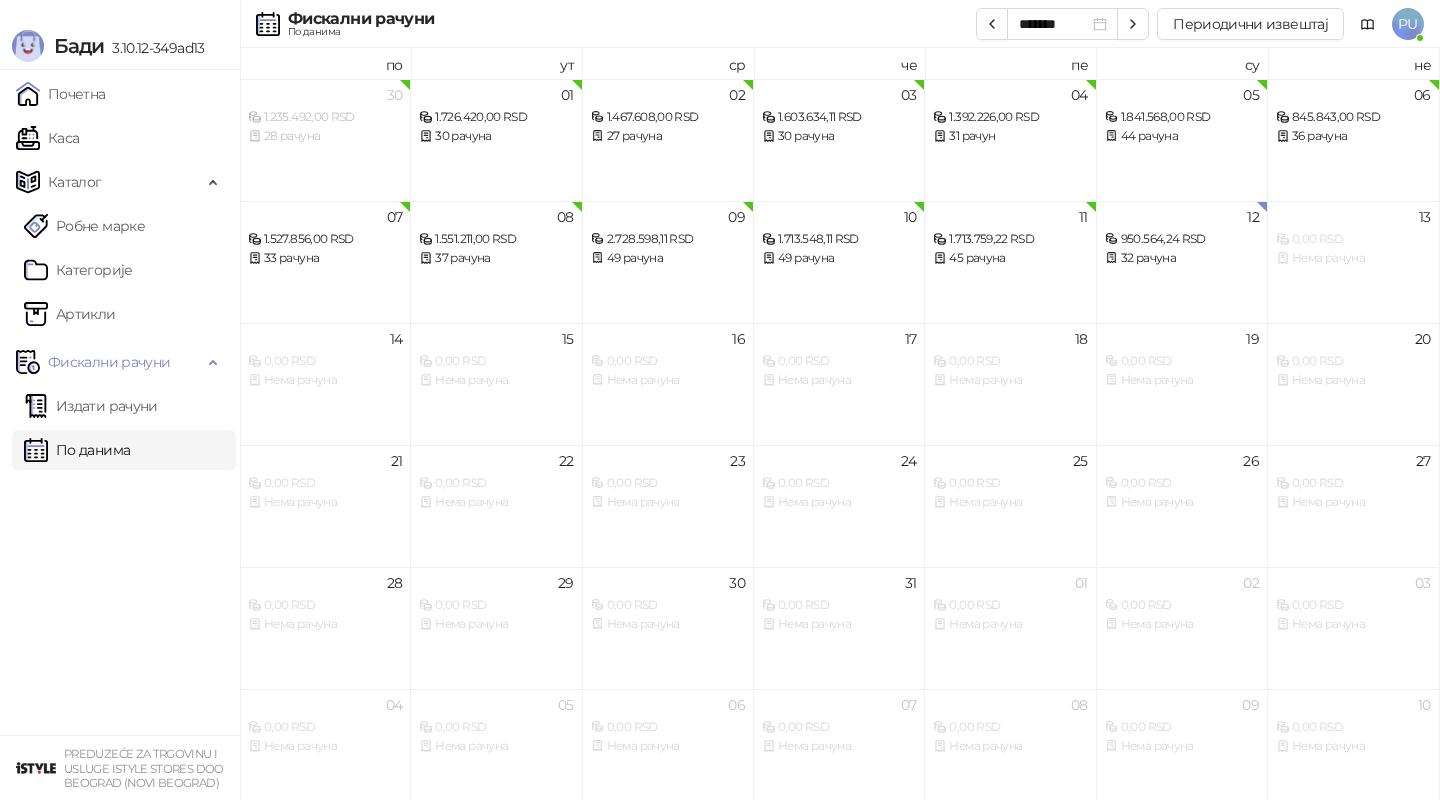 click on "******* Периодични извештај" at bounding box center (1160, 24) 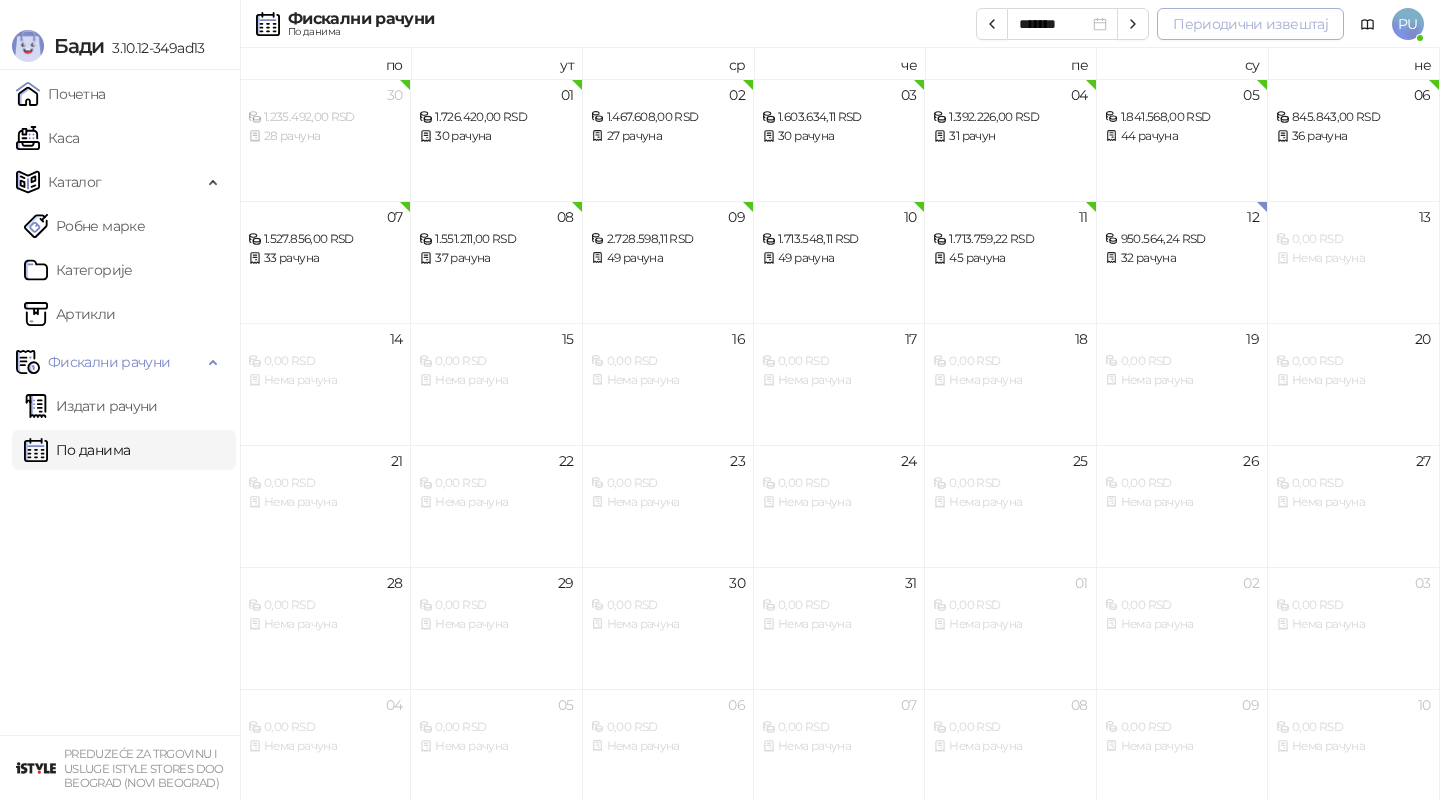 click on "Периодични извештај" at bounding box center [1250, 24] 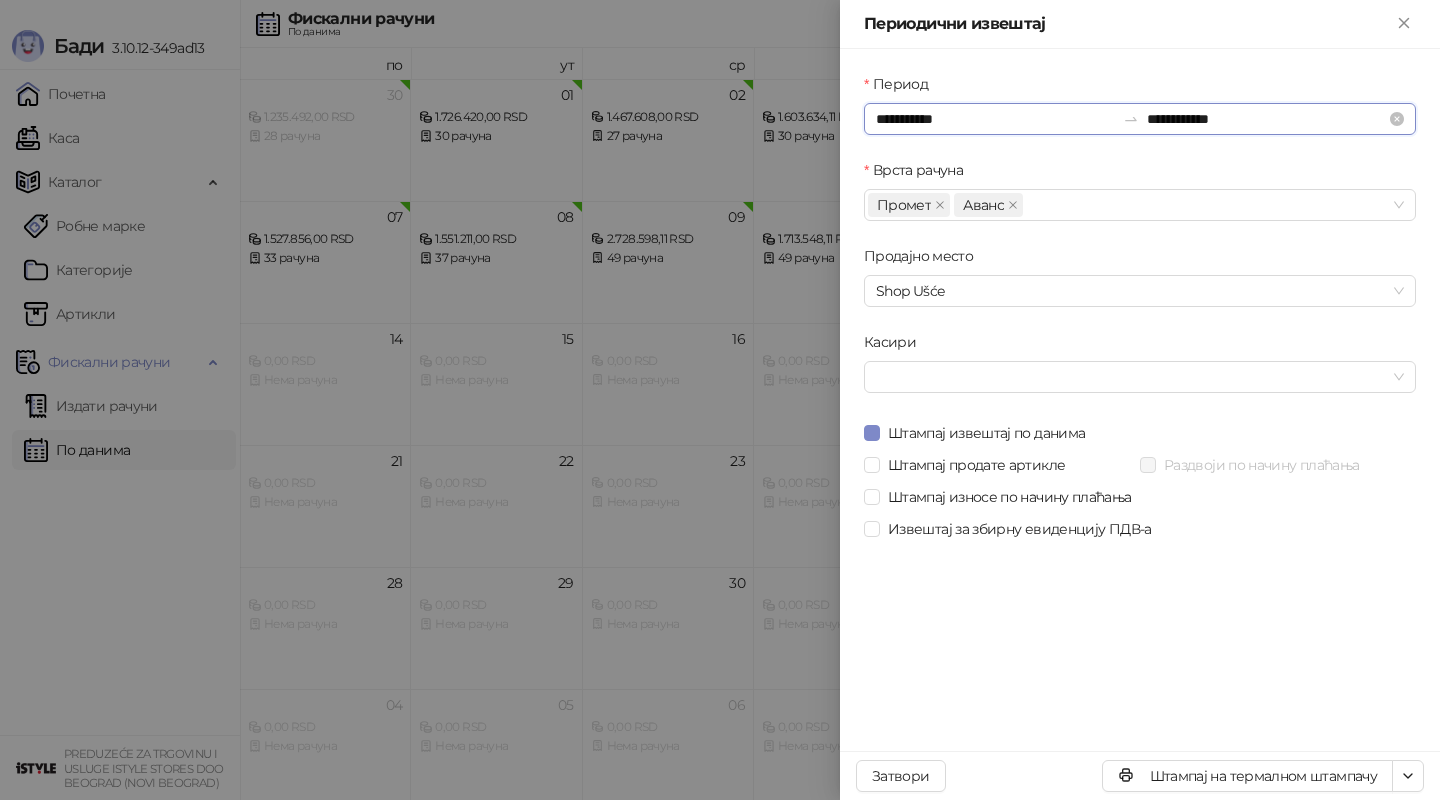 click on "**********" at bounding box center [995, 119] 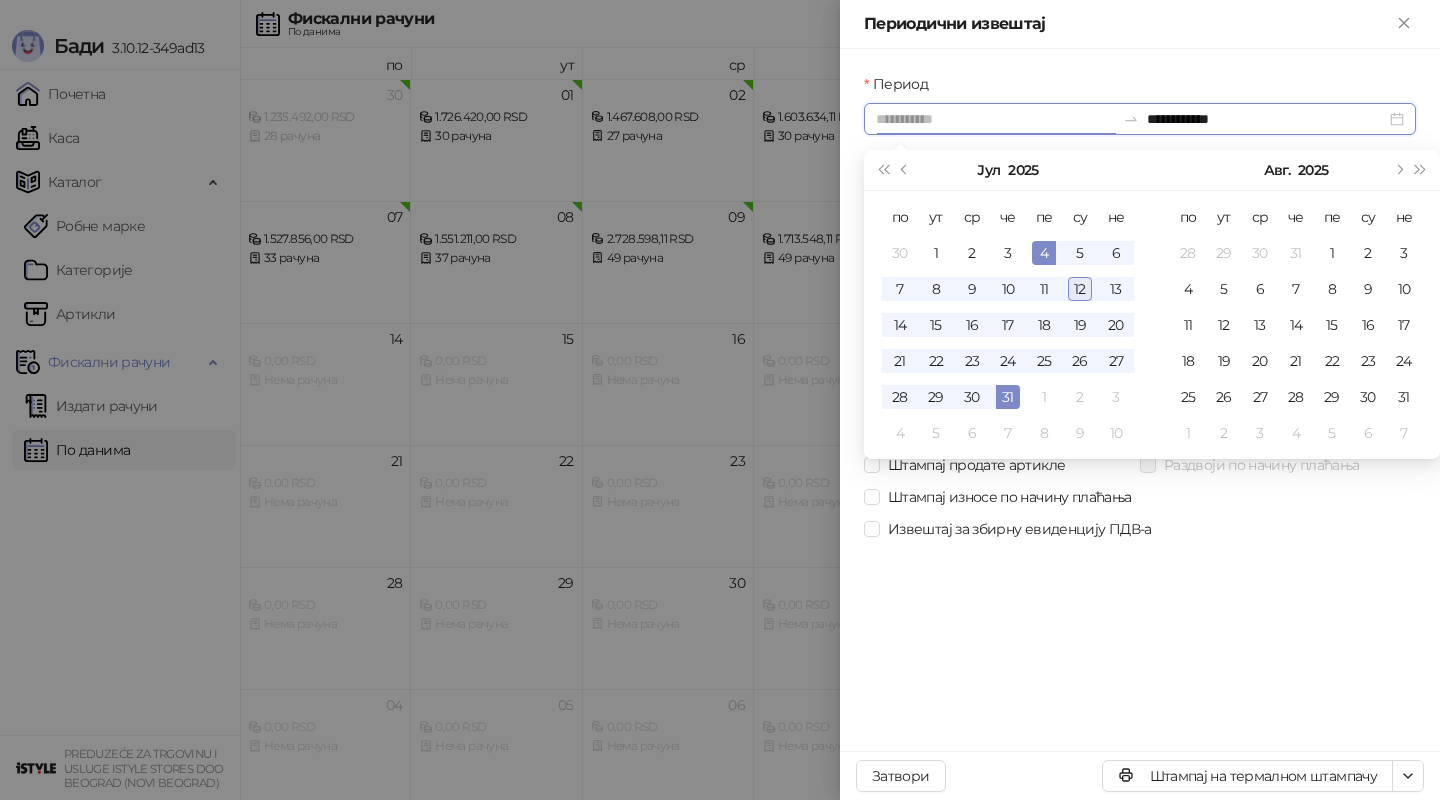type on "**********" 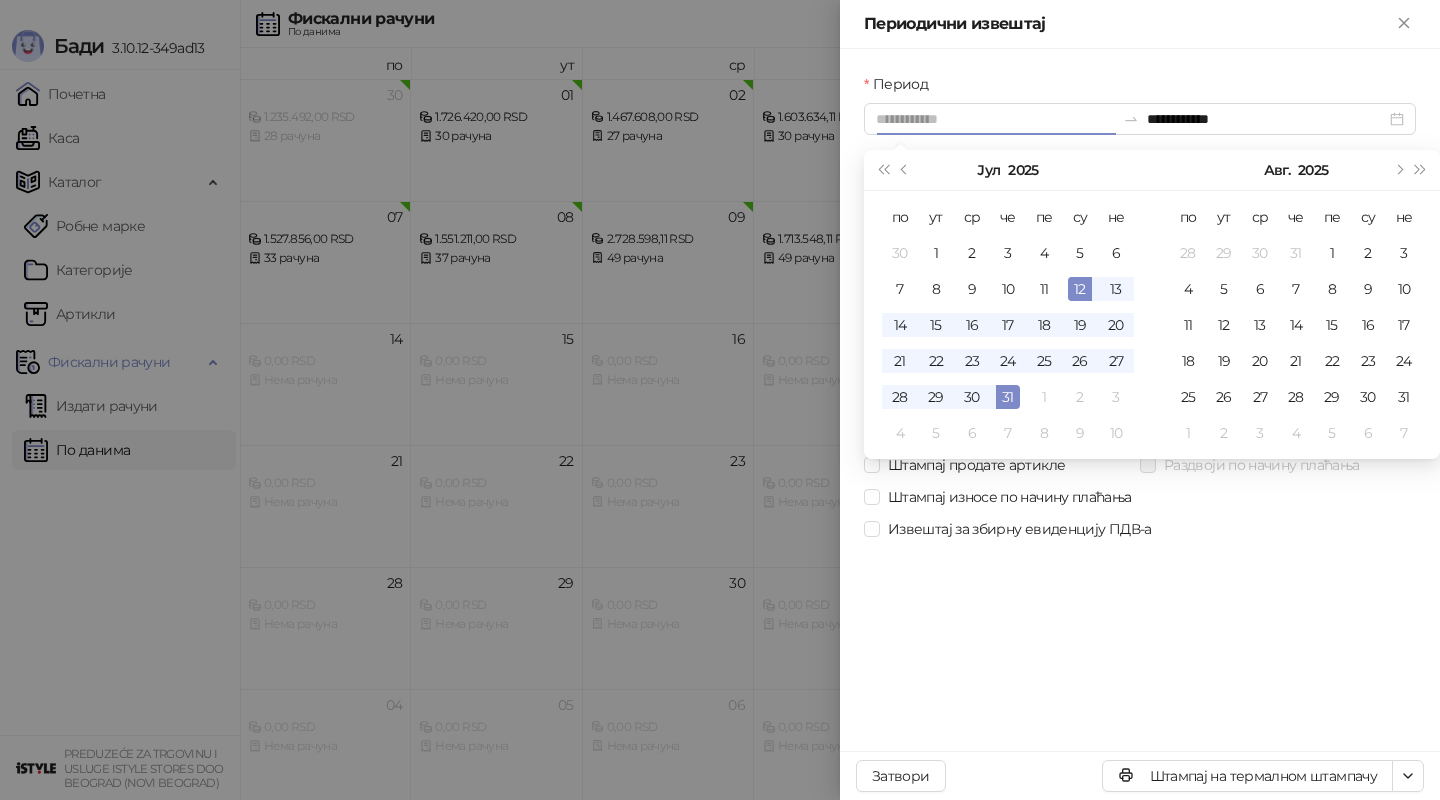 click on "12" at bounding box center [1080, 289] 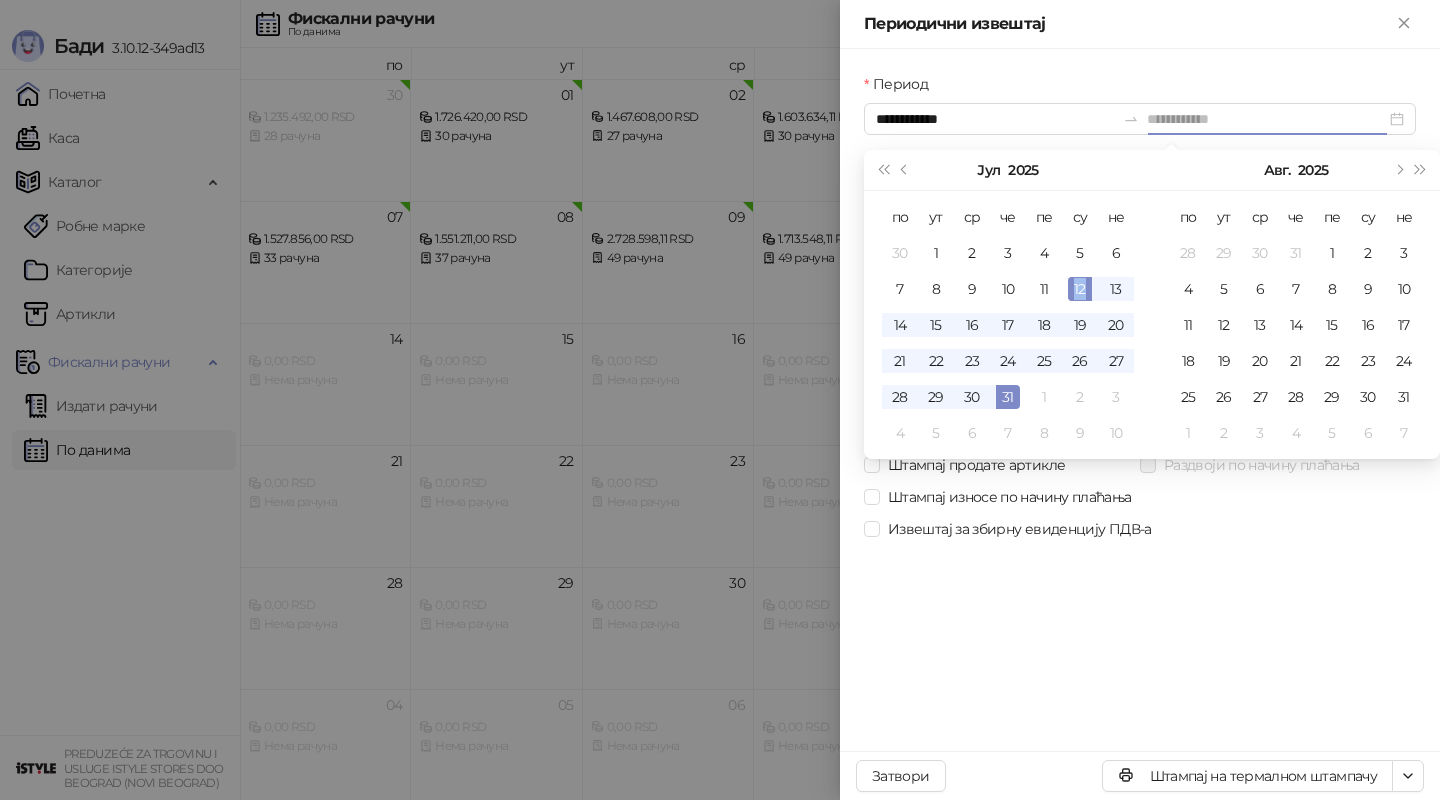 click on "12" at bounding box center (1080, 289) 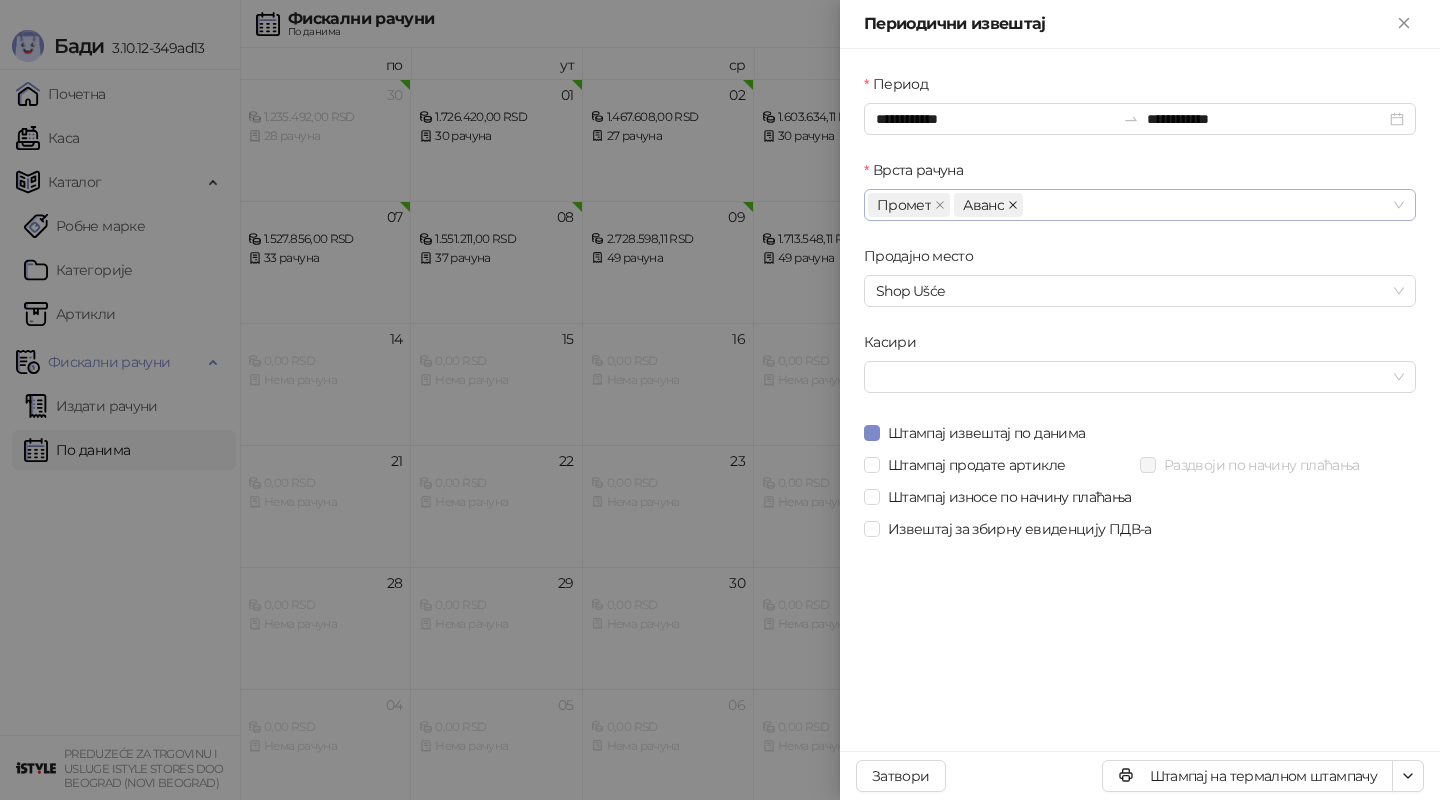 click 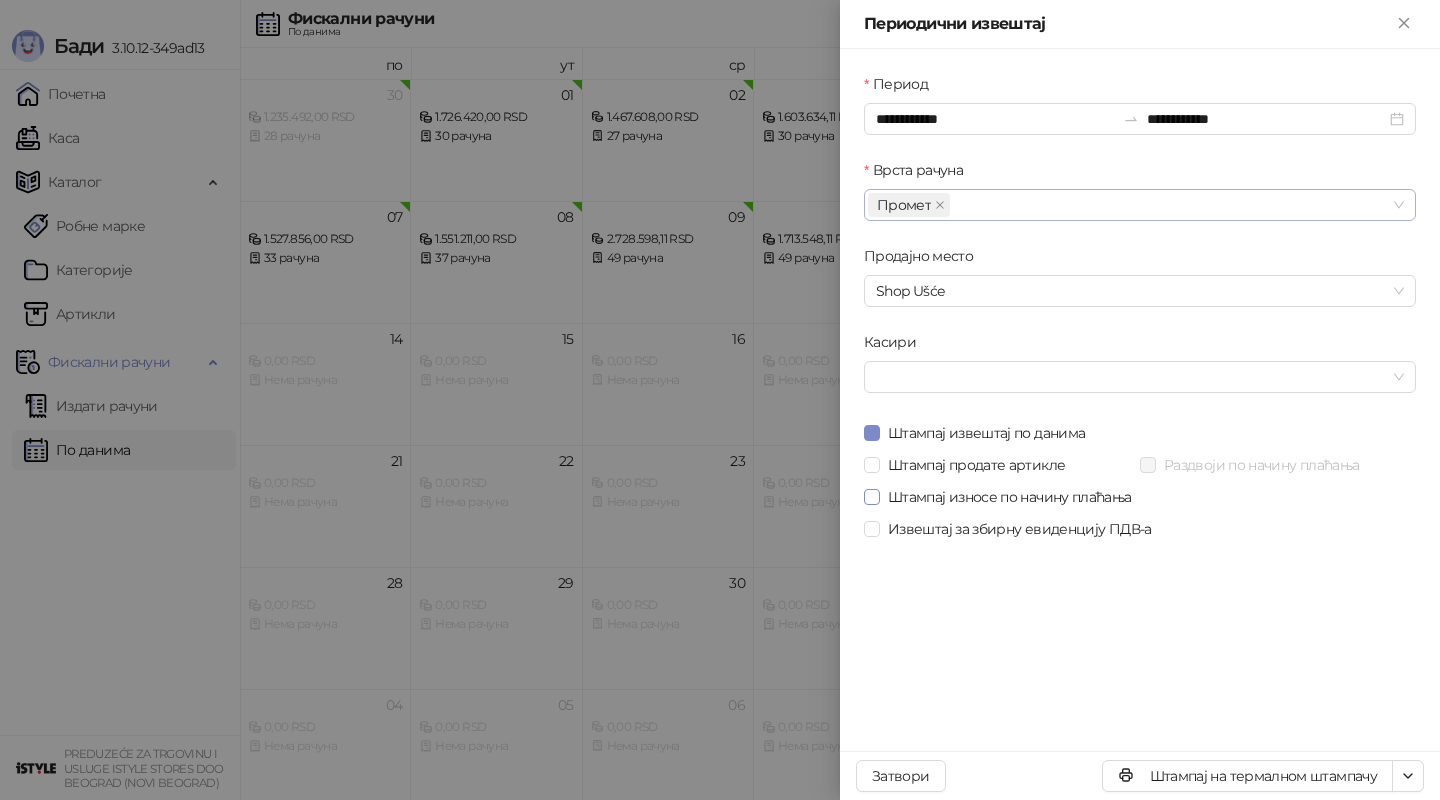 click on "Штампај износе по начину плаћања" at bounding box center [1010, 497] 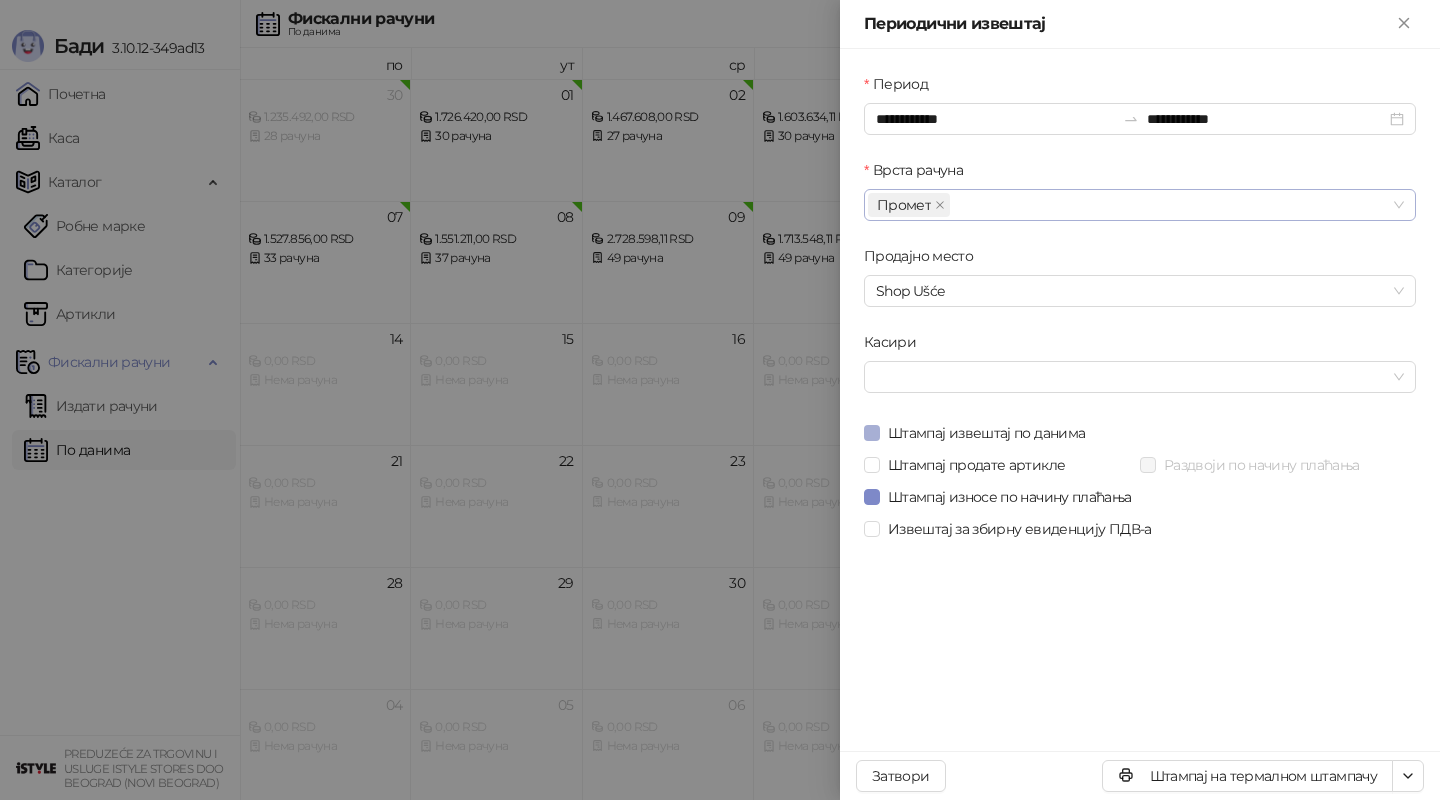 click on "Штампај извештај по данима" at bounding box center [986, 433] 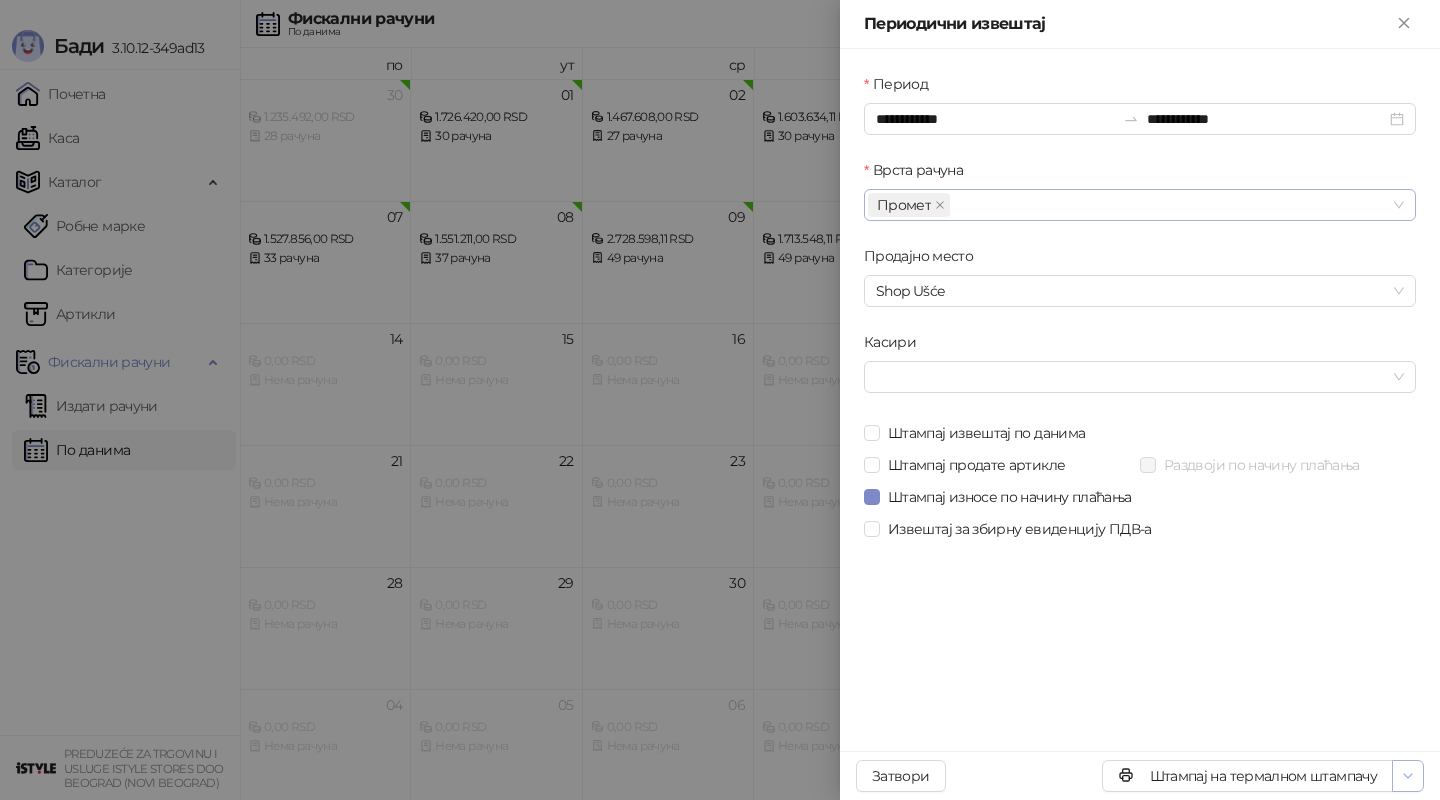 click at bounding box center [1408, 776] 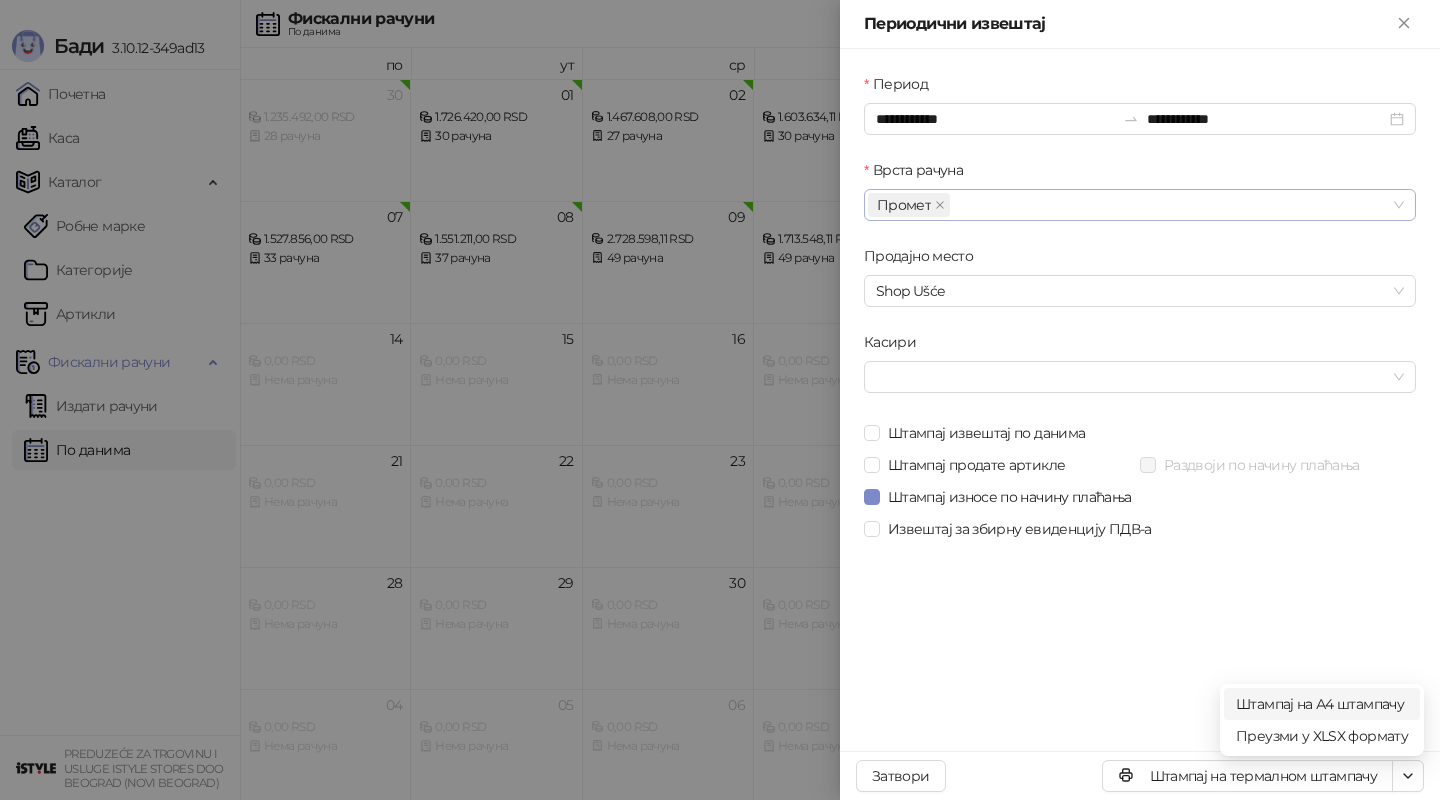 click on "Штампај на А4 штампачу" at bounding box center [1322, 704] 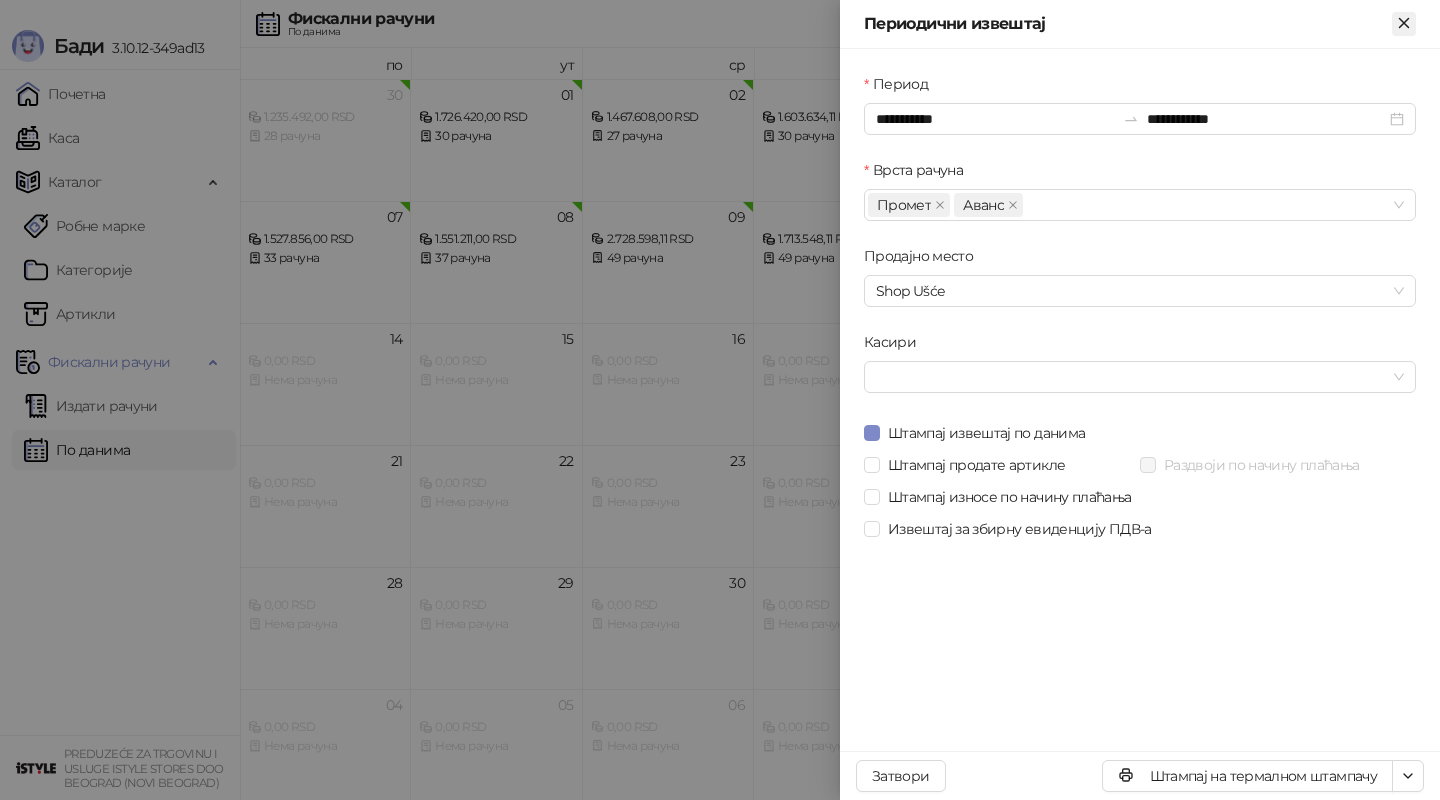 click 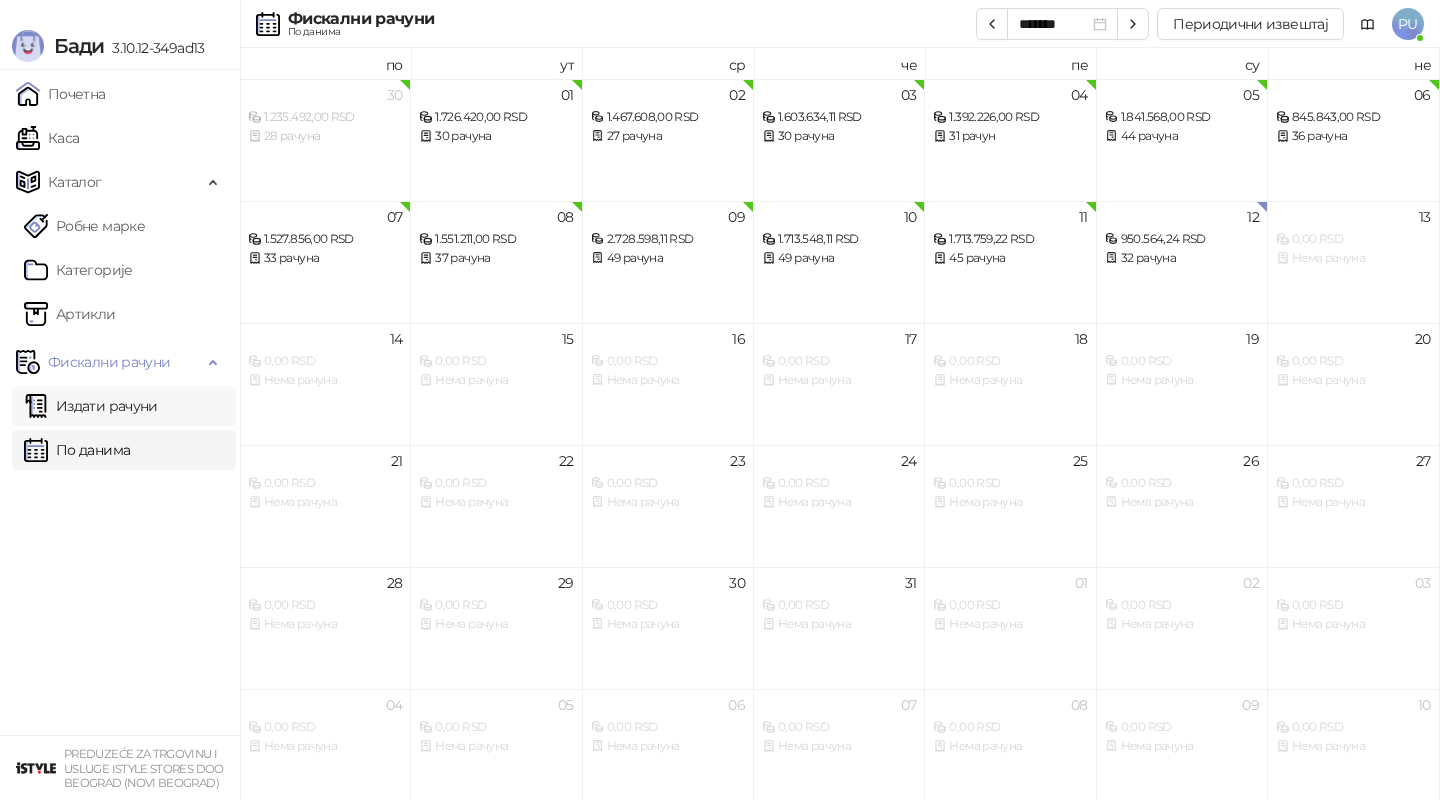 click on "Издати рачуни" at bounding box center [91, 406] 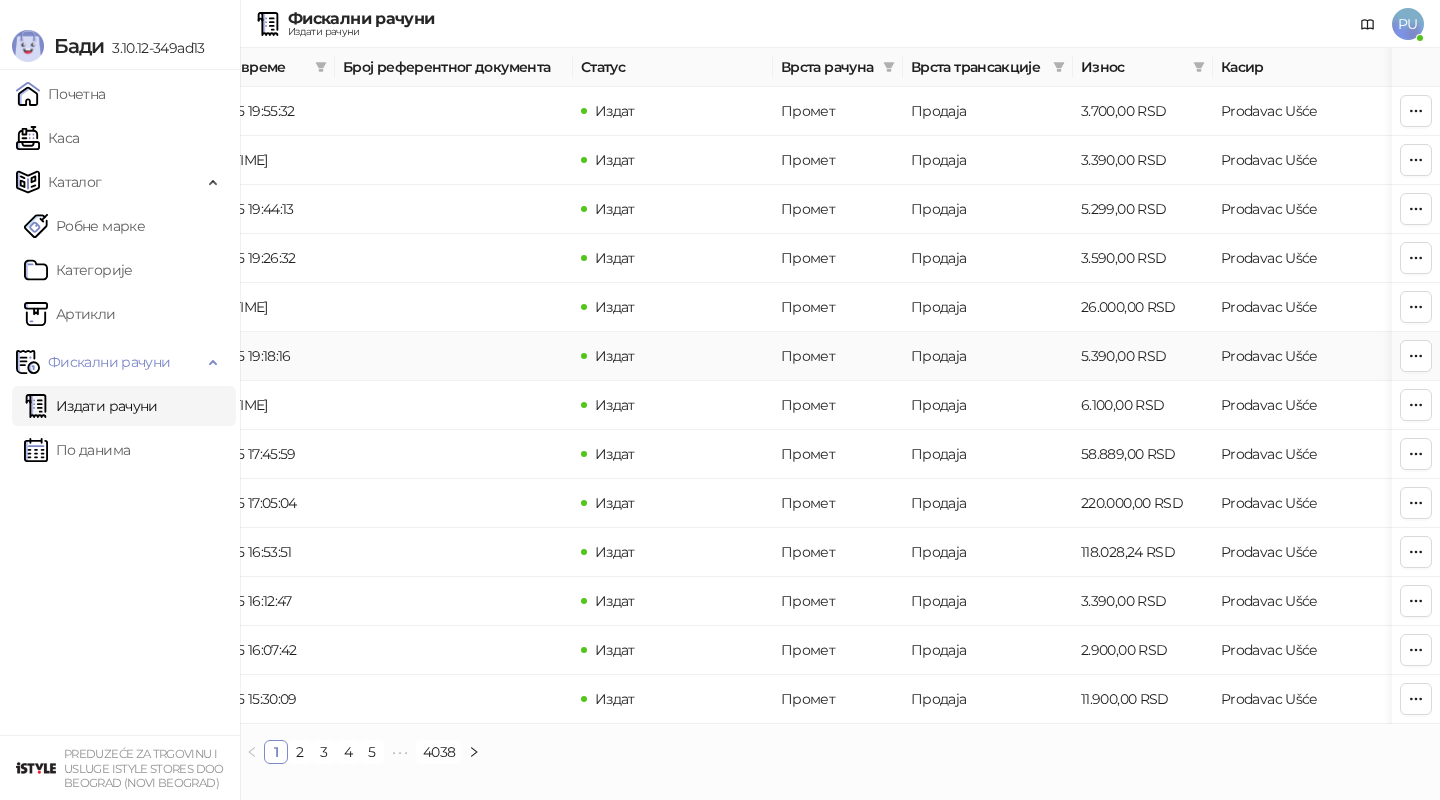 scroll, scrollTop: 0, scrollLeft: 0, axis: both 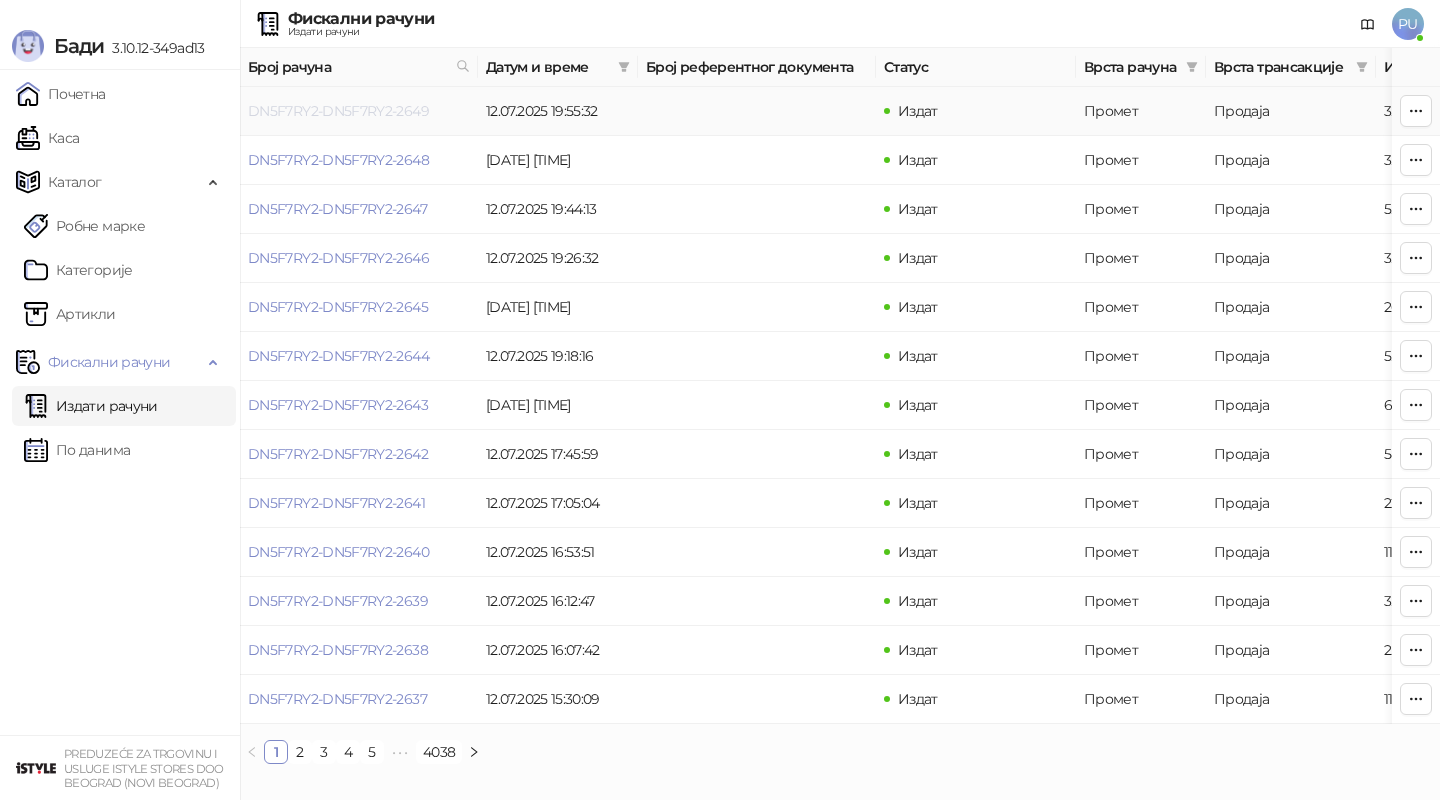 click on "DN5F7RY2-DN5F7RY2-2649" at bounding box center (338, 111) 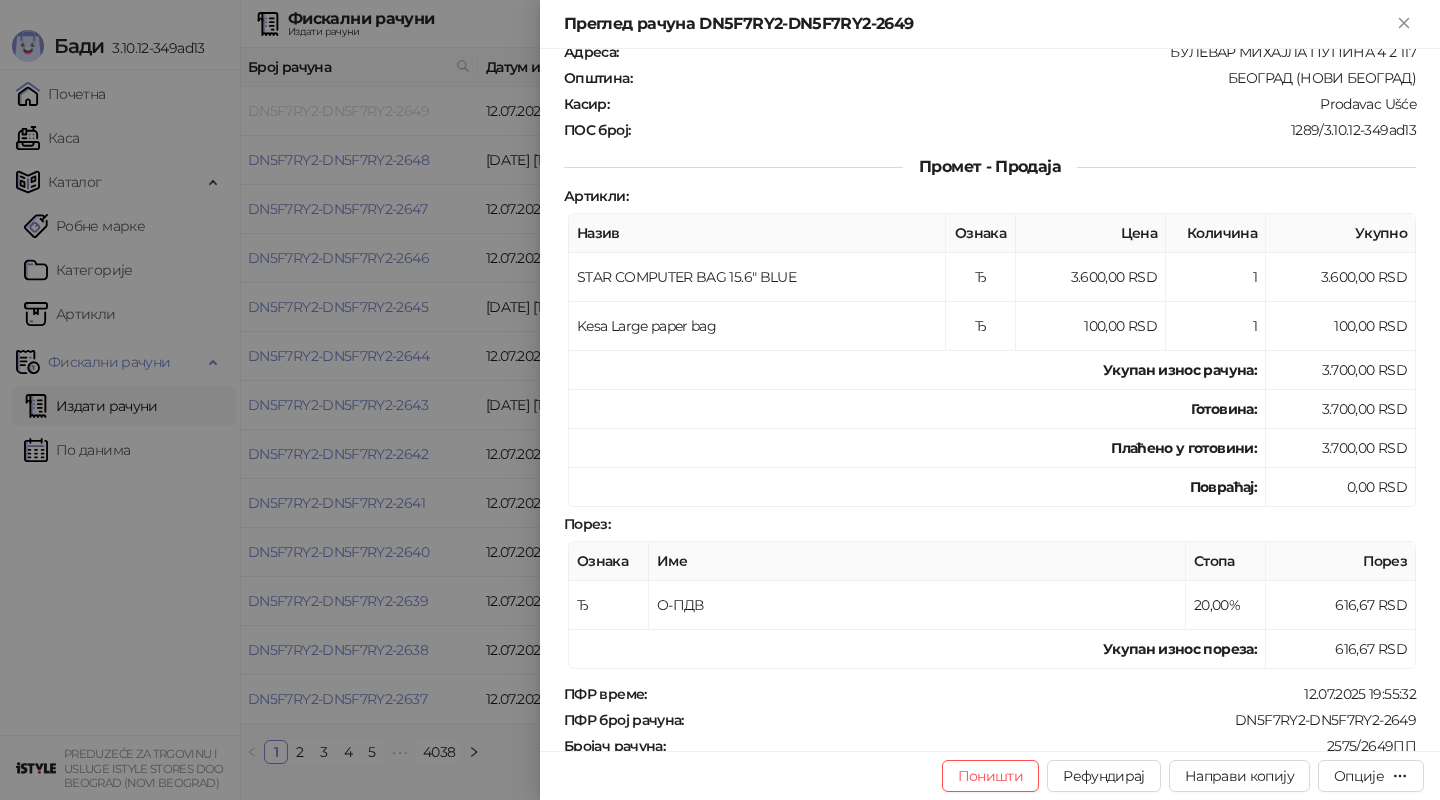 scroll, scrollTop: 141, scrollLeft: 0, axis: vertical 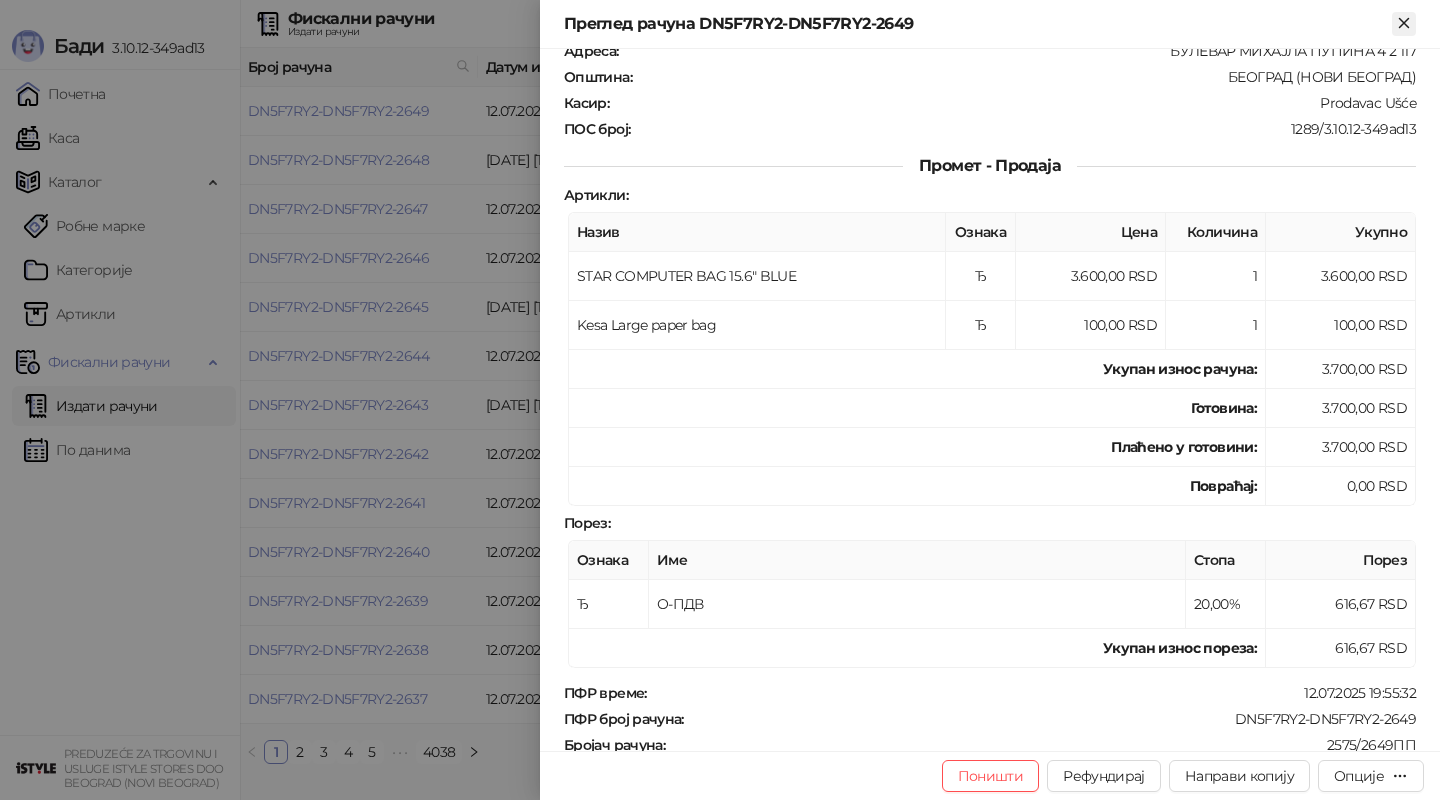 click 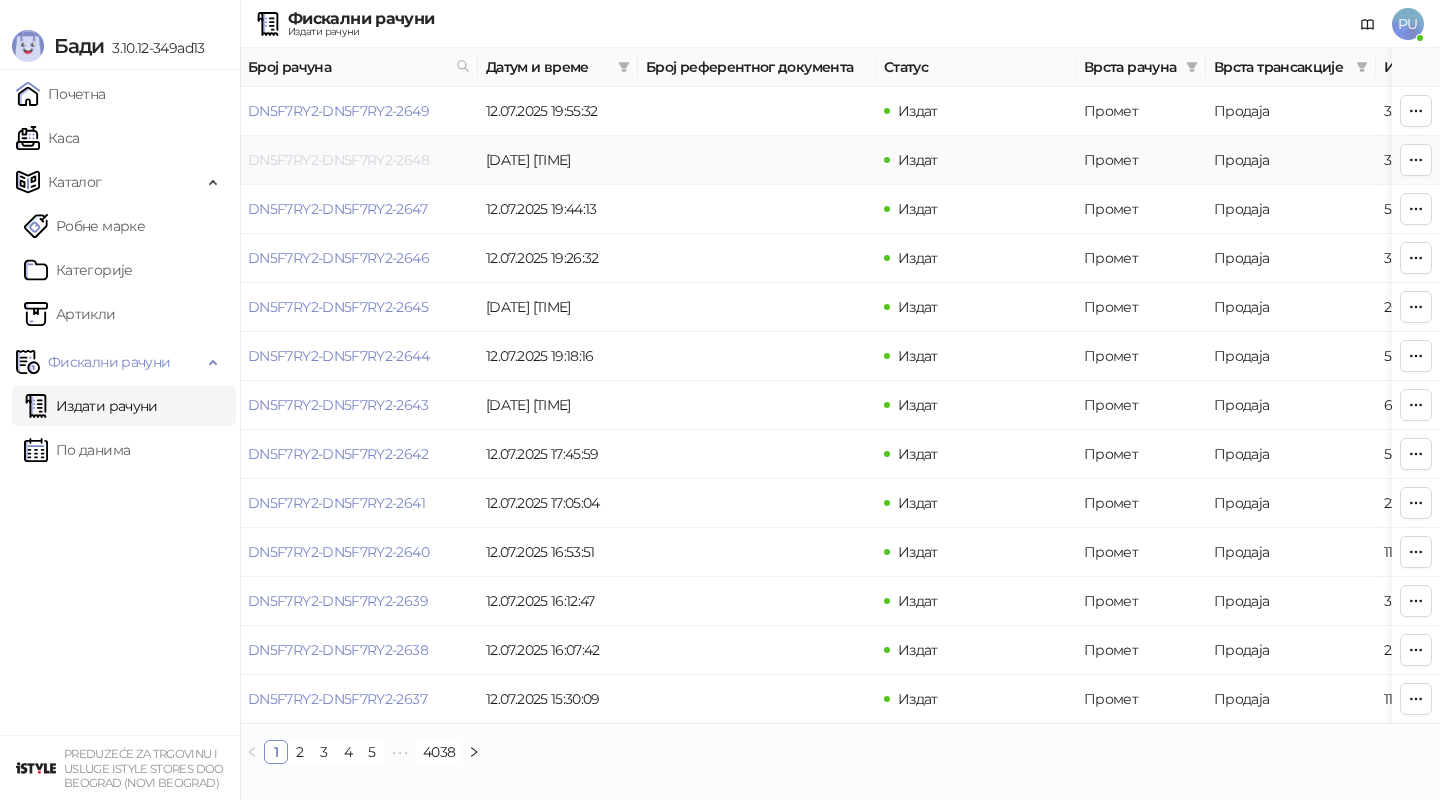 click on "DN5F7RY2-DN5F7RY2-2648" at bounding box center [338, 160] 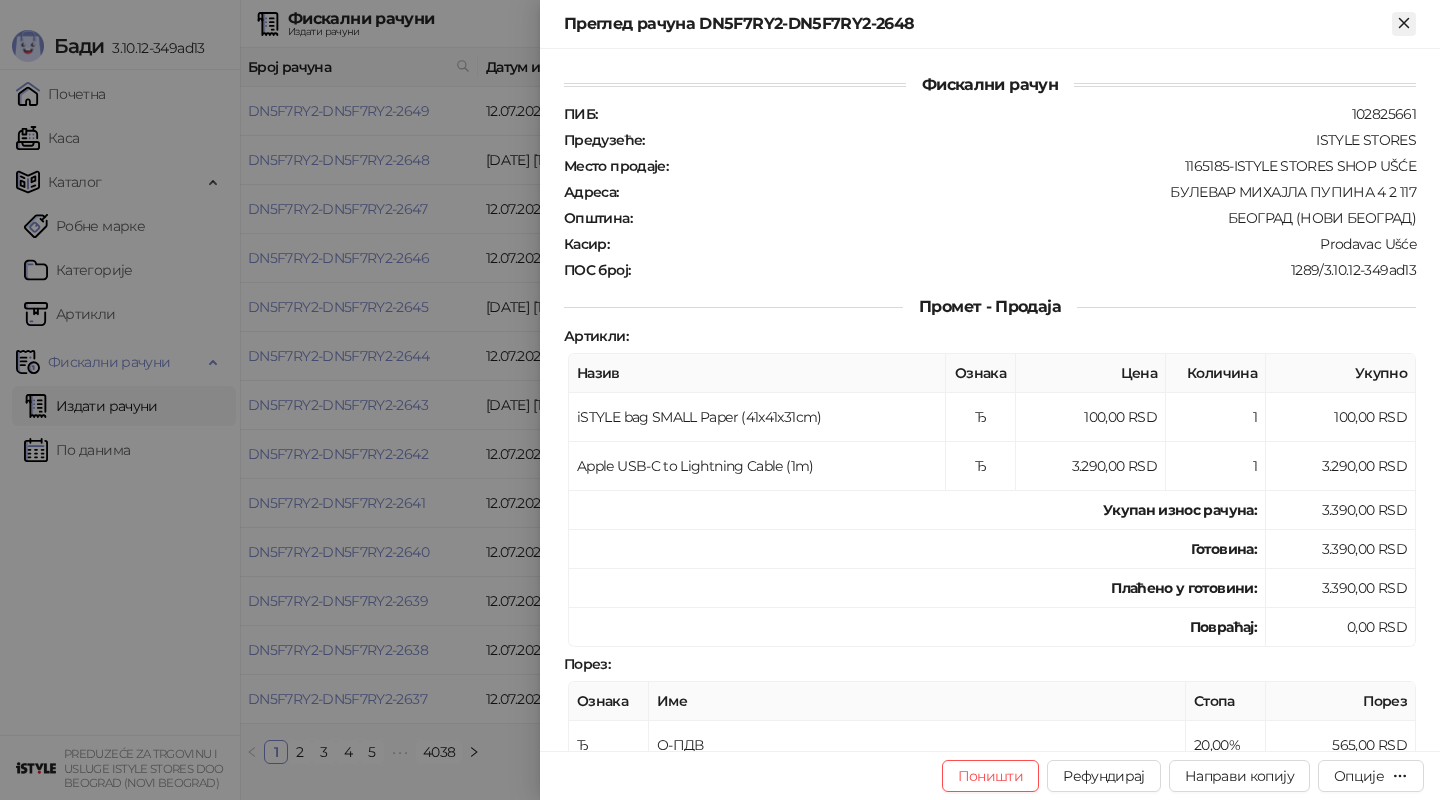 click 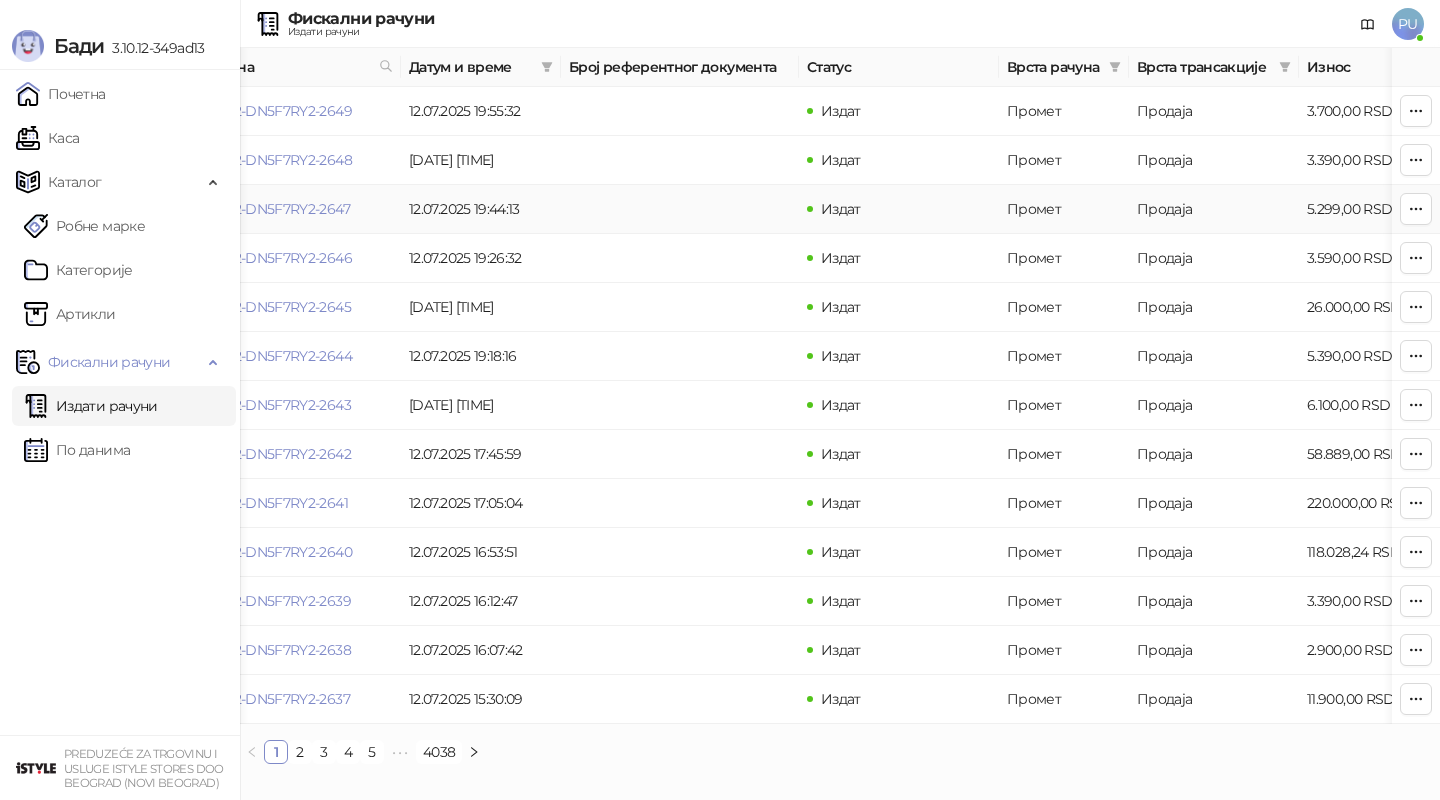 scroll, scrollTop: 0, scrollLeft: 87, axis: horizontal 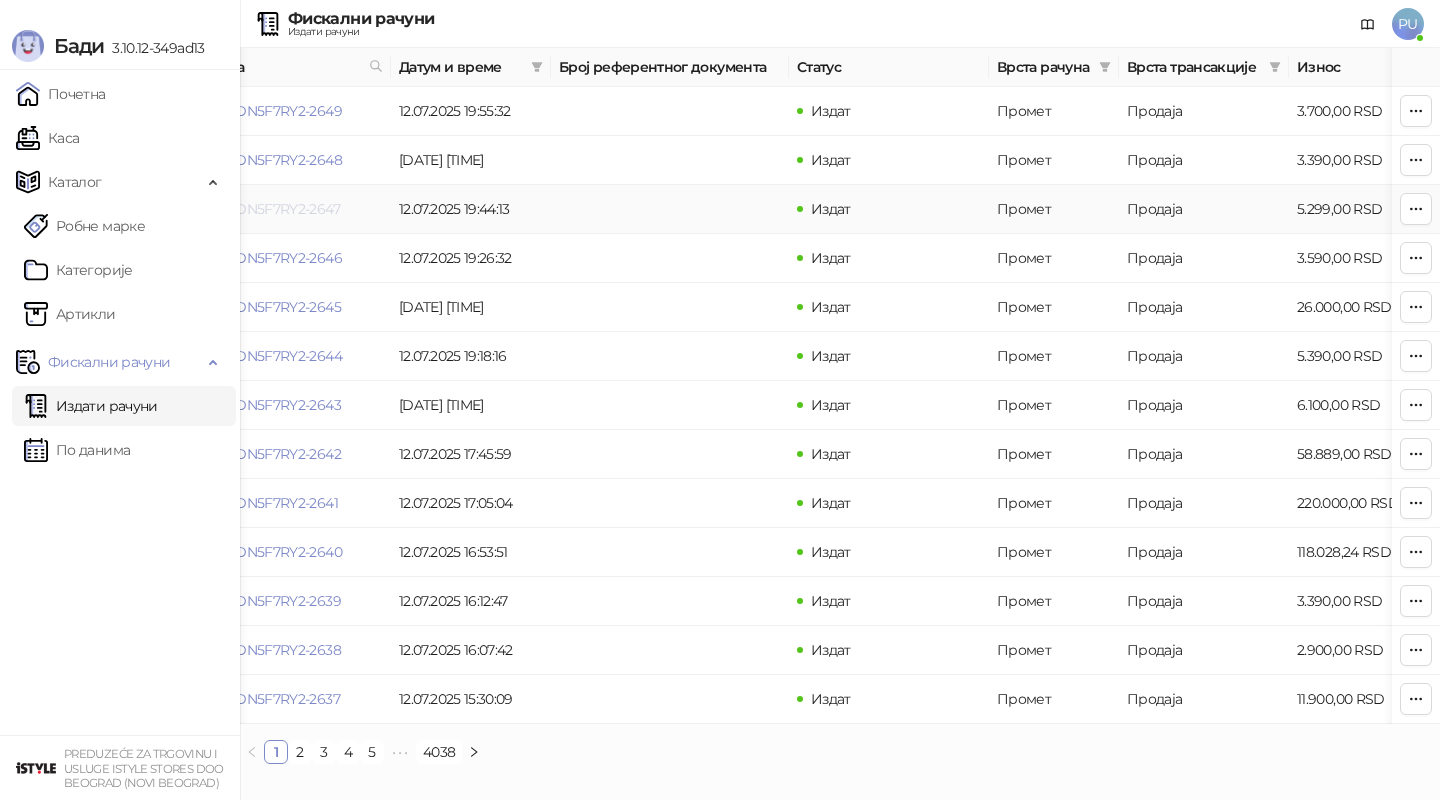 click on "DN5F7RY2-DN5F7RY2-2647" at bounding box center (250, 209) 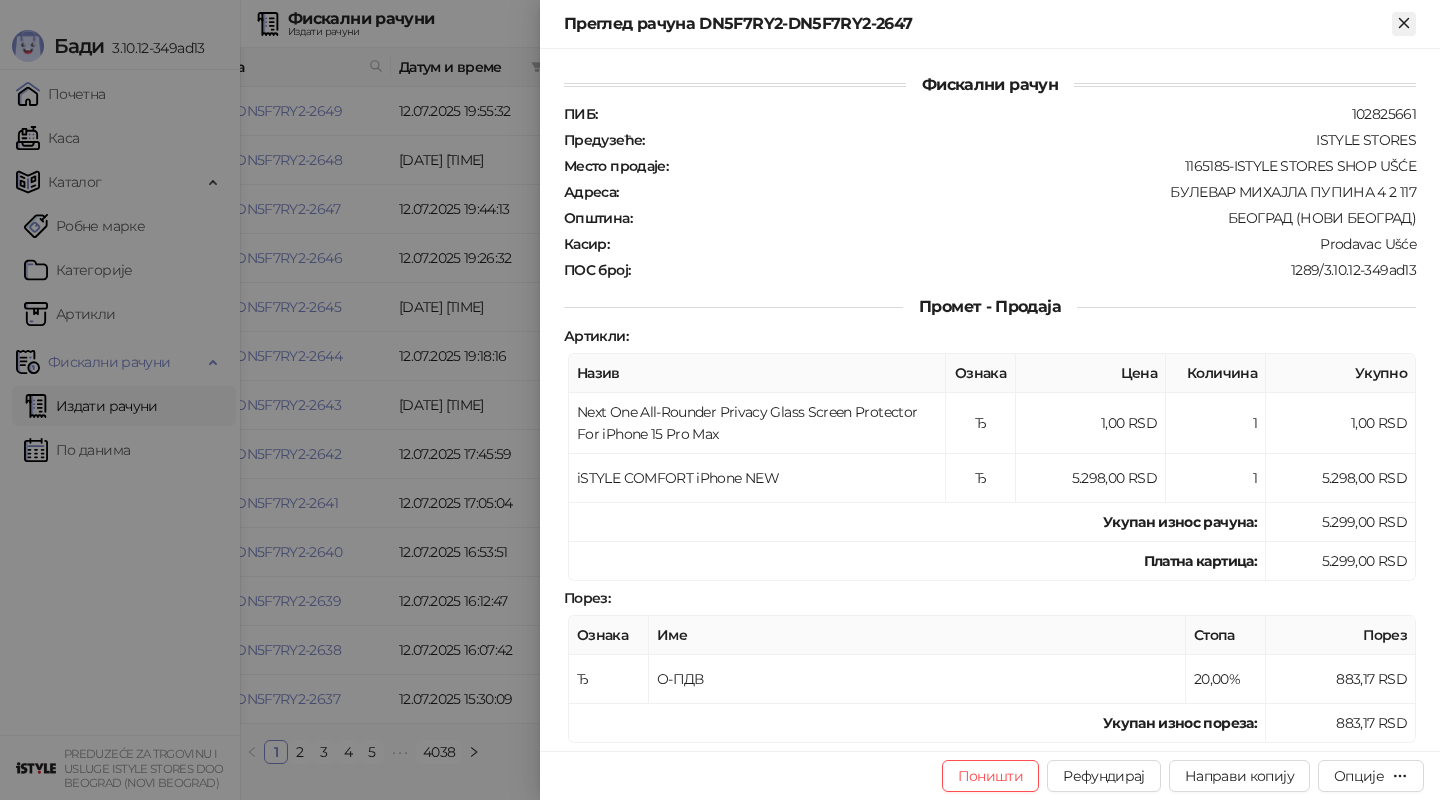 click 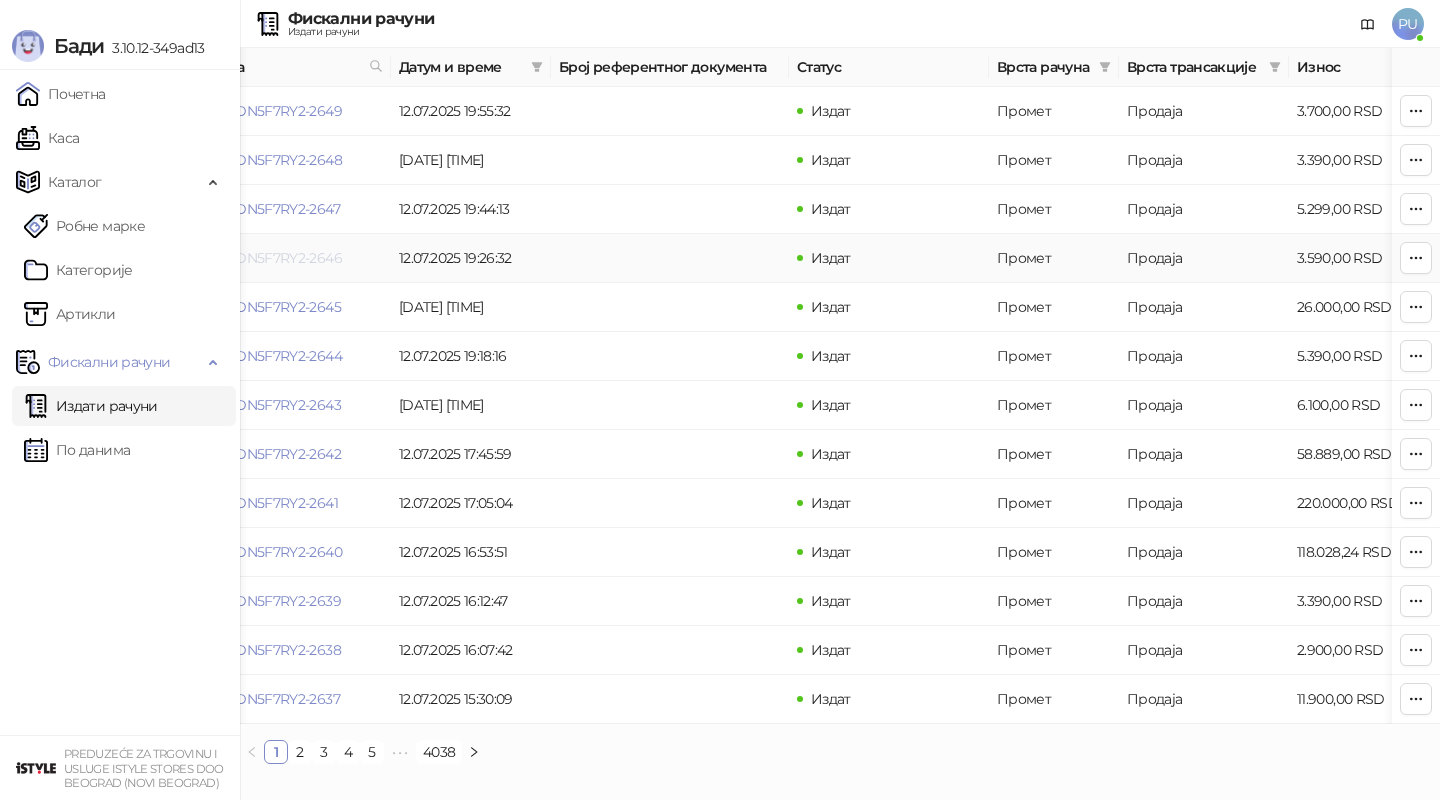 click on "DN5F7RY2-DN5F7RY2-2646" at bounding box center [251, 258] 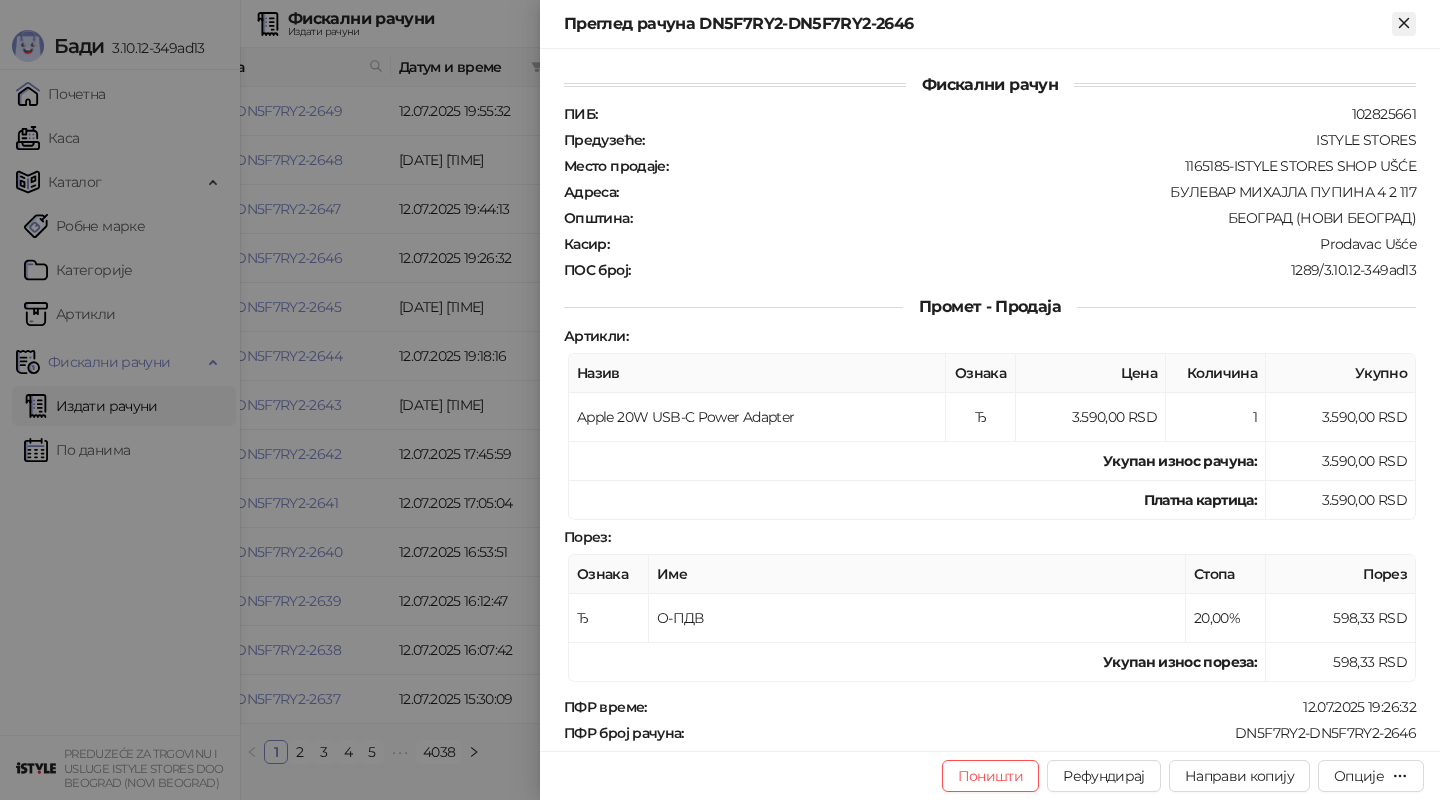 click 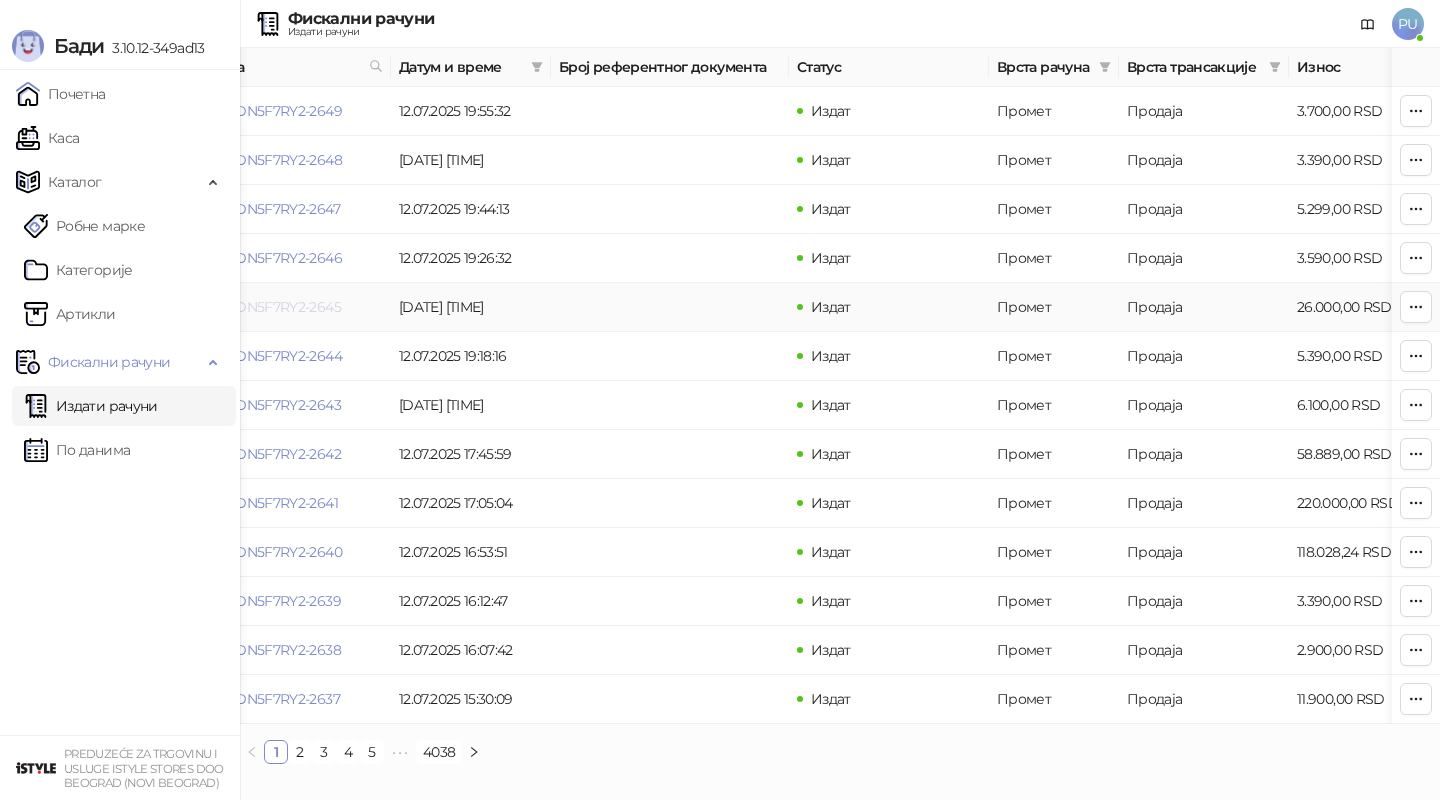 click on "DN5F7RY2-DN5F7RY2-2645" at bounding box center [251, 307] 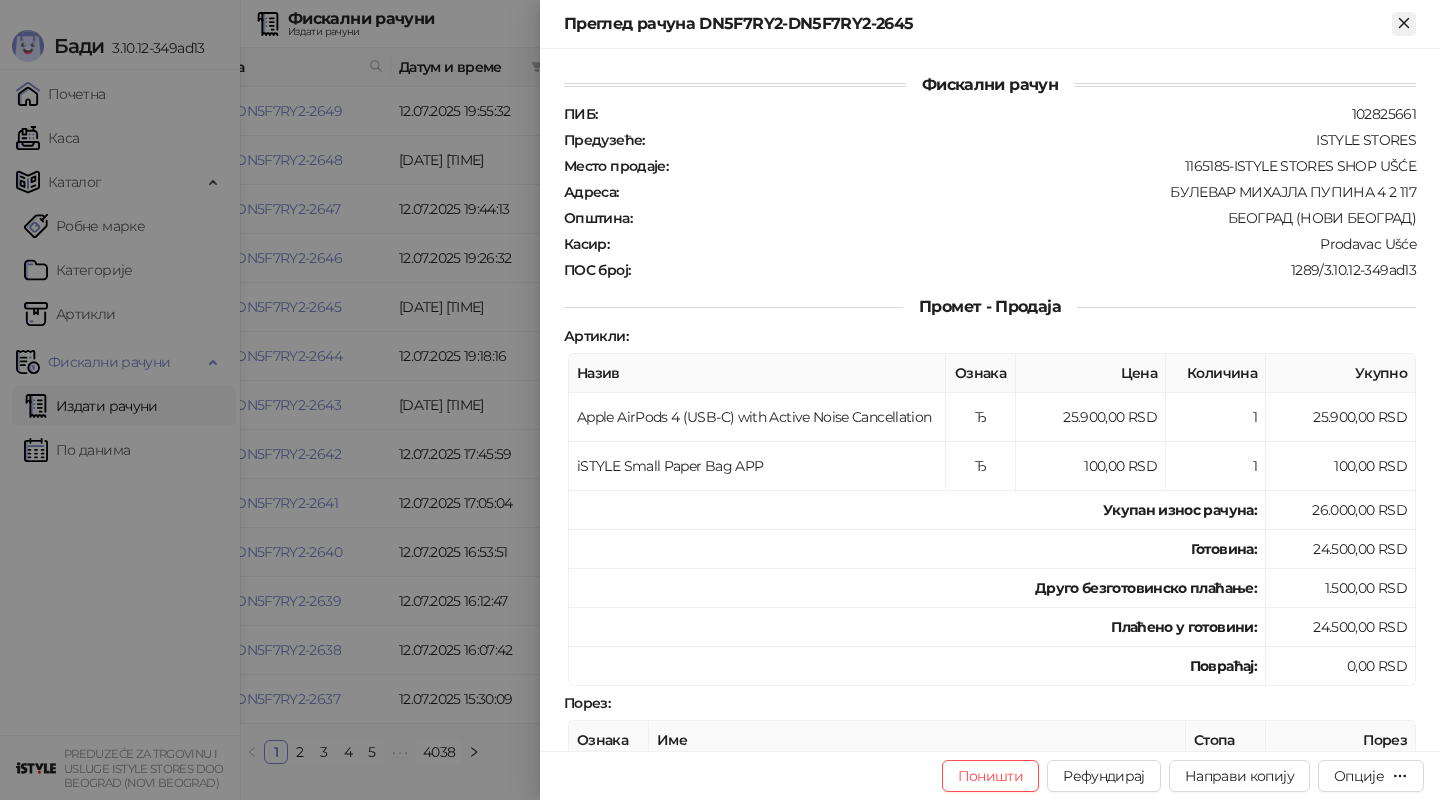 click 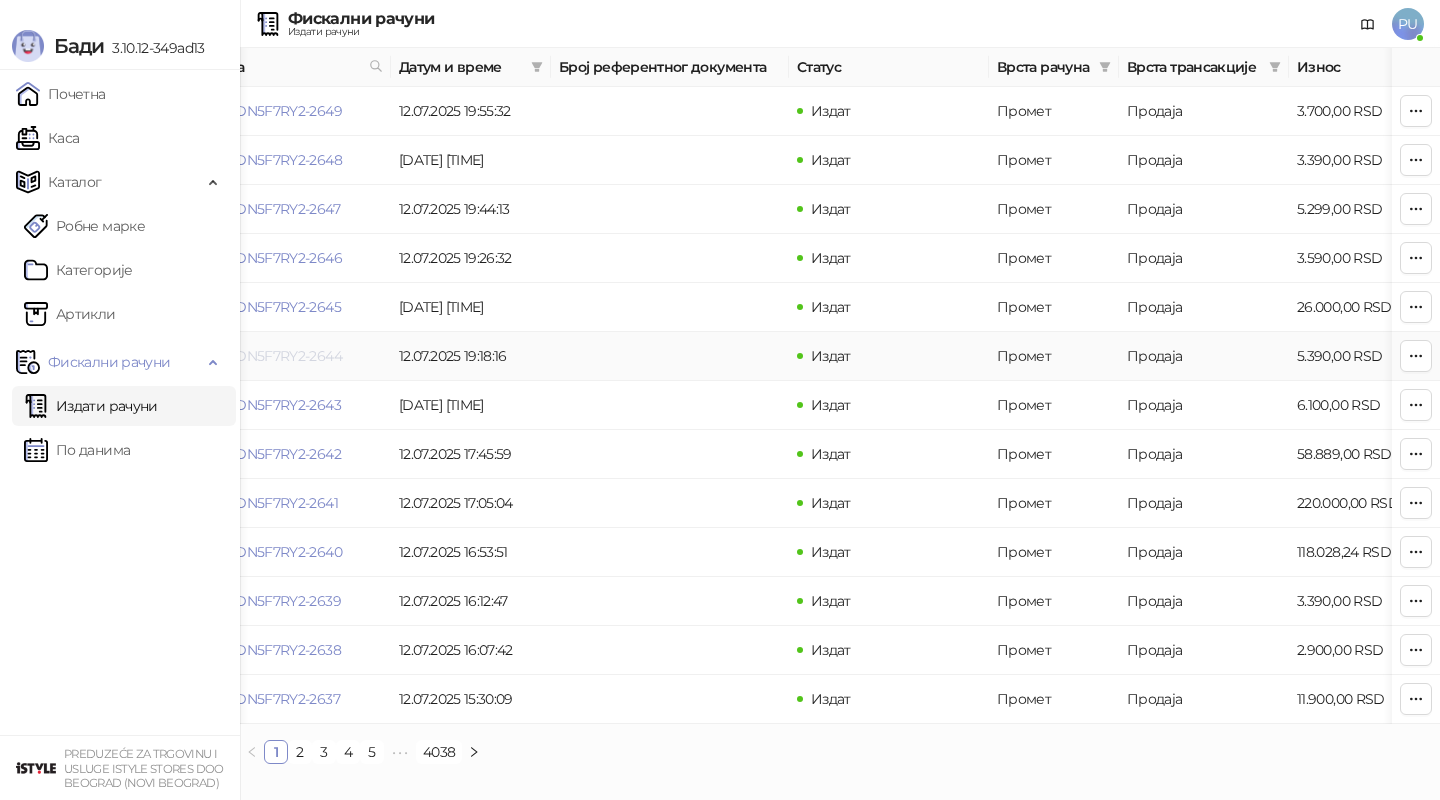 click on "DN5F7RY2-DN5F7RY2-2644" at bounding box center [251, 356] 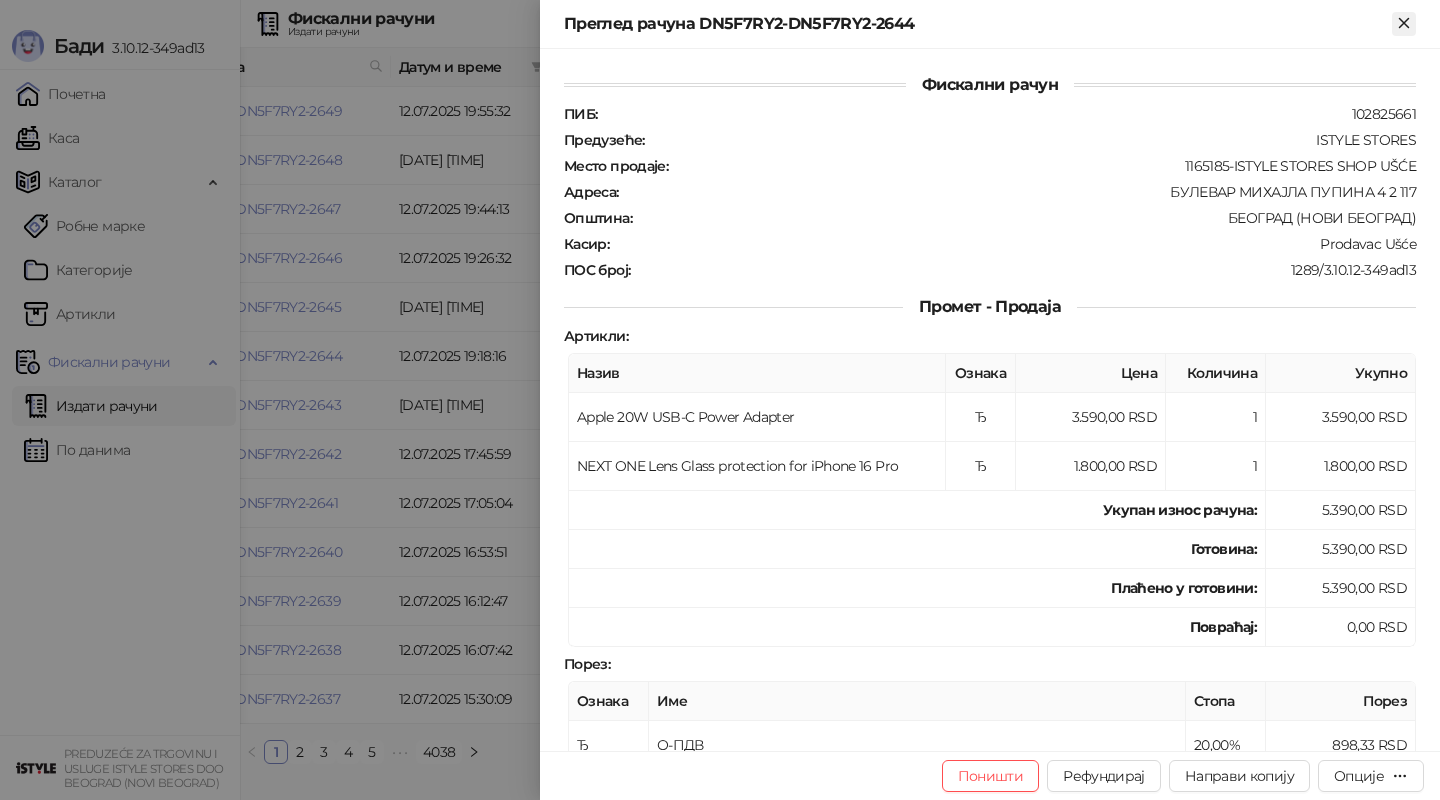 click 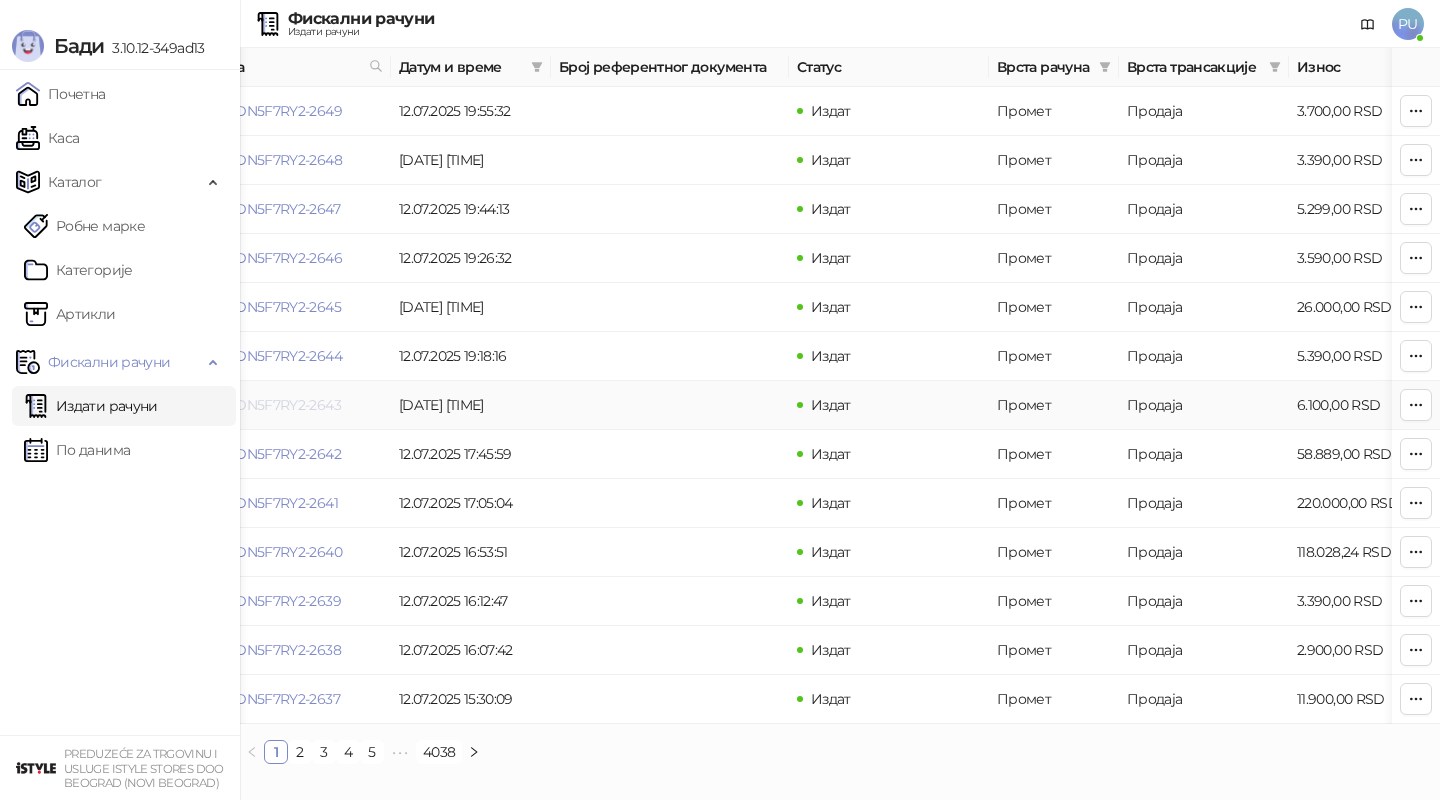 click on "DN5F7RY2-DN5F7RY2-2643" at bounding box center [251, 405] 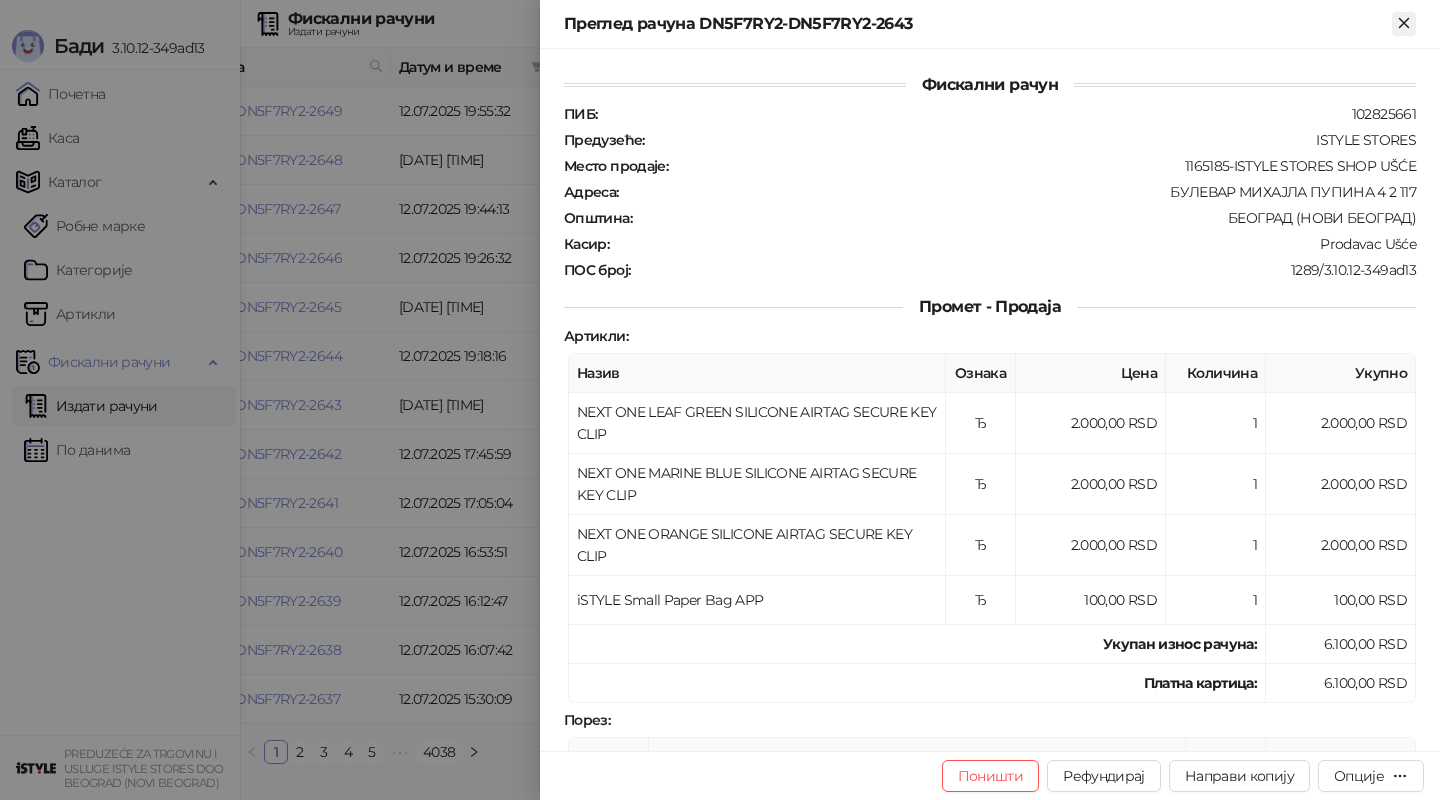 click at bounding box center (1404, 24) 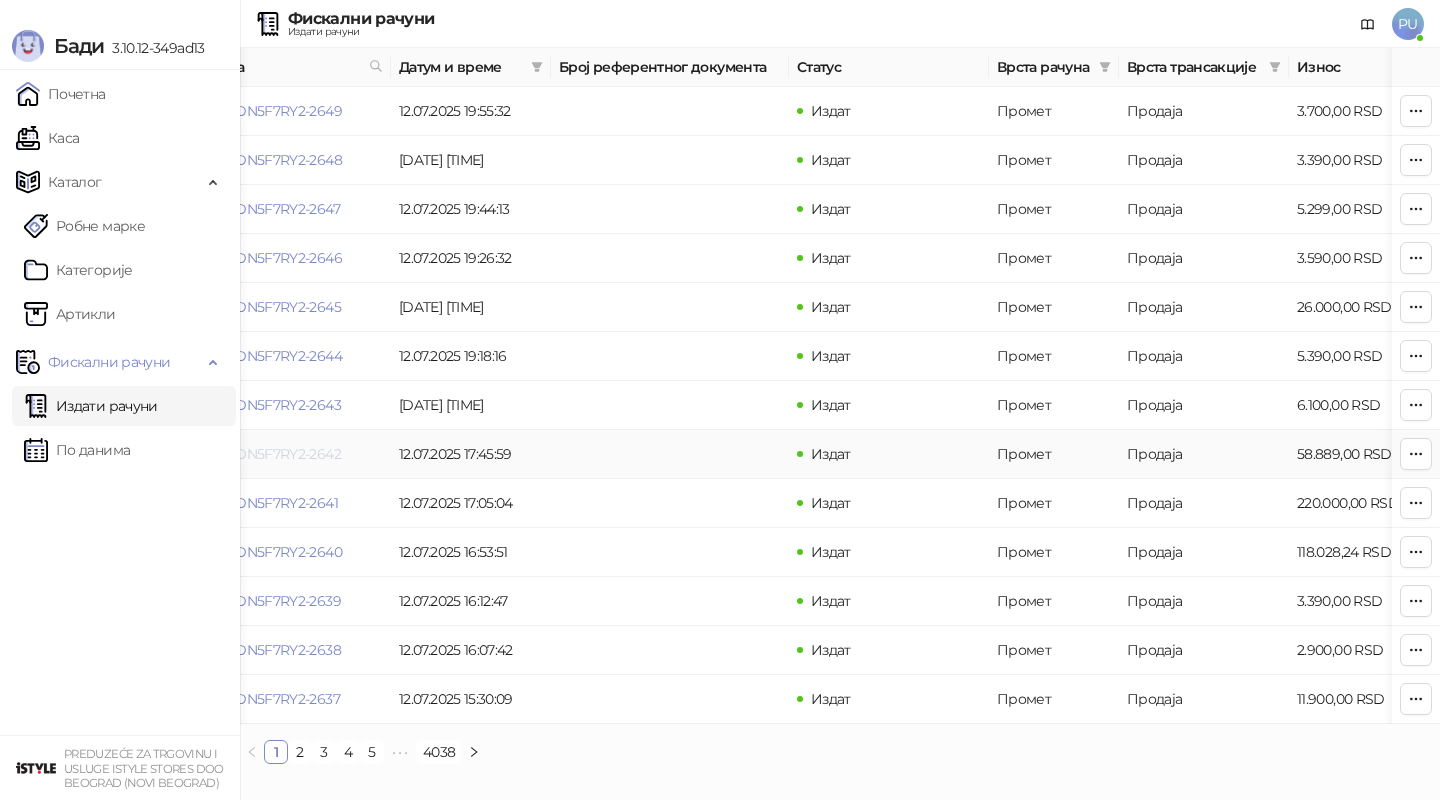 click on "DN5F7RY2-DN5F7RY2-2642" at bounding box center (251, 454) 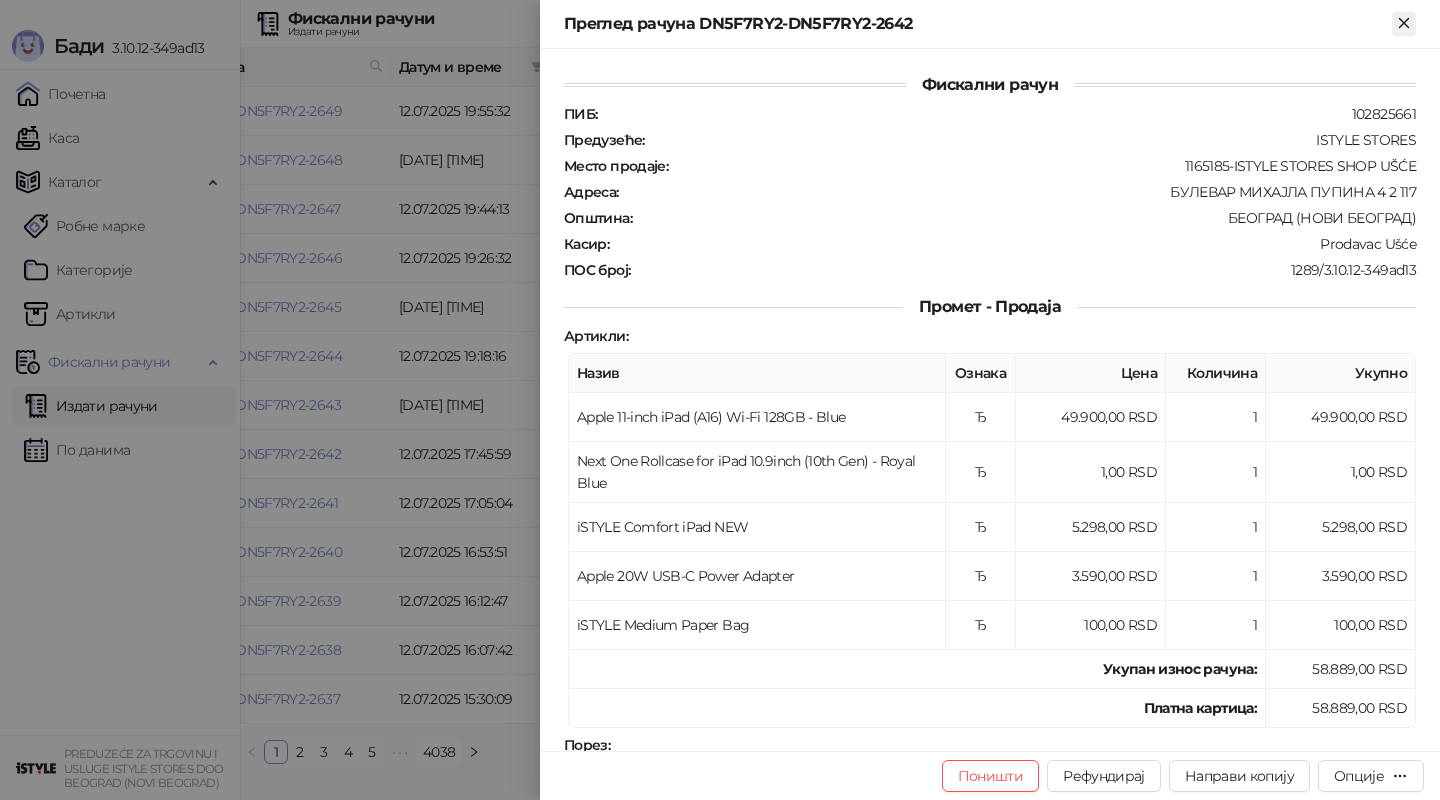 click 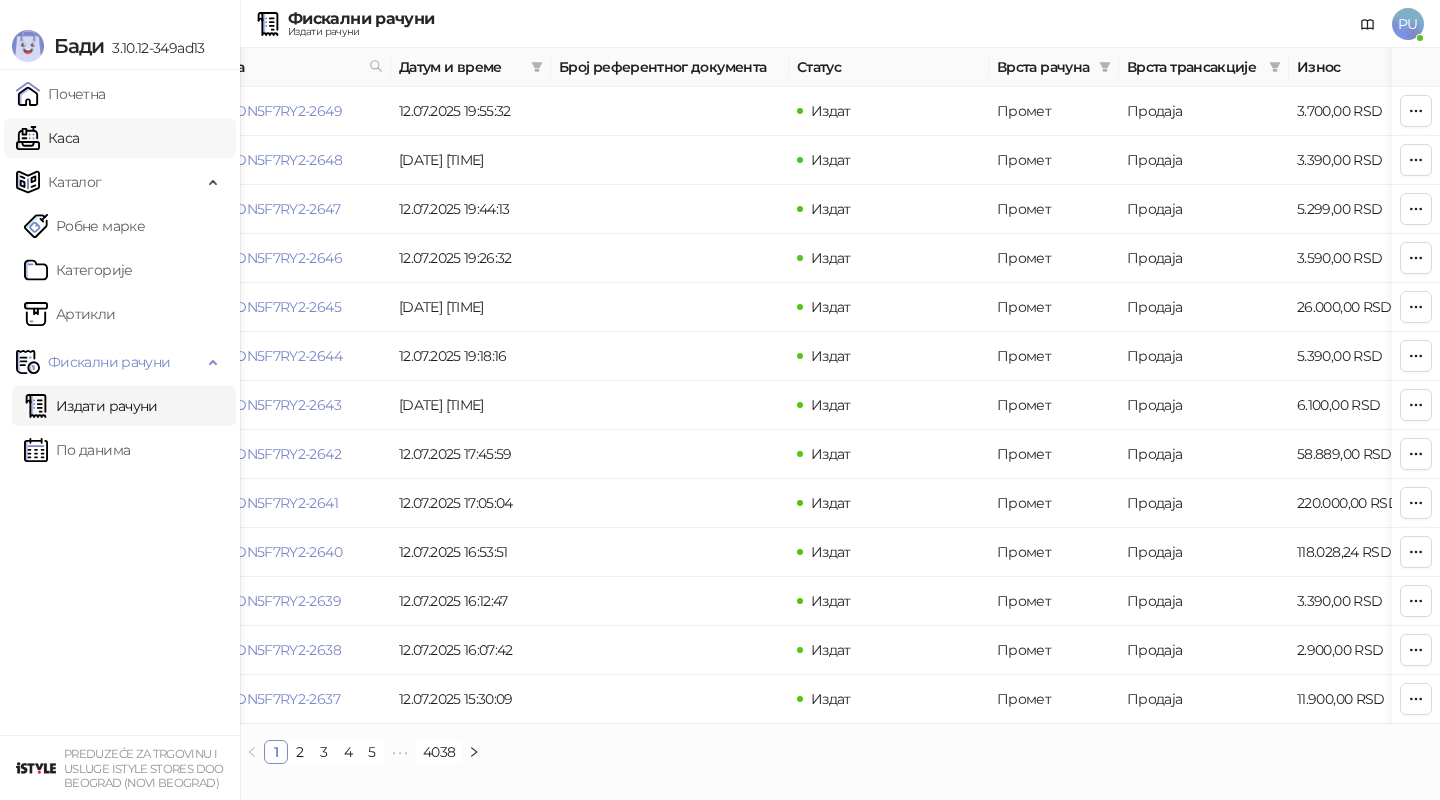 click on "Каса" at bounding box center (47, 138) 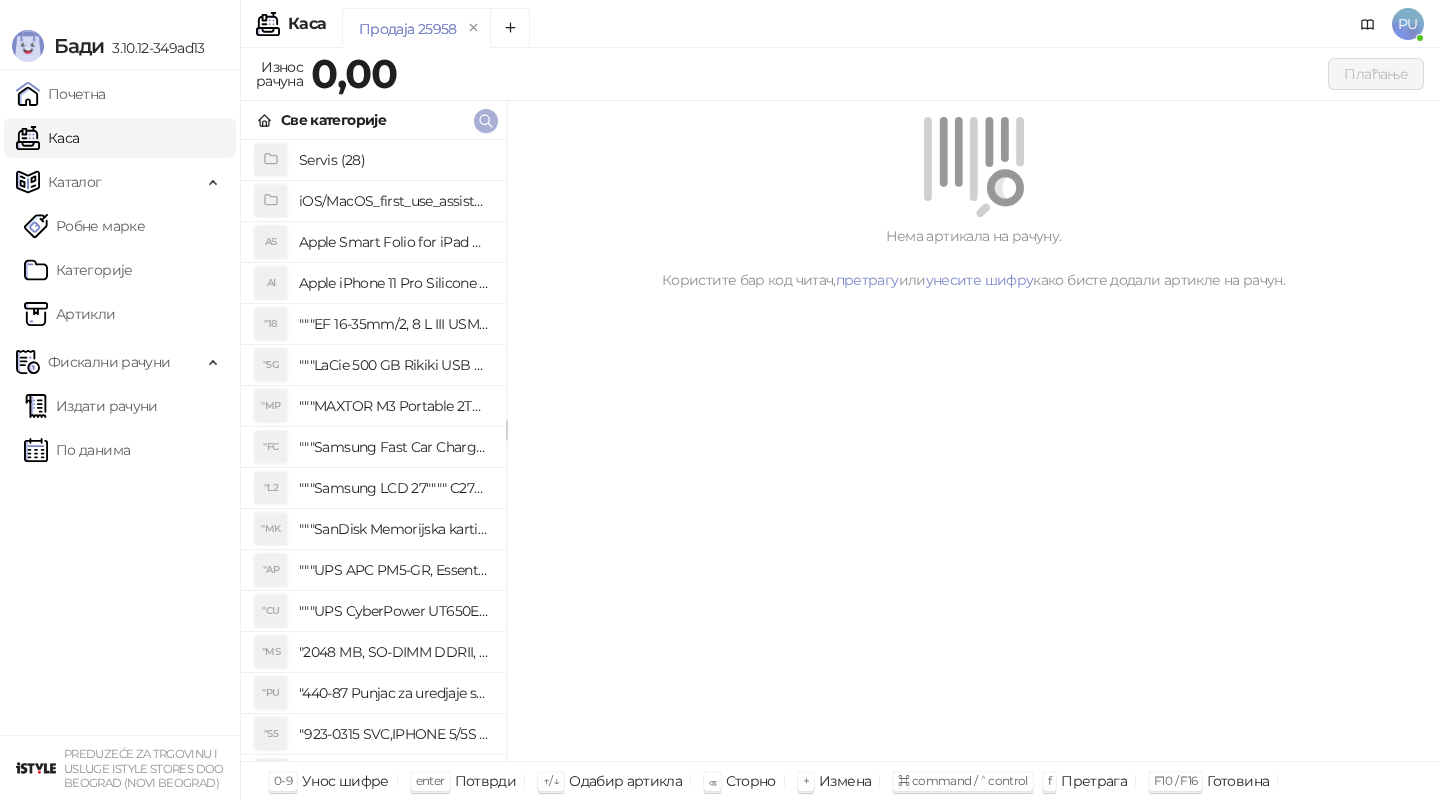 click 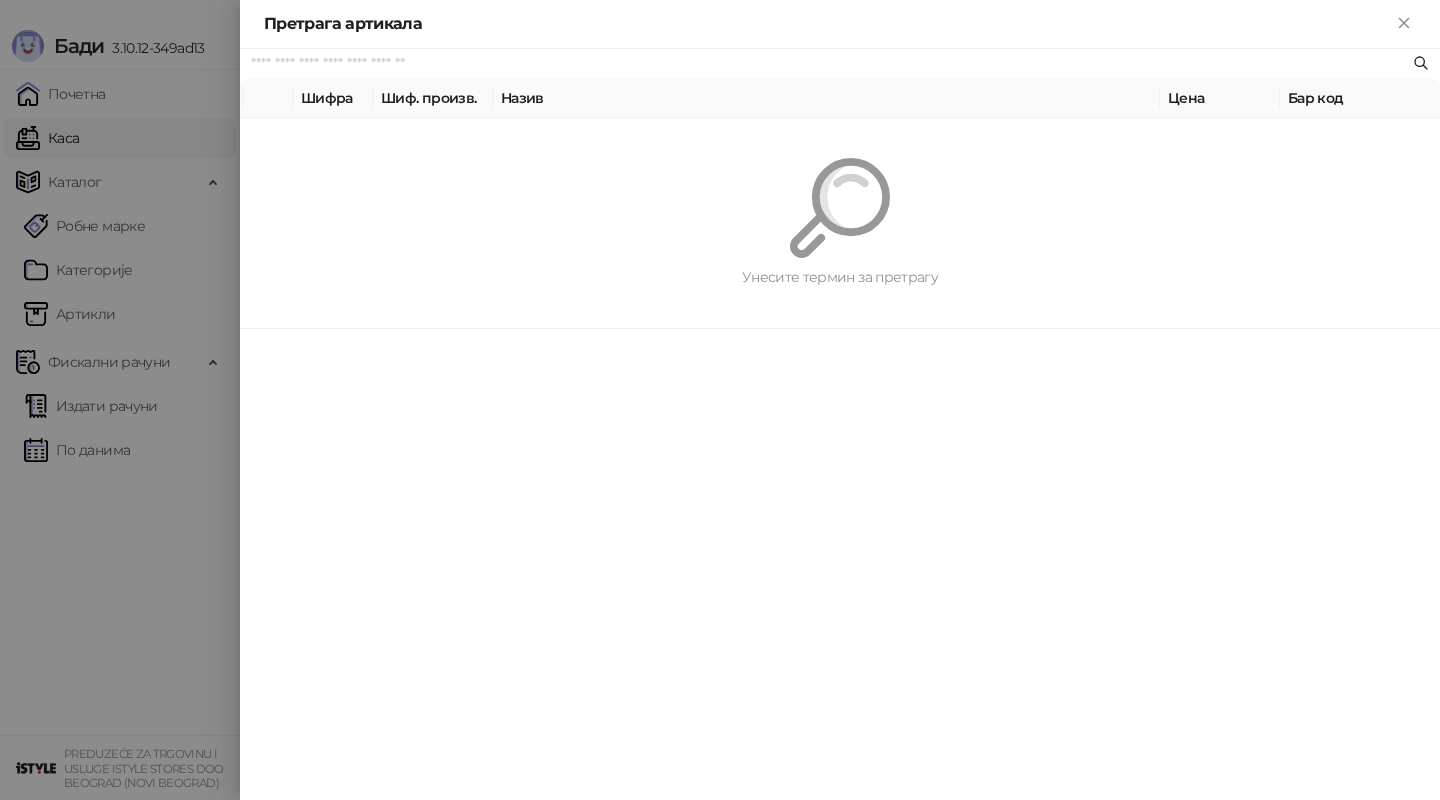paste on "*********" 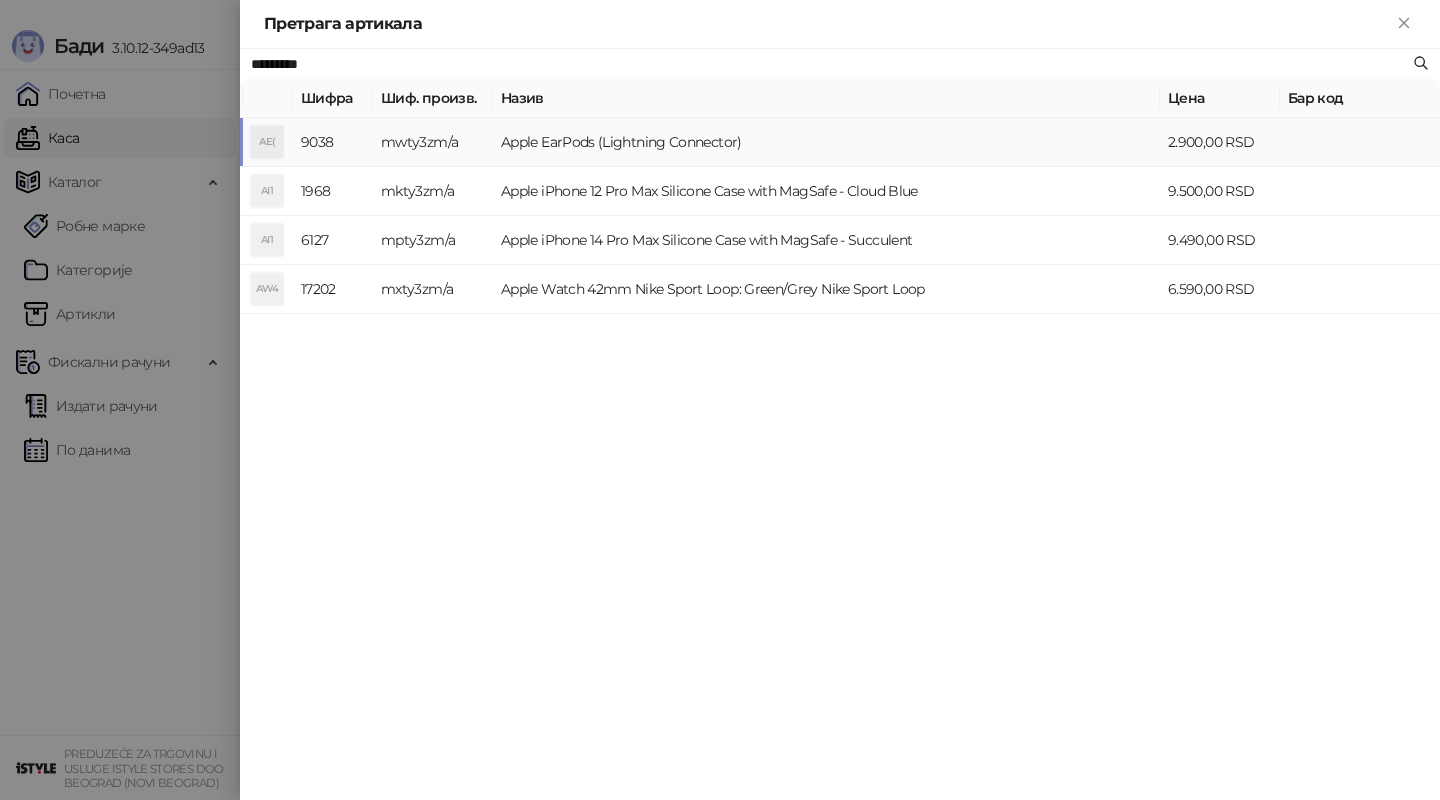 click on "Apple EarPods (Lightning Connector)" at bounding box center (826, 142) 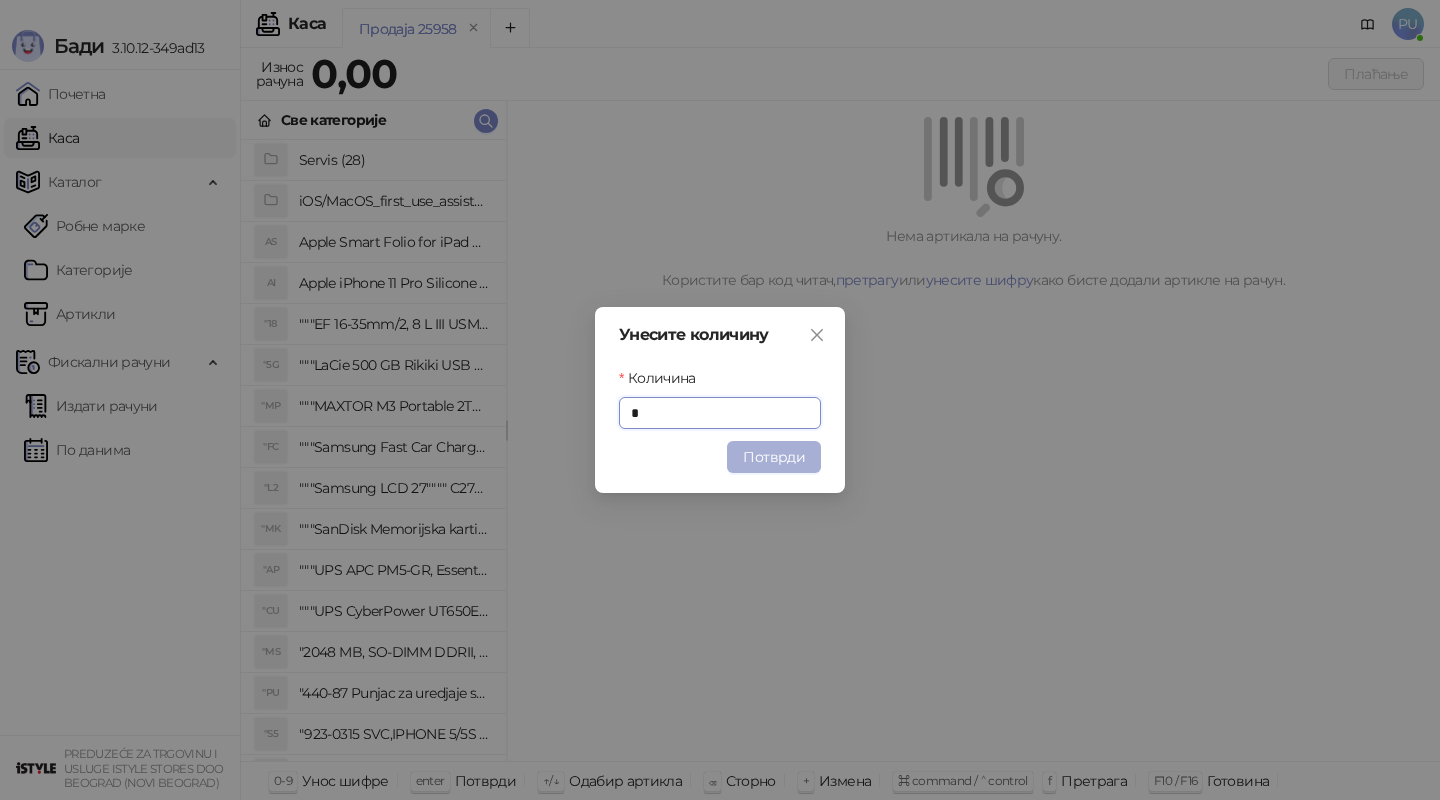click on "Потврди" at bounding box center (774, 457) 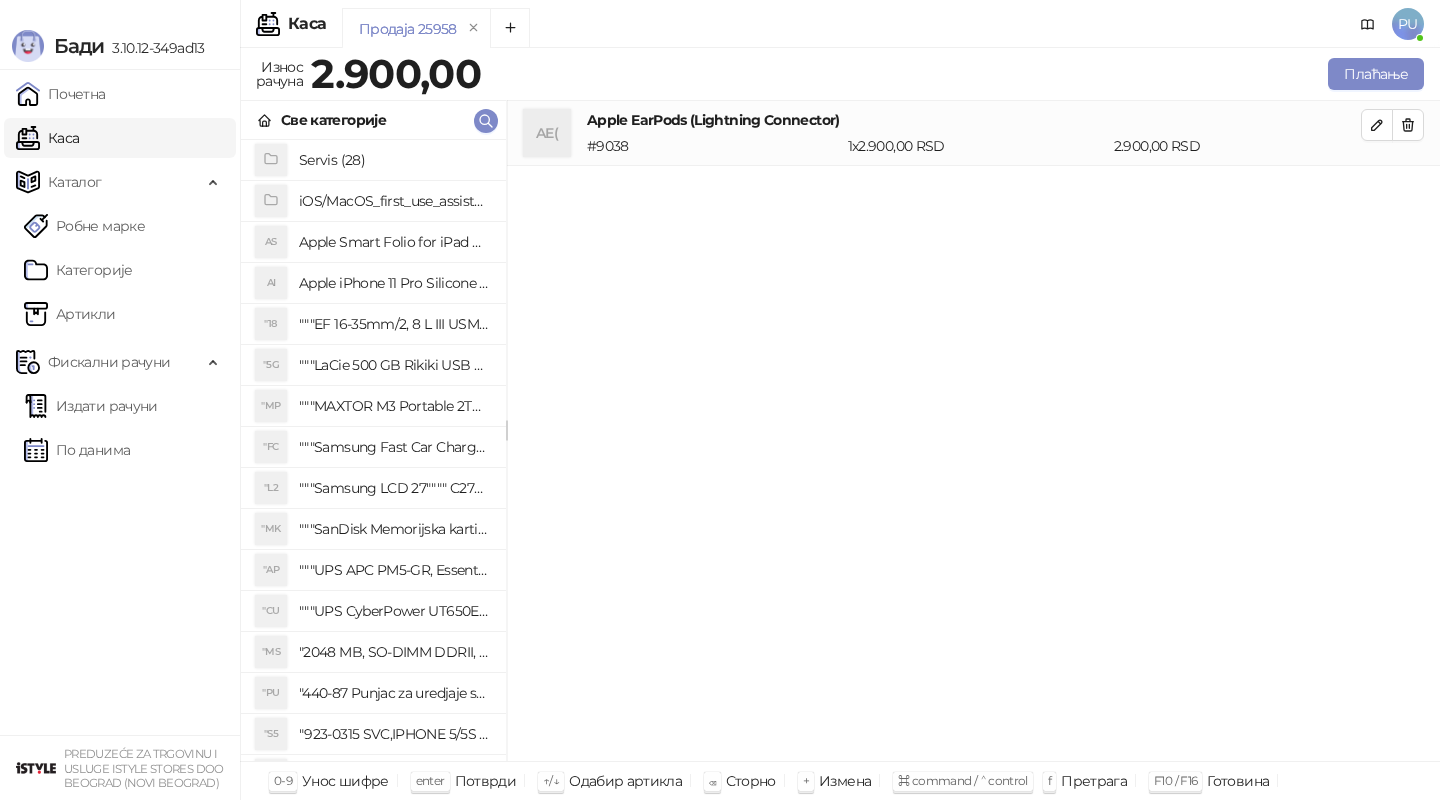 drag, startPoint x: 1380, startPoint y: 79, endPoint x: 866, endPoint y: 104, distance: 514.6076 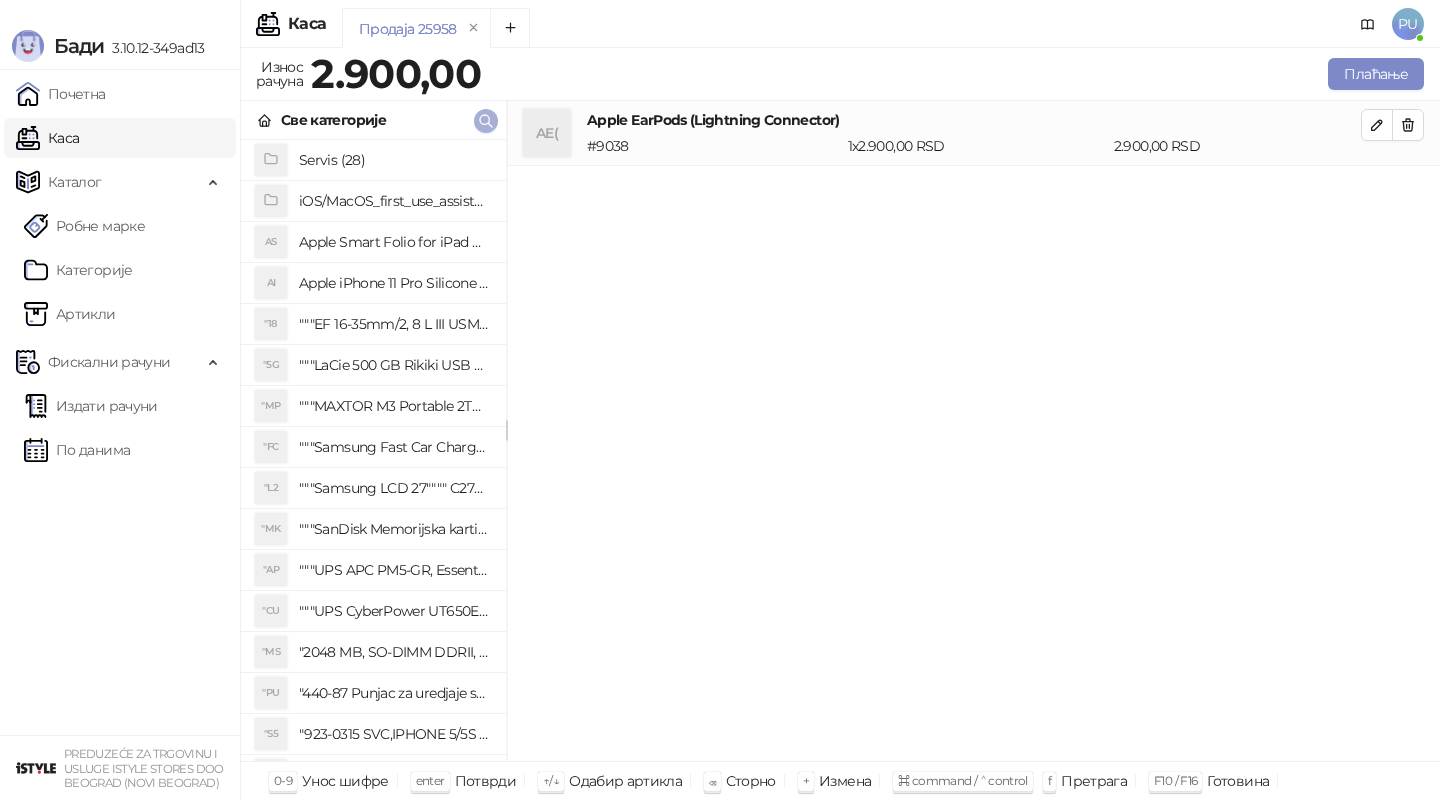 click 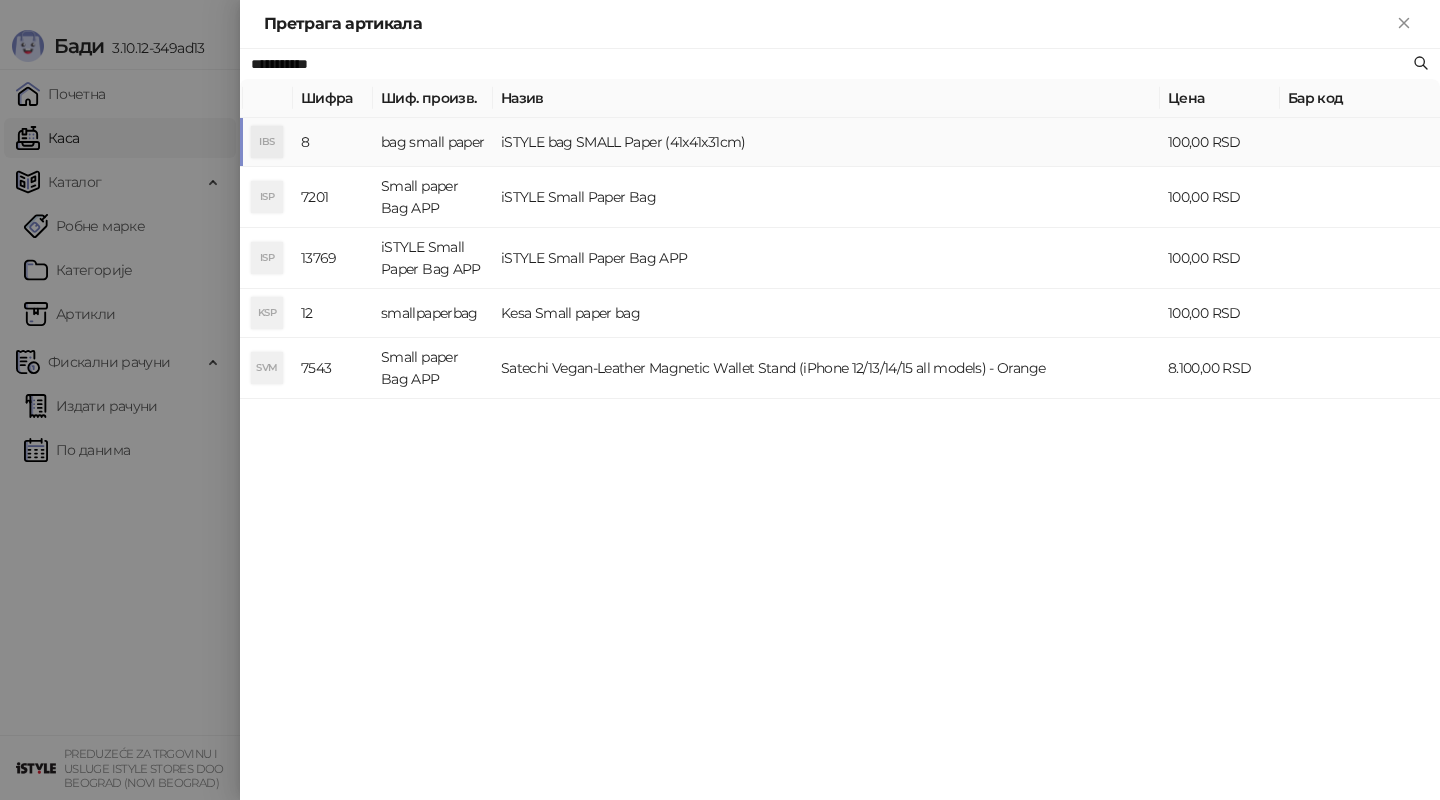 type on "**********" 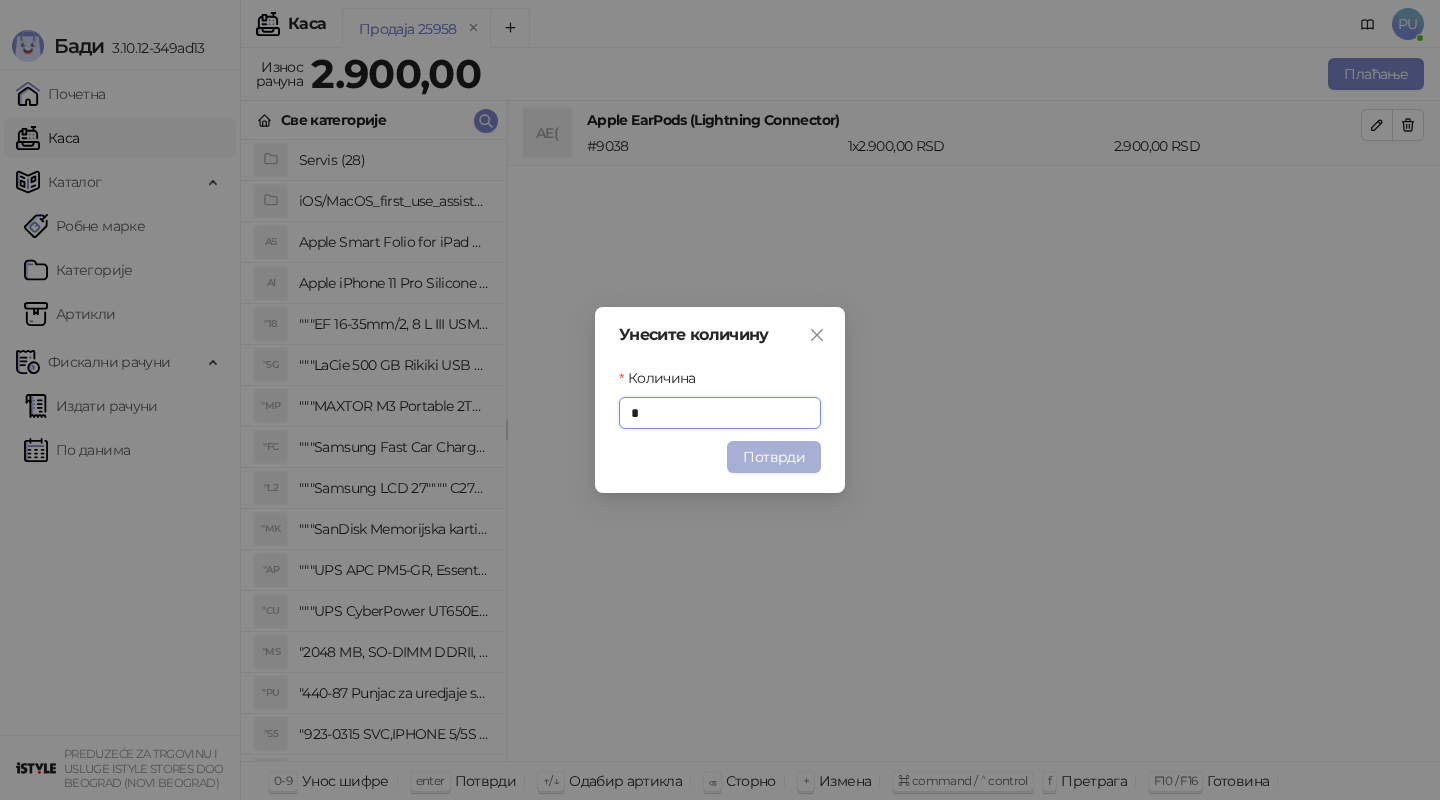 click on "Потврди" at bounding box center (774, 457) 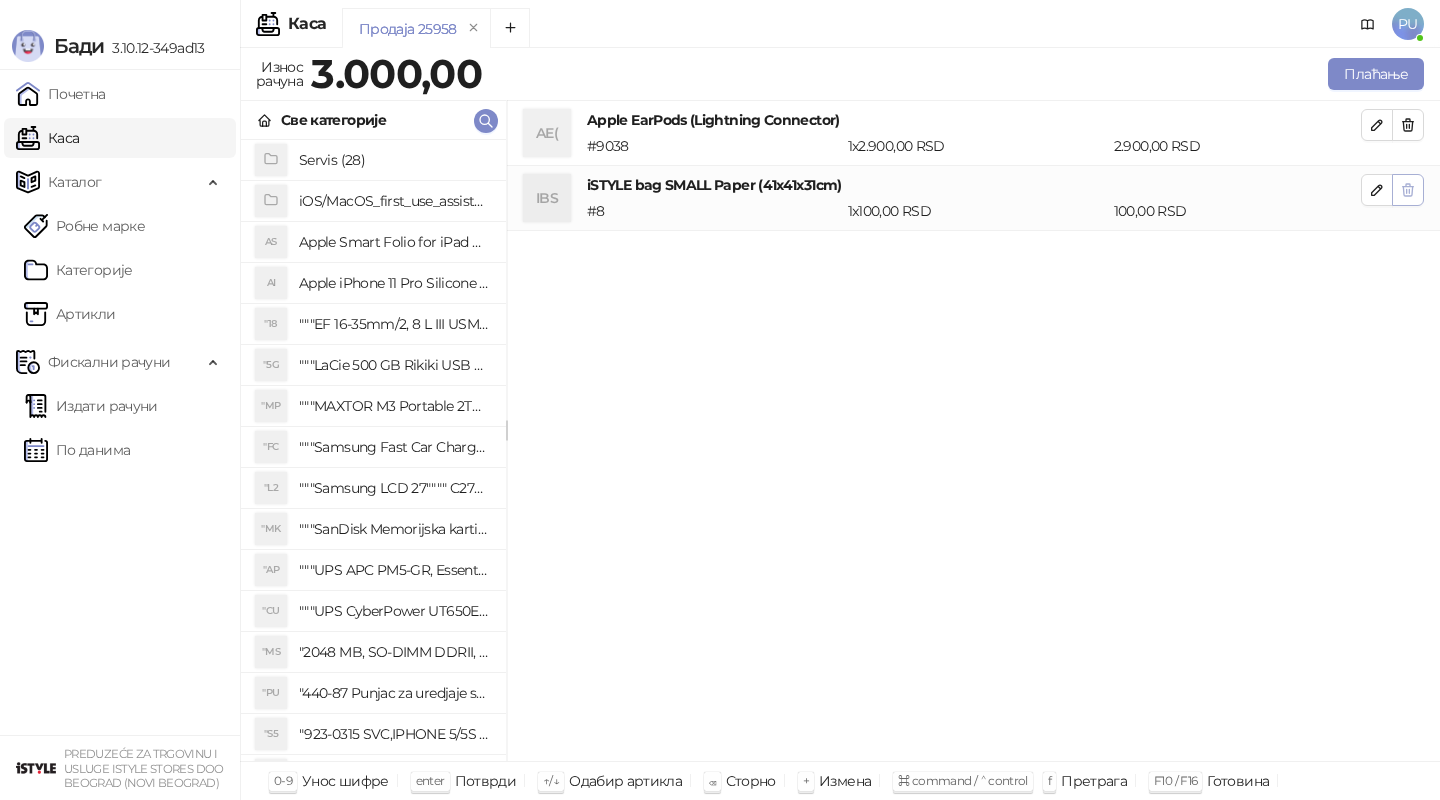 click 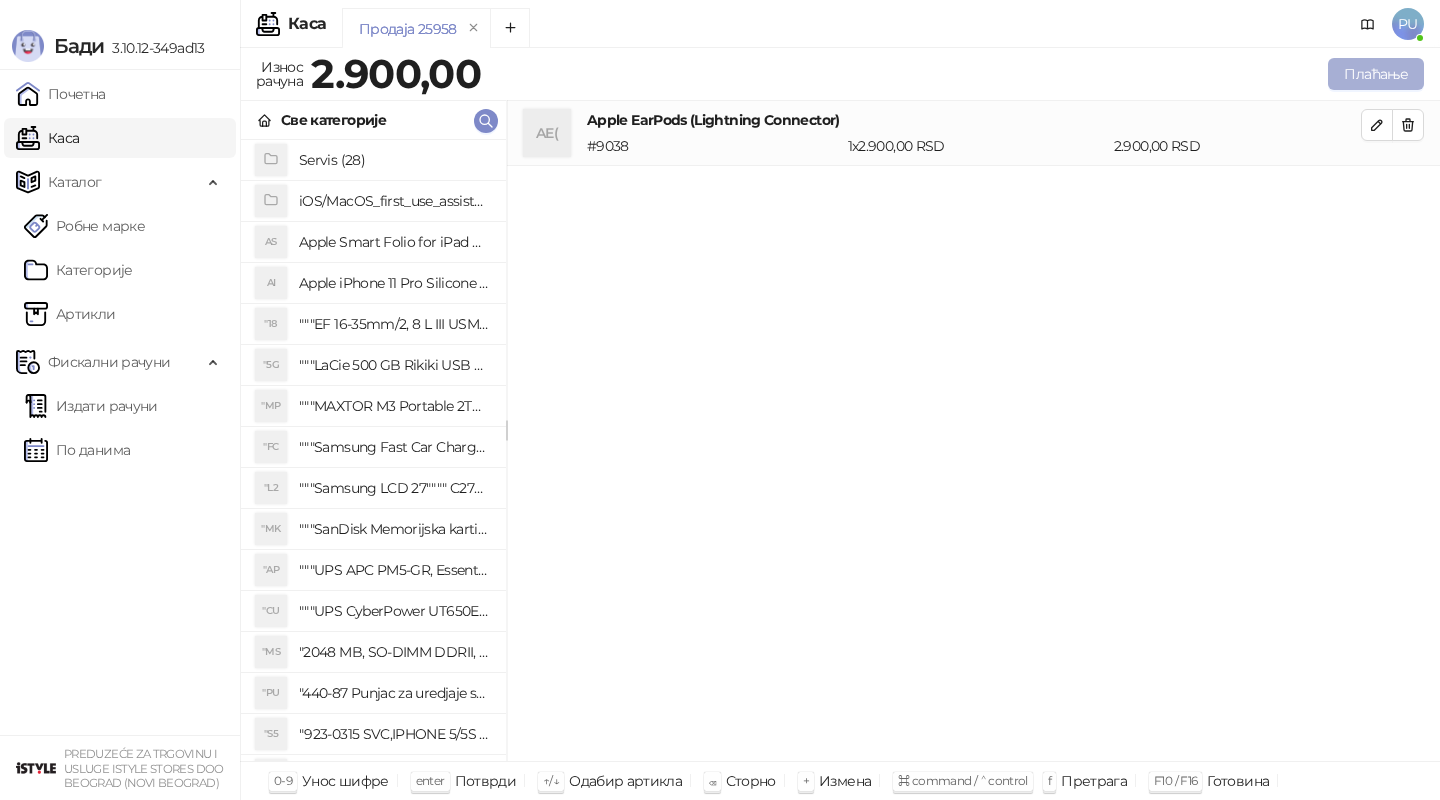 click on "Плаћање" at bounding box center (1376, 74) 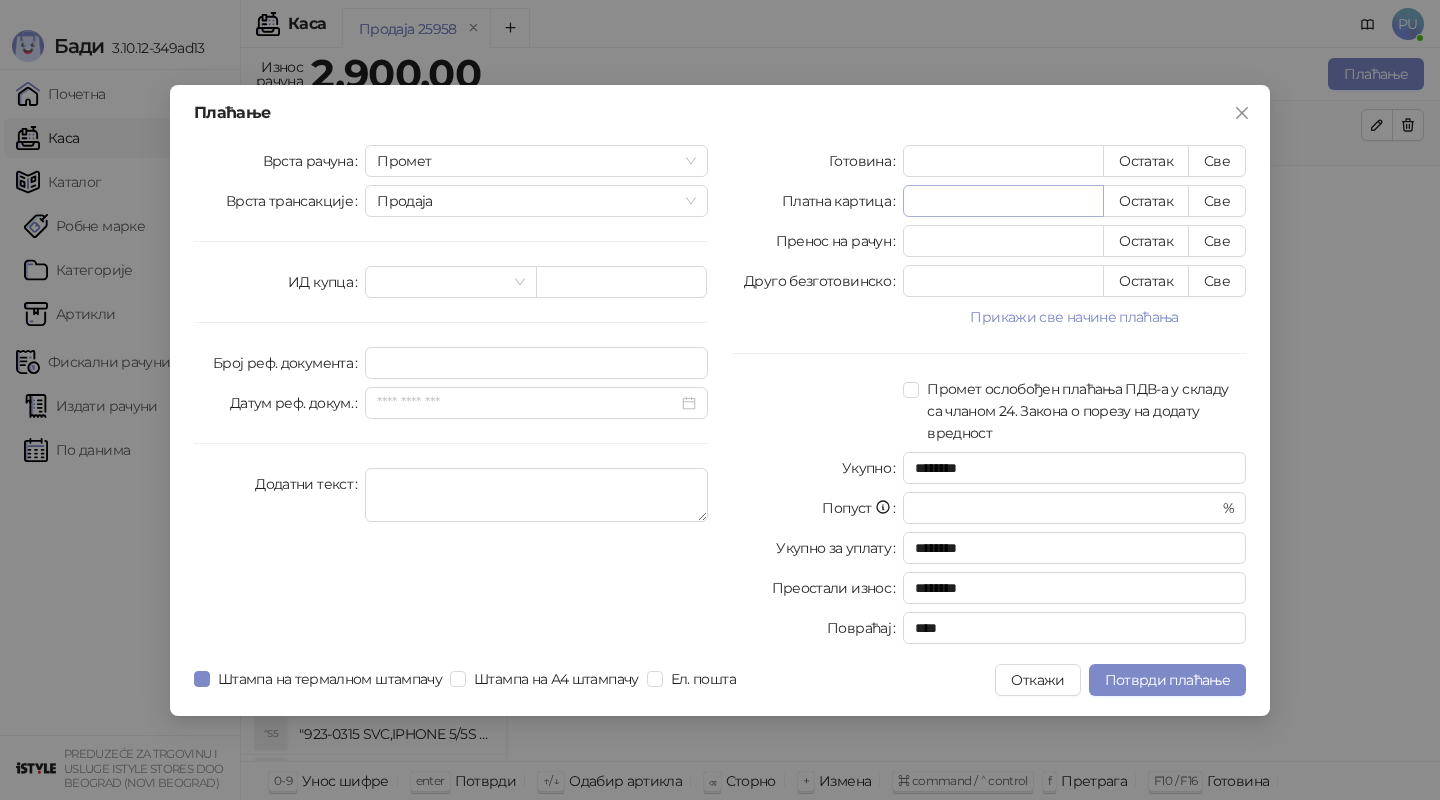 type on "*" 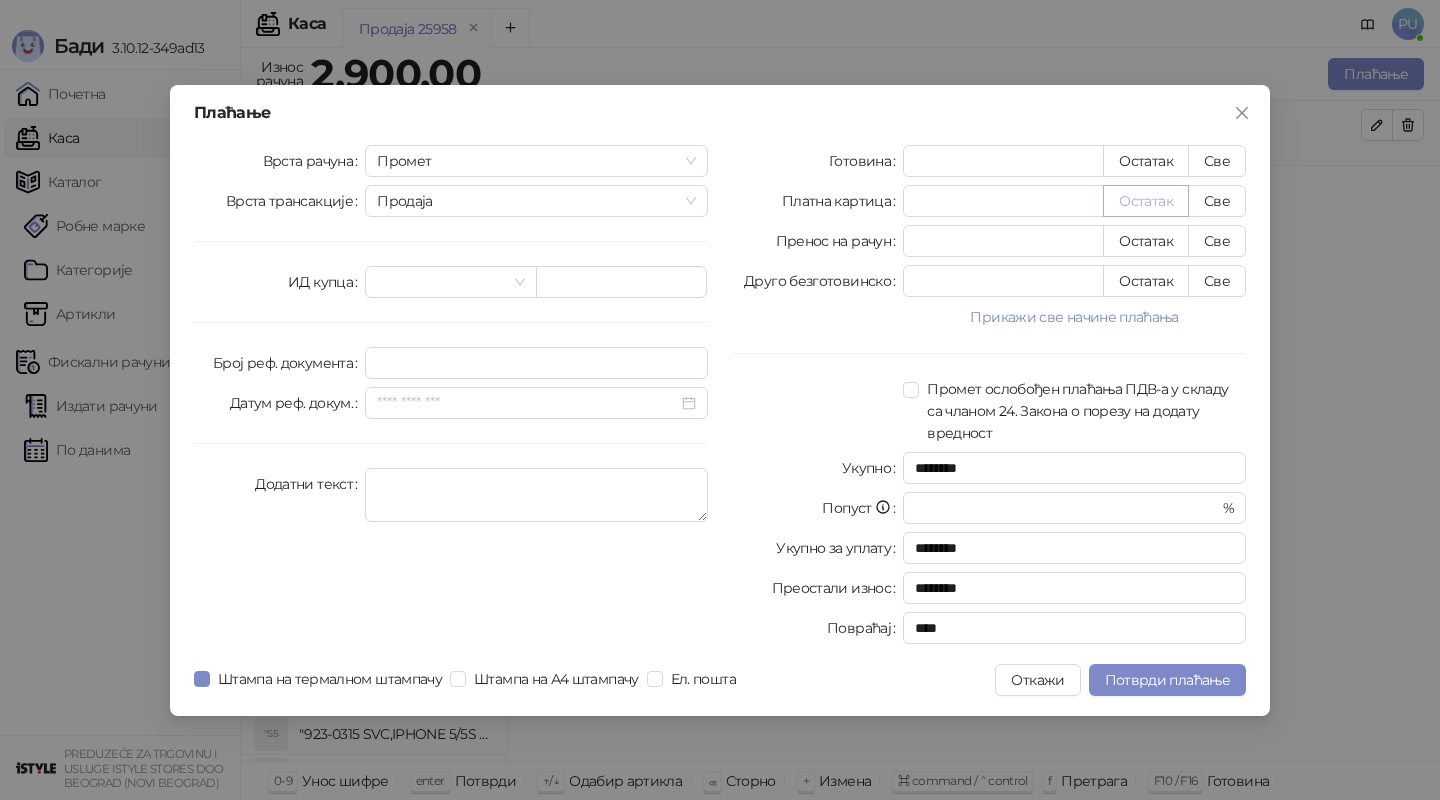 type on "**" 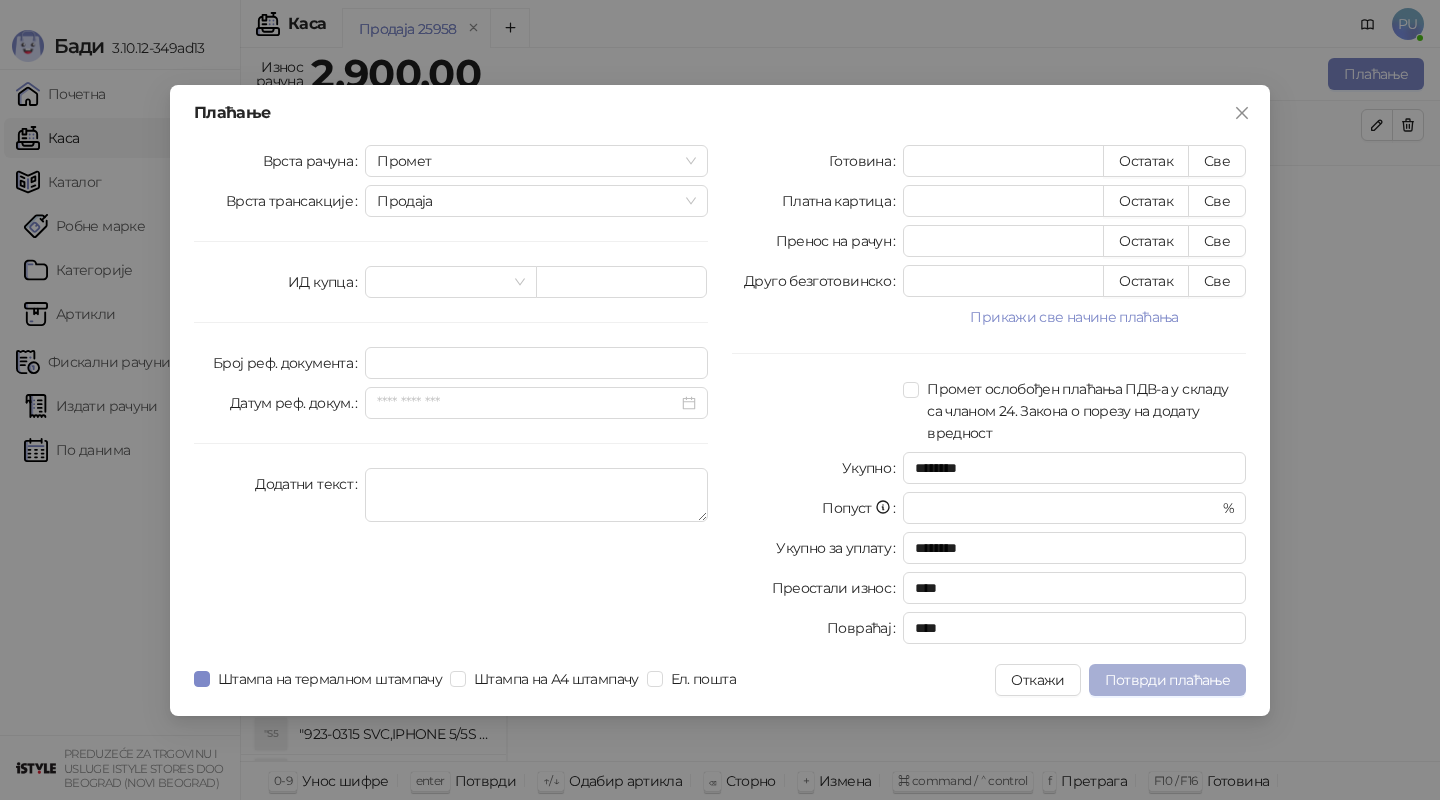 click on "Потврди плаћање" at bounding box center (1167, 680) 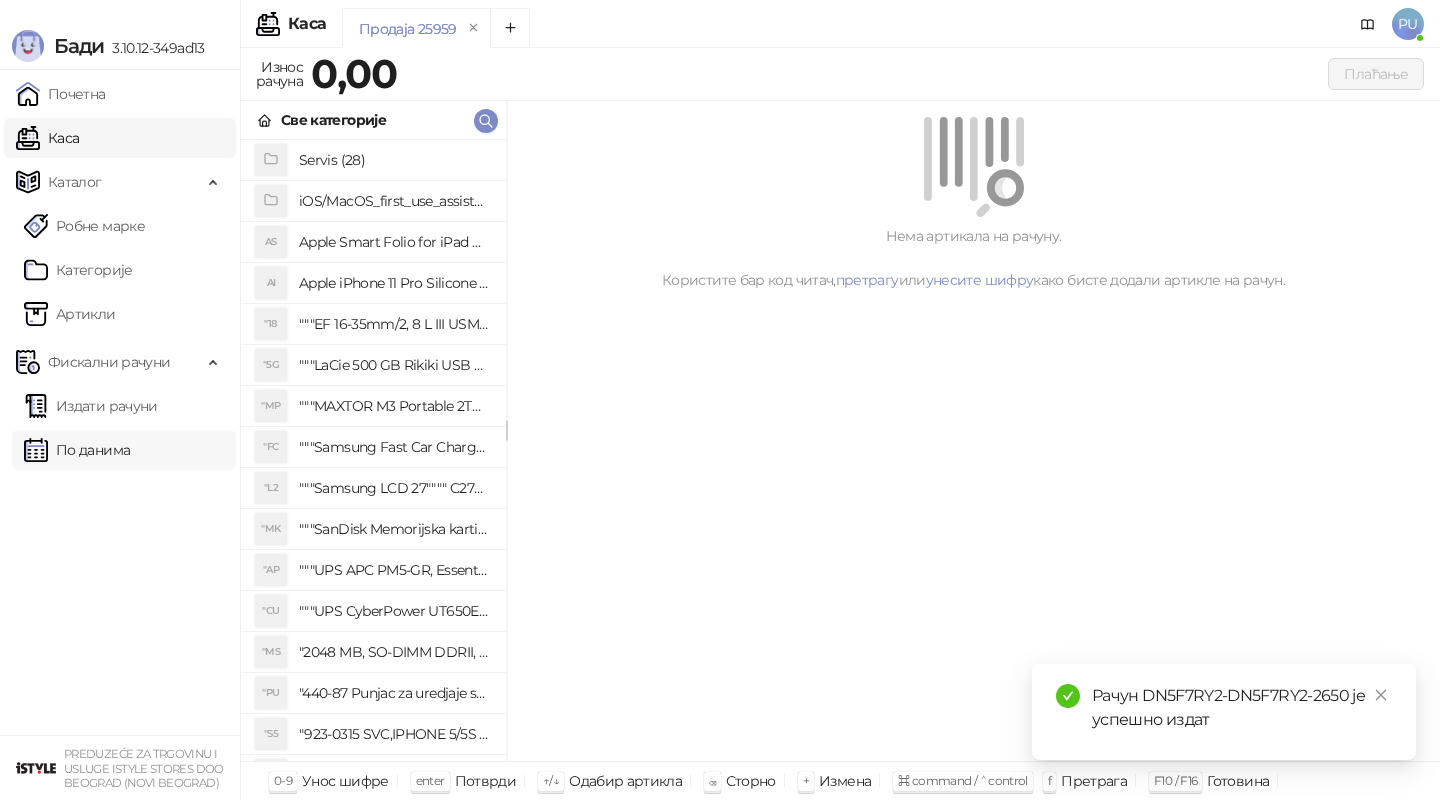 click on "По данима" at bounding box center [77, 450] 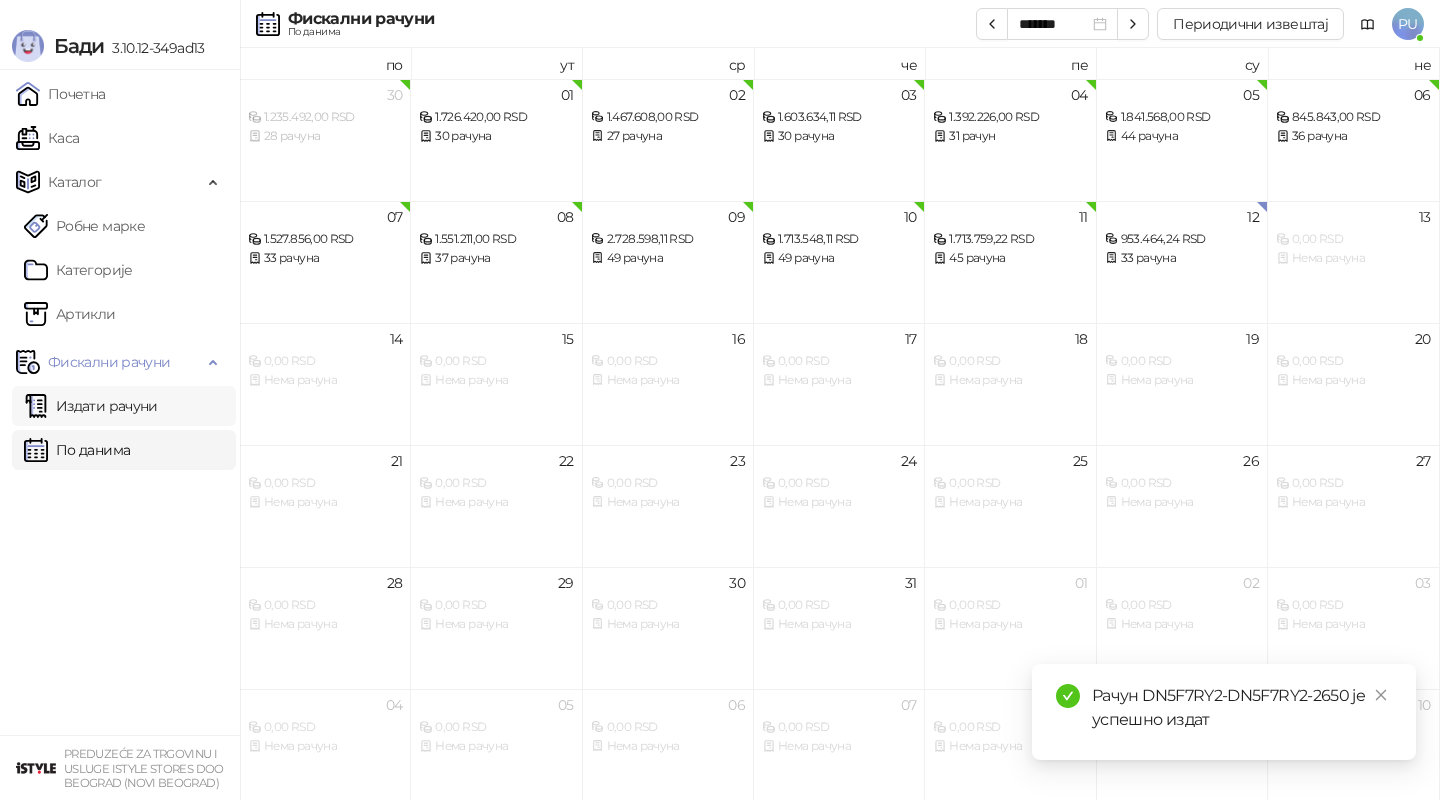 click on "Издати рачуни" at bounding box center (91, 406) 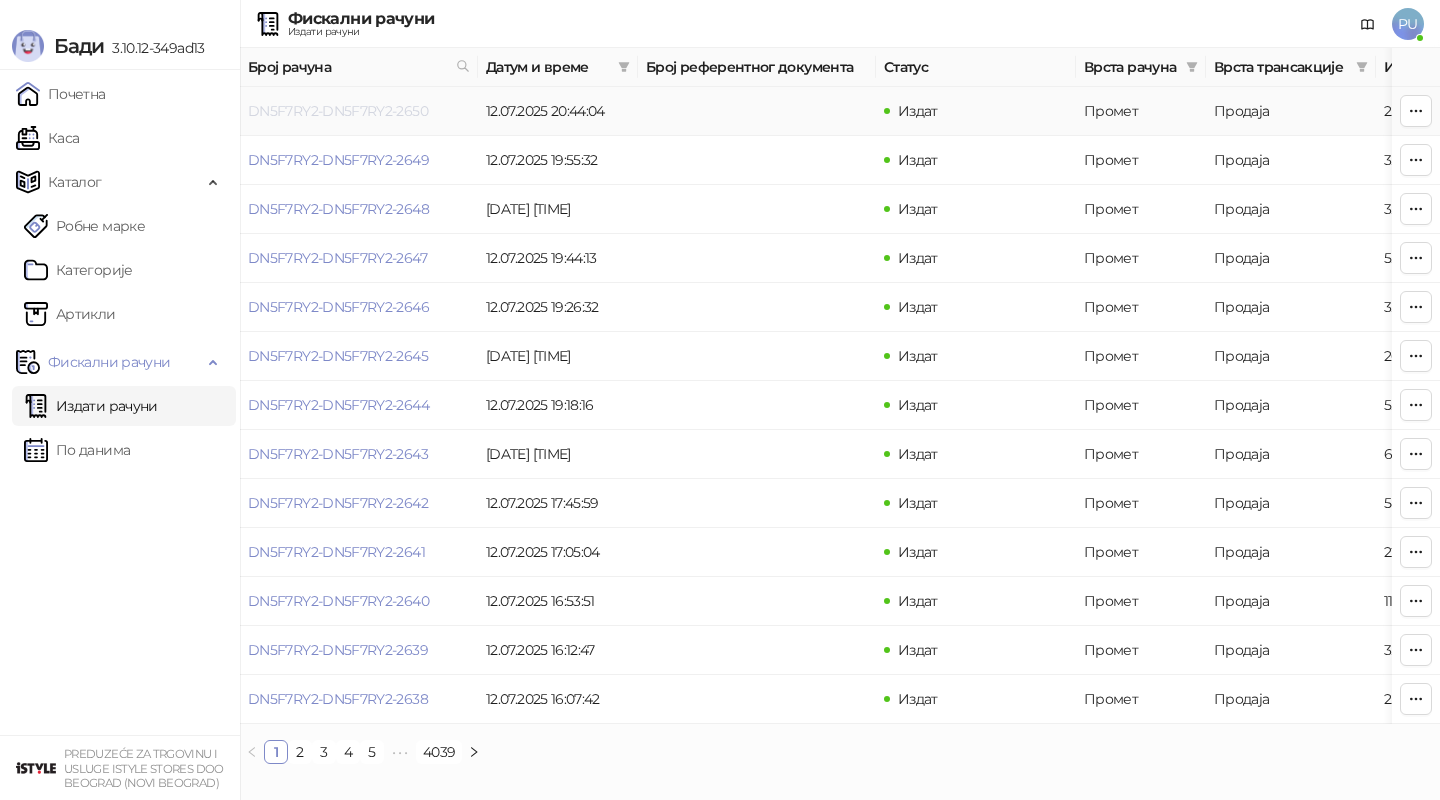 click on "DN5F7RY2-DN5F7RY2-2650" at bounding box center [338, 111] 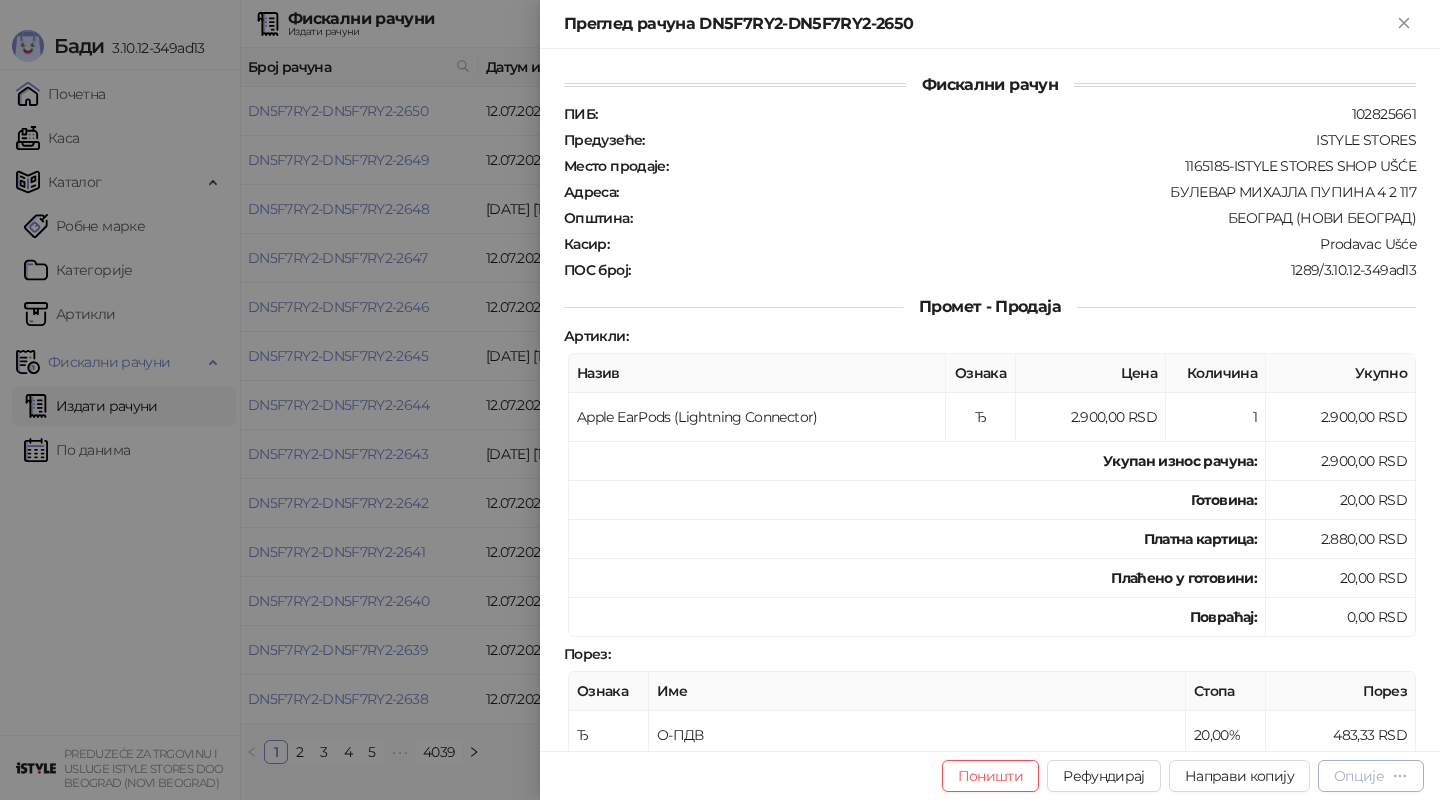 click at bounding box center [1400, 775] 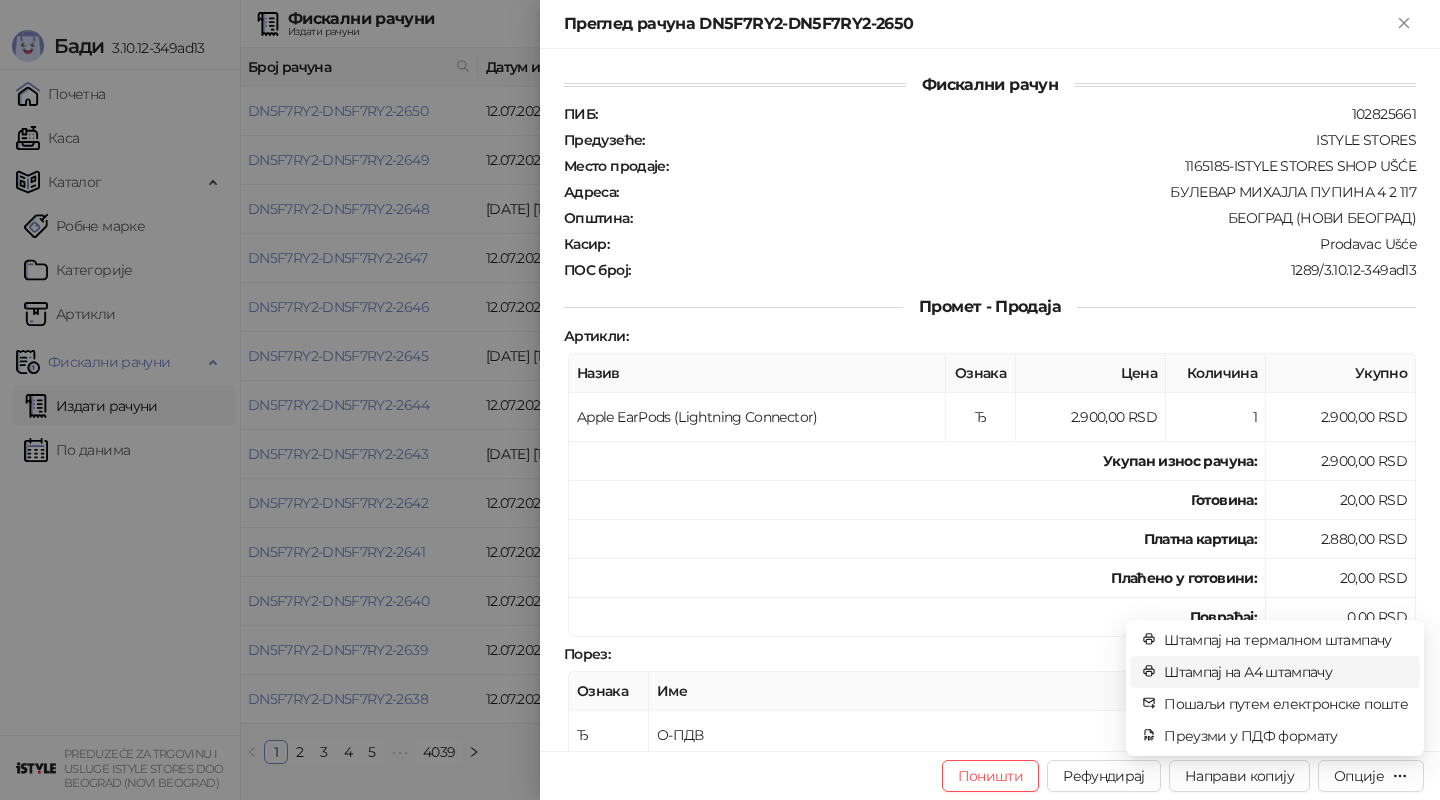 click on "Штампај на А4 штампачу" at bounding box center [1286, 672] 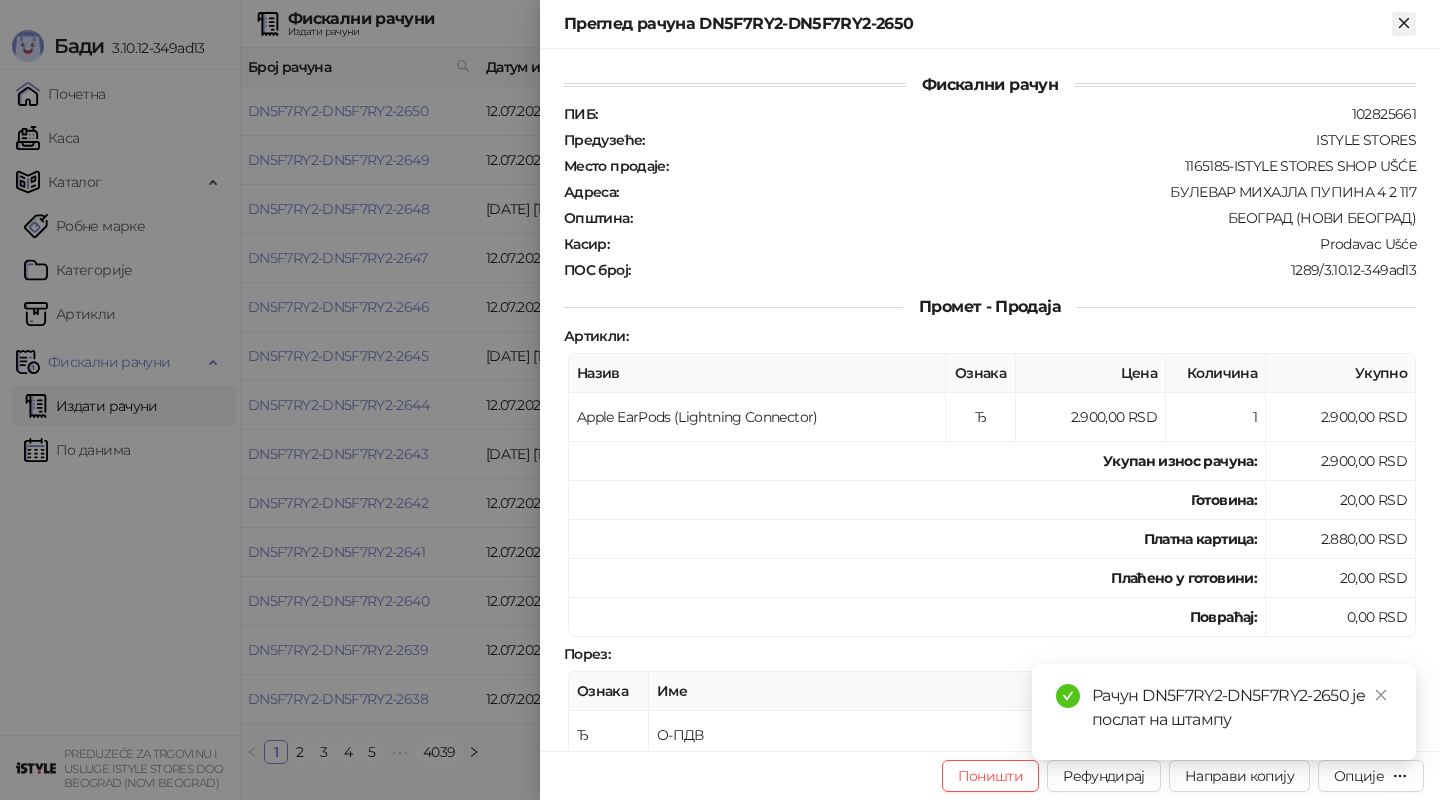 click 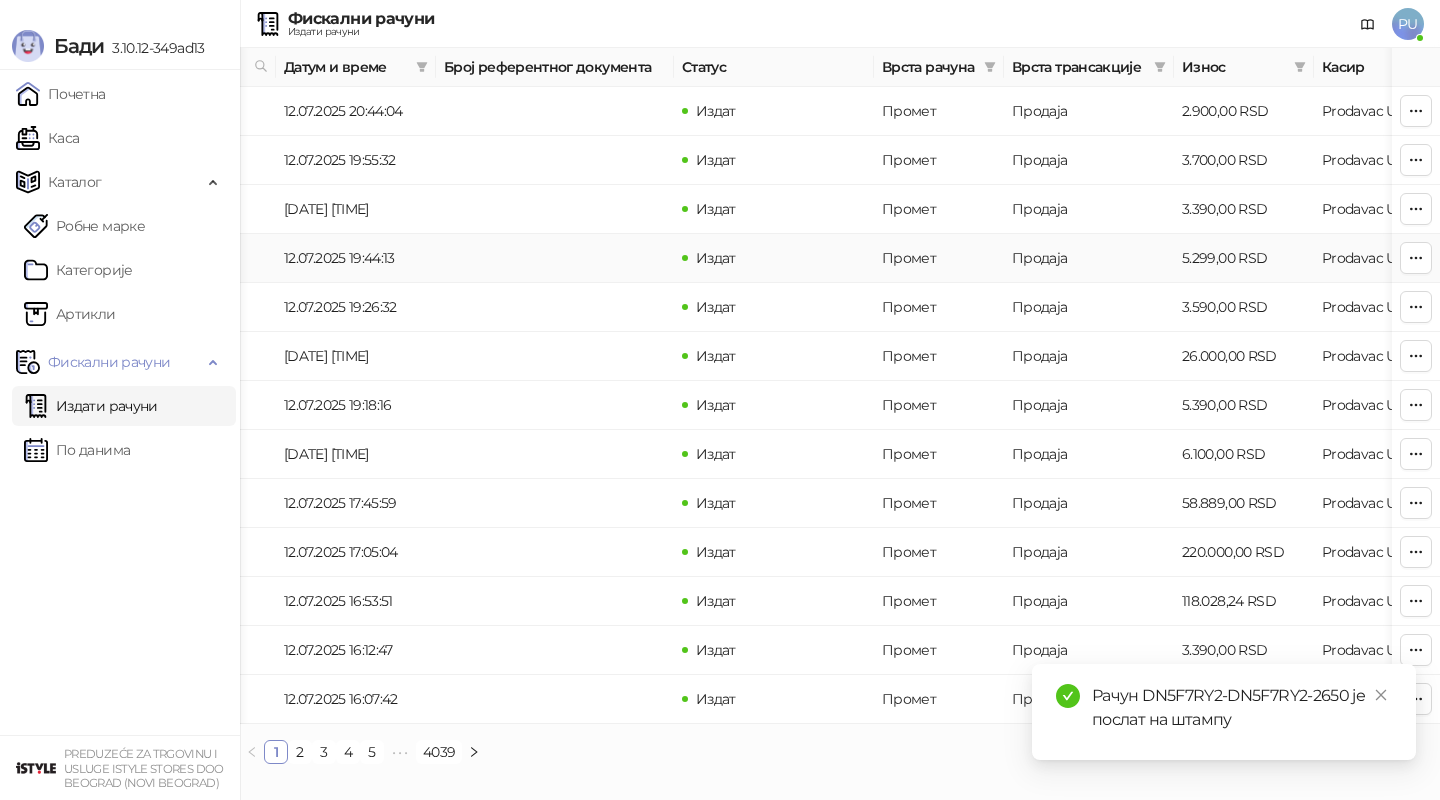 scroll, scrollTop: 0, scrollLeft: 207, axis: horizontal 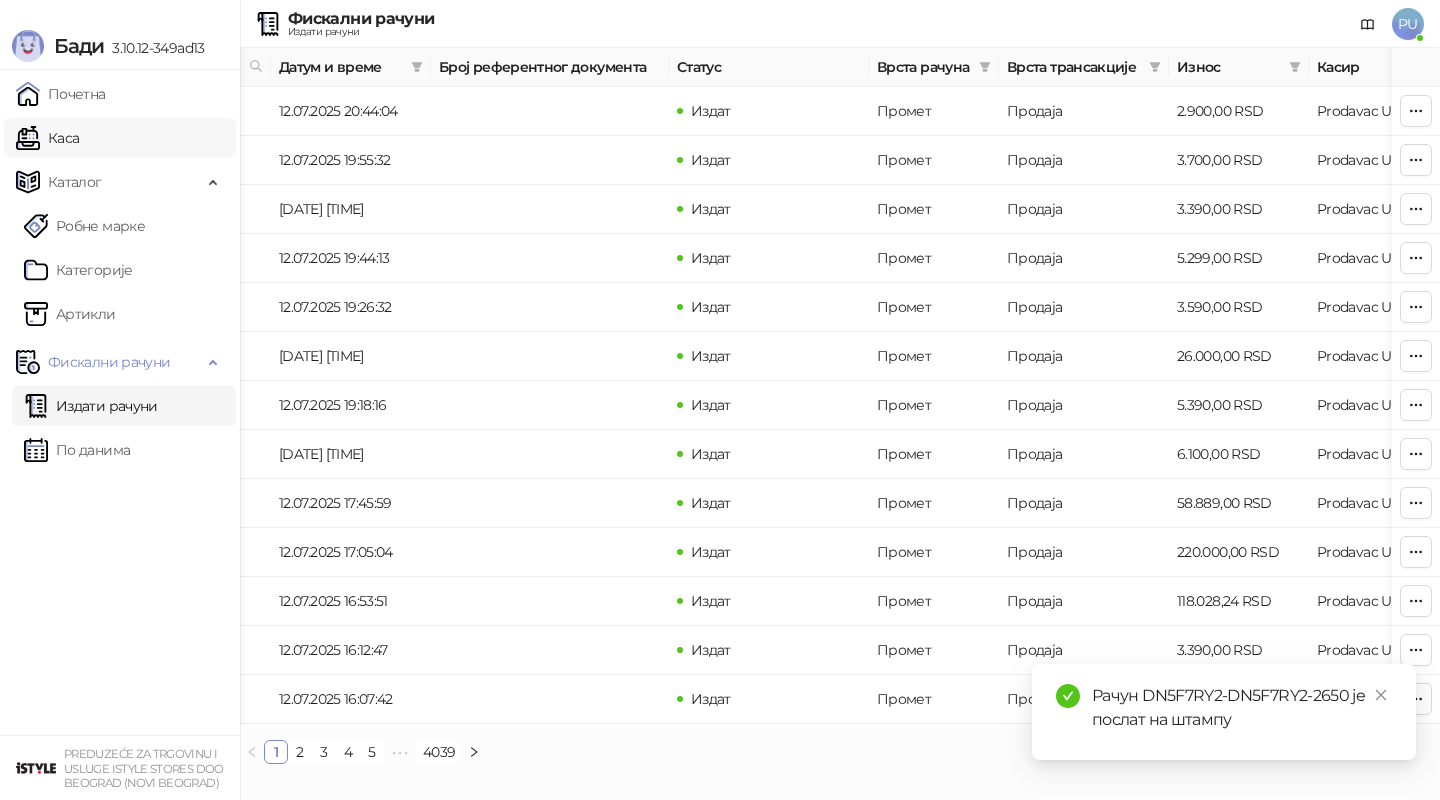 click on "Каса" at bounding box center (47, 138) 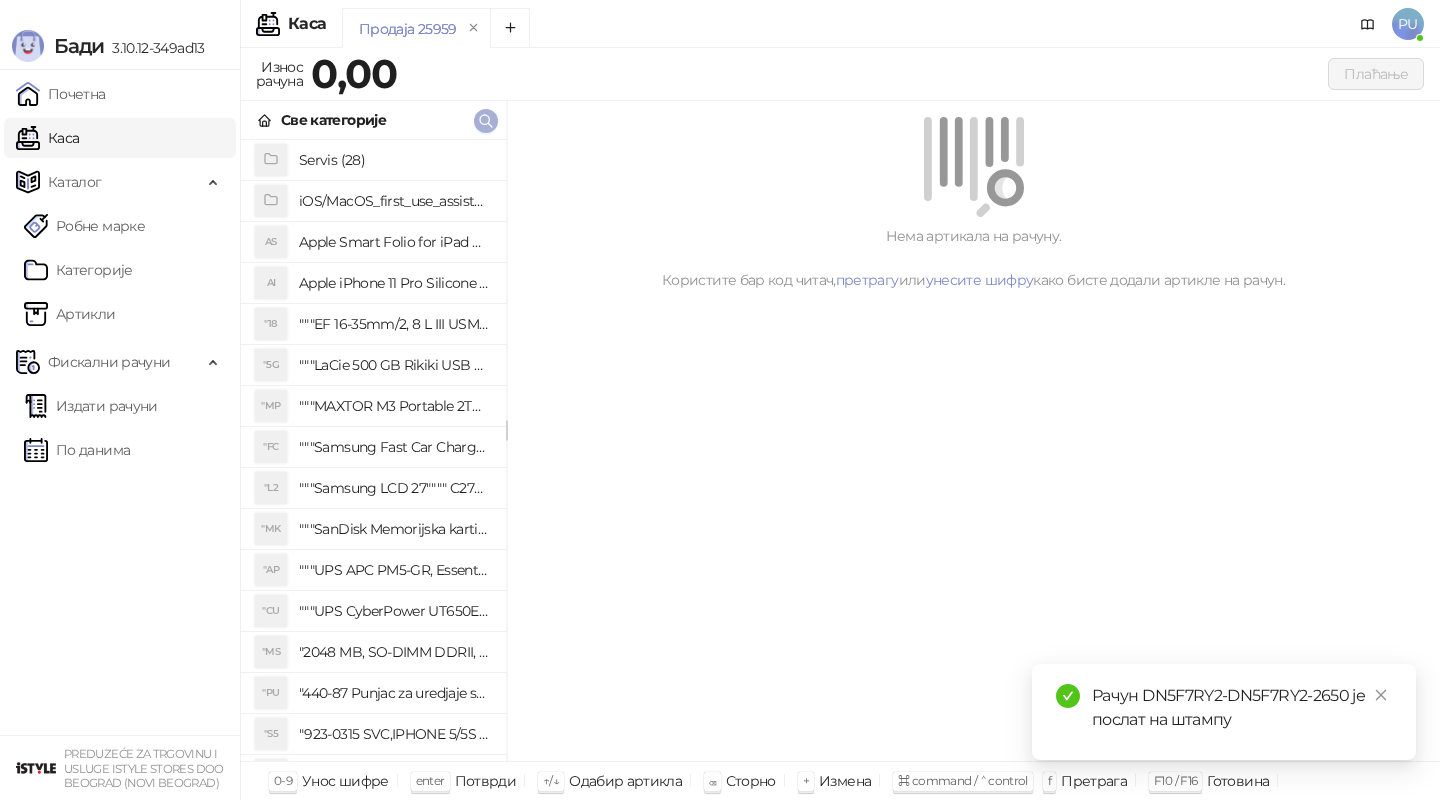 click 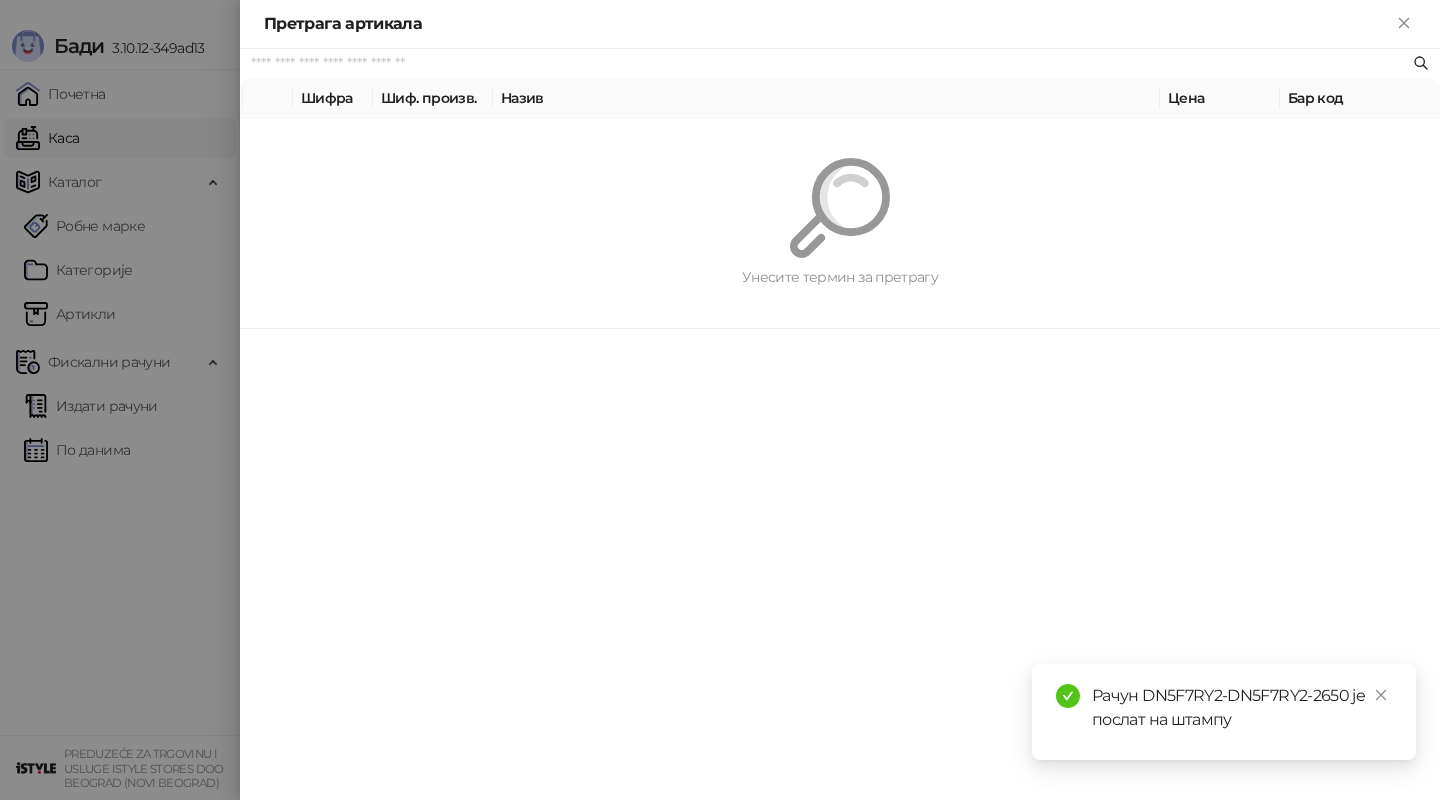 paste on "********" 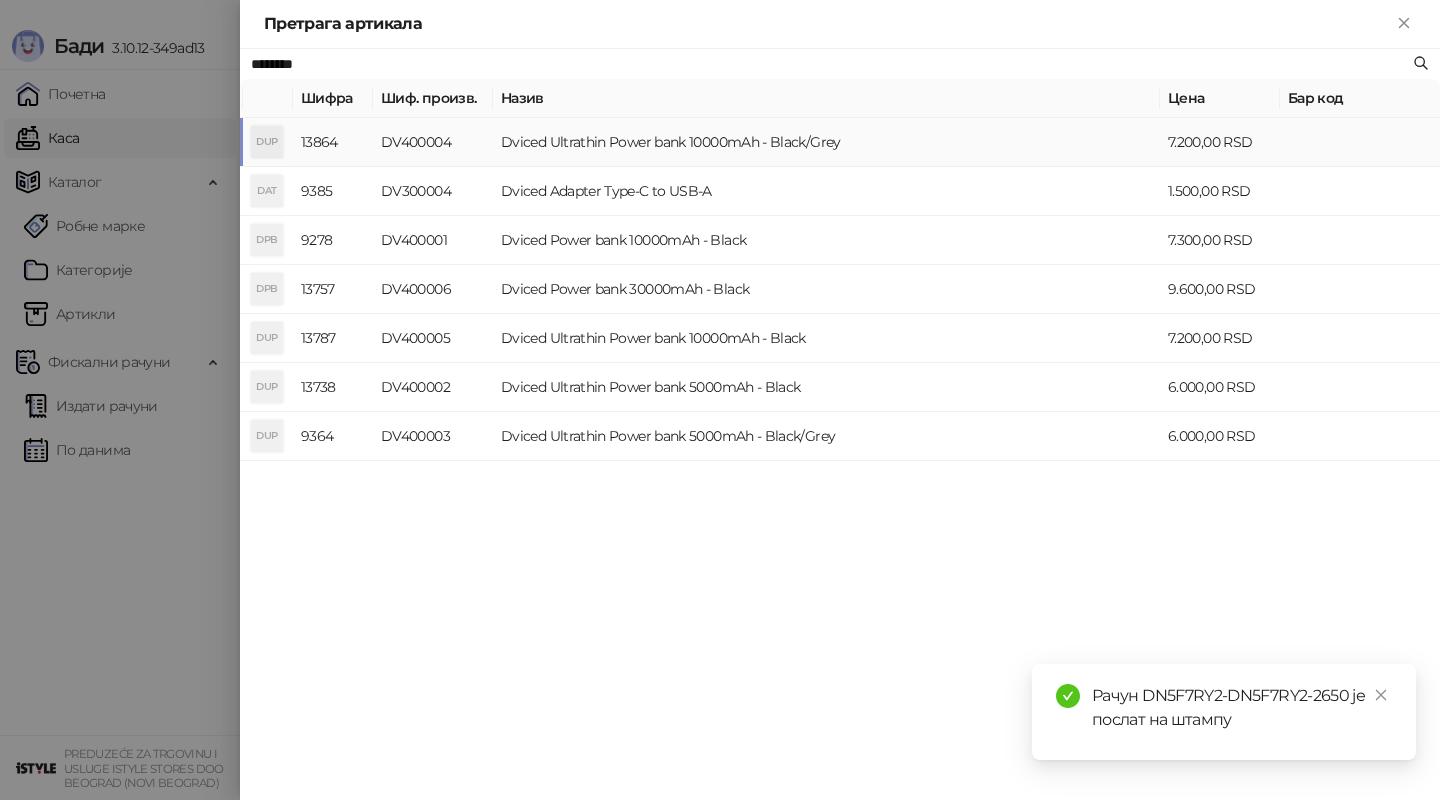 click on "Dviced Ultrathin Power bank 10000mAh - Black/Grey" at bounding box center [826, 142] 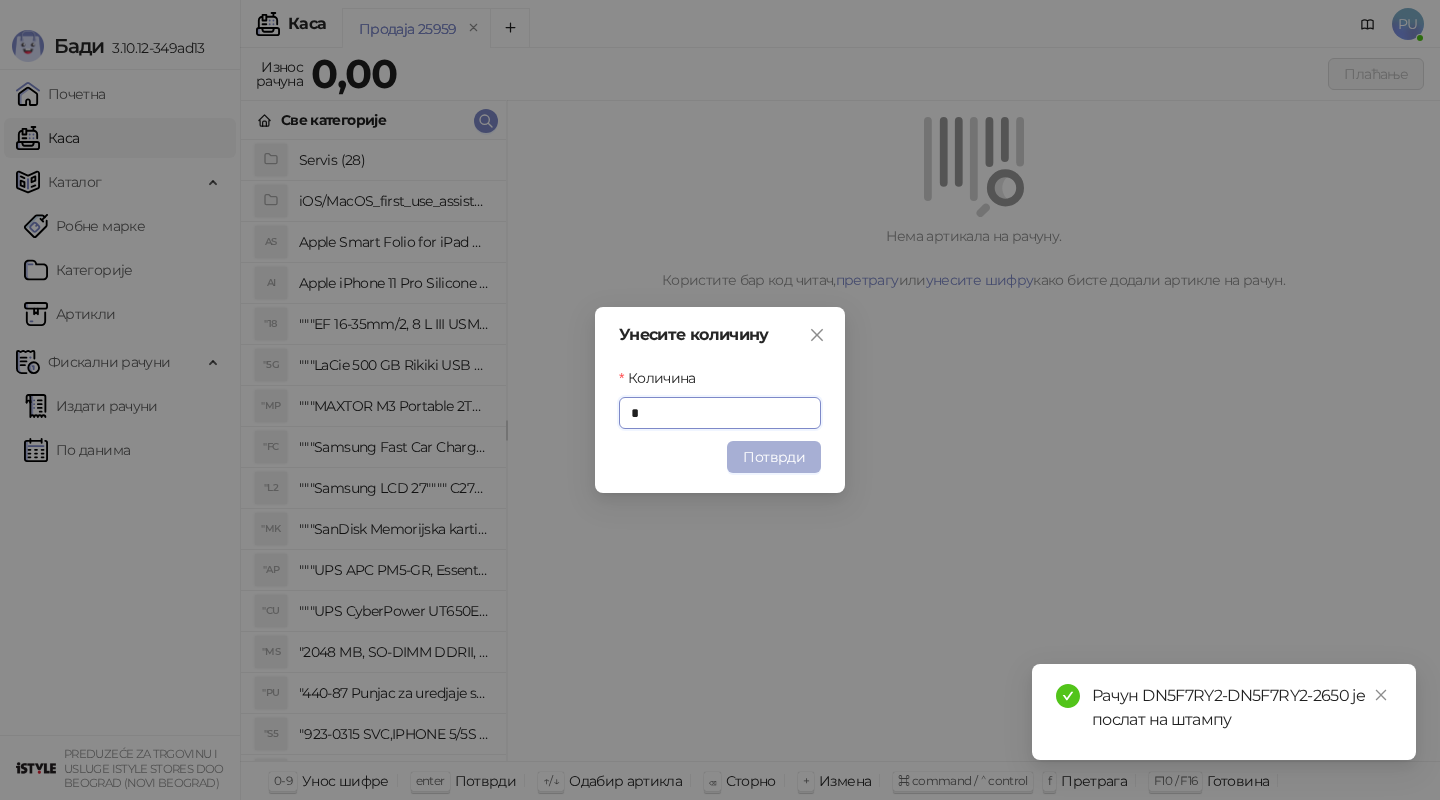 click on "Потврди" at bounding box center (774, 457) 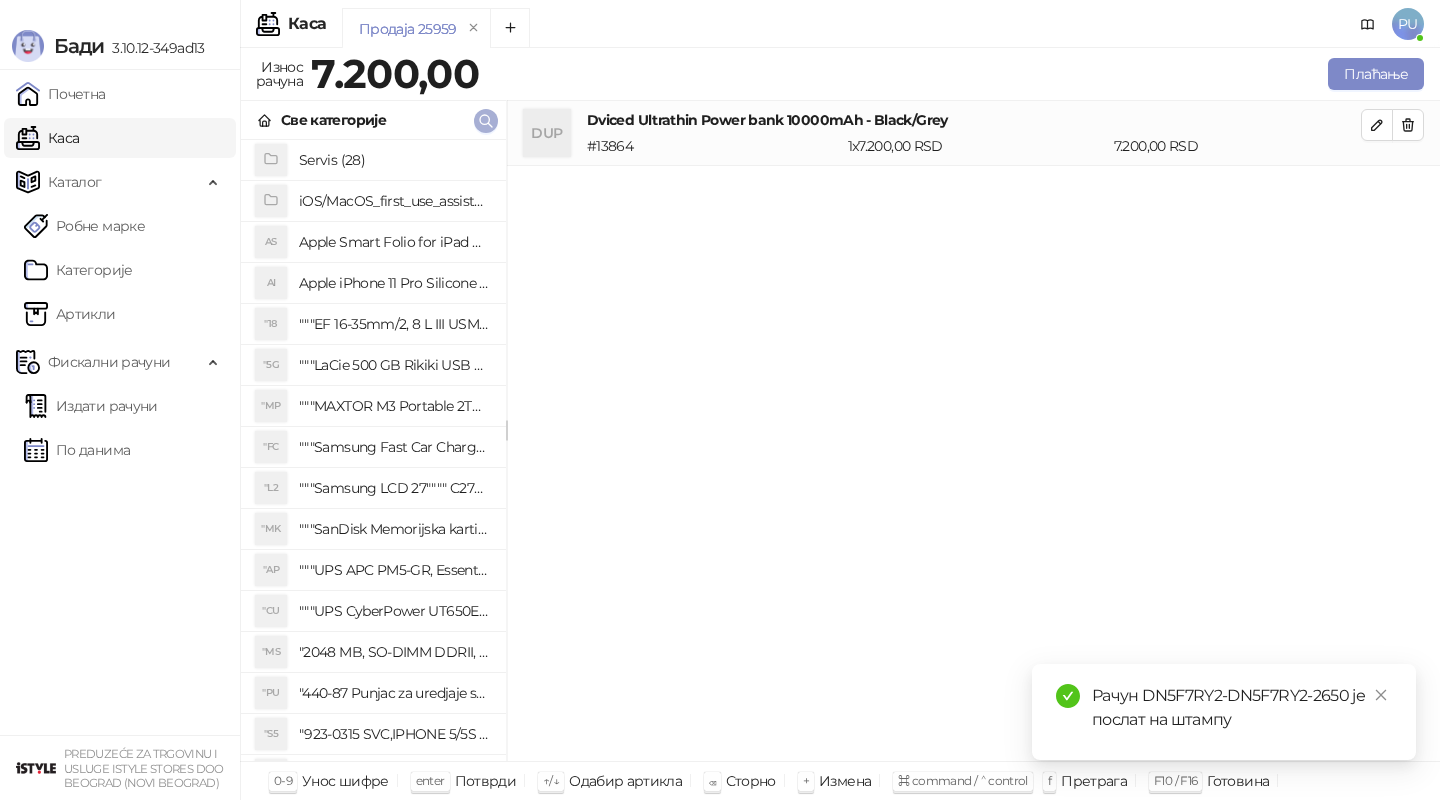 click 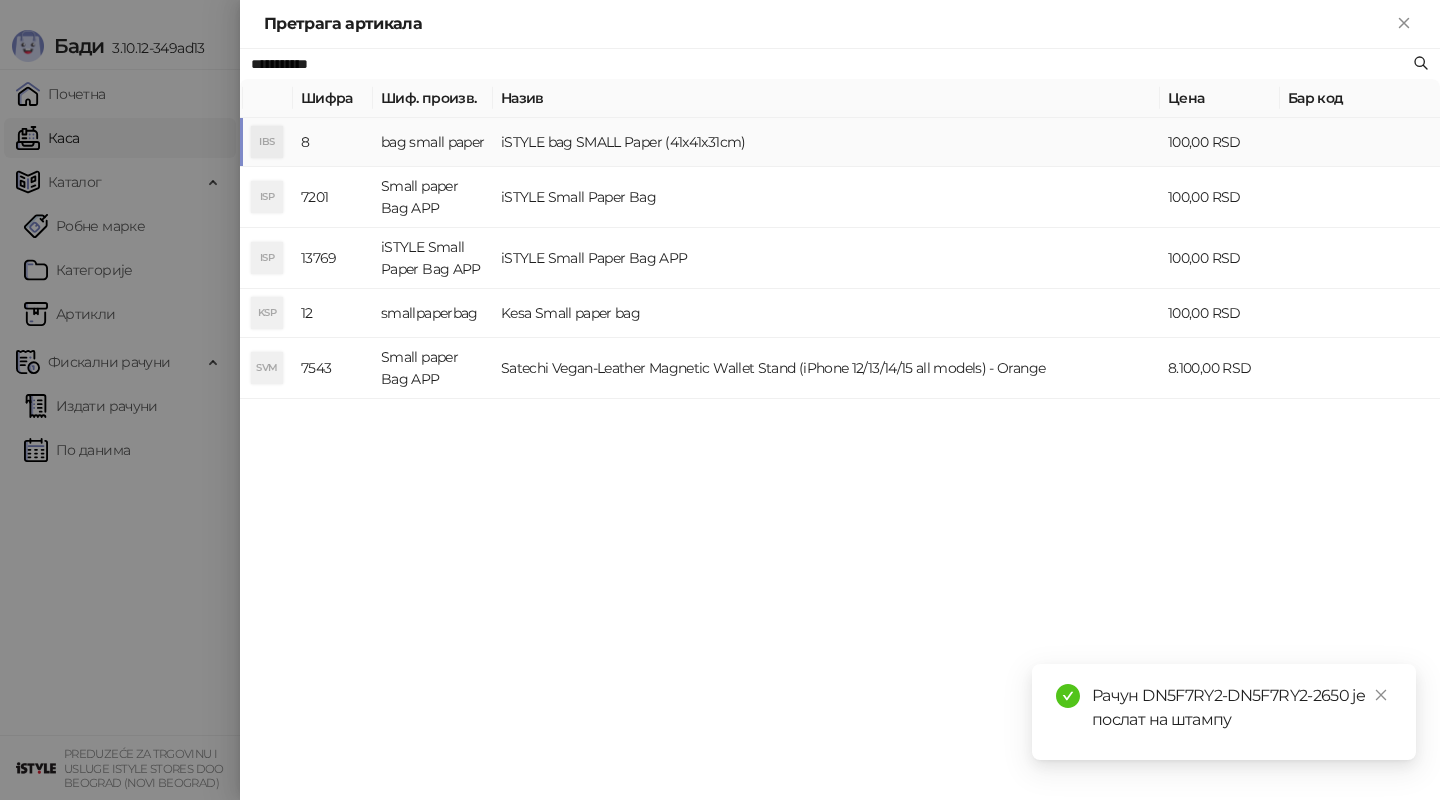 type on "**********" 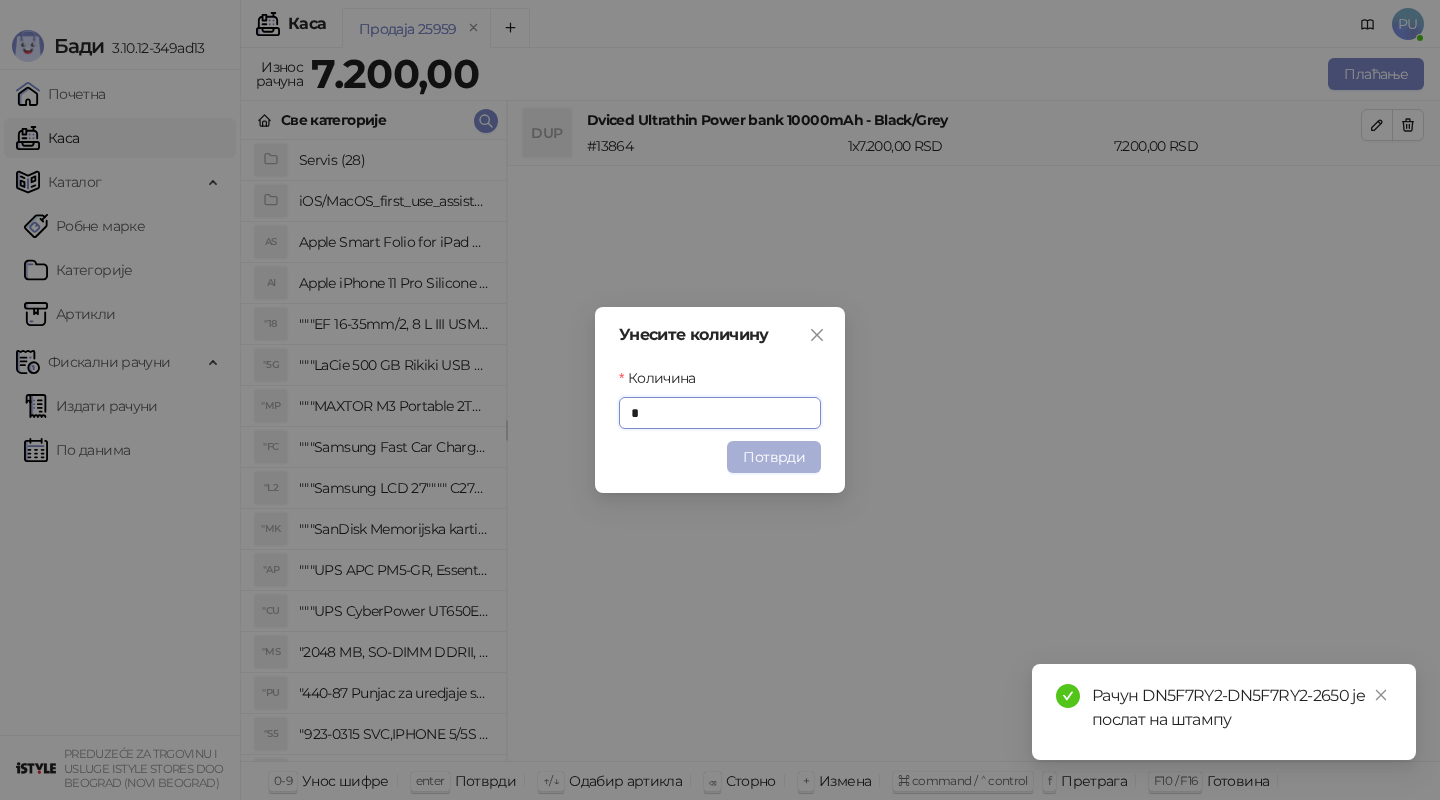 click on "Потврди" at bounding box center (774, 457) 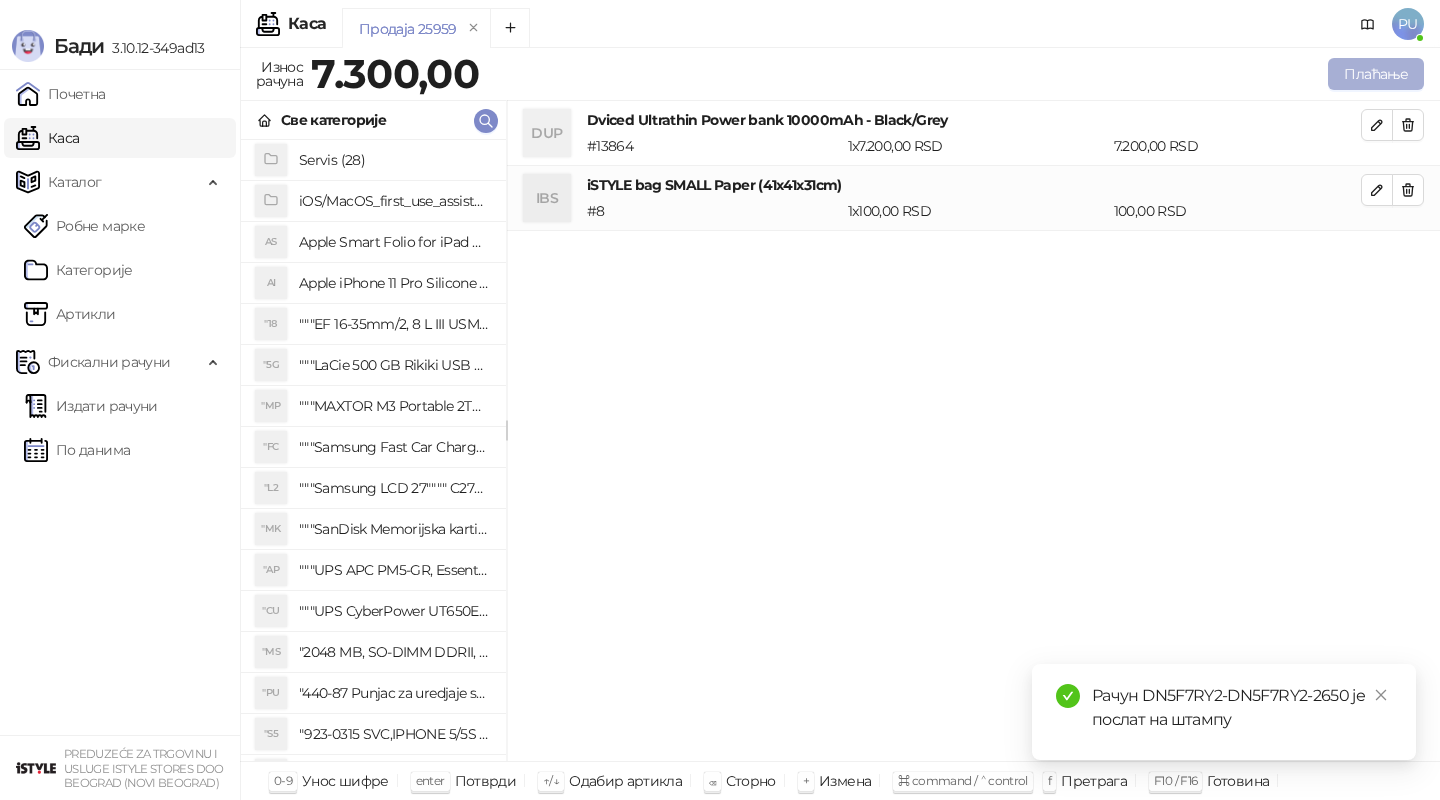 click on "Плаћање" at bounding box center [1376, 74] 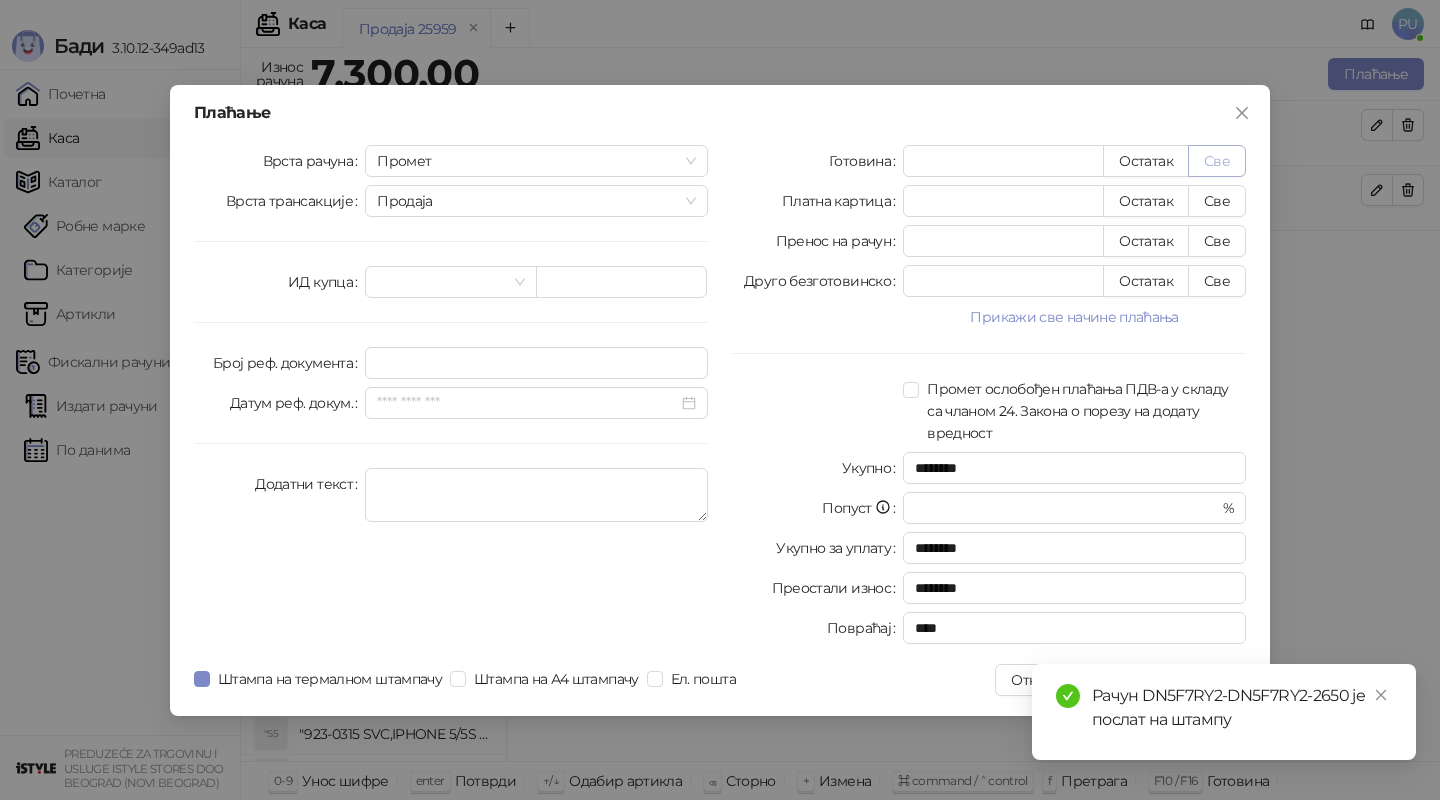 click on "Све" at bounding box center [1217, 161] 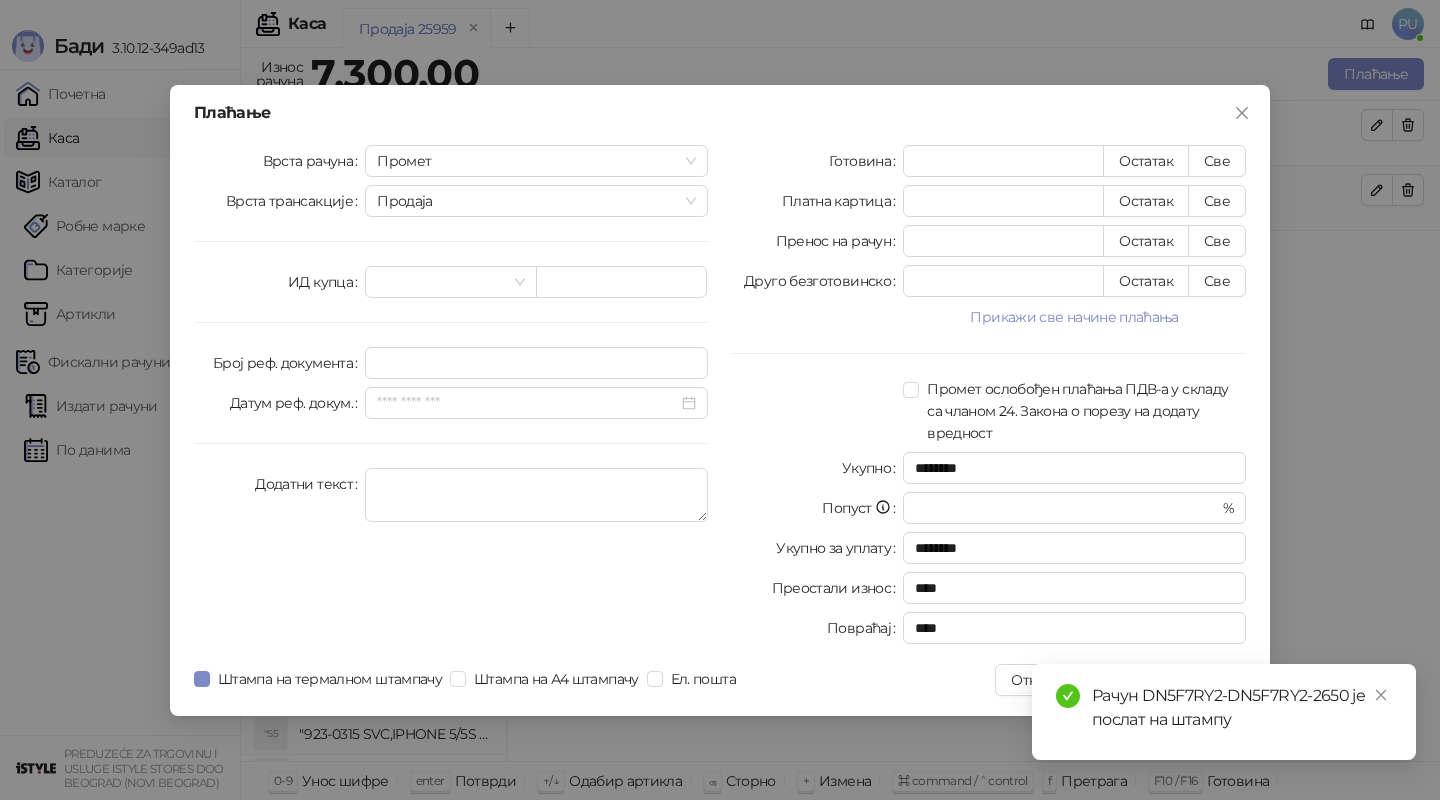 click on "Штампа на термалном штампачу Штампа на А4 штампачу Ел. пошта" at bounding box center (469, 680) 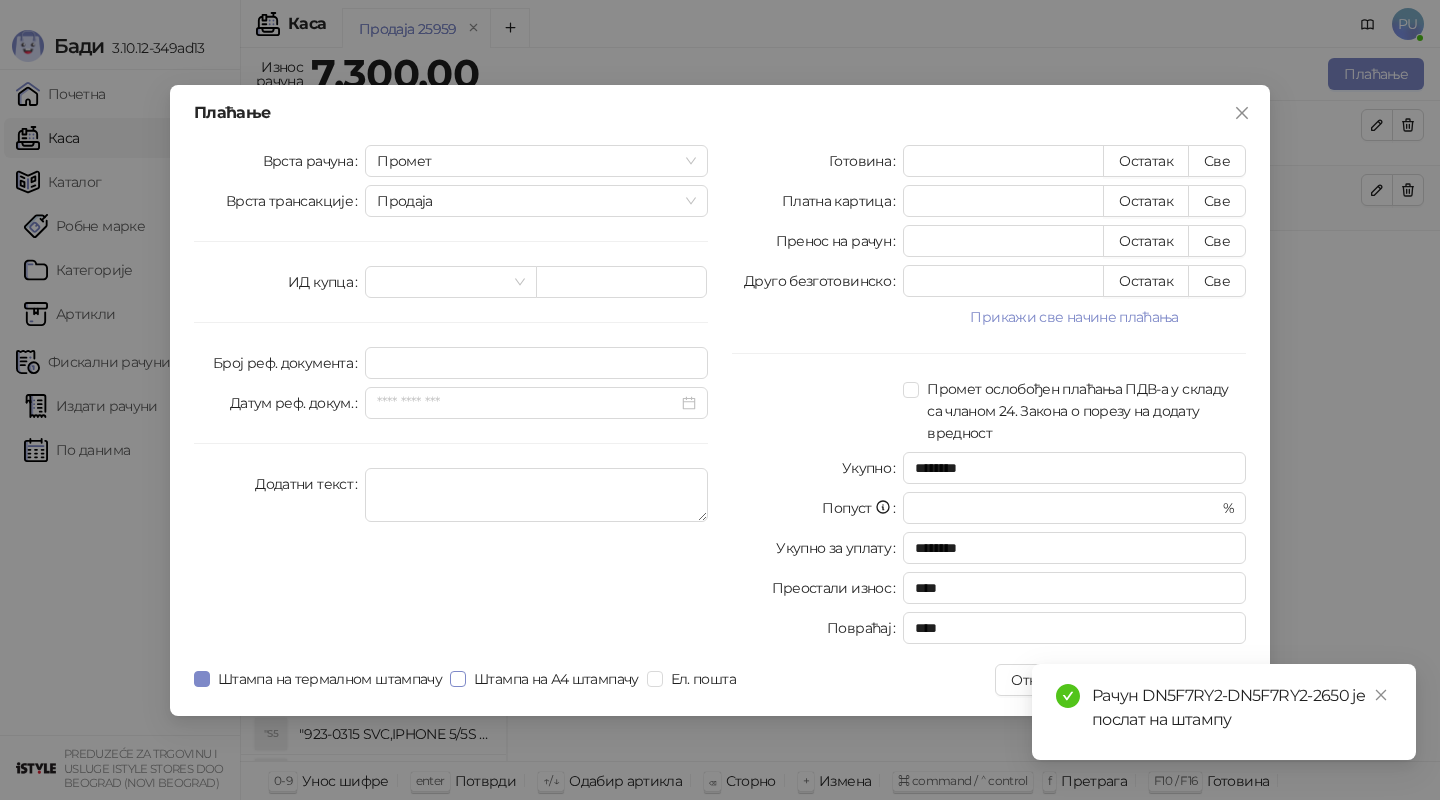 click on "Штампа на А4 штампачу" at bounding box center [556, 679] 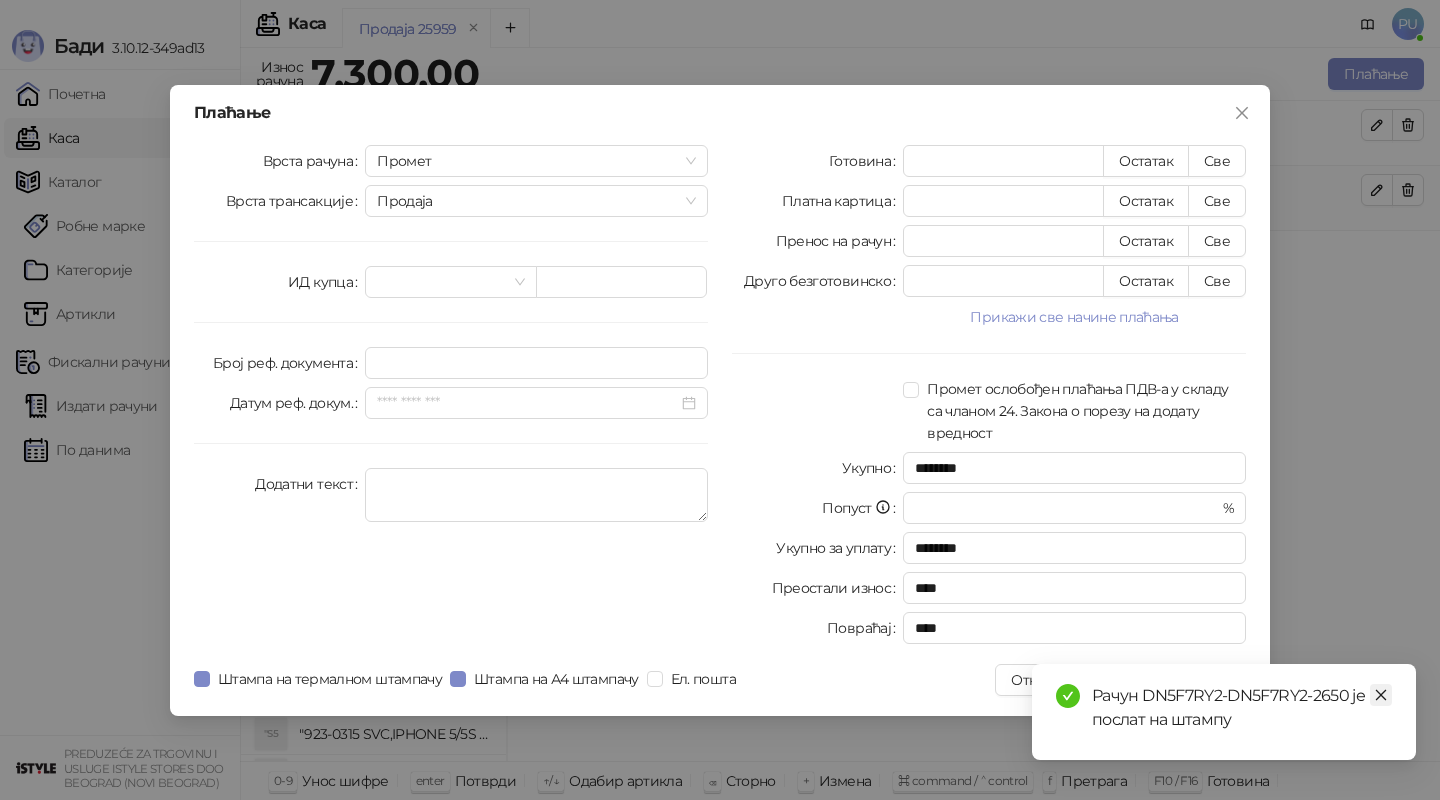 click 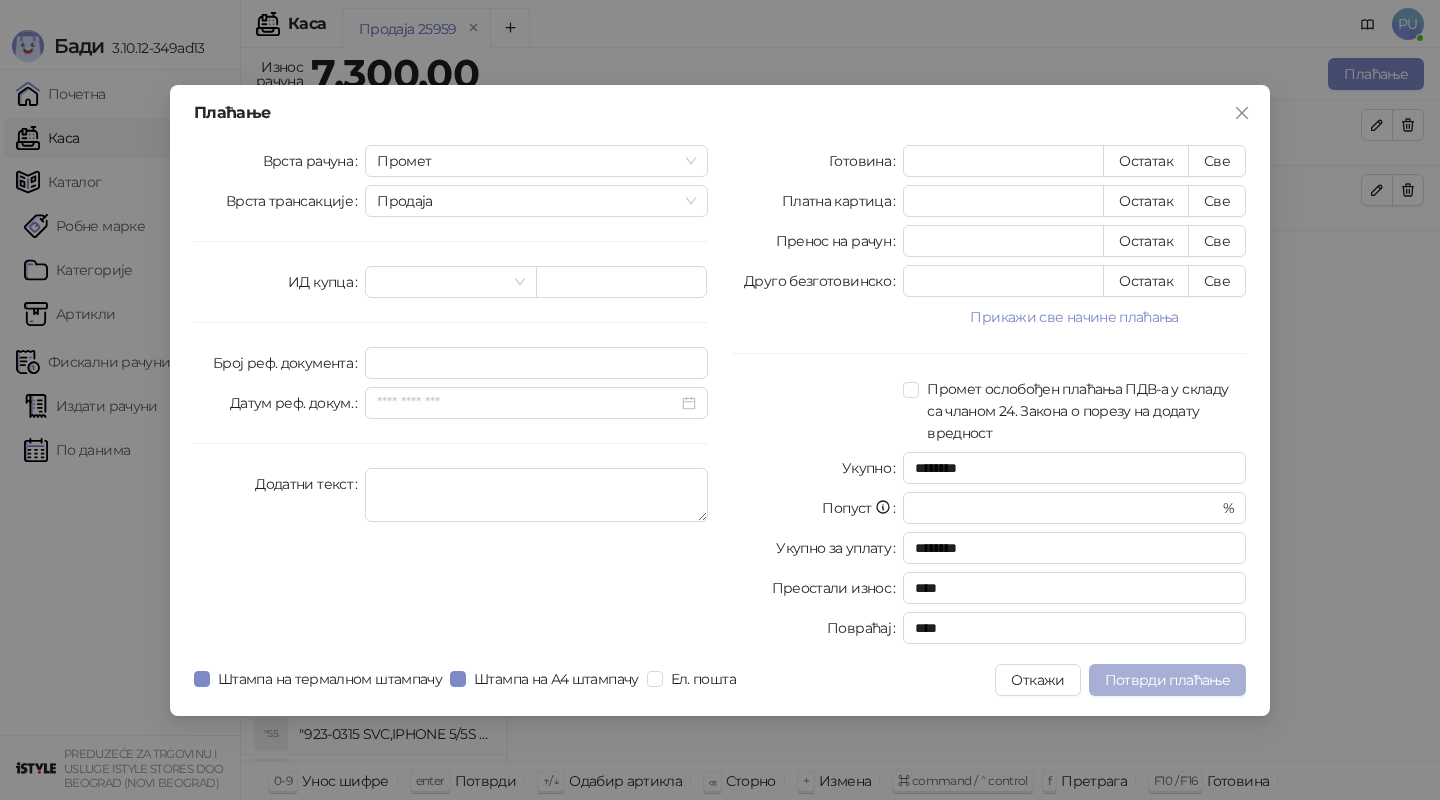 click on "Потврди плаћање" at bounding box center [1167, 680] 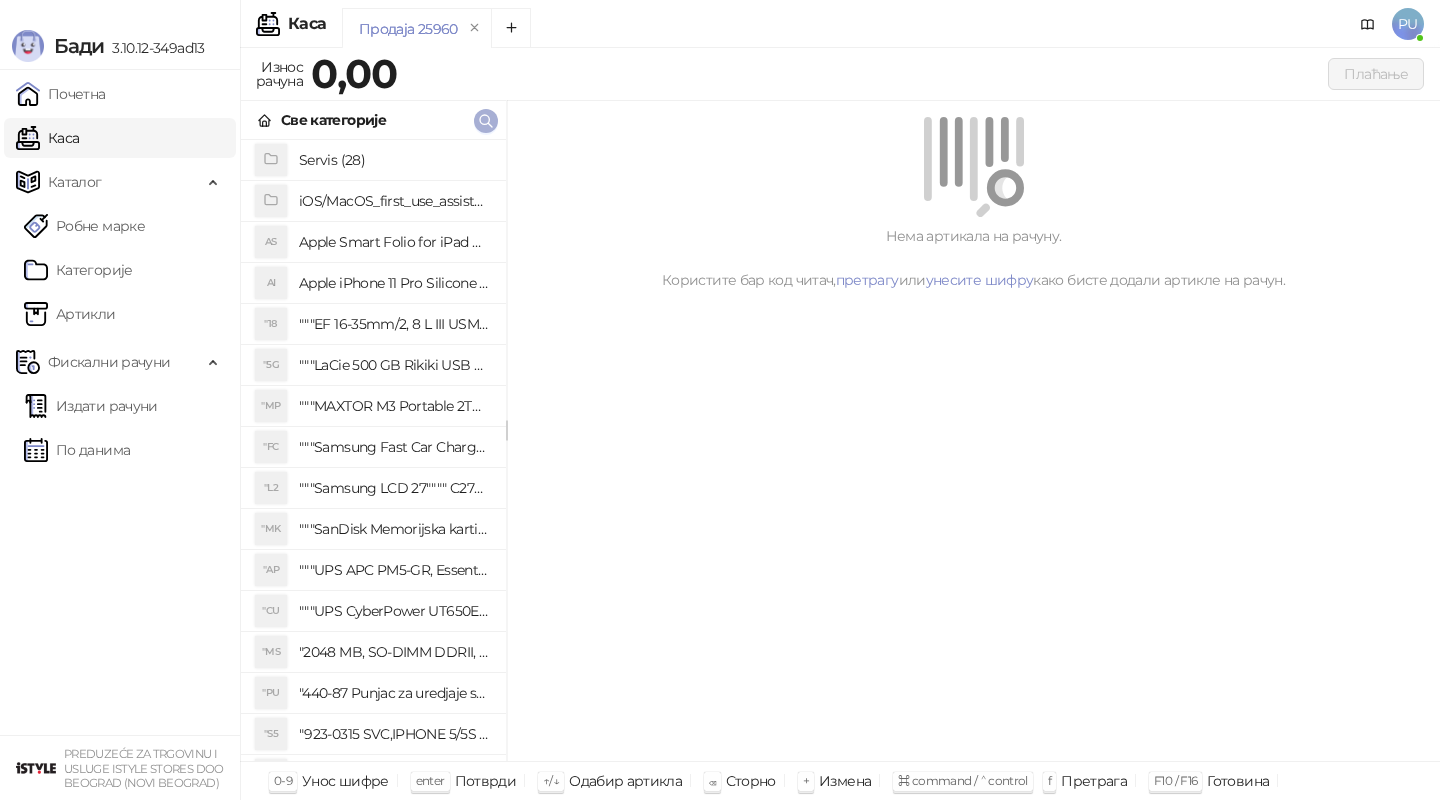 click 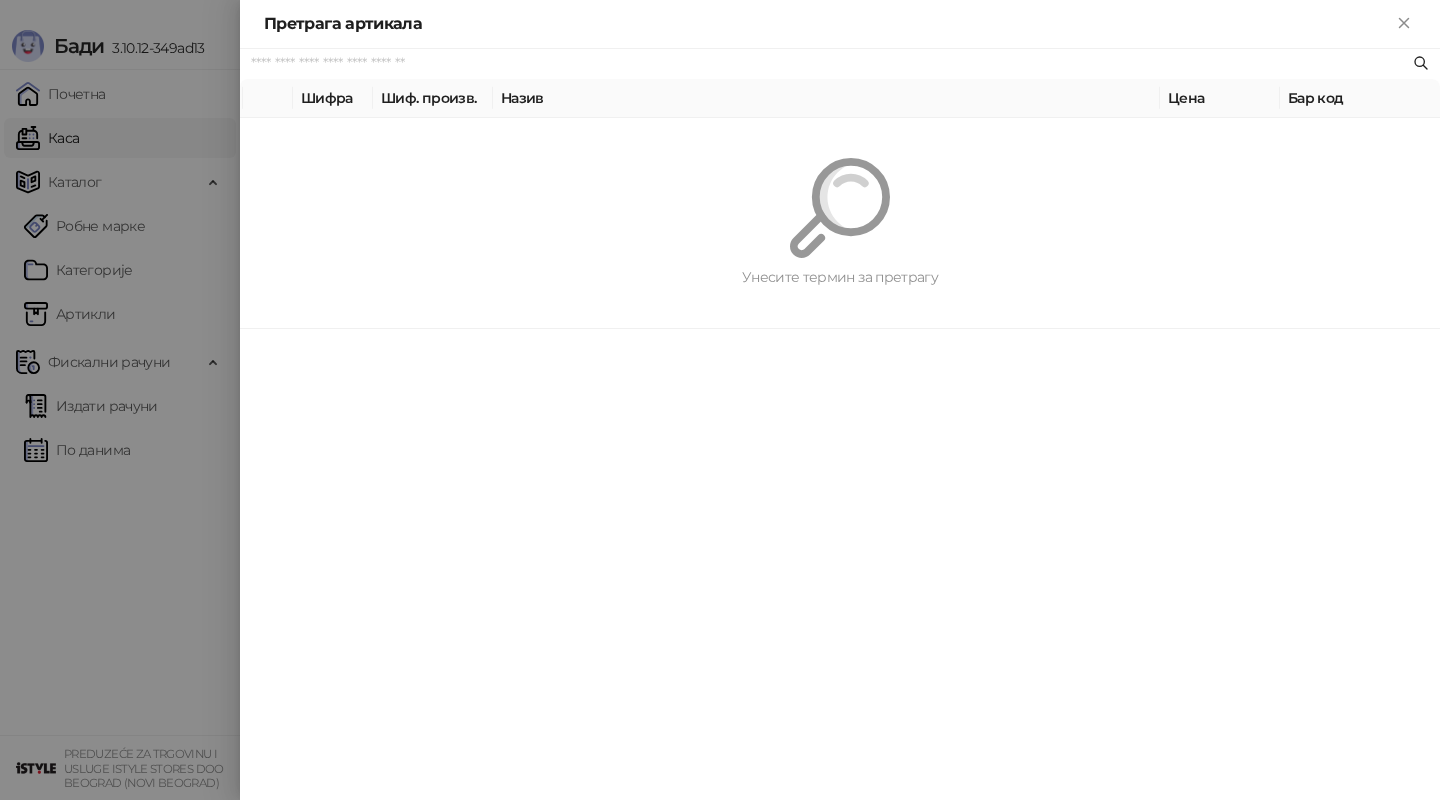 paste on "**********" 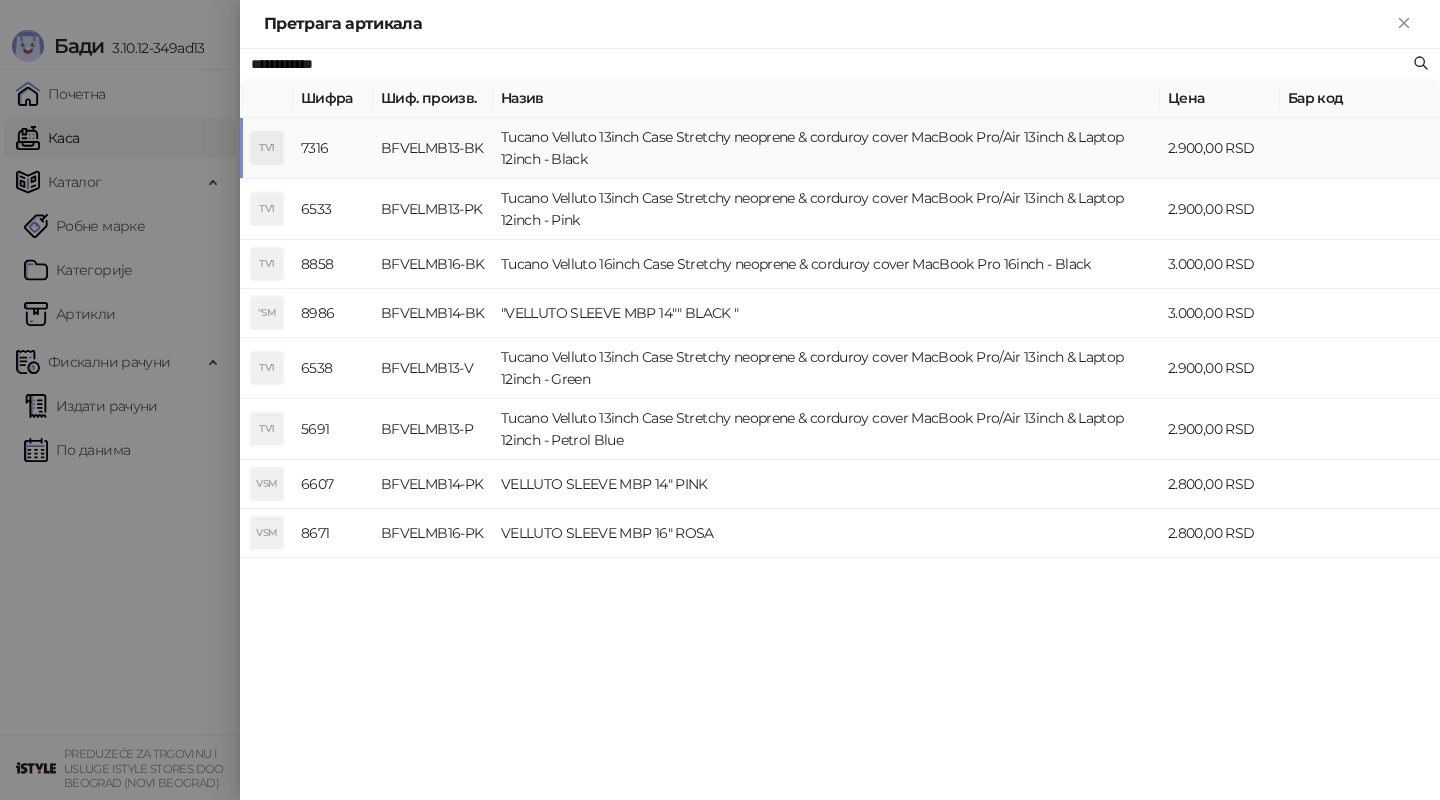 type on "**********" 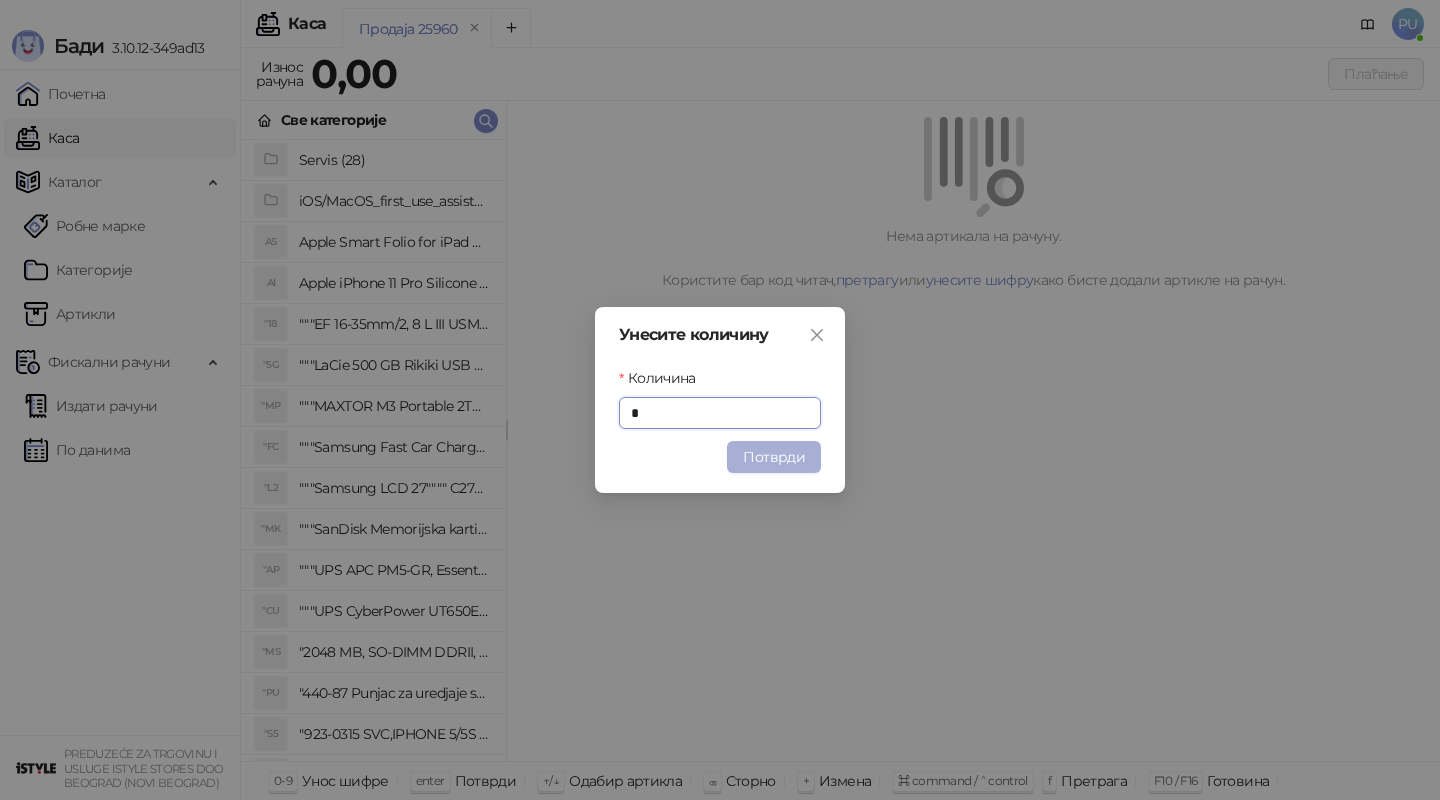 click on "Потврди" at bounding box center [774, 457] 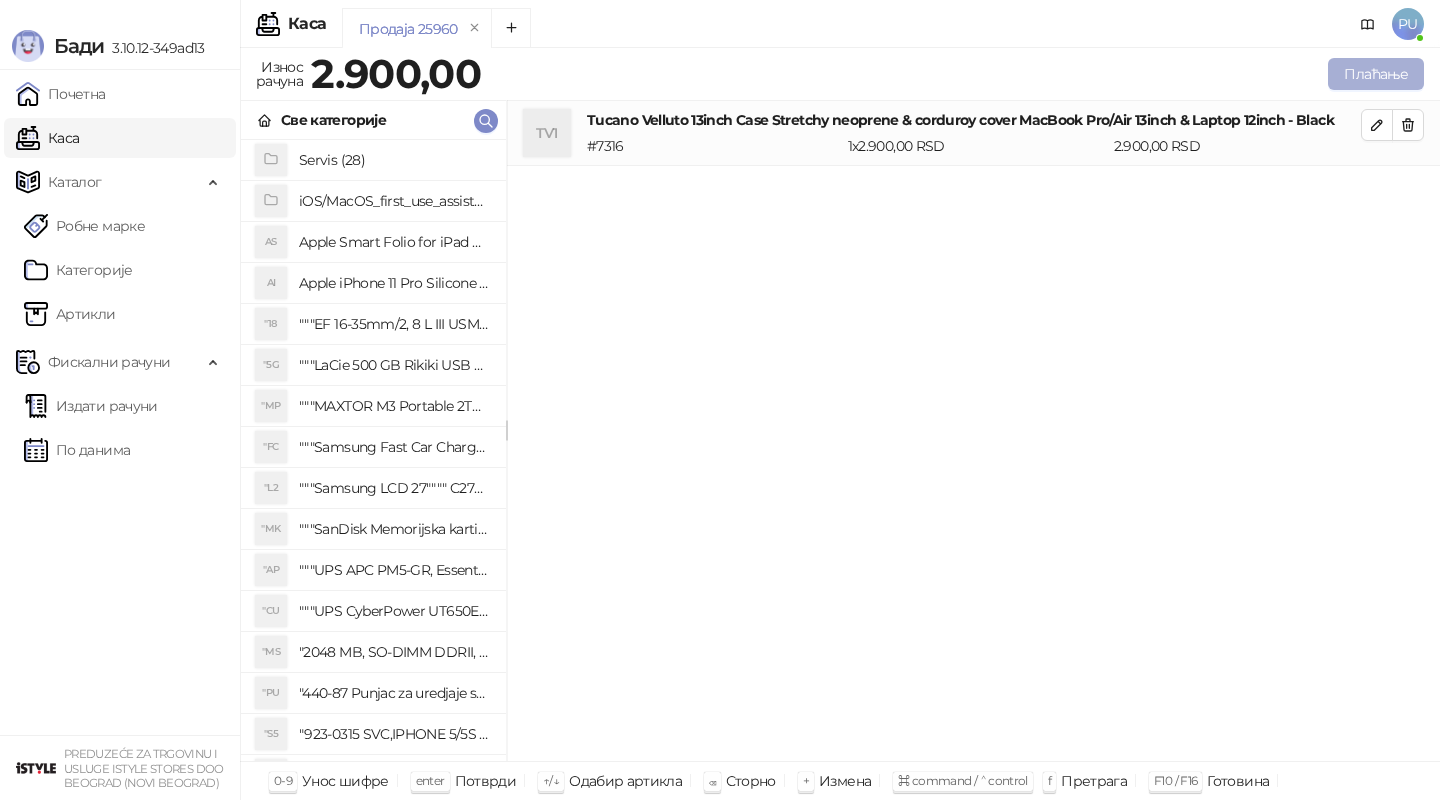 click on "Плаћање" at bounding box center [1376, 74] 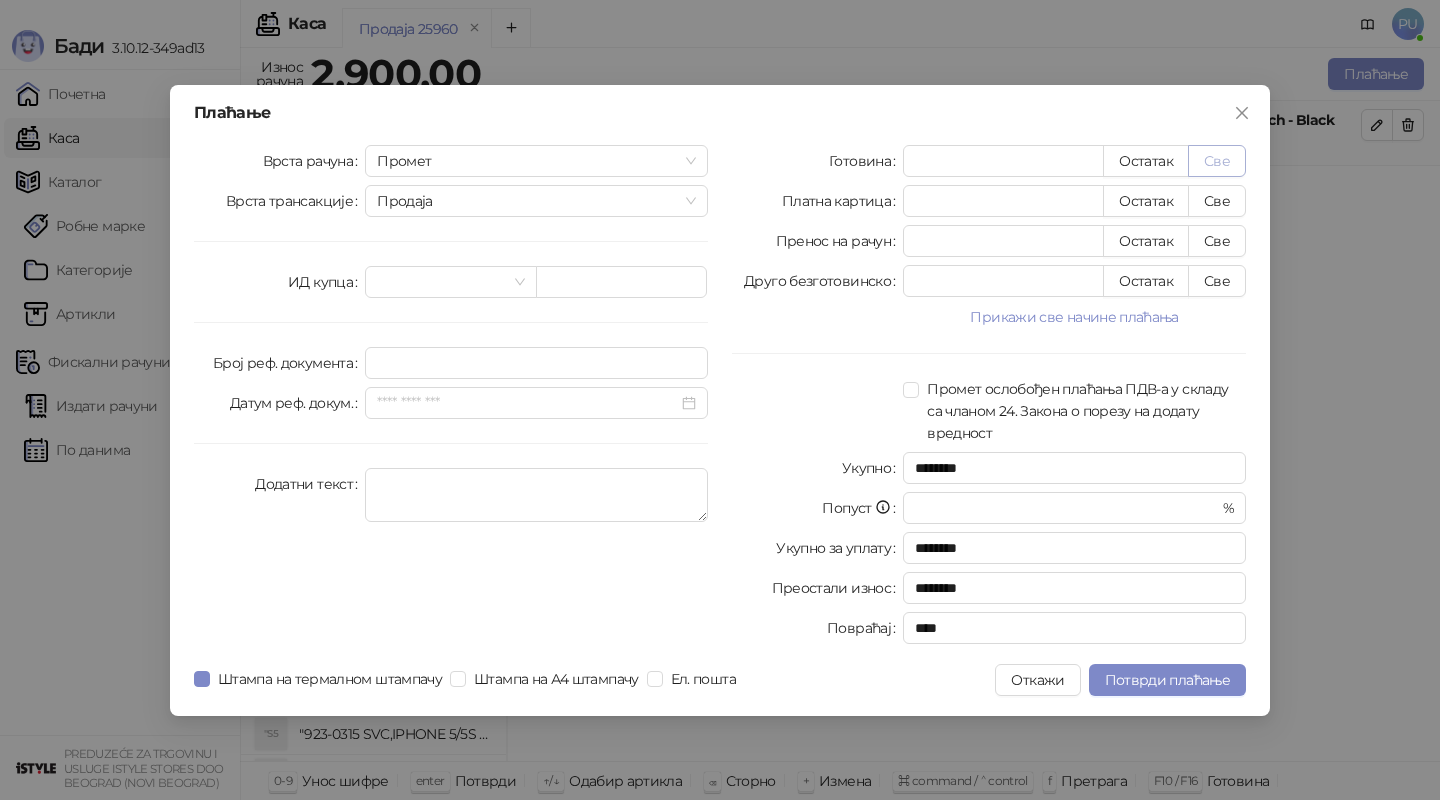click on "Све" at bounding box center [1217, 161] 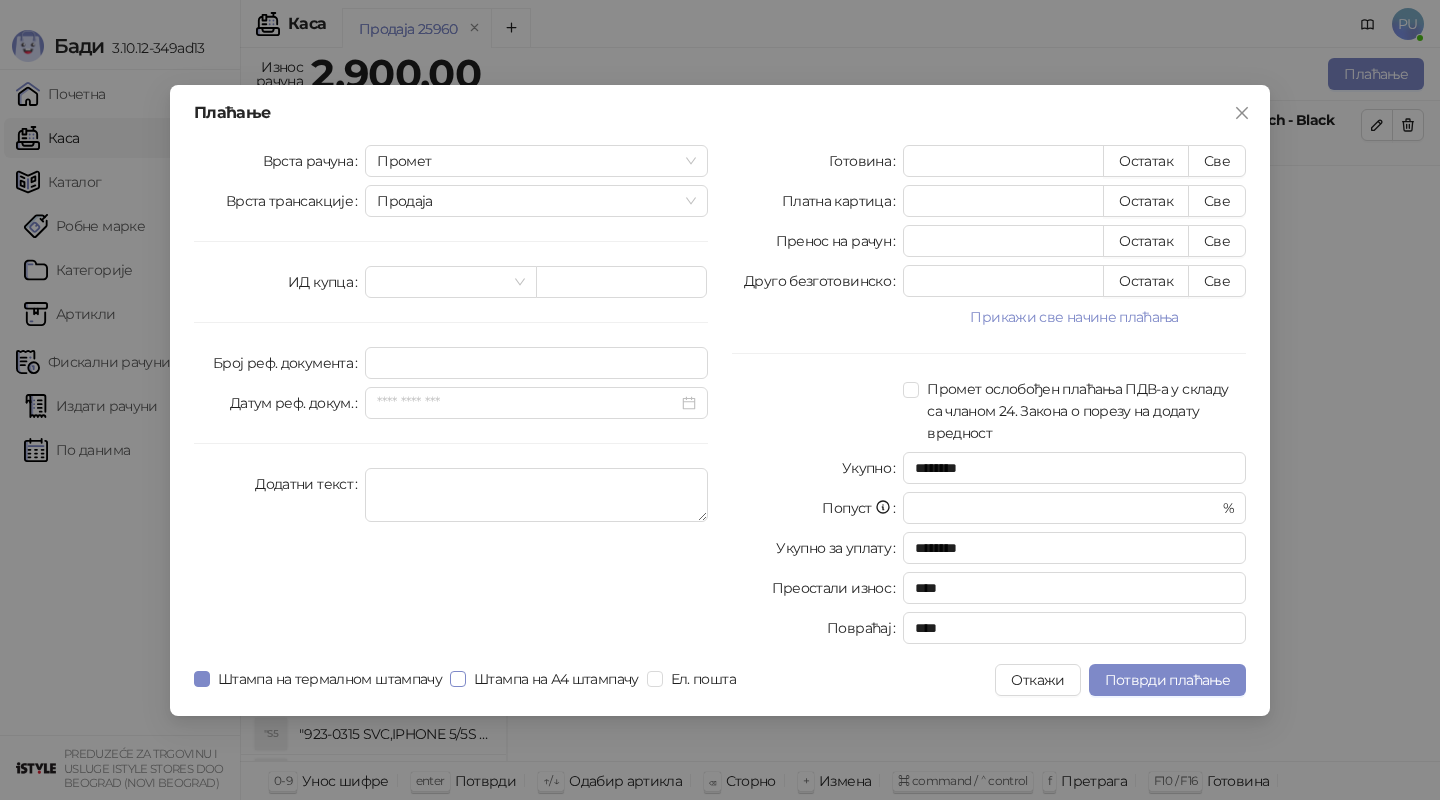 click on "Штампа на А4 штампачу" at bounding box center (556, 679) 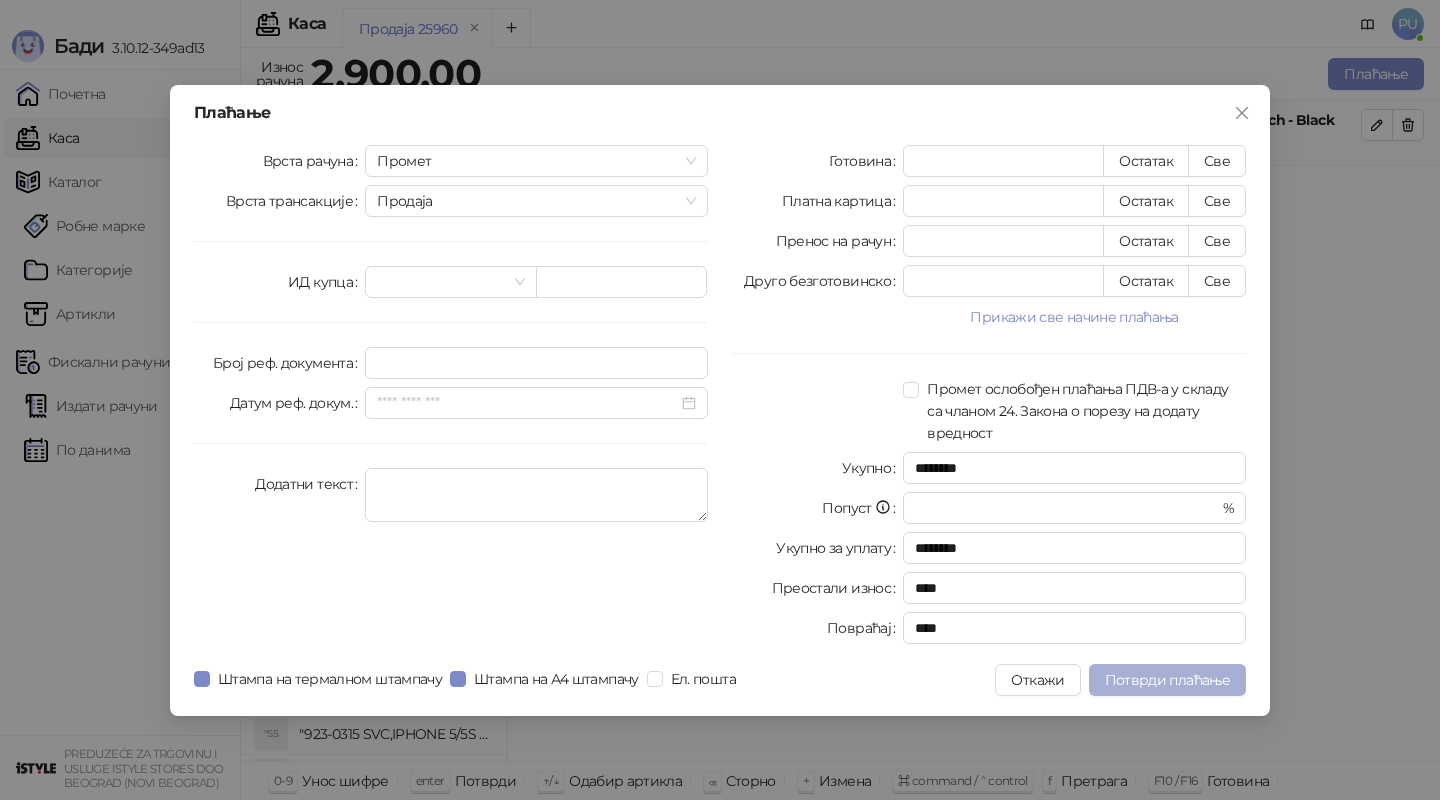 click on "Потврди плаћање" at bounding box center (1167, 680) 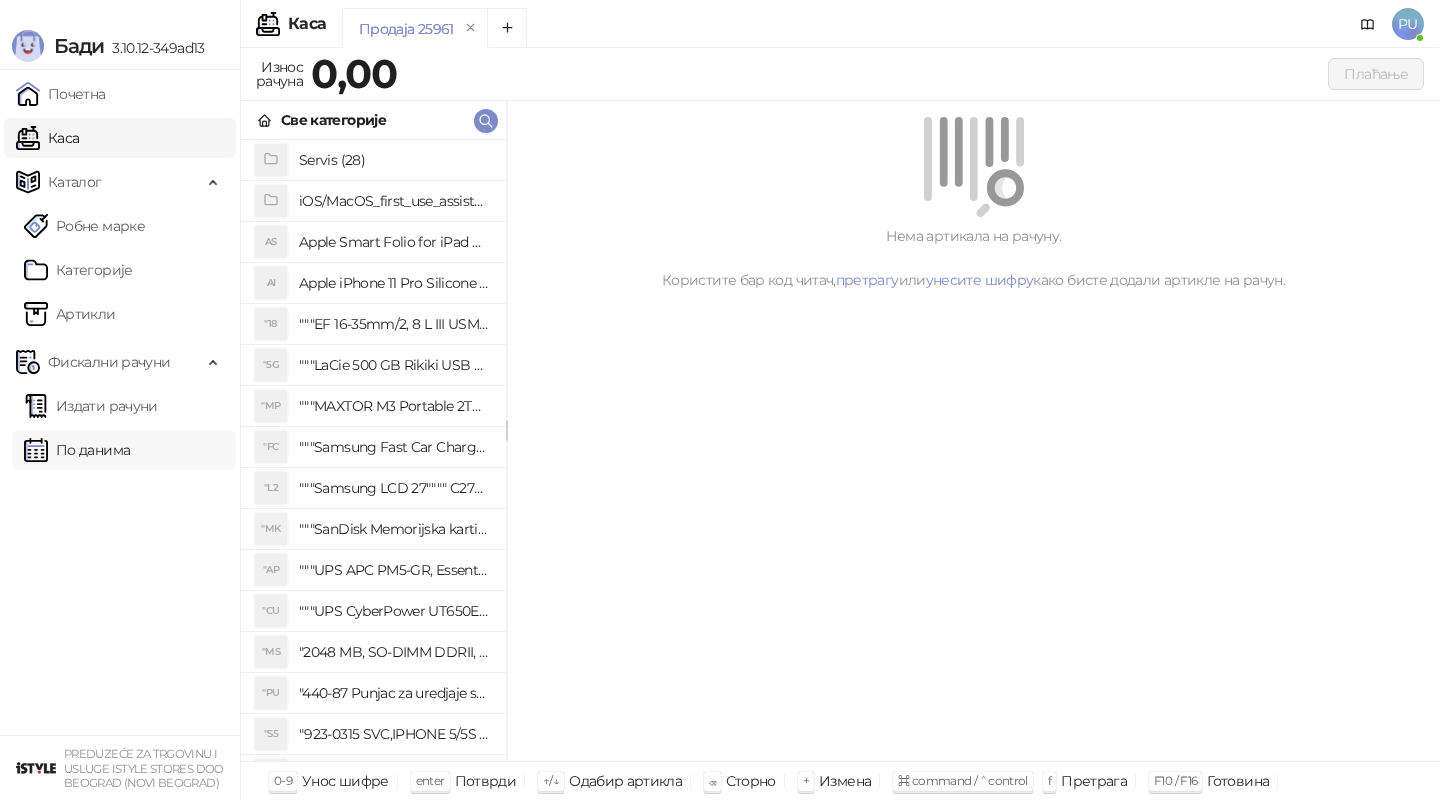 click on "По данима" at bounding box center [77, 450] 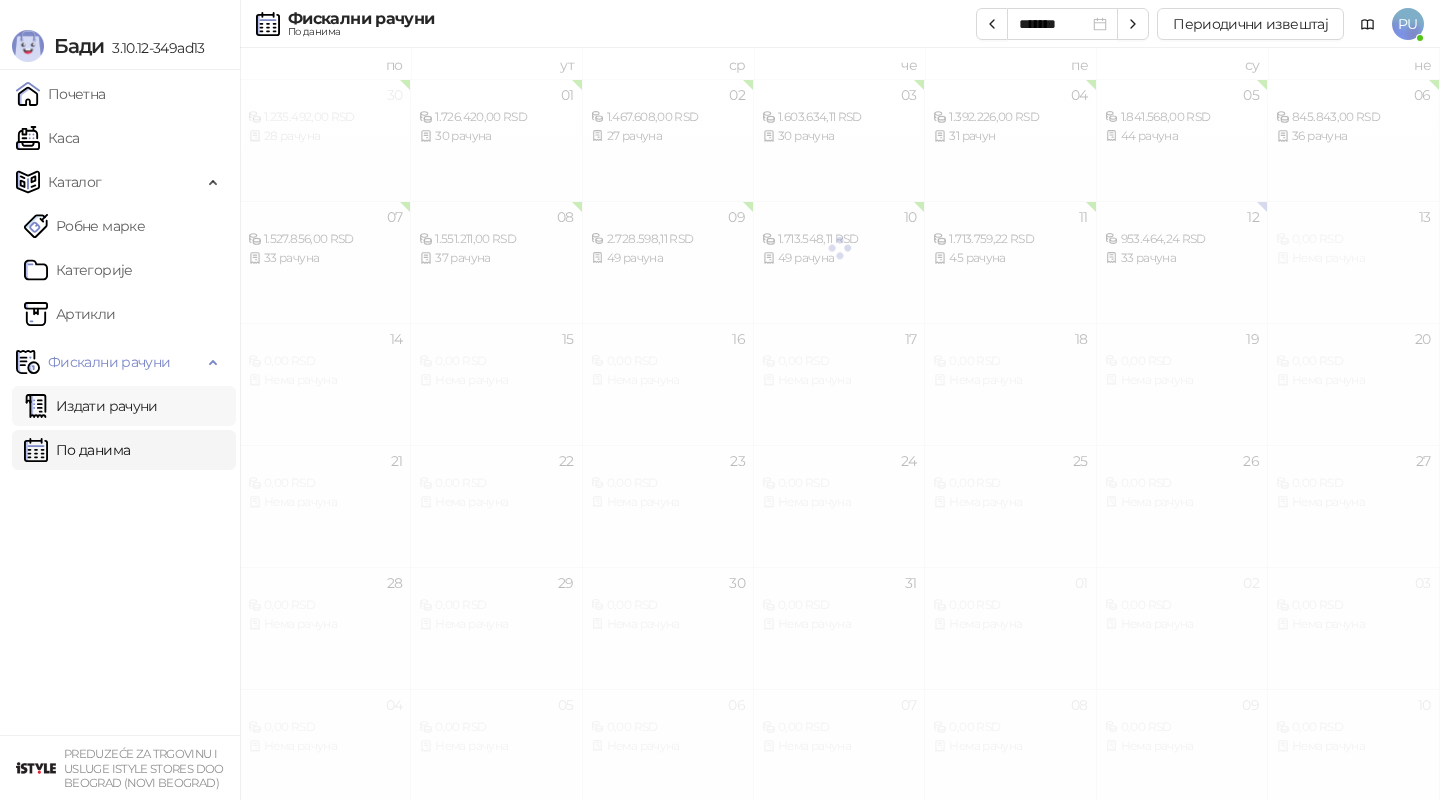 click on "Издати рачуни" at bounding box center (91, 406) 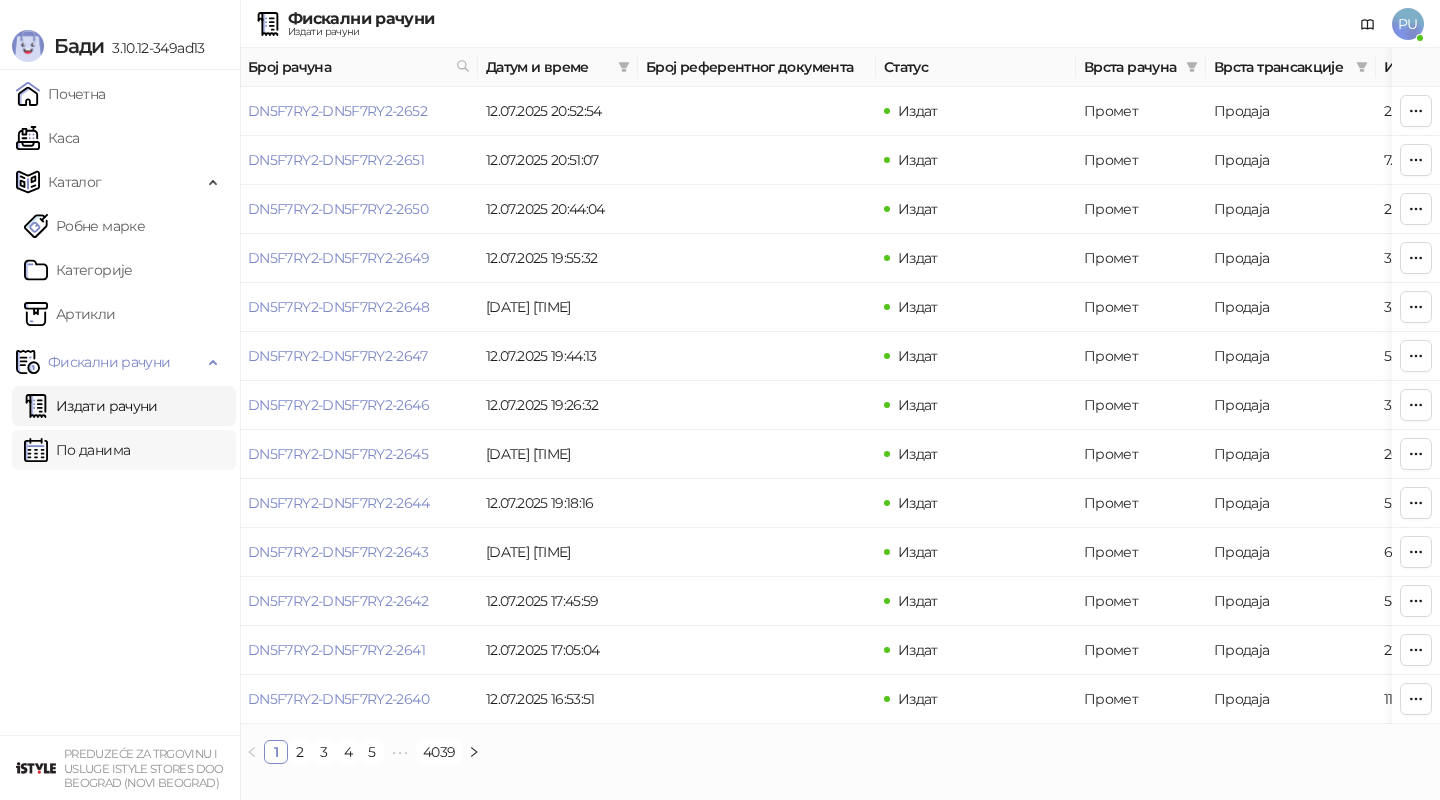 click on "По данима" at bounding box center (77, 450) 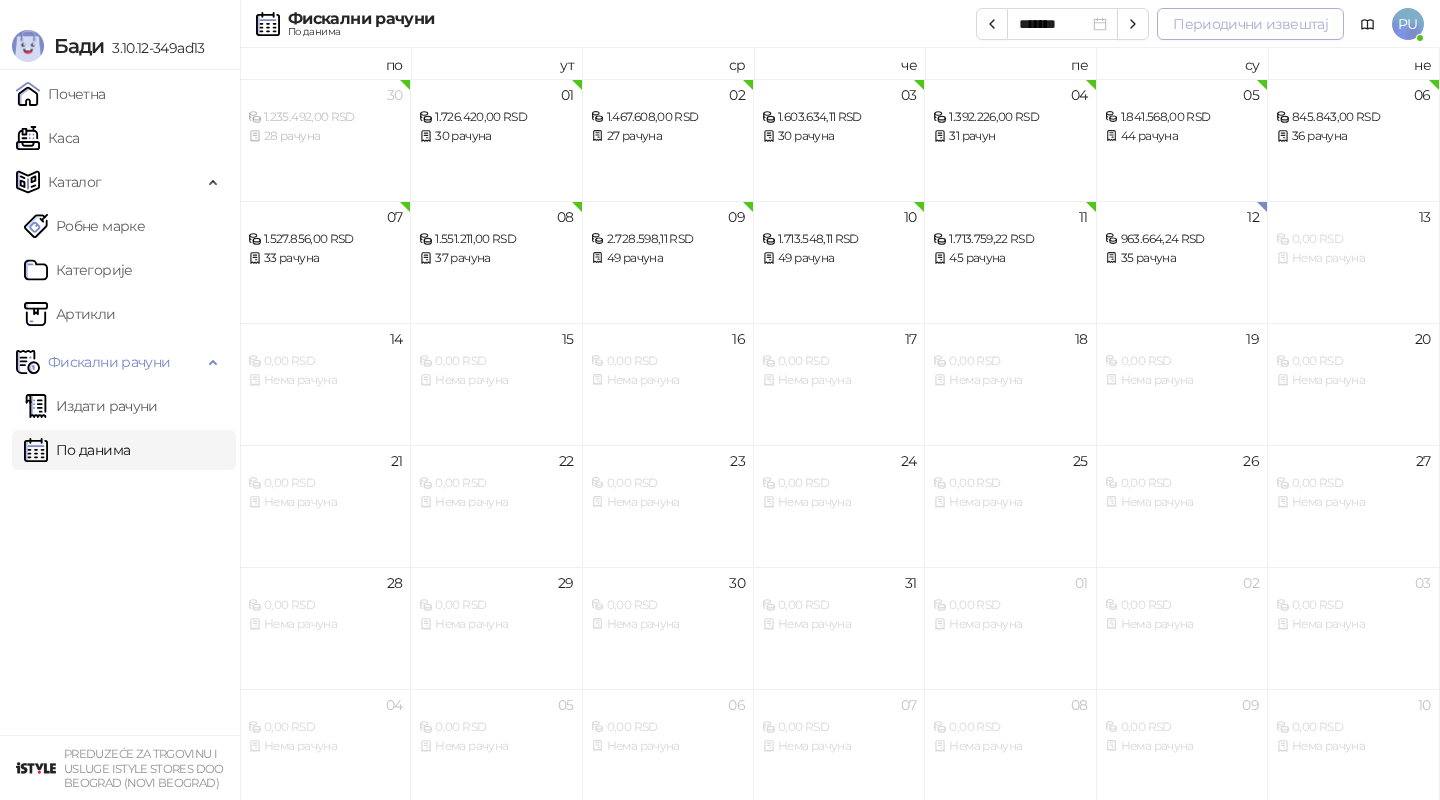 click on "Периодични извештај" at bounding box center (1250, 24) 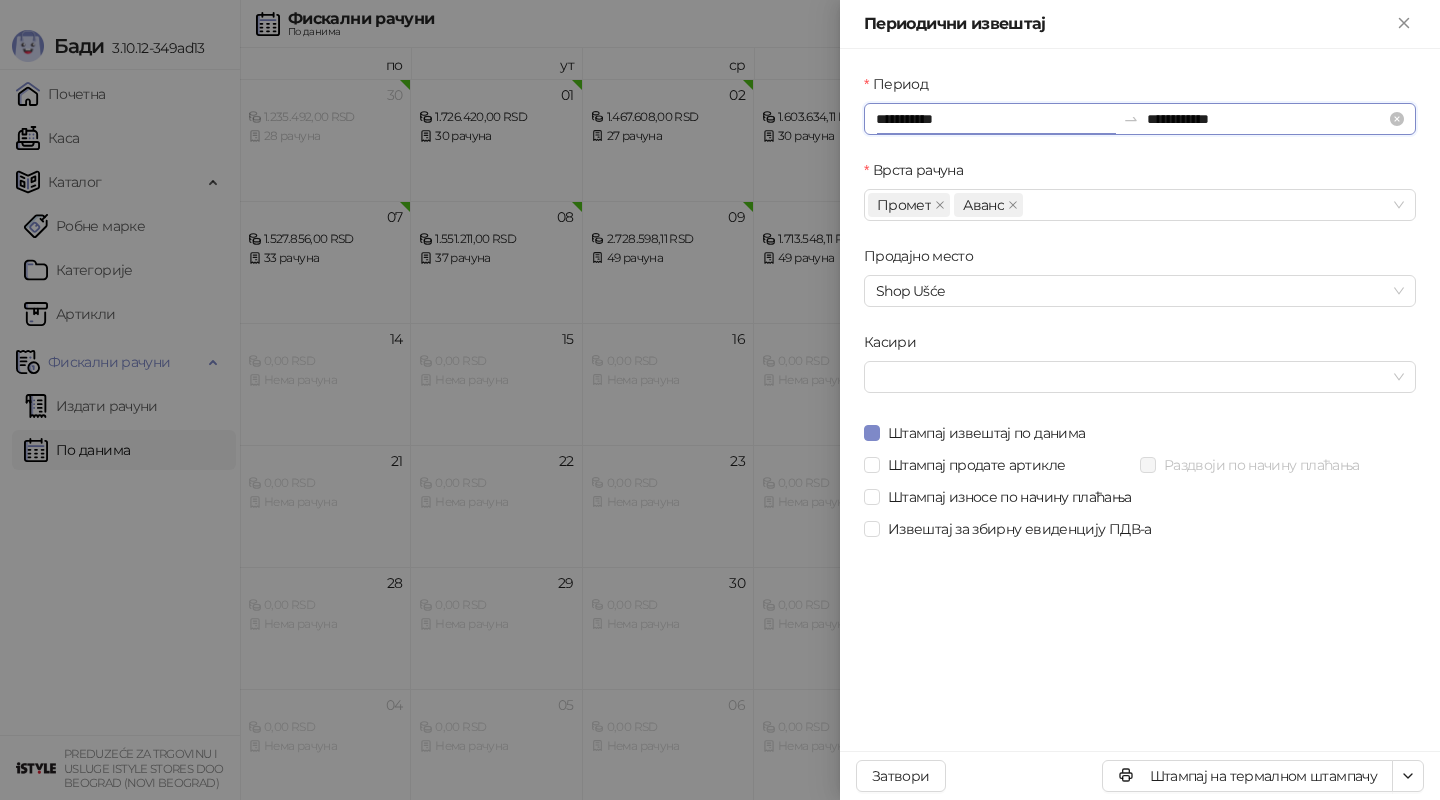 click on "**********" at bounding box center (995, 119) 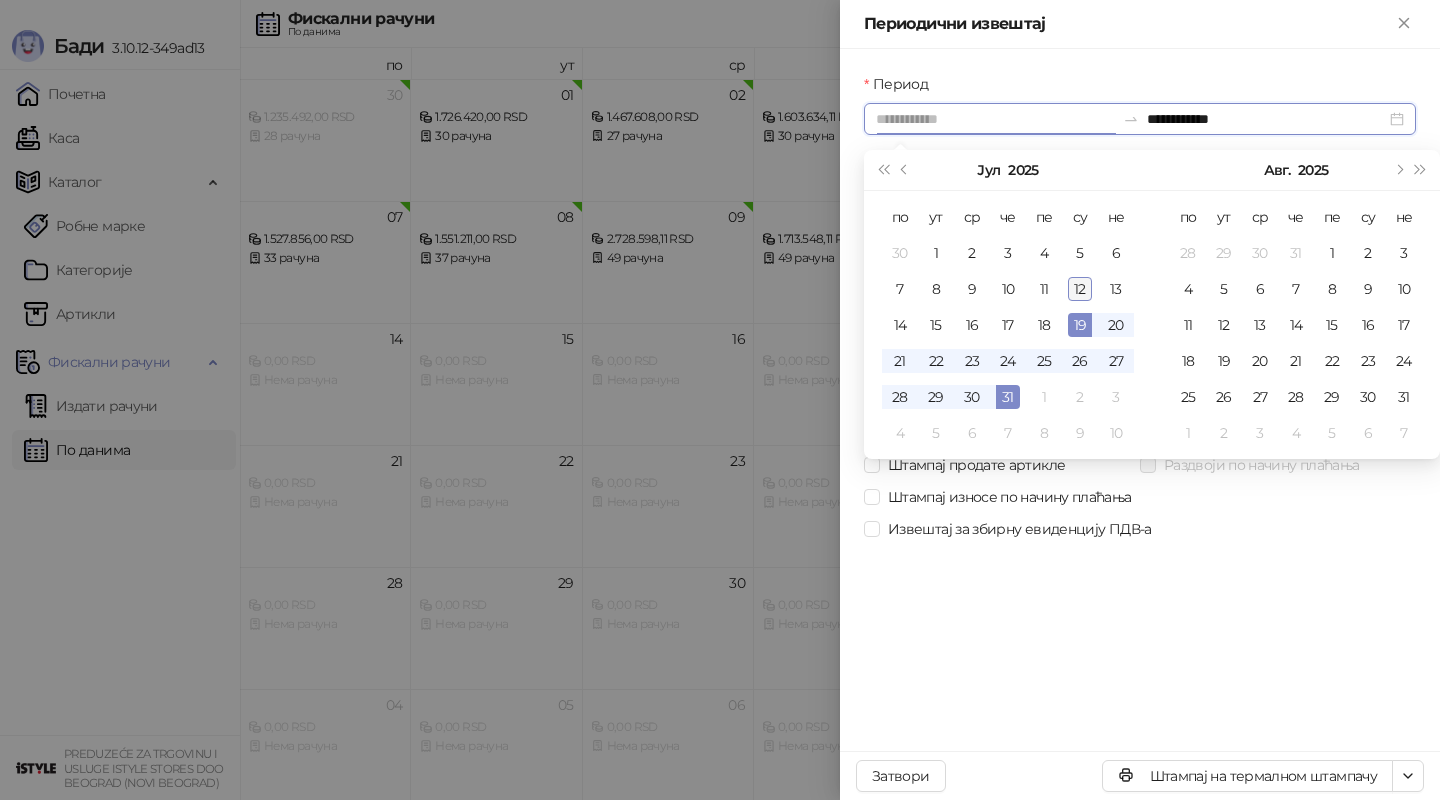 type on "**********" 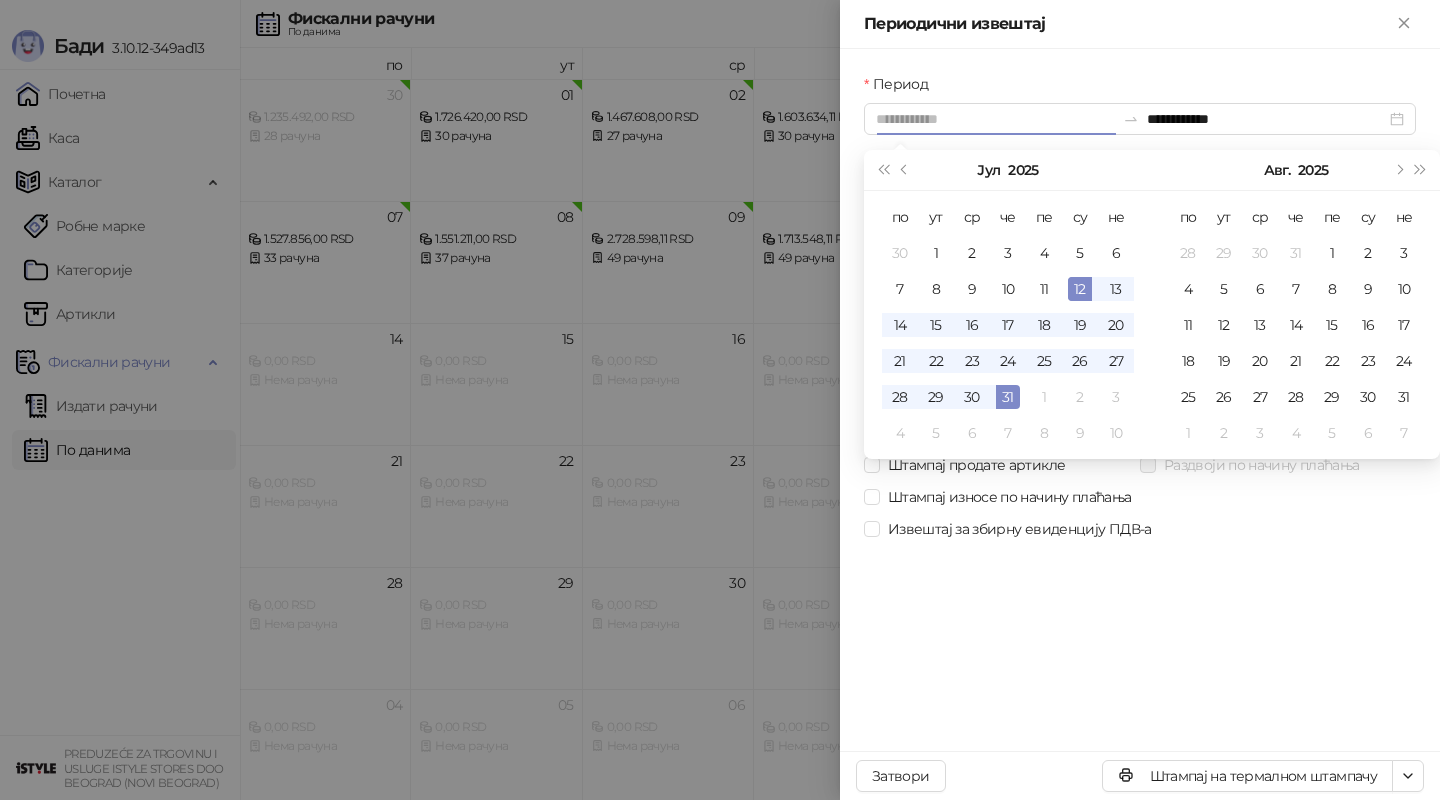 click on "12" at bounding box center (1080, 289) 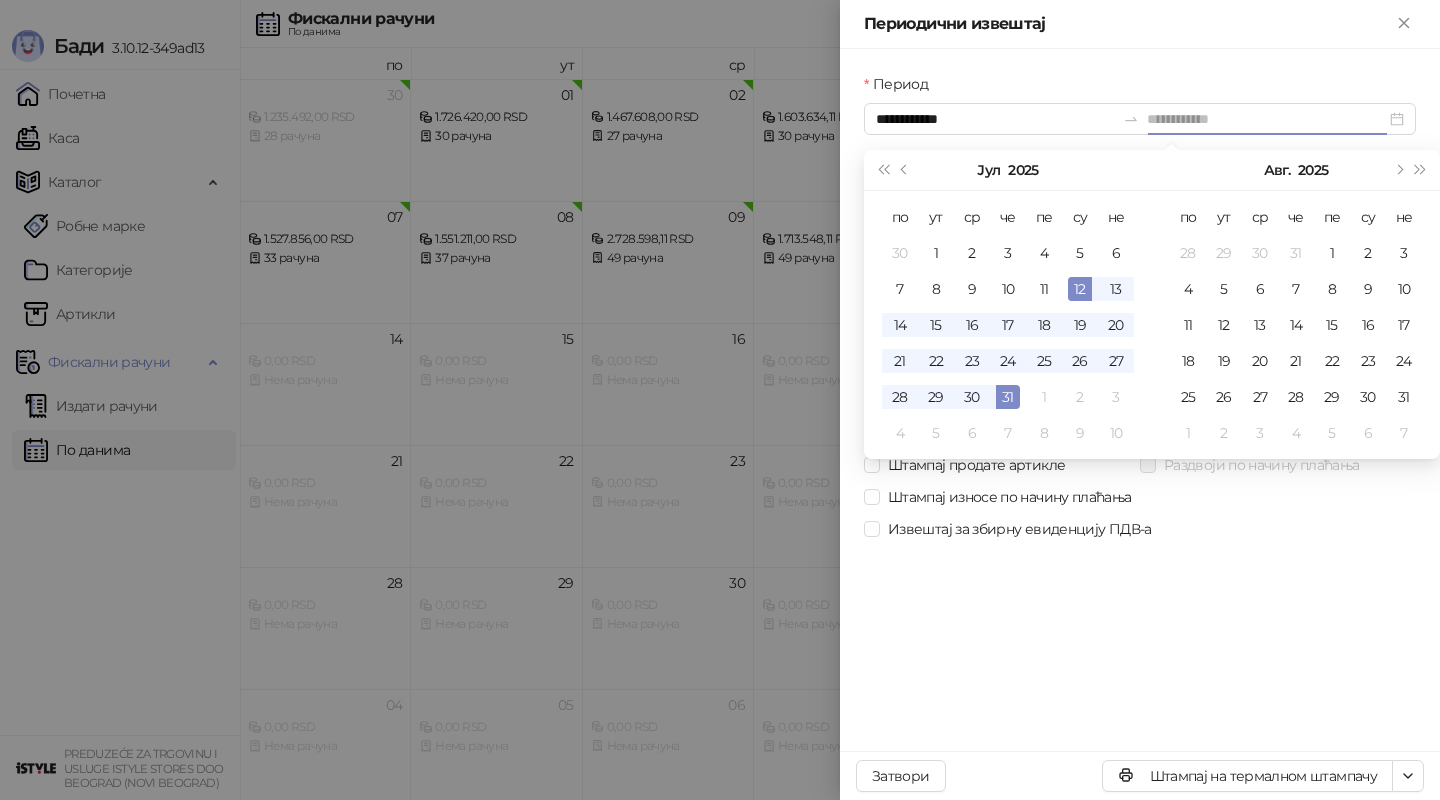 click on "12" at bounding box center [1080, 289] 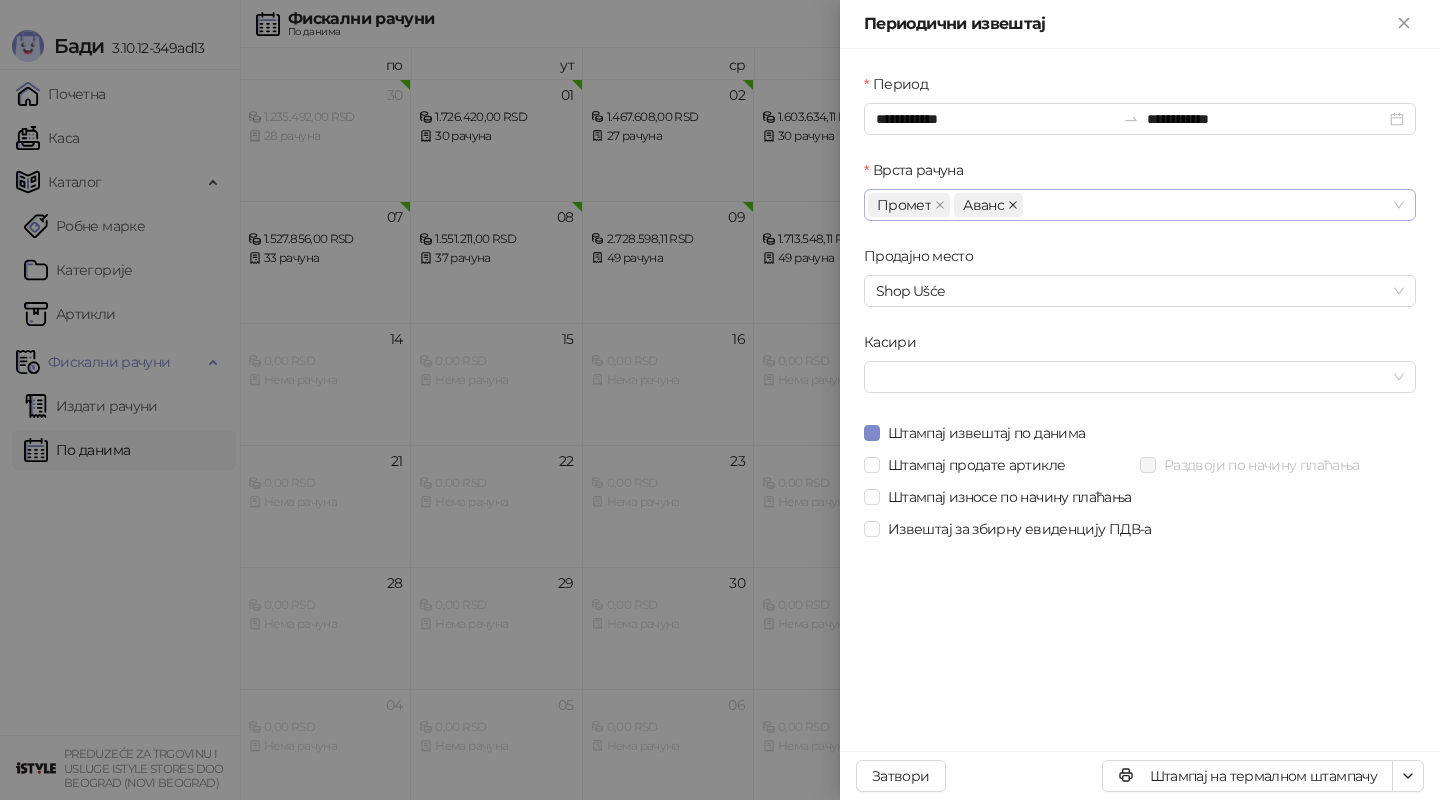 click 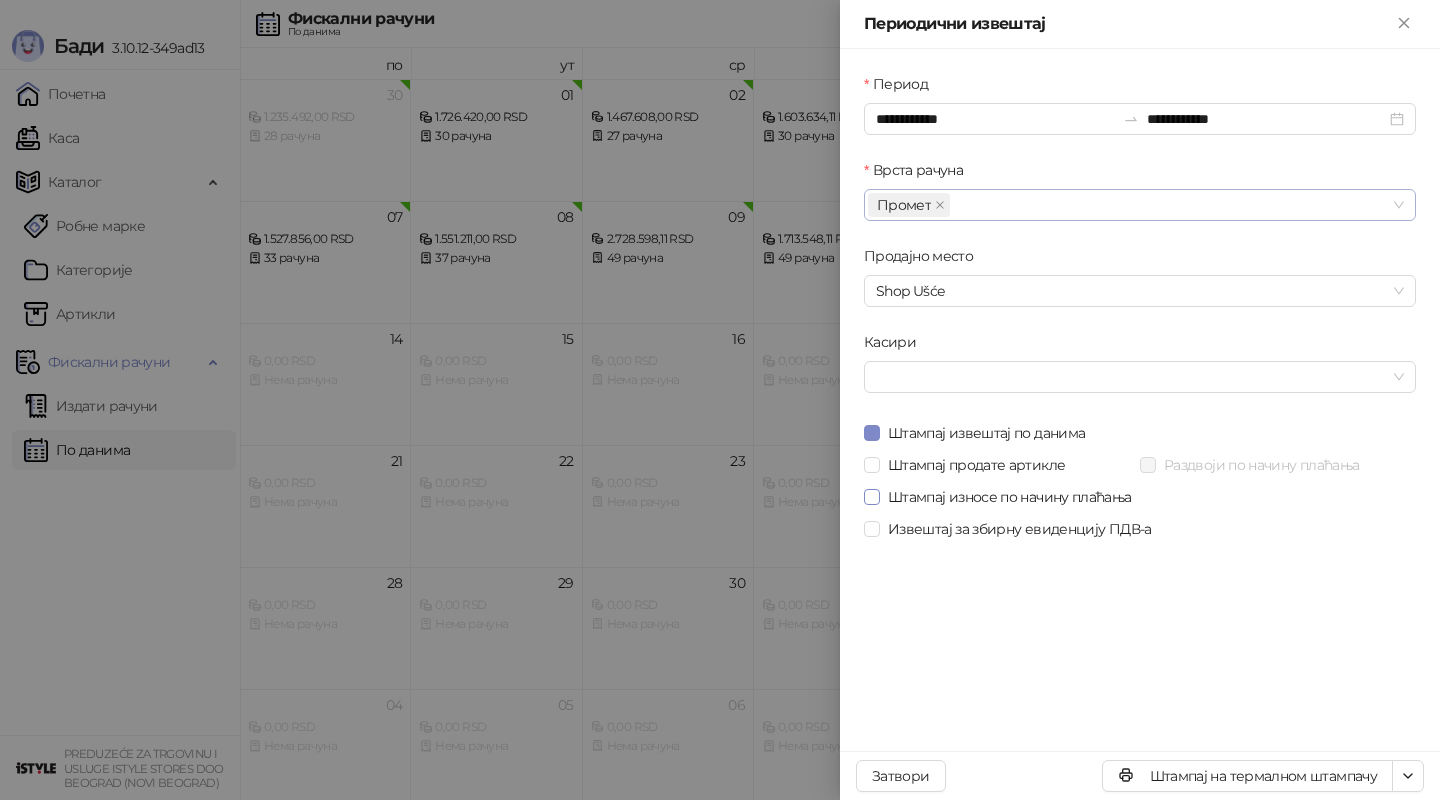 click on "Штампај износе по начину плаћања" at bounding box center [1010, 497] 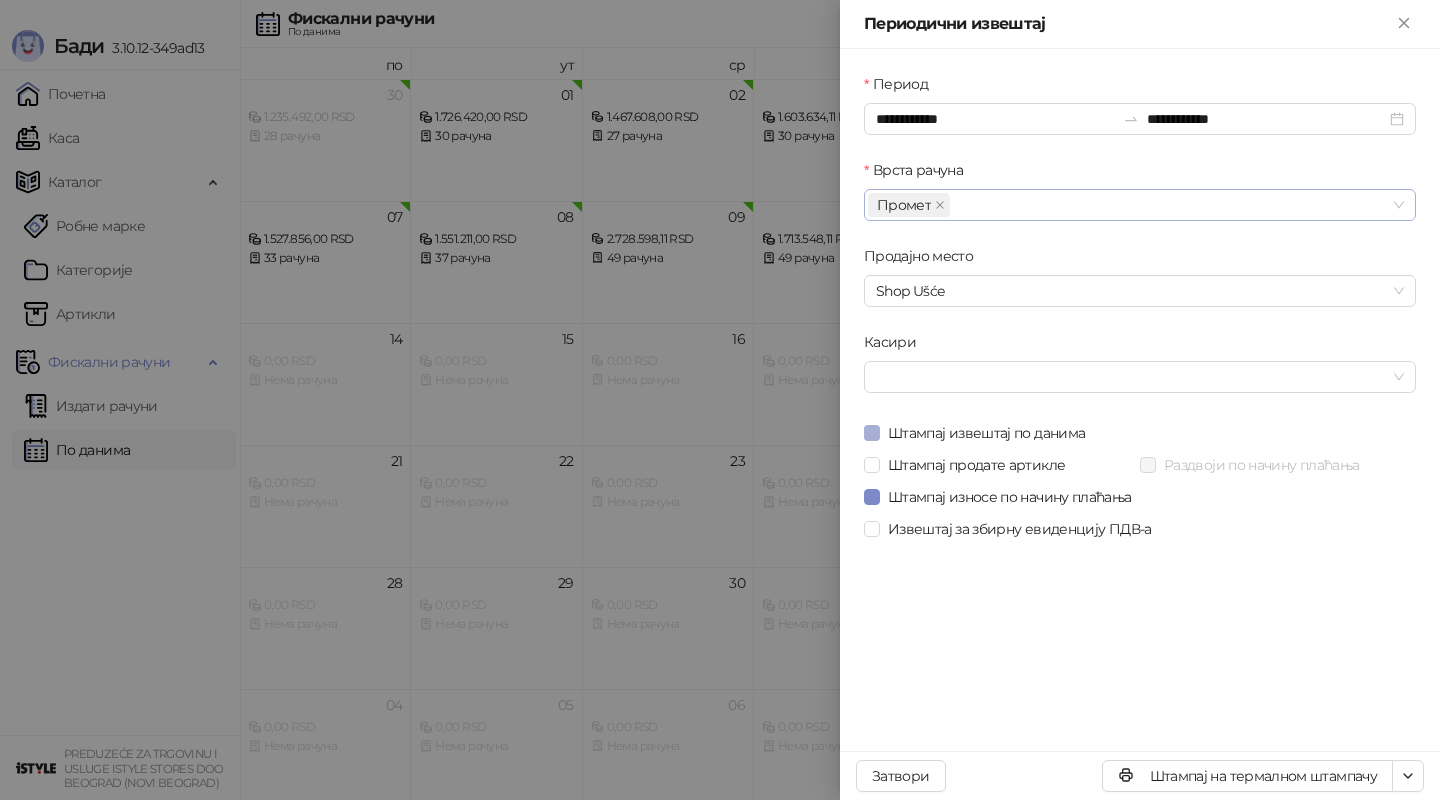 click on "Штампај извештај по данима" at bounding box center (986, 433) 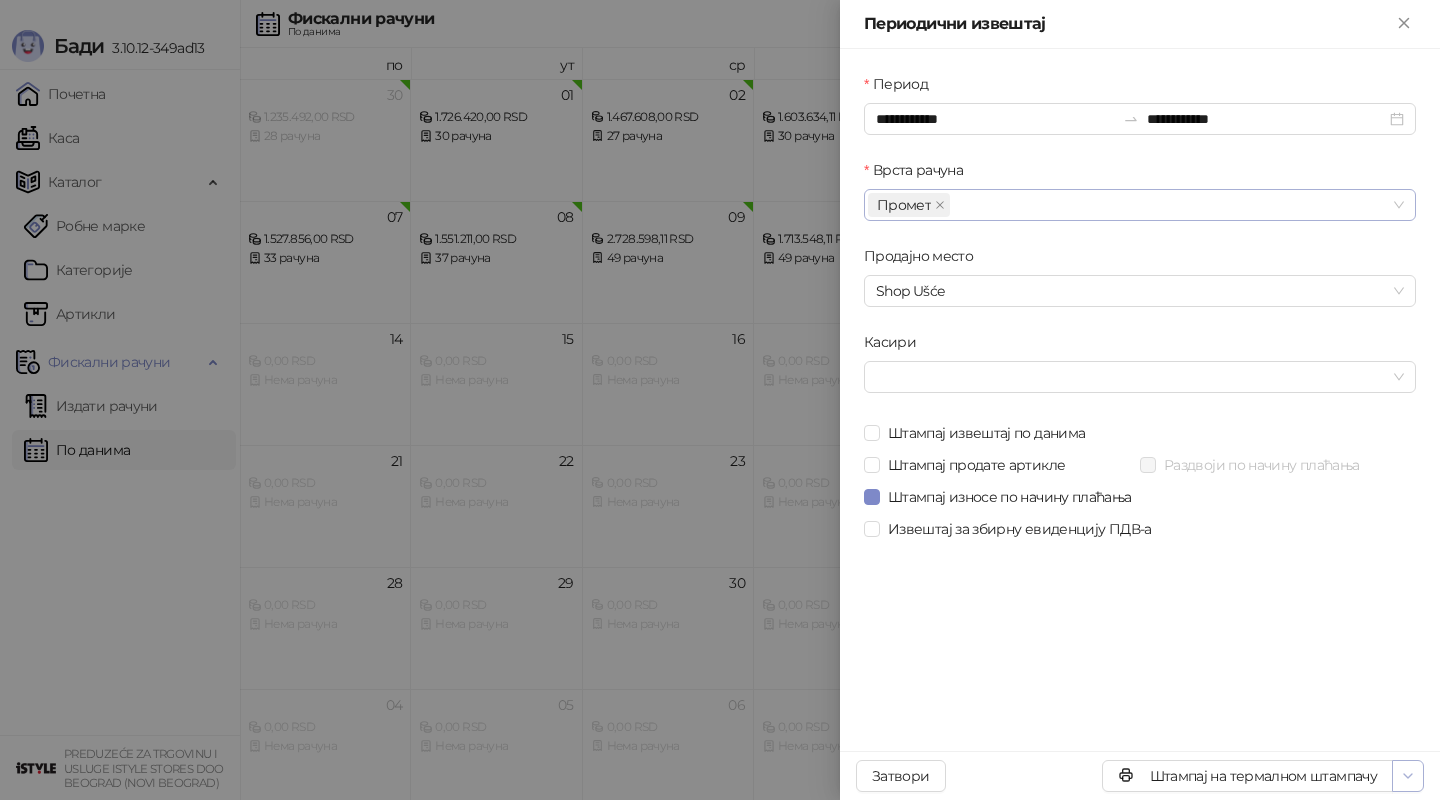 click 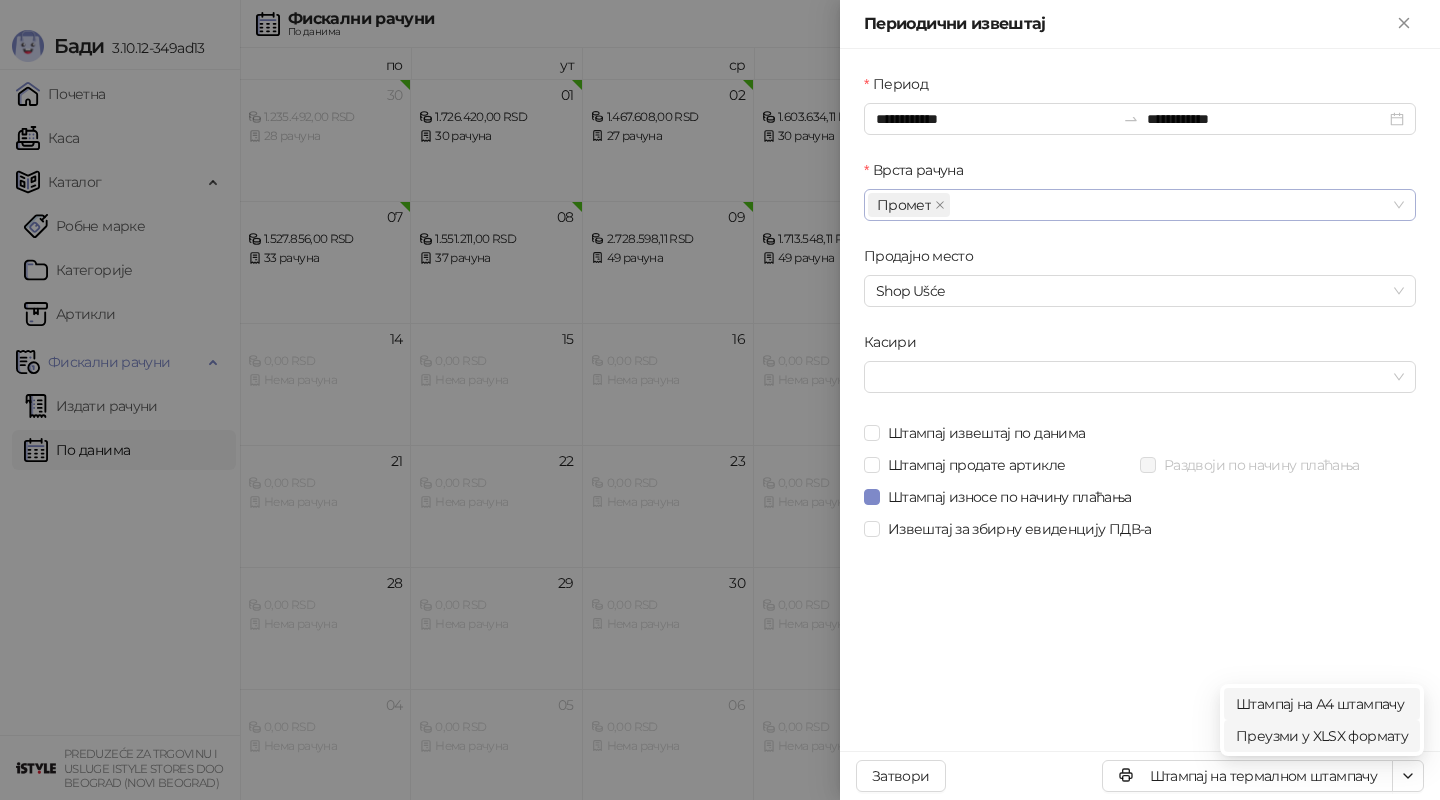 click on "Штампај на А4 штампачу" at bounding box center (1322, 704) 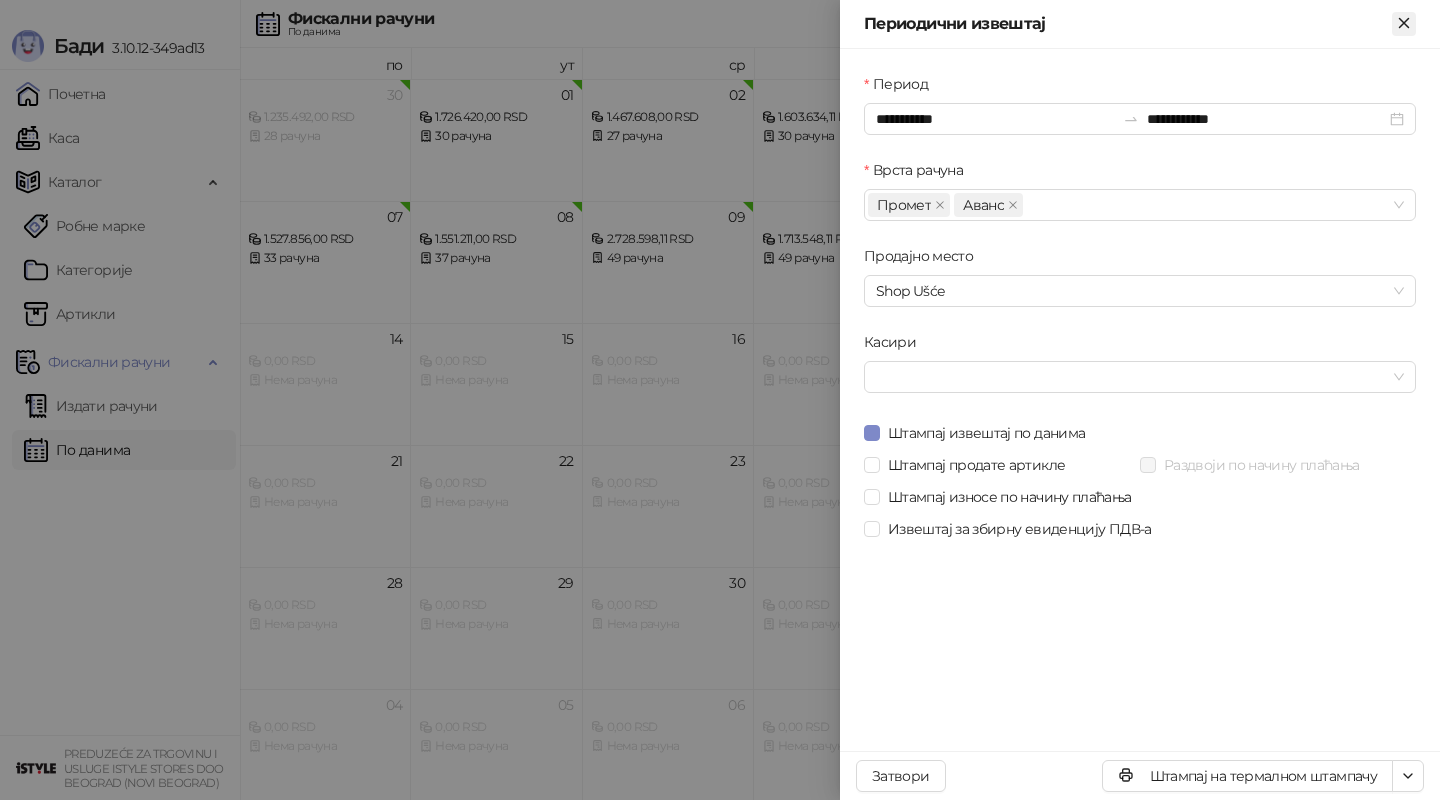 click 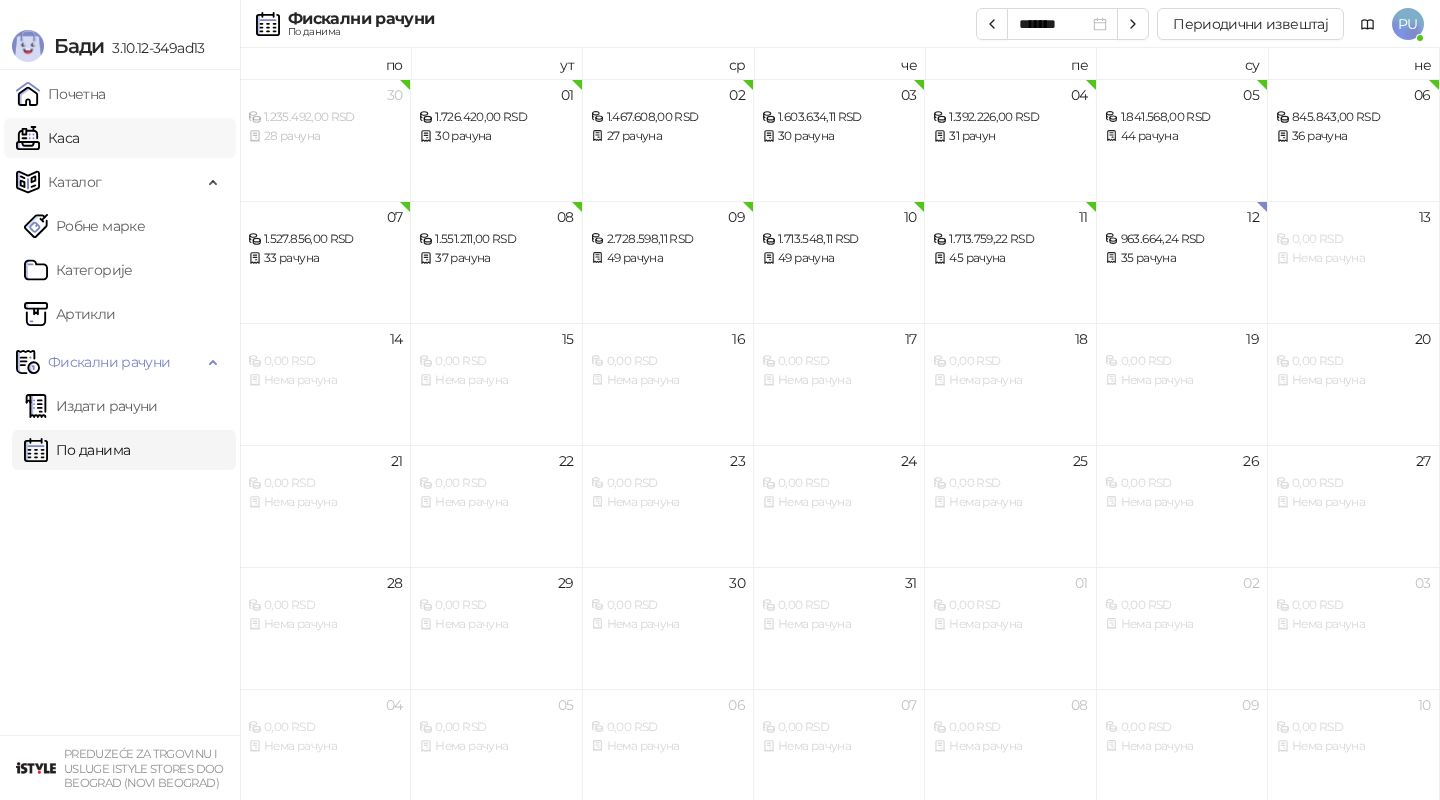 click on "Каса" at bounding box center (47, 138) 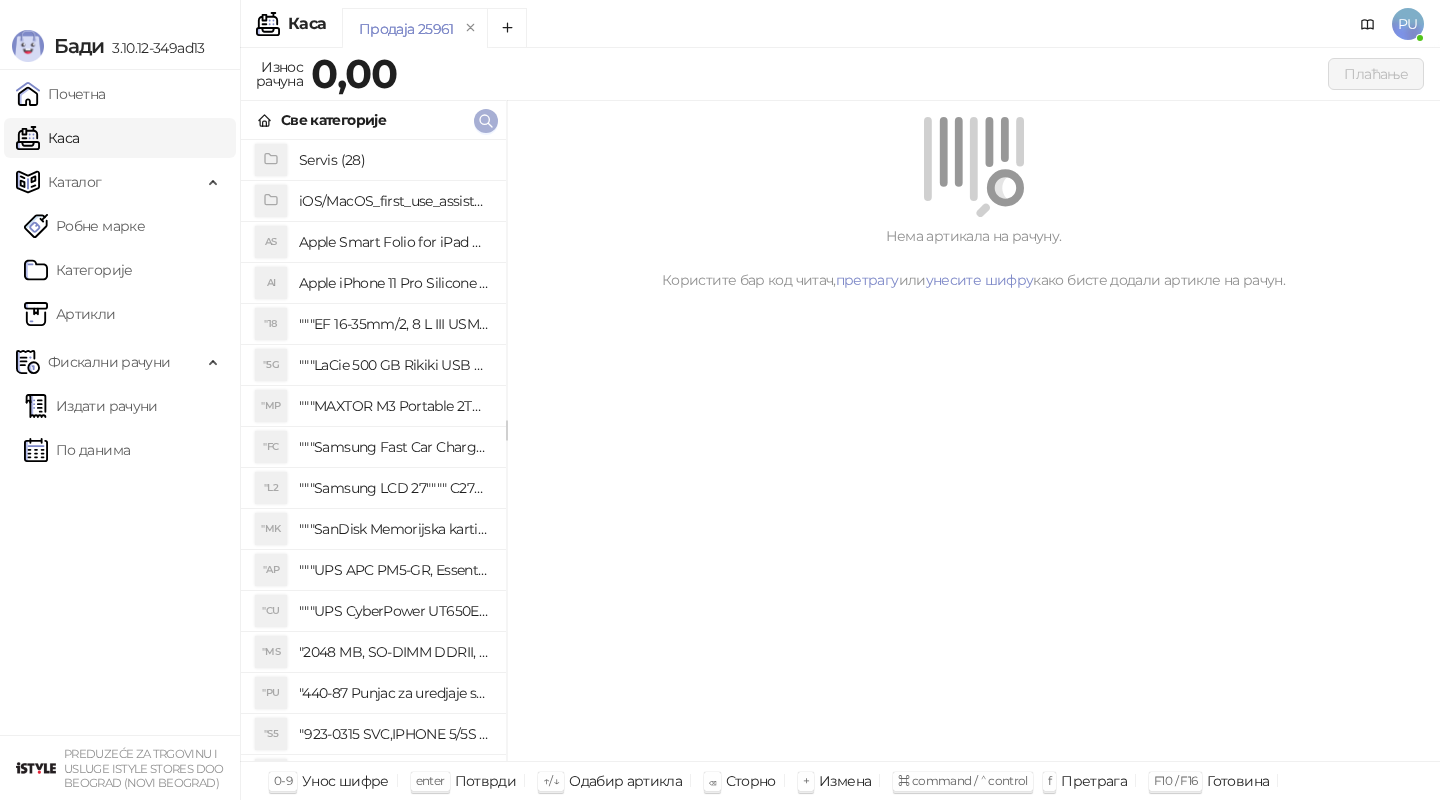 click 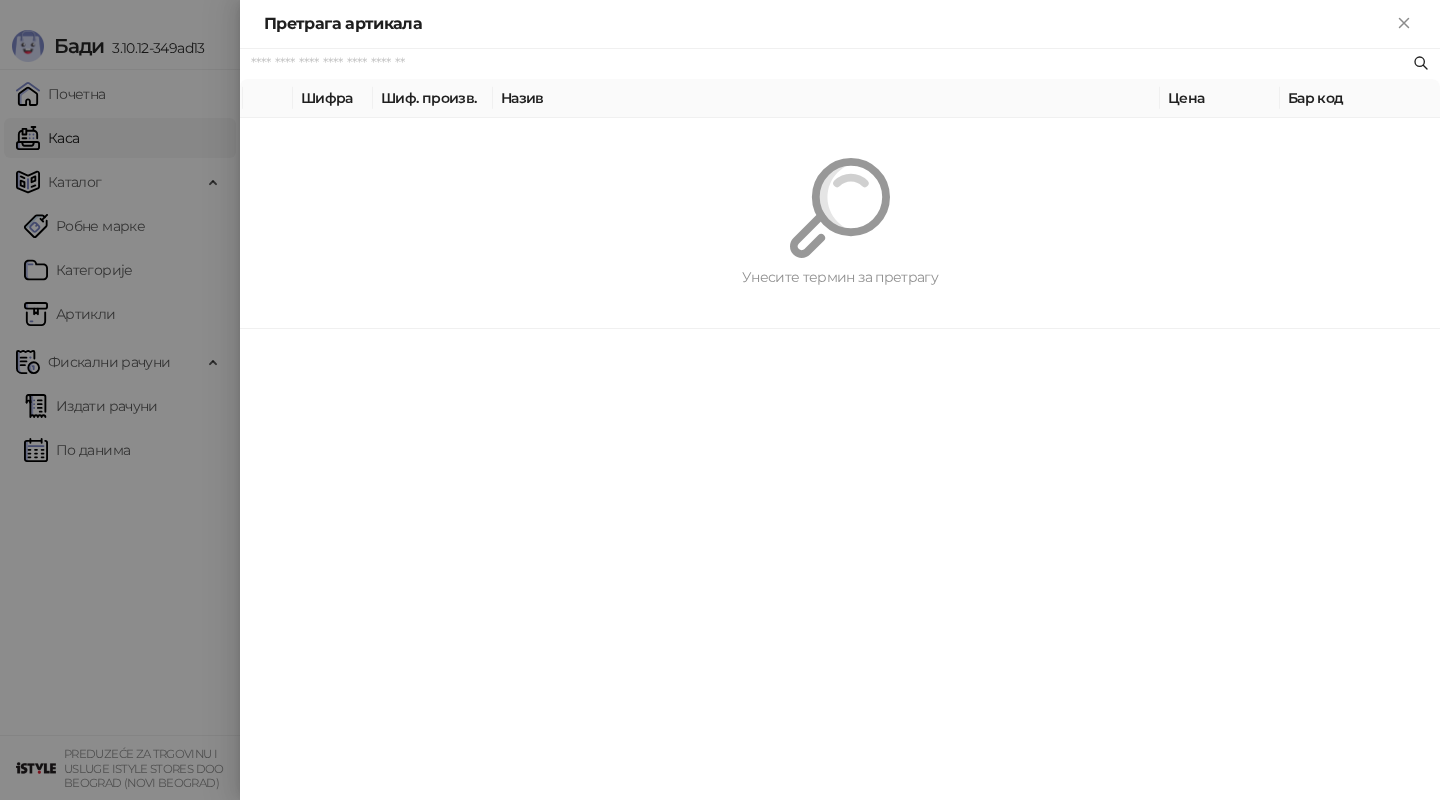 paste on "**********" 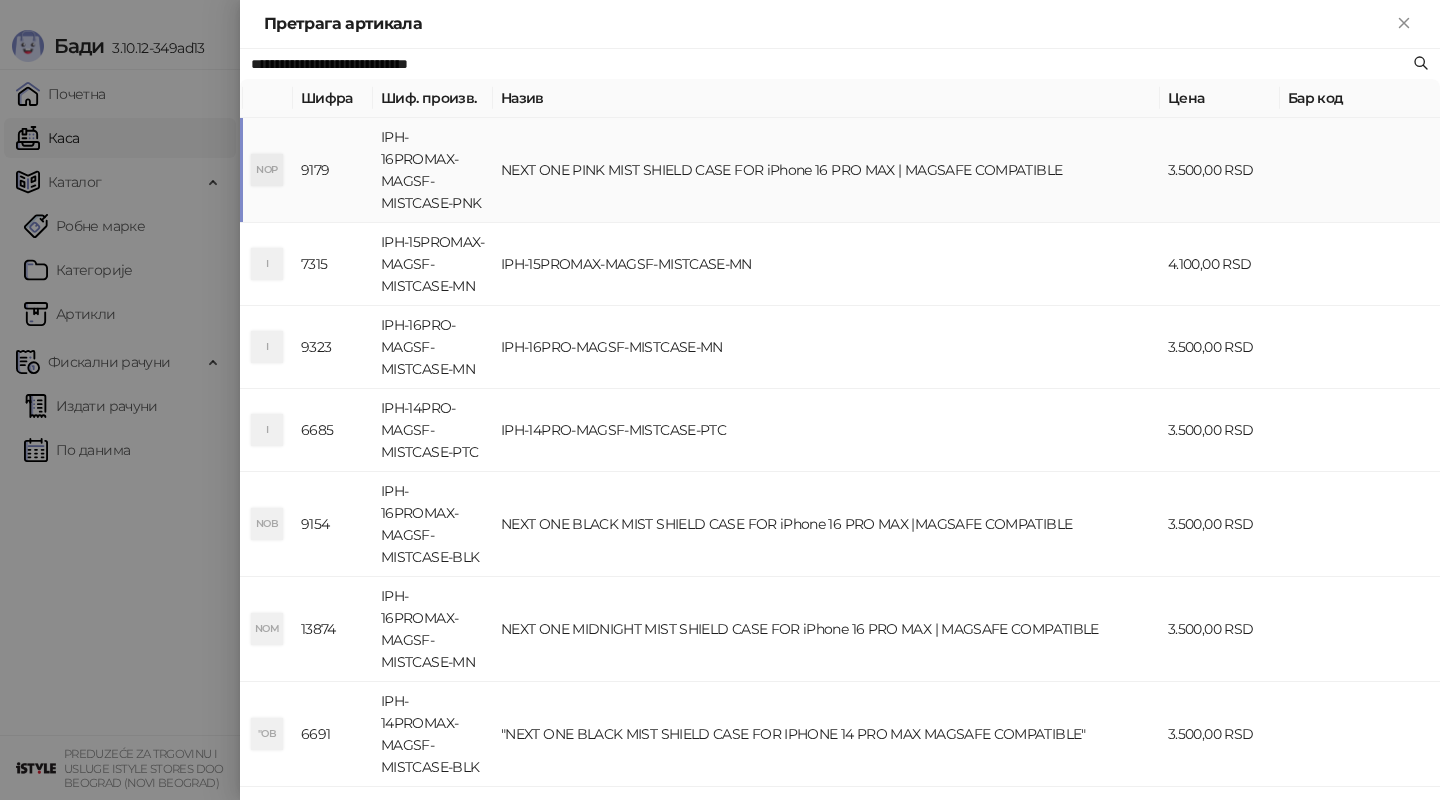 click on "NEXT ONE PINK MIST SHIELD CASE FOR iPhone 16 PRO MAX | MAGSAFE COMPATIBLE" at bounding box center [826, 170] 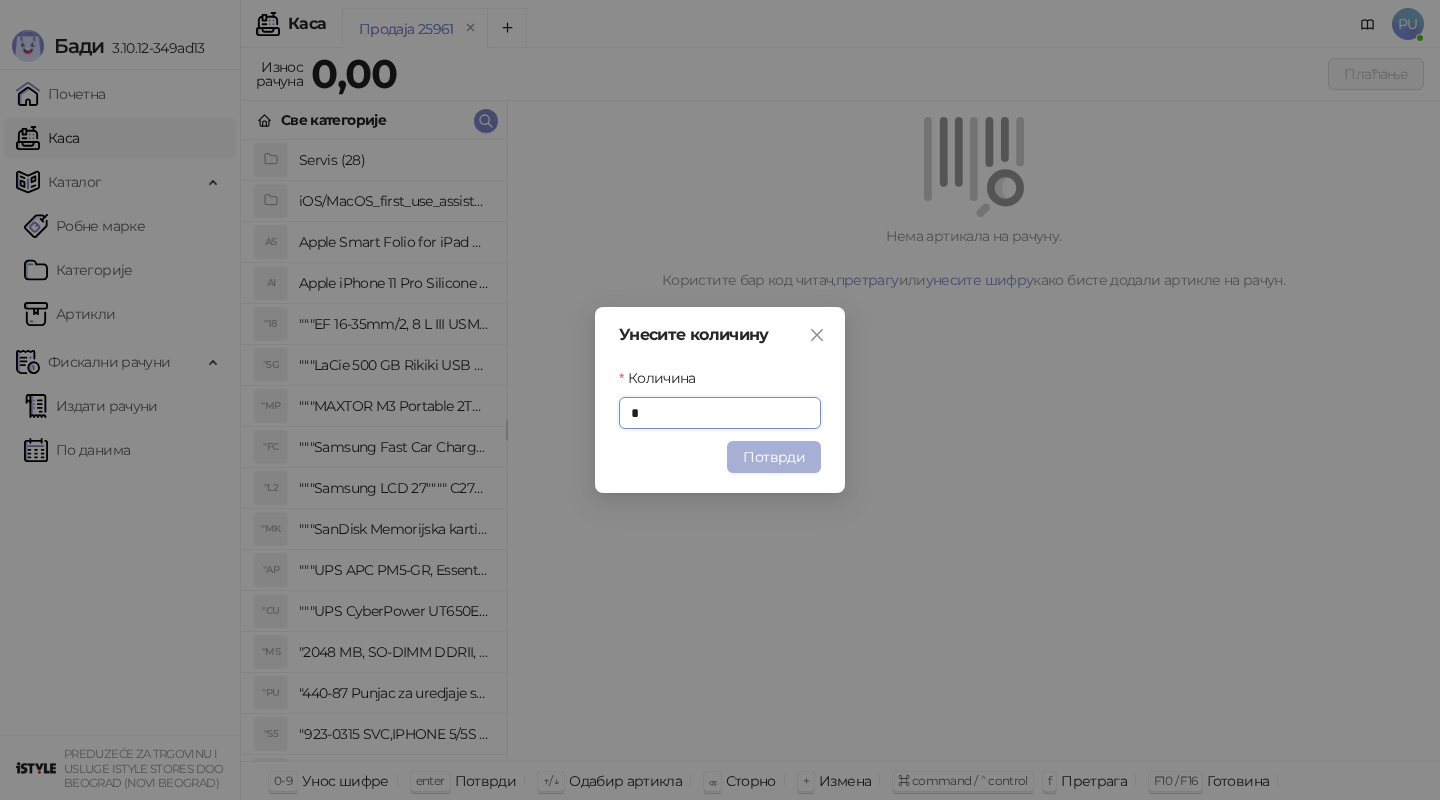 click on "Потврди" at bounding box center (774, 457) 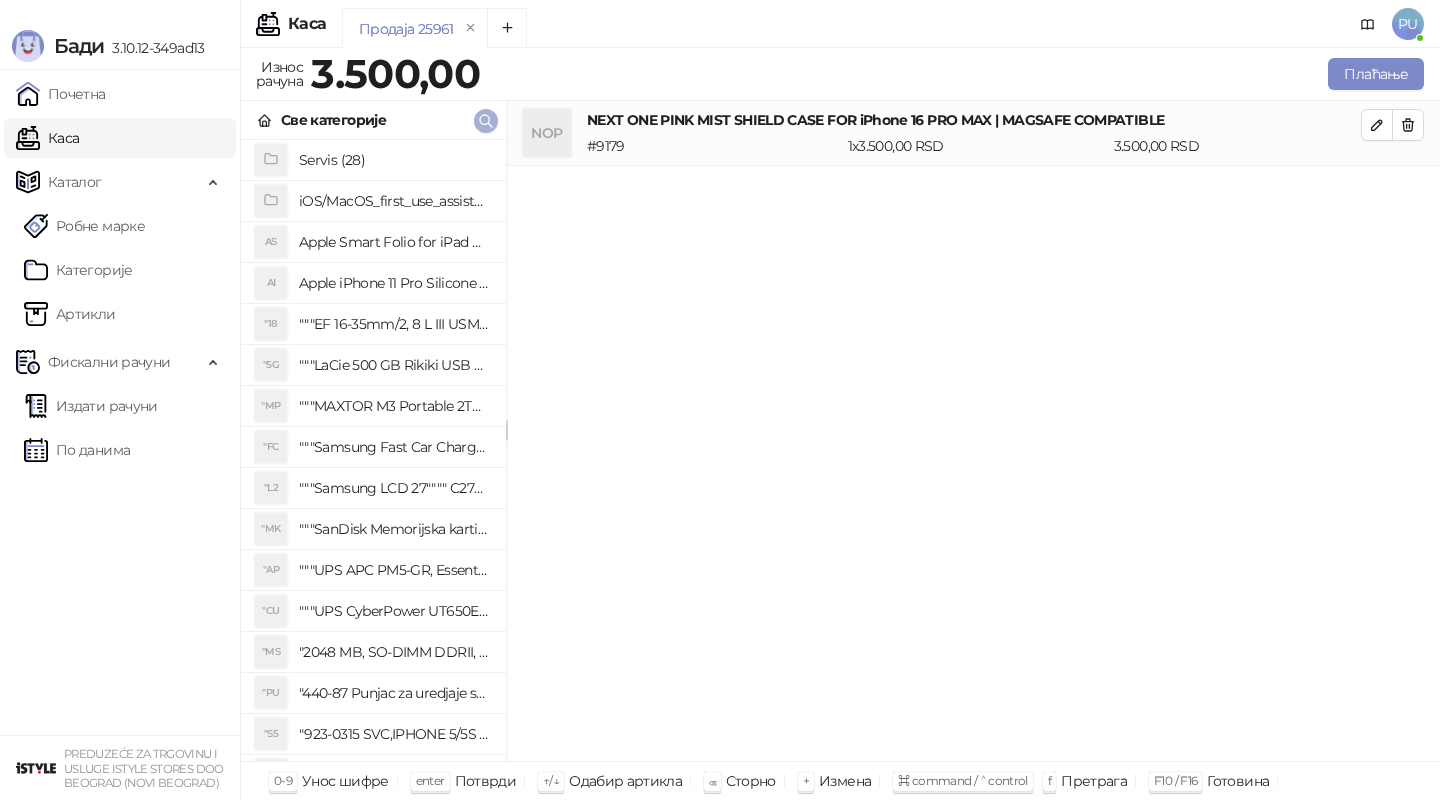 click 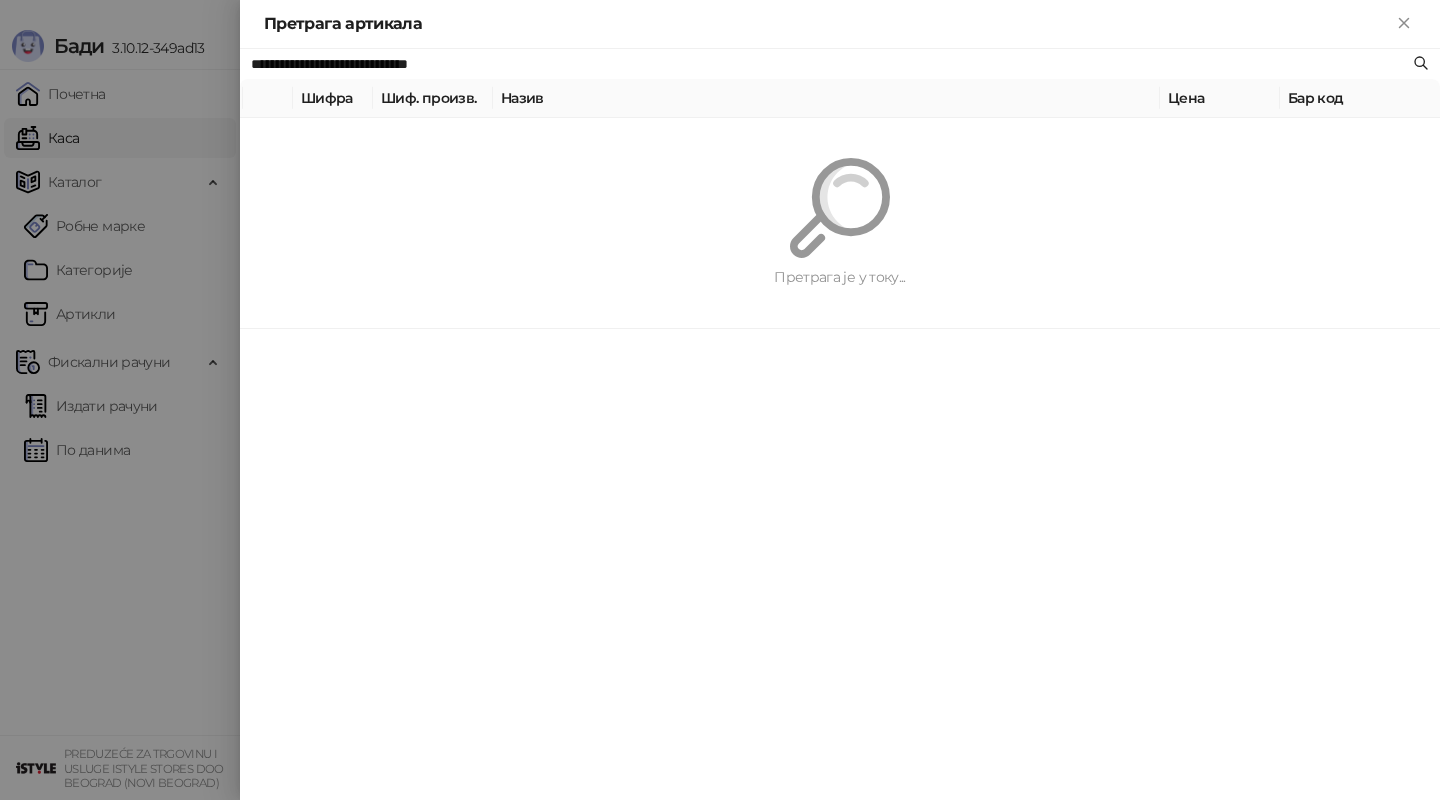 paste 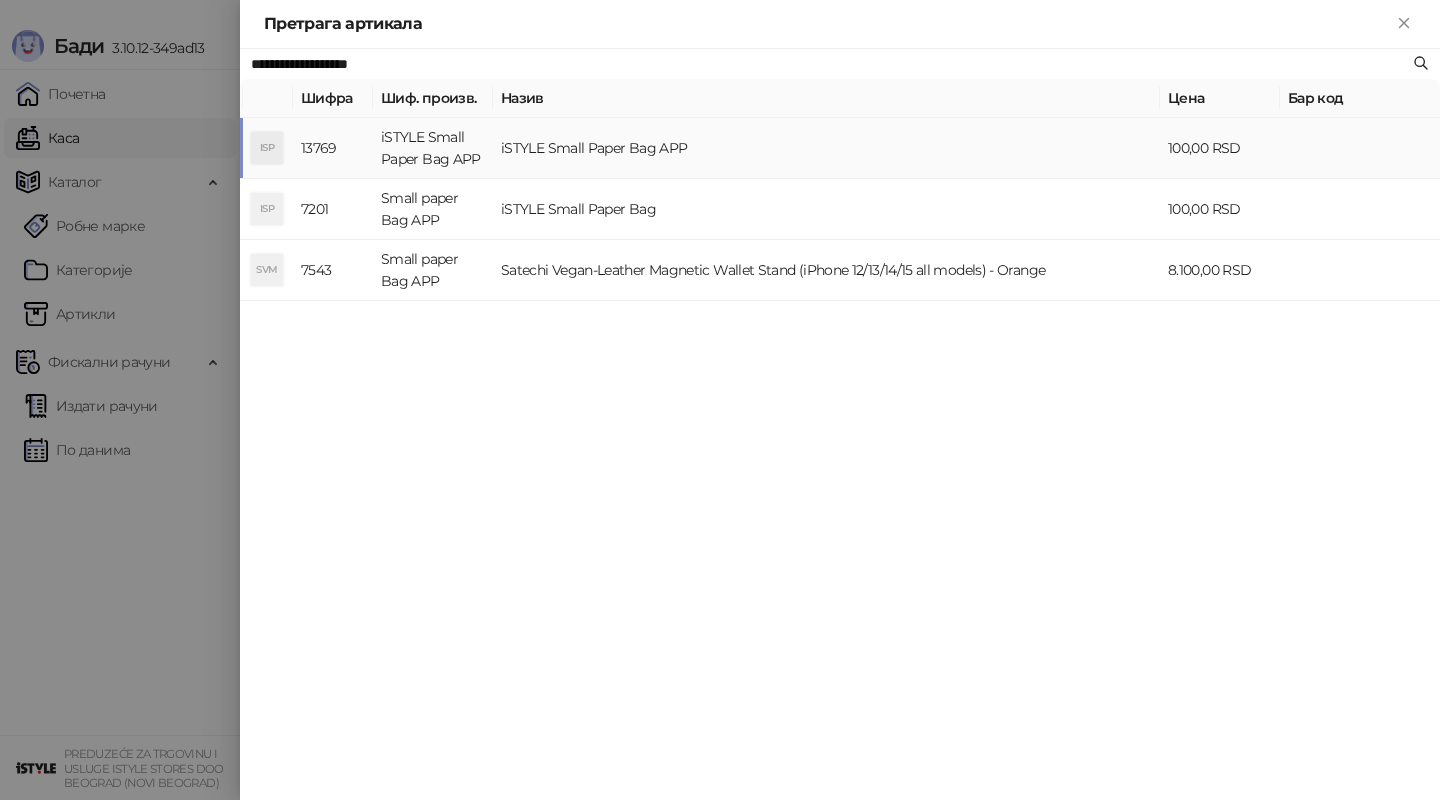 type on "**********" 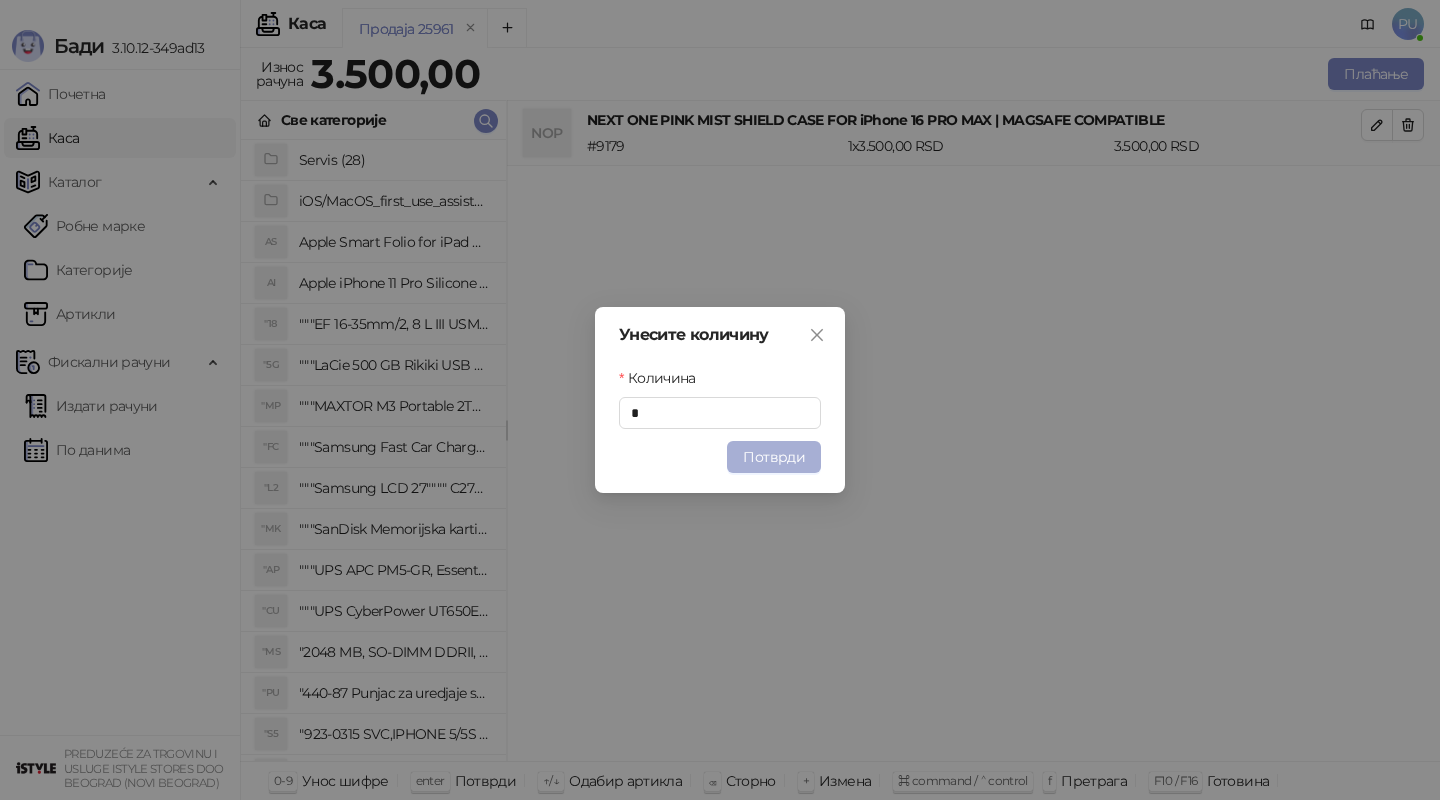 click on "Потврди" at bounding box center (774, 457) 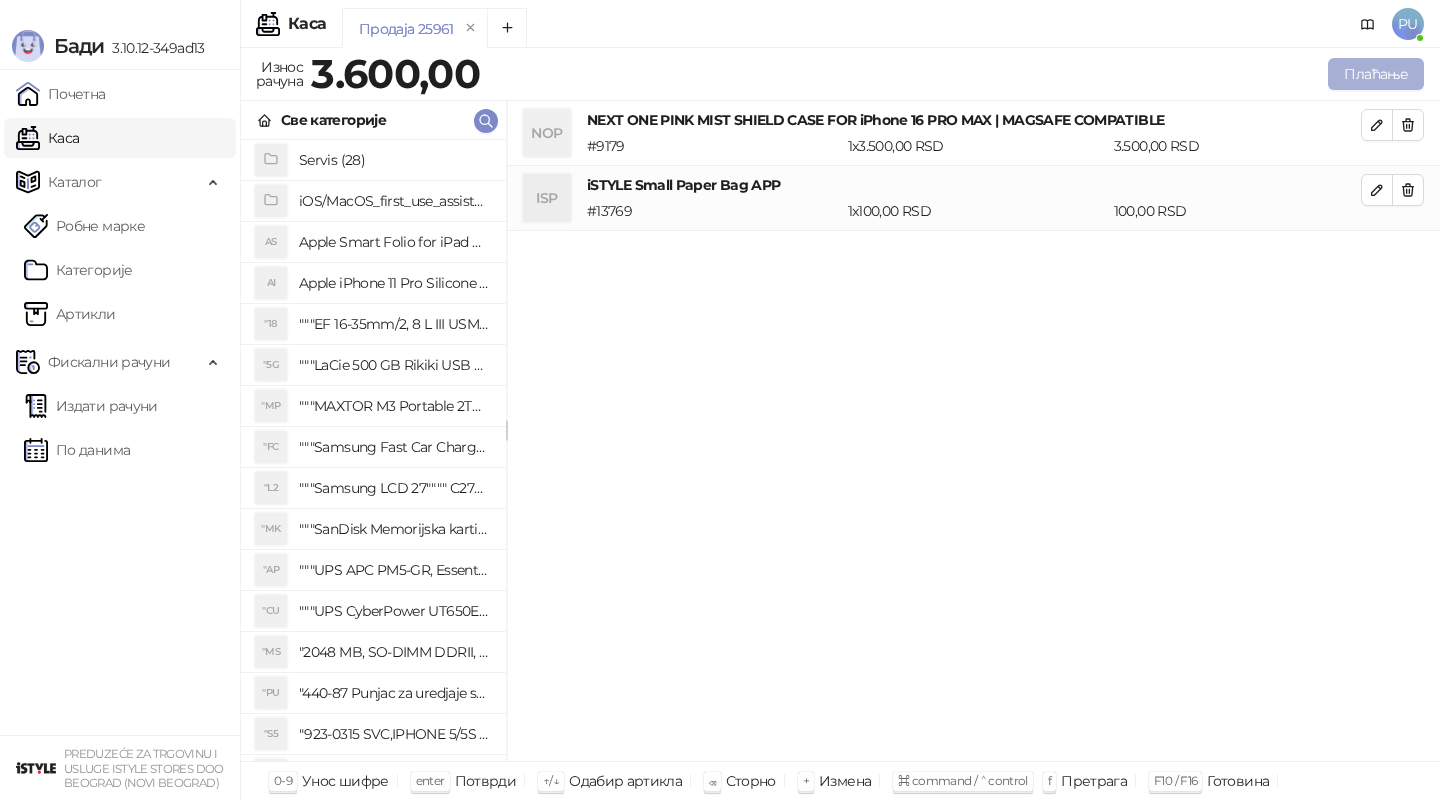 click on "Плаћање" at bounding box center [1376, 74] 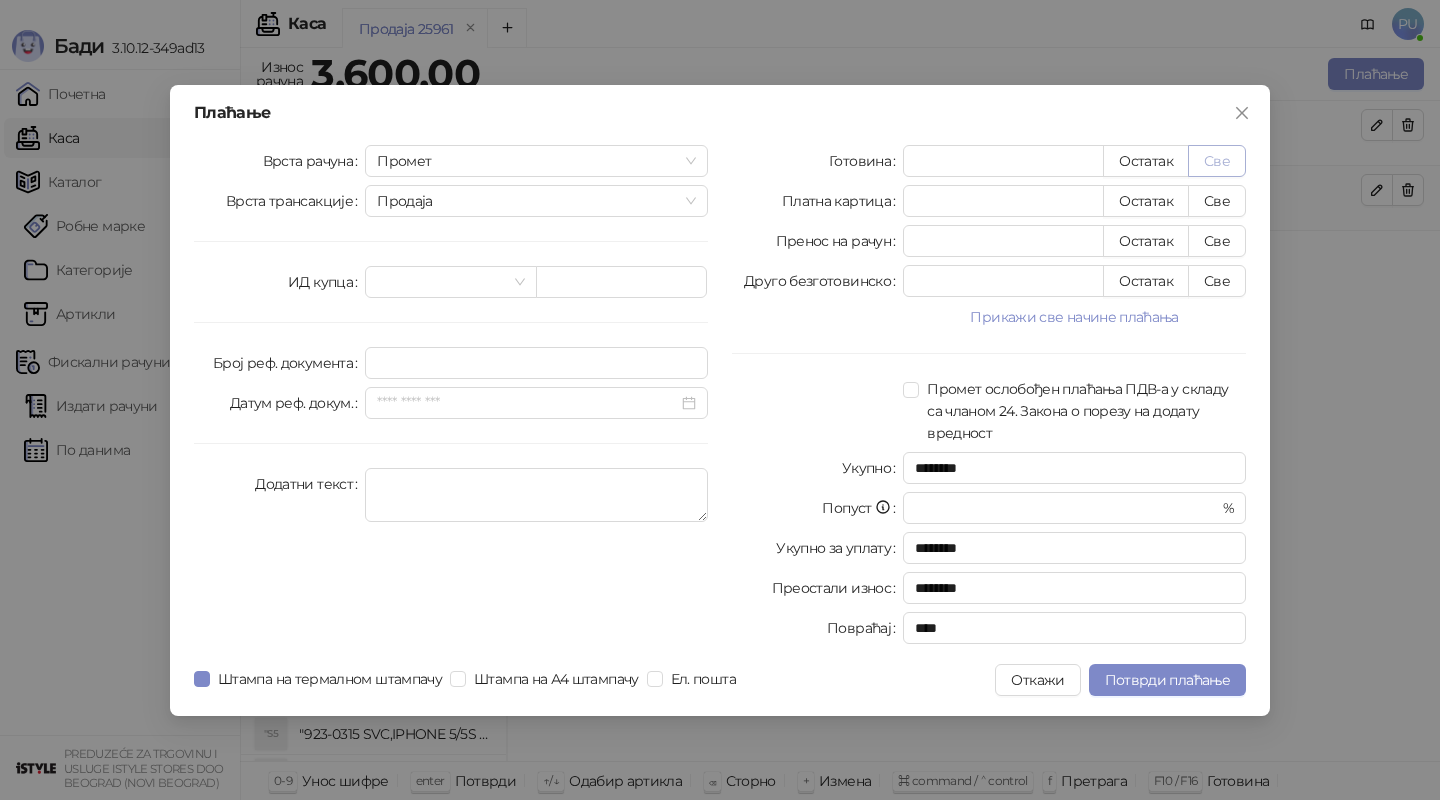 click on "Све" at bounding box center [1217, 161] 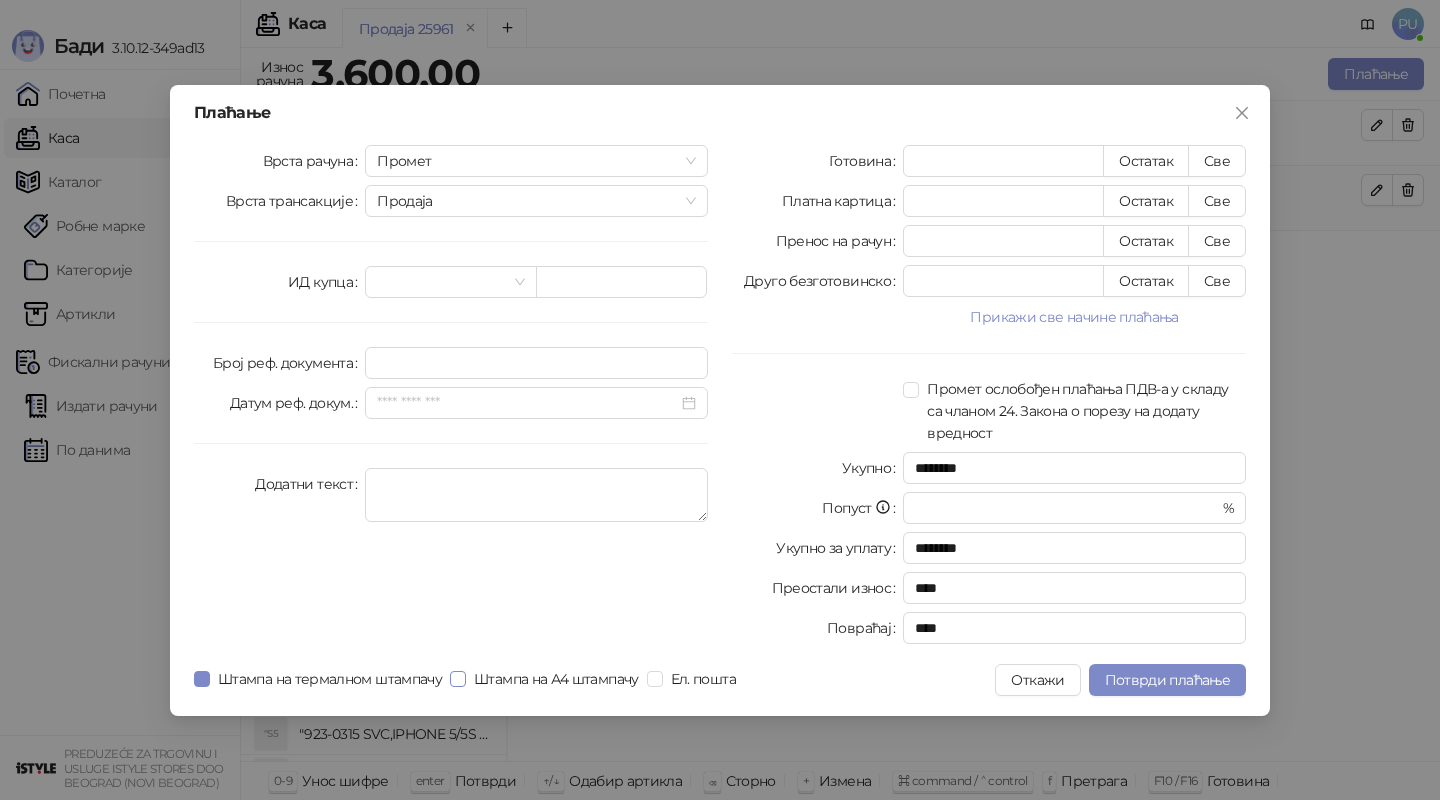 click on "Штампа на А4 штампачу" at bounding box center (556, 679) 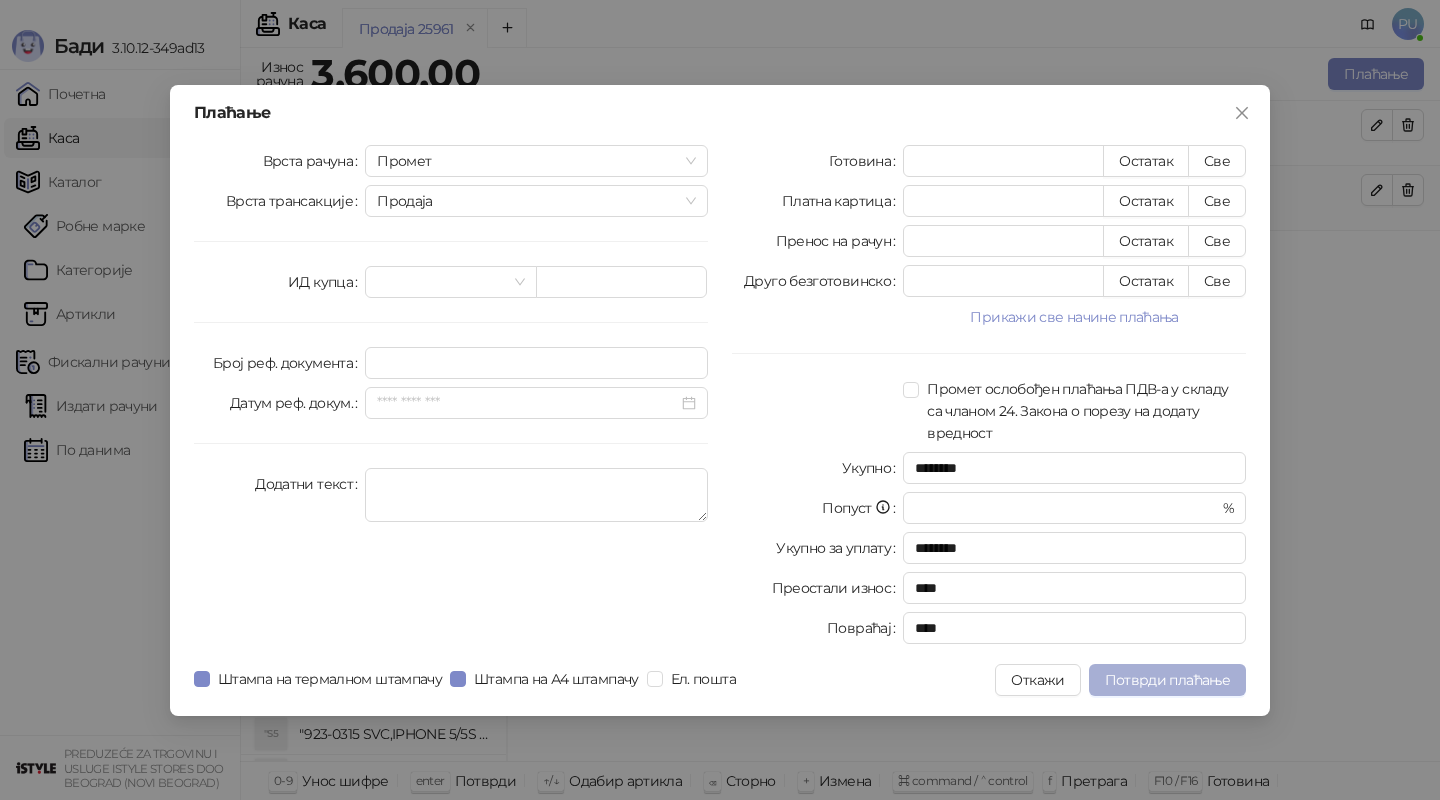 click on "Потврди плаћање" at bounding box center (1167, 680) 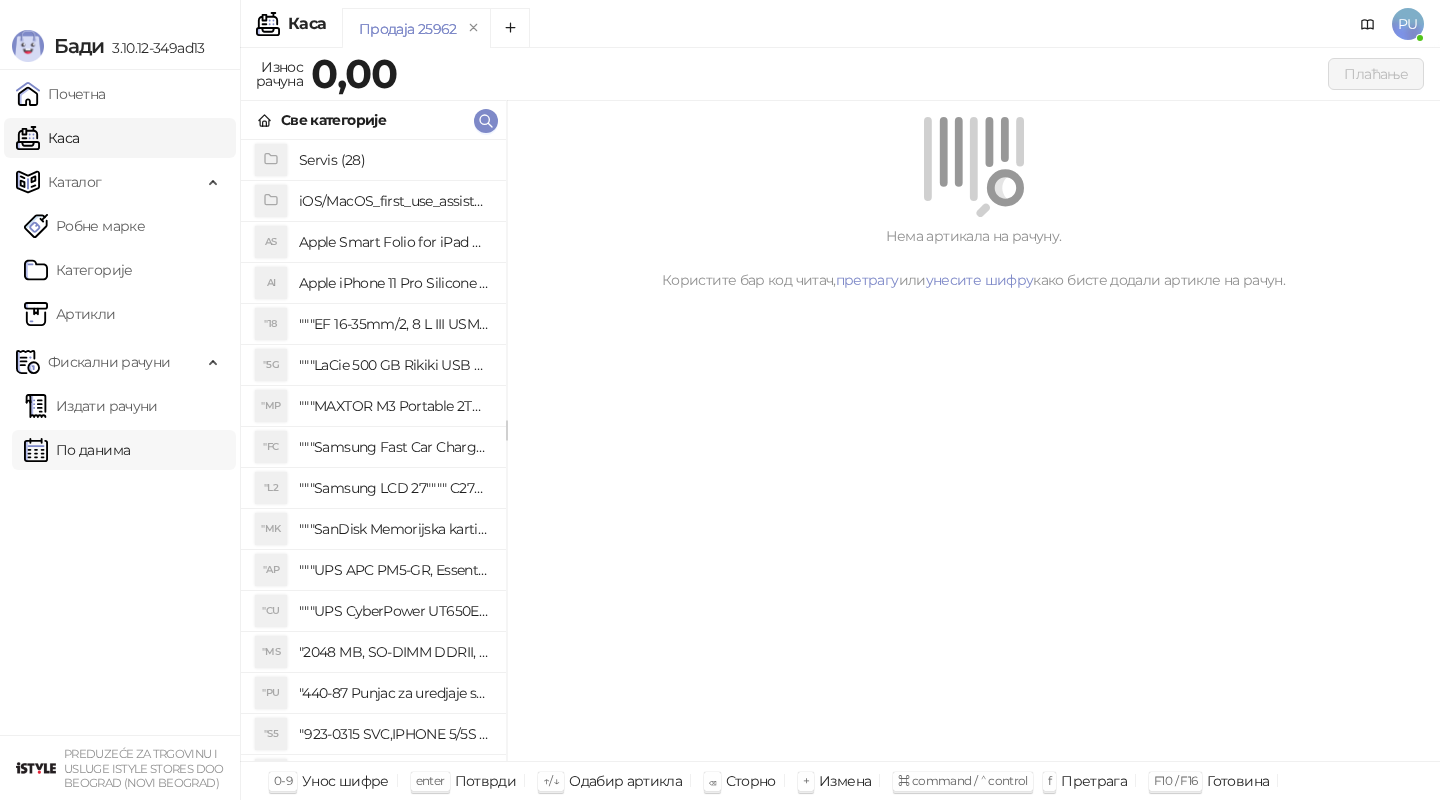 click on "По данима" at bounding box center (77, 450) 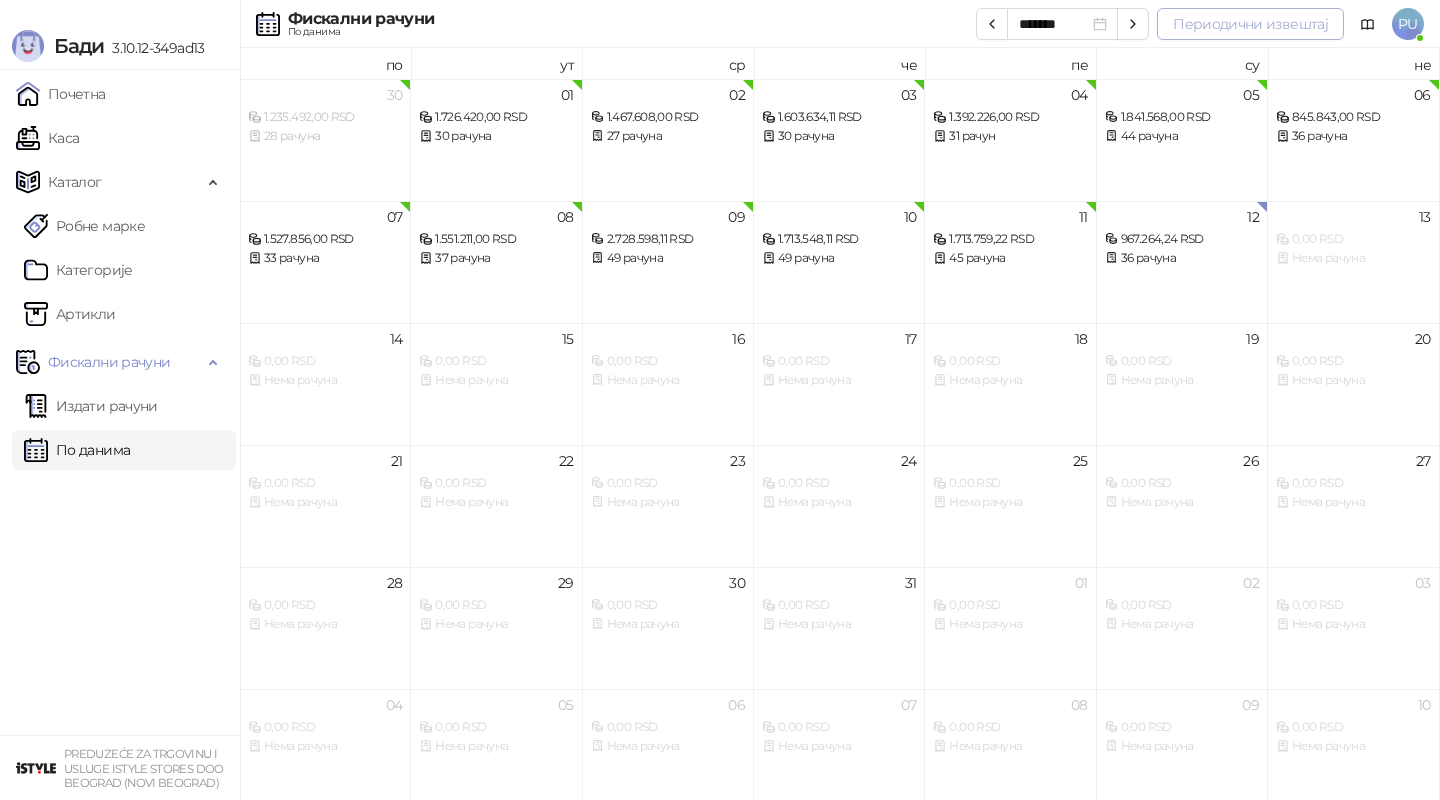 click on "Периодични извештај" at bounding box center (1250, 24) 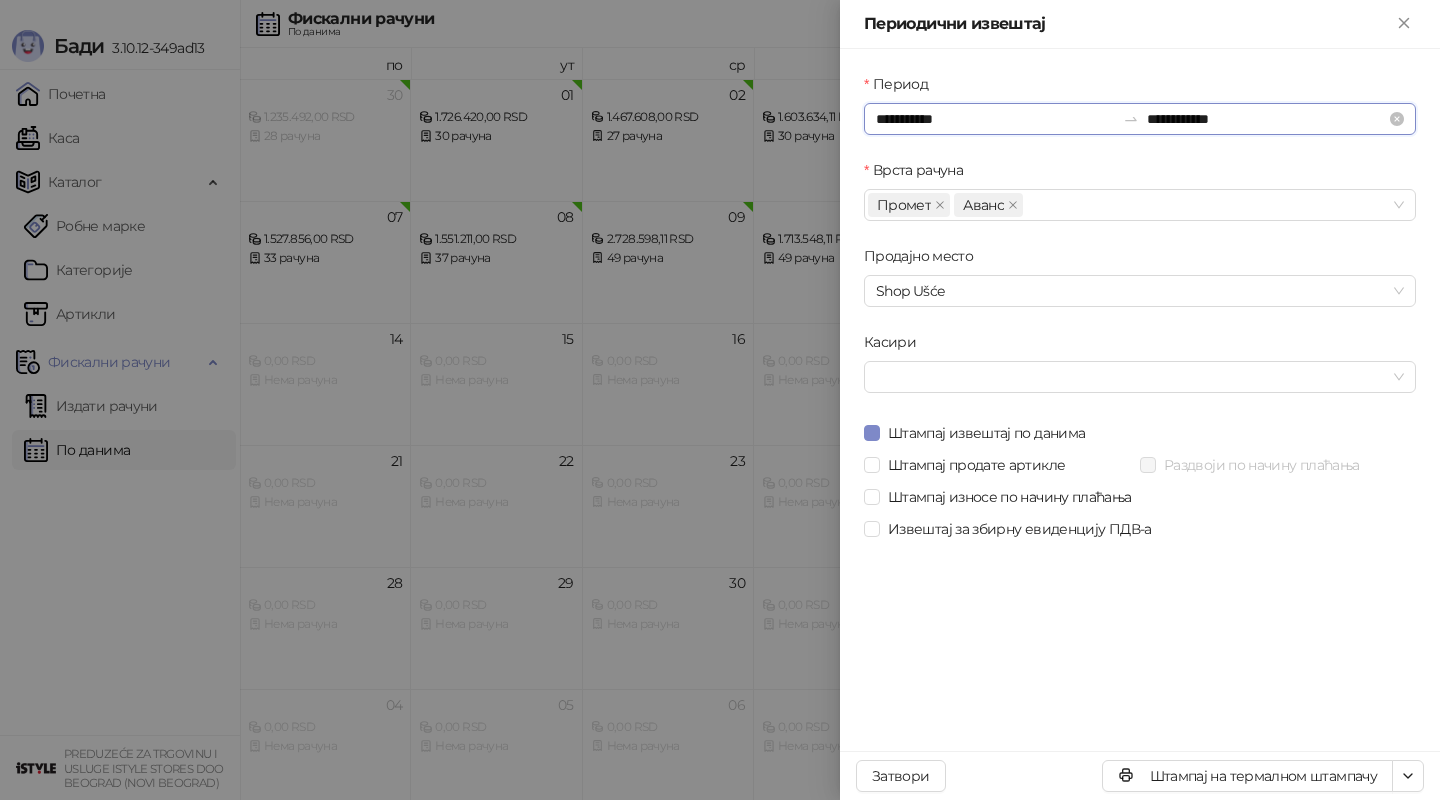 click on "**********" at bounding box center [995, 119] 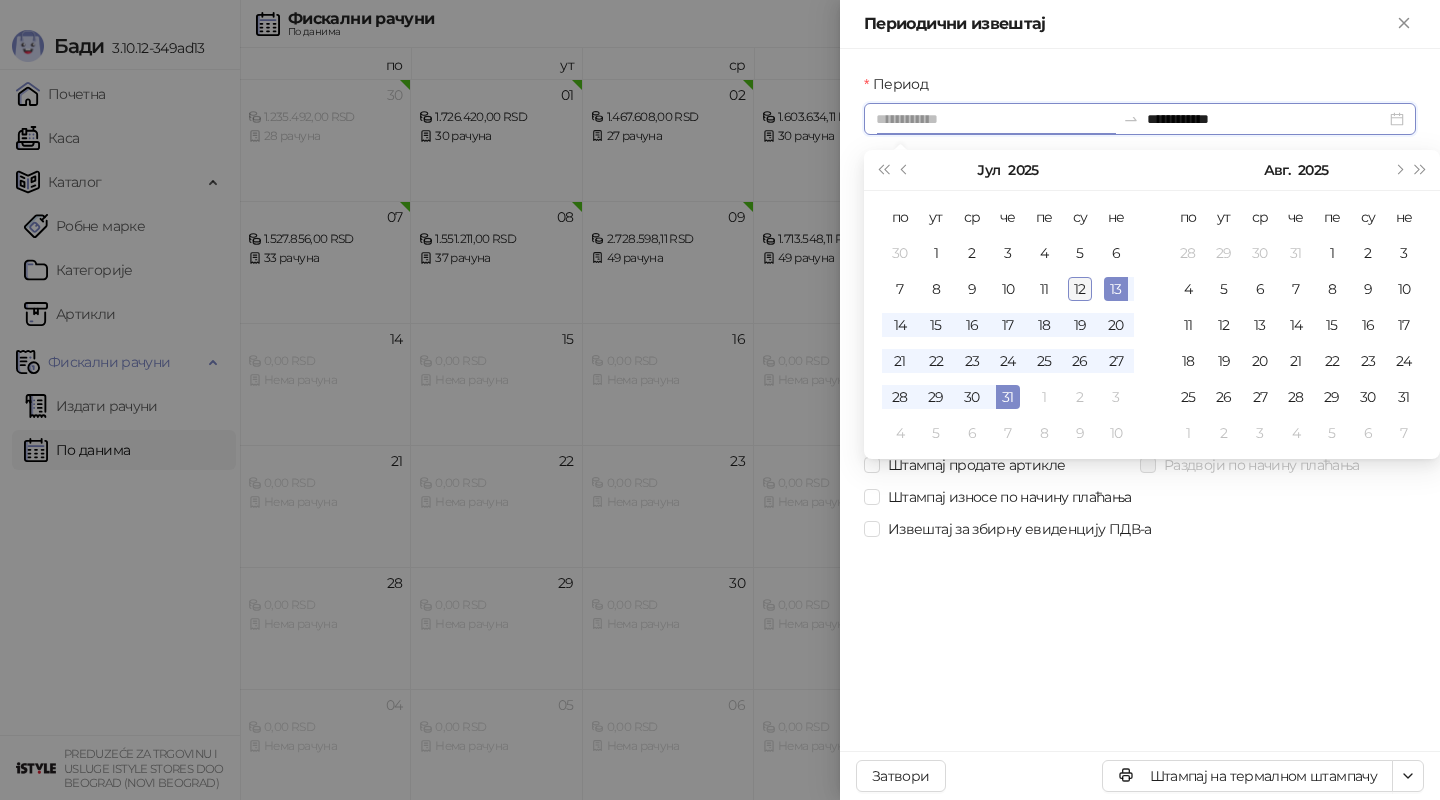 type on "**********" 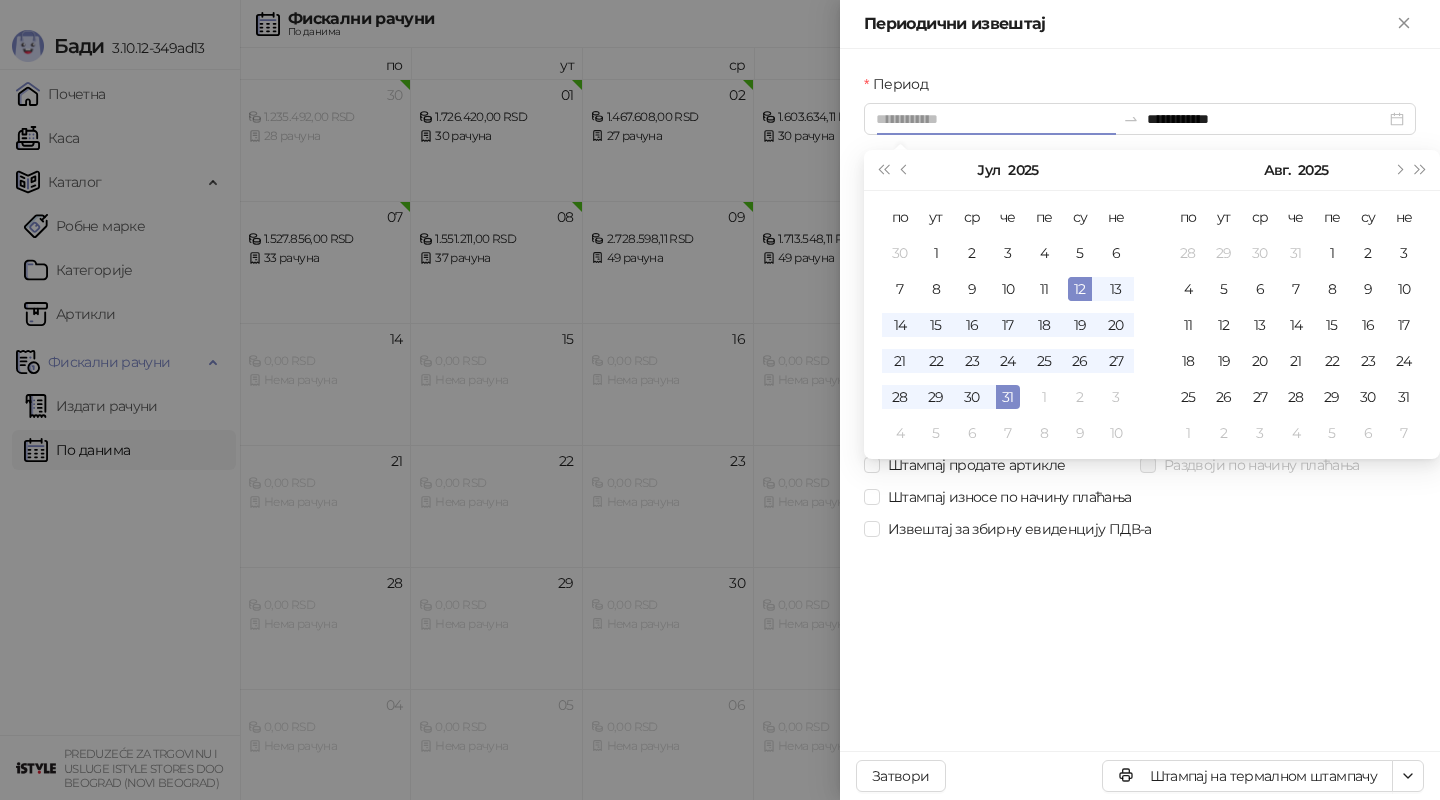 click on "12" at bounding box center (1080, 289) 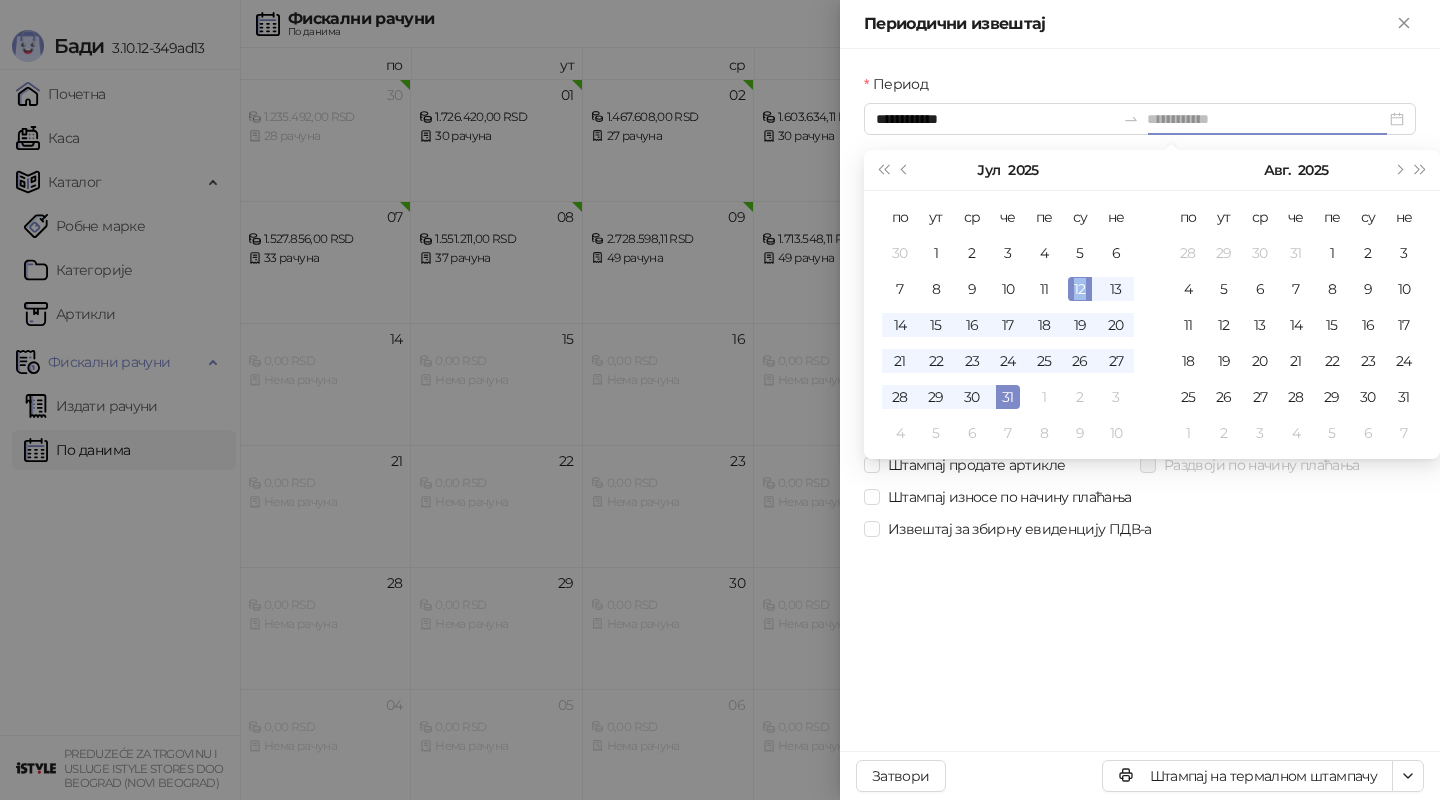 click on "12" at bounding box center [1080, 289] 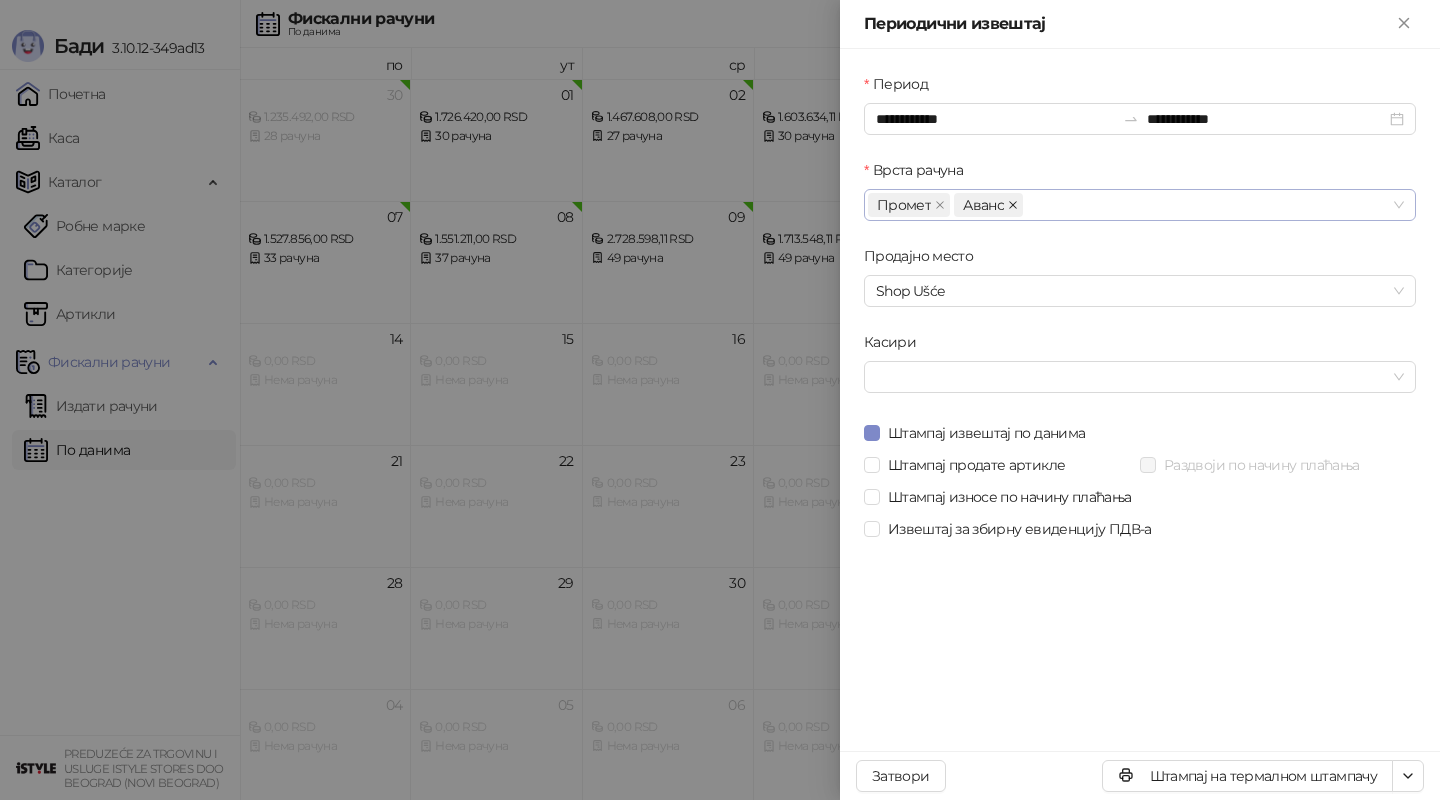 click 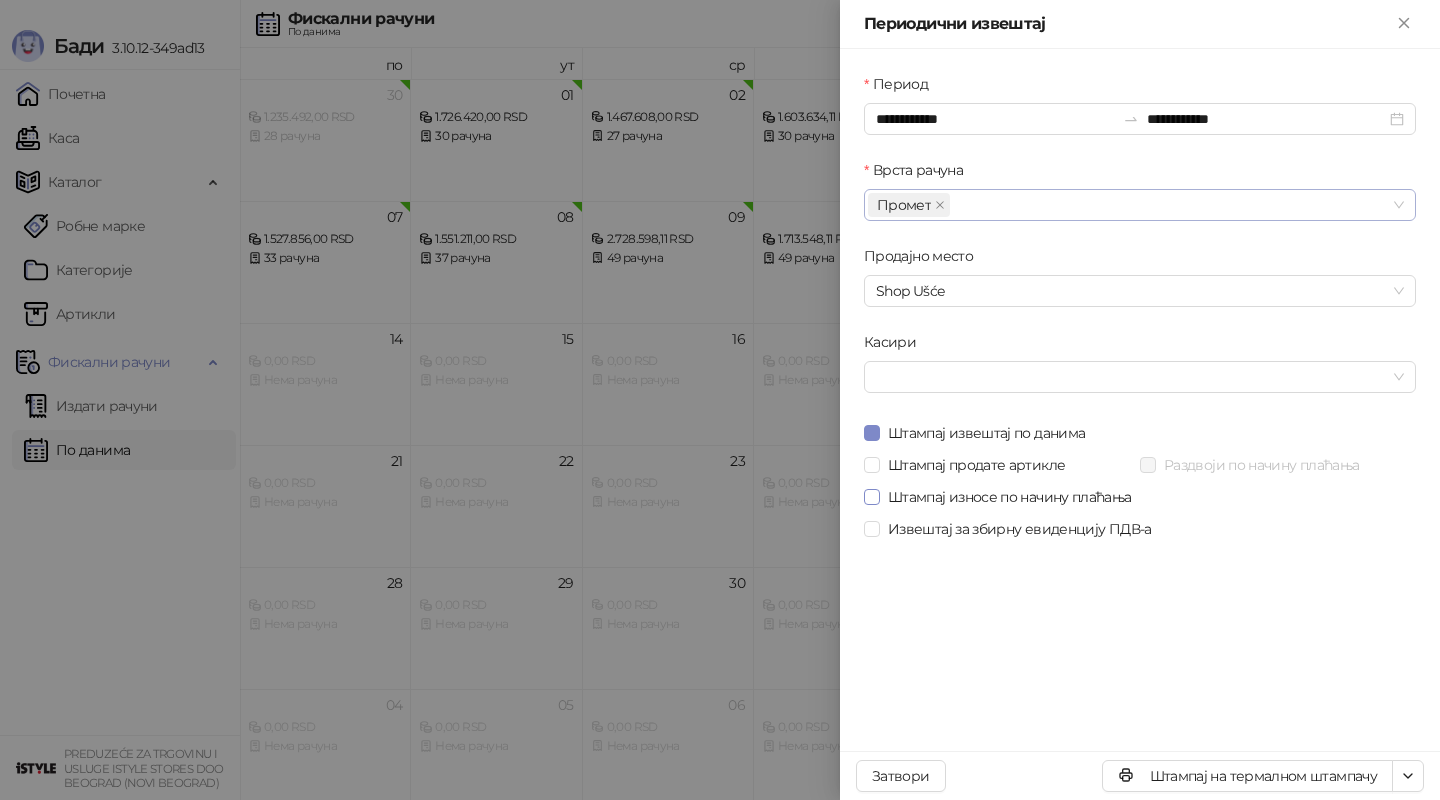 click on "Штампај износе по начину плаћања" at bounding box center (1010, 497) 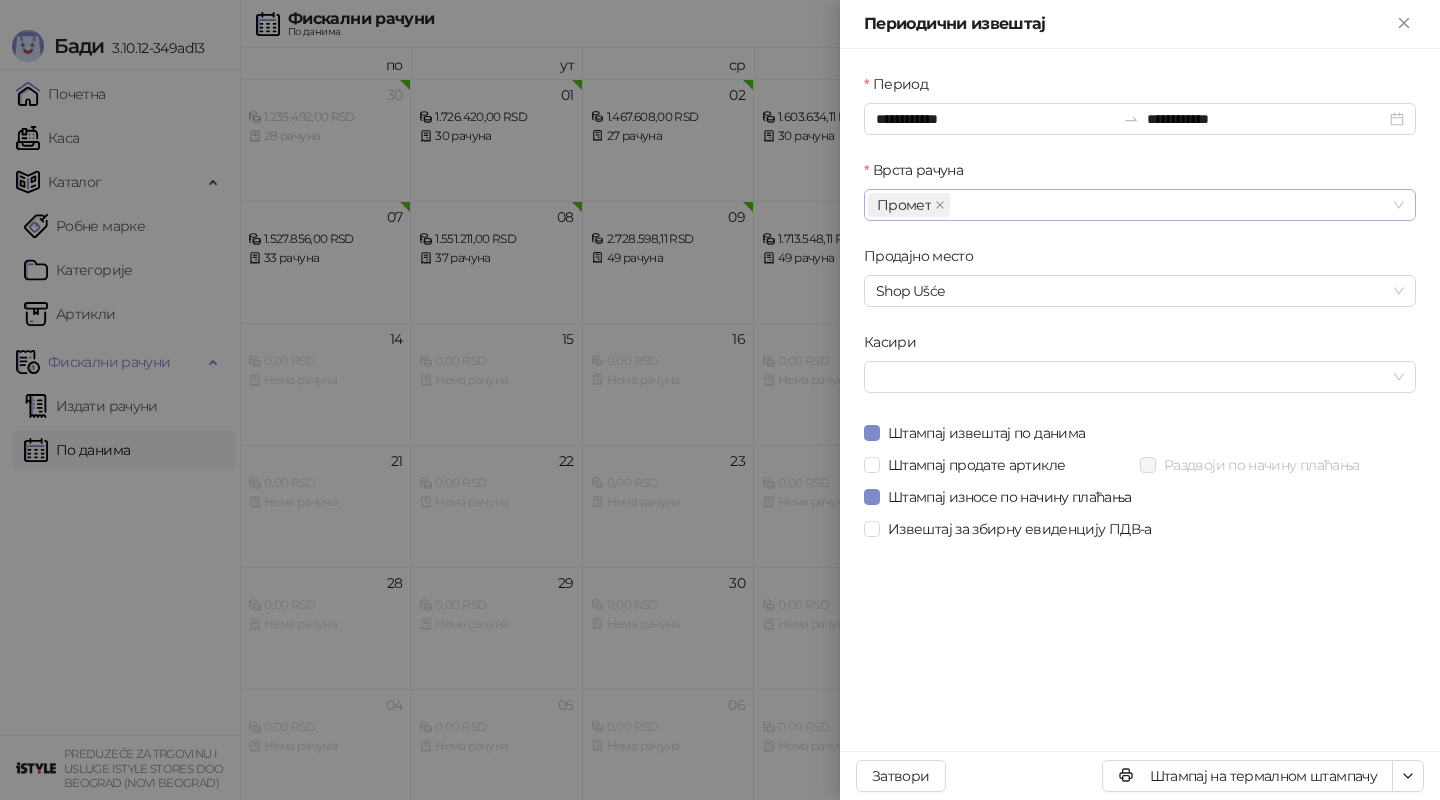 click on "Штампај извештај по данима" at bounding box center (1140, 433) 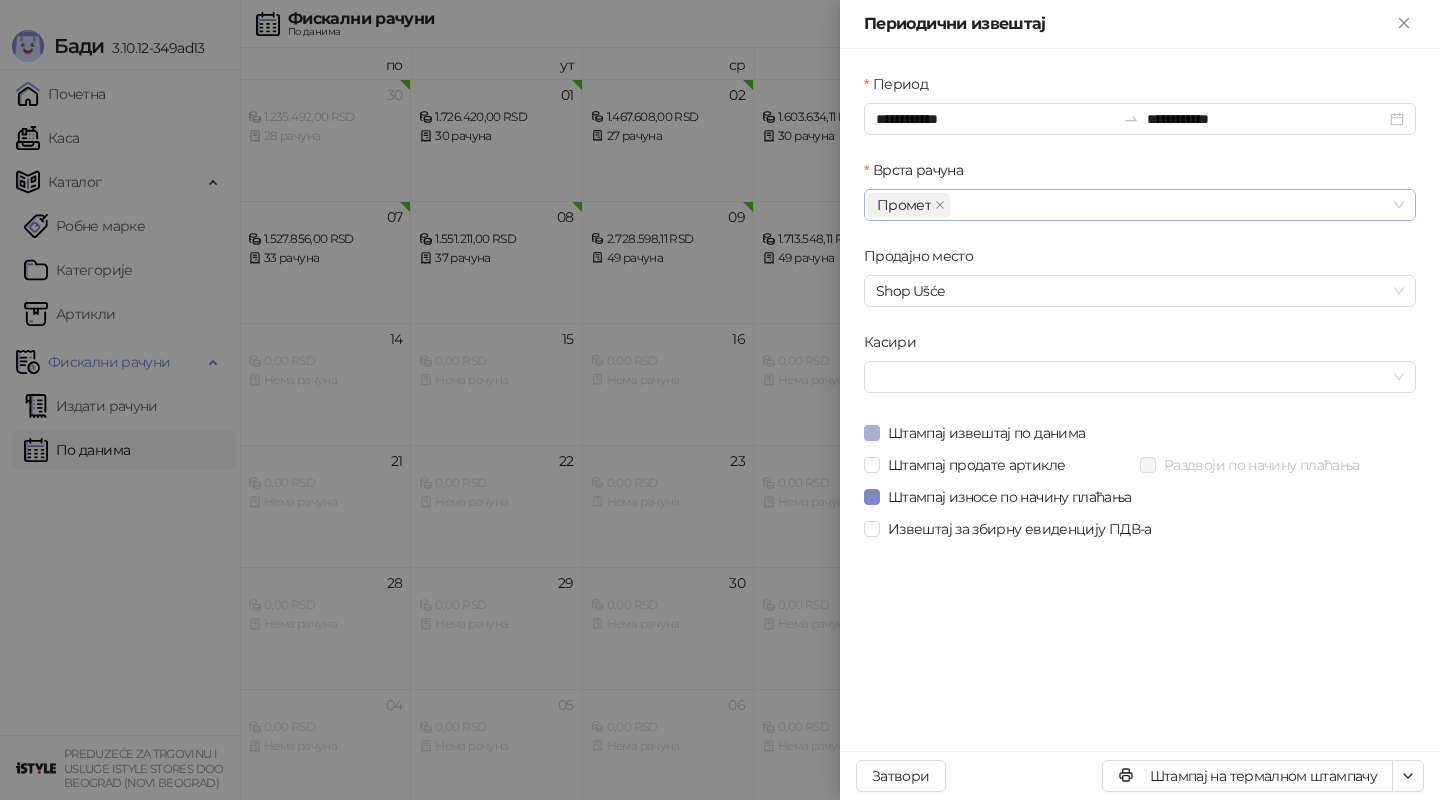 click on "Штампај извештај по данима" at bounding box center [986, 433] 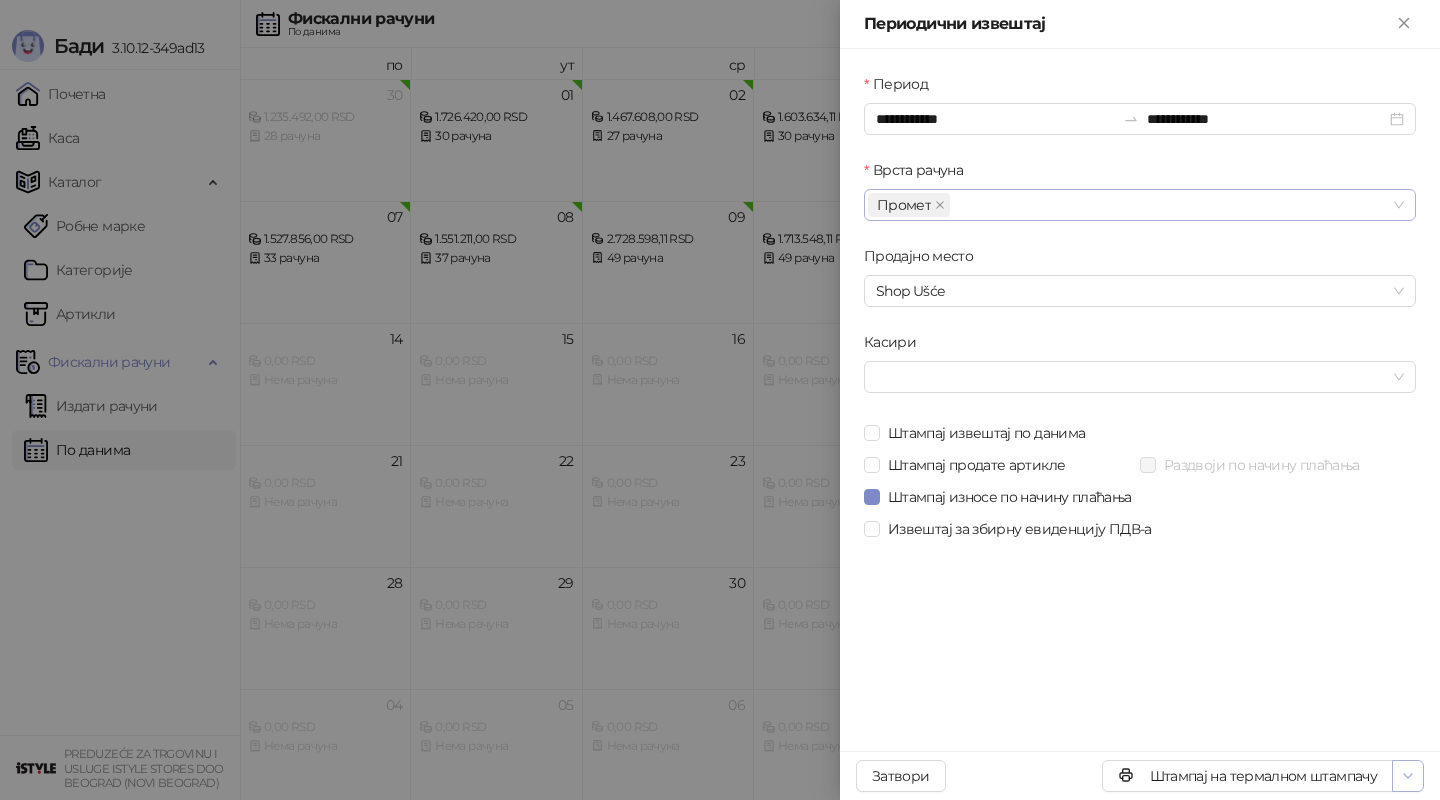 click at bounding box center (1408, 776) 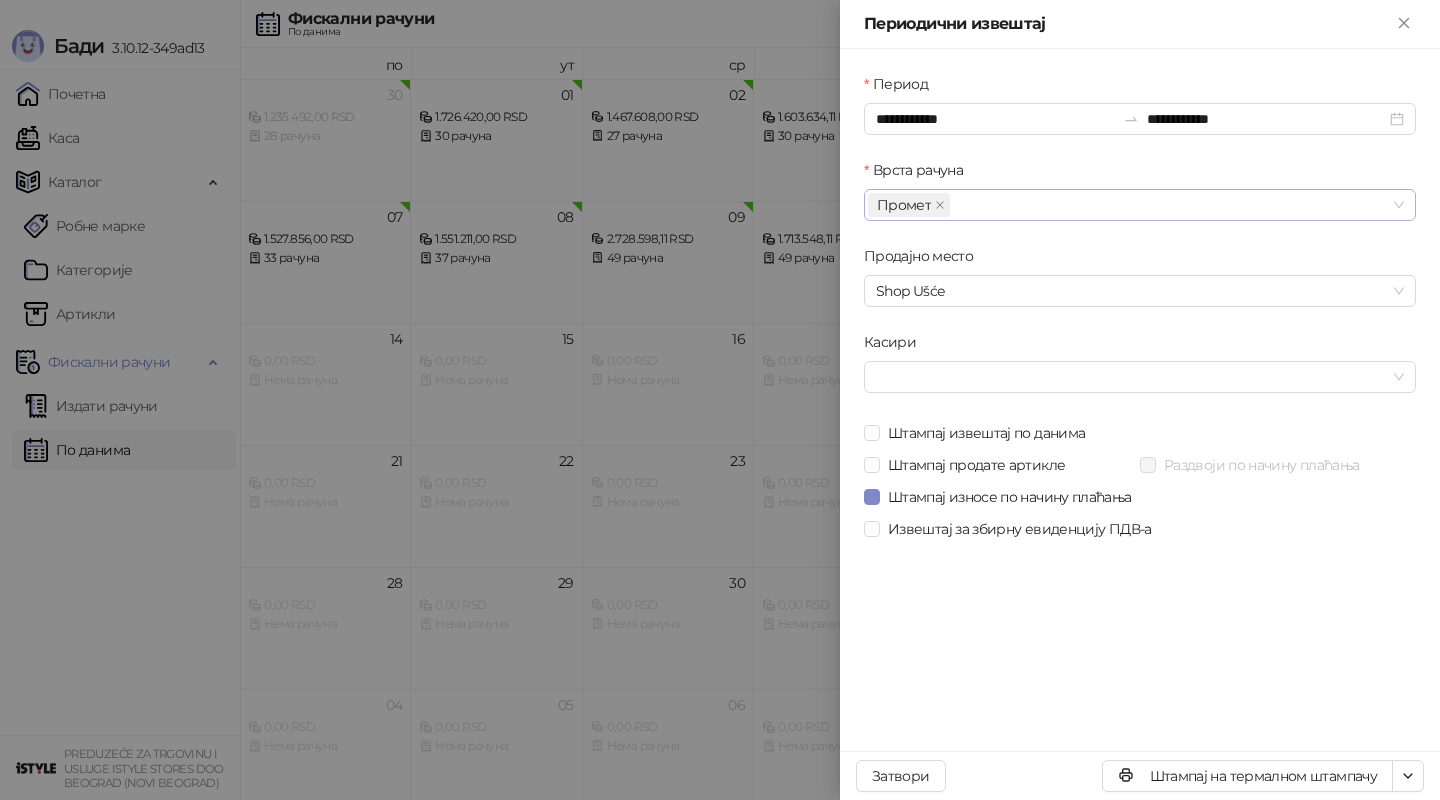 click on "**********" at bounding box center [1140, 400] 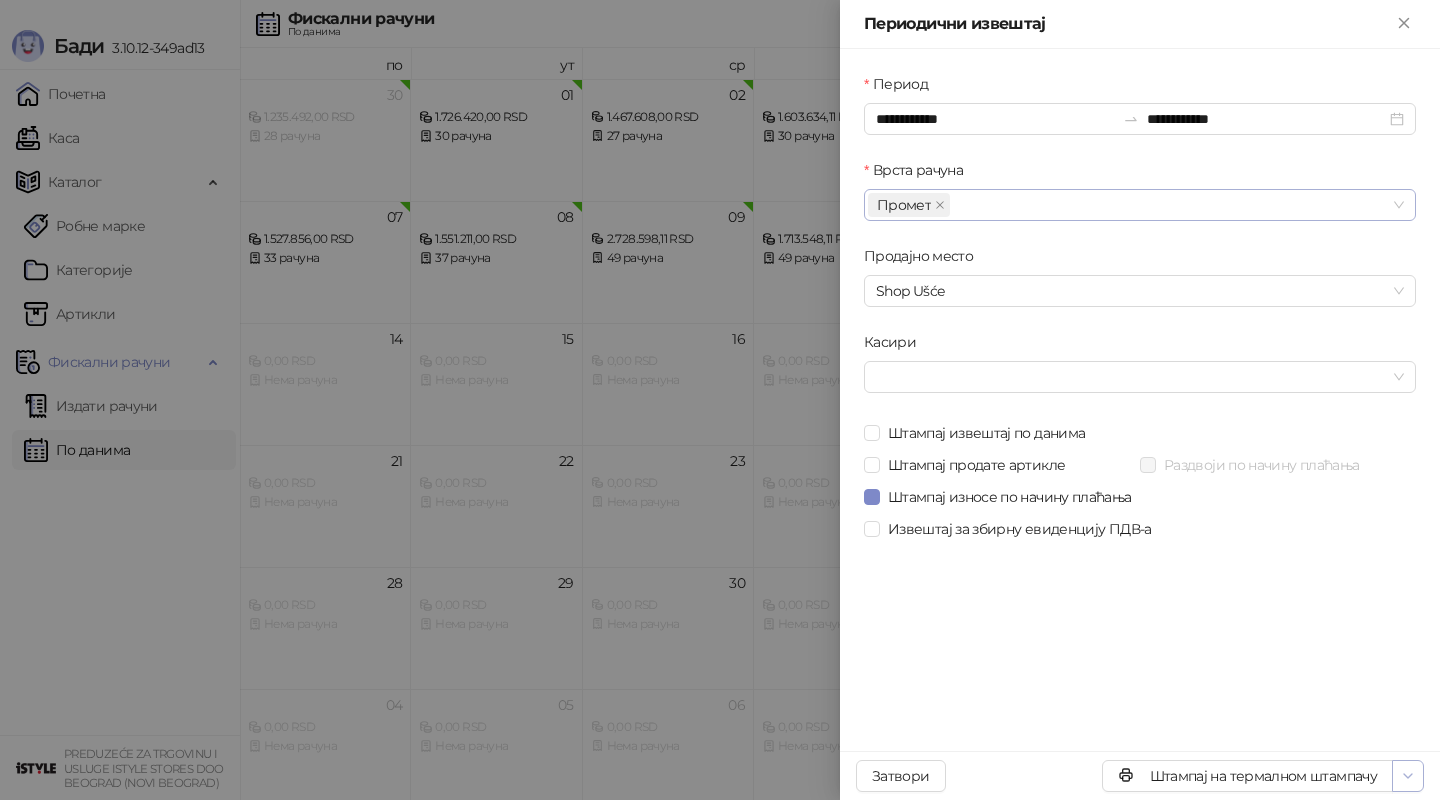 click at bounding box center [1408, 776] 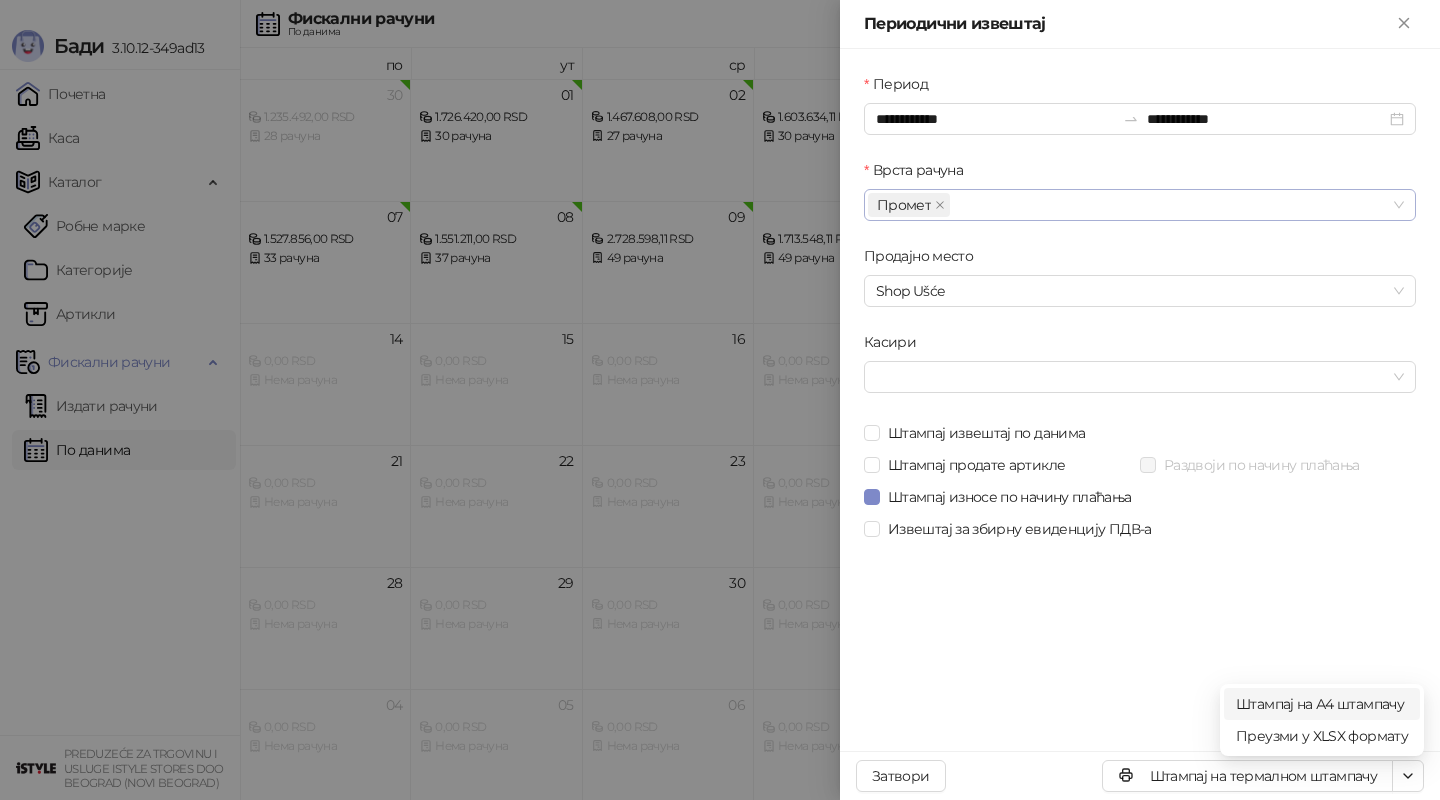 click on "Штампај на А4 штампачу" at bounding box center (1322, 704) 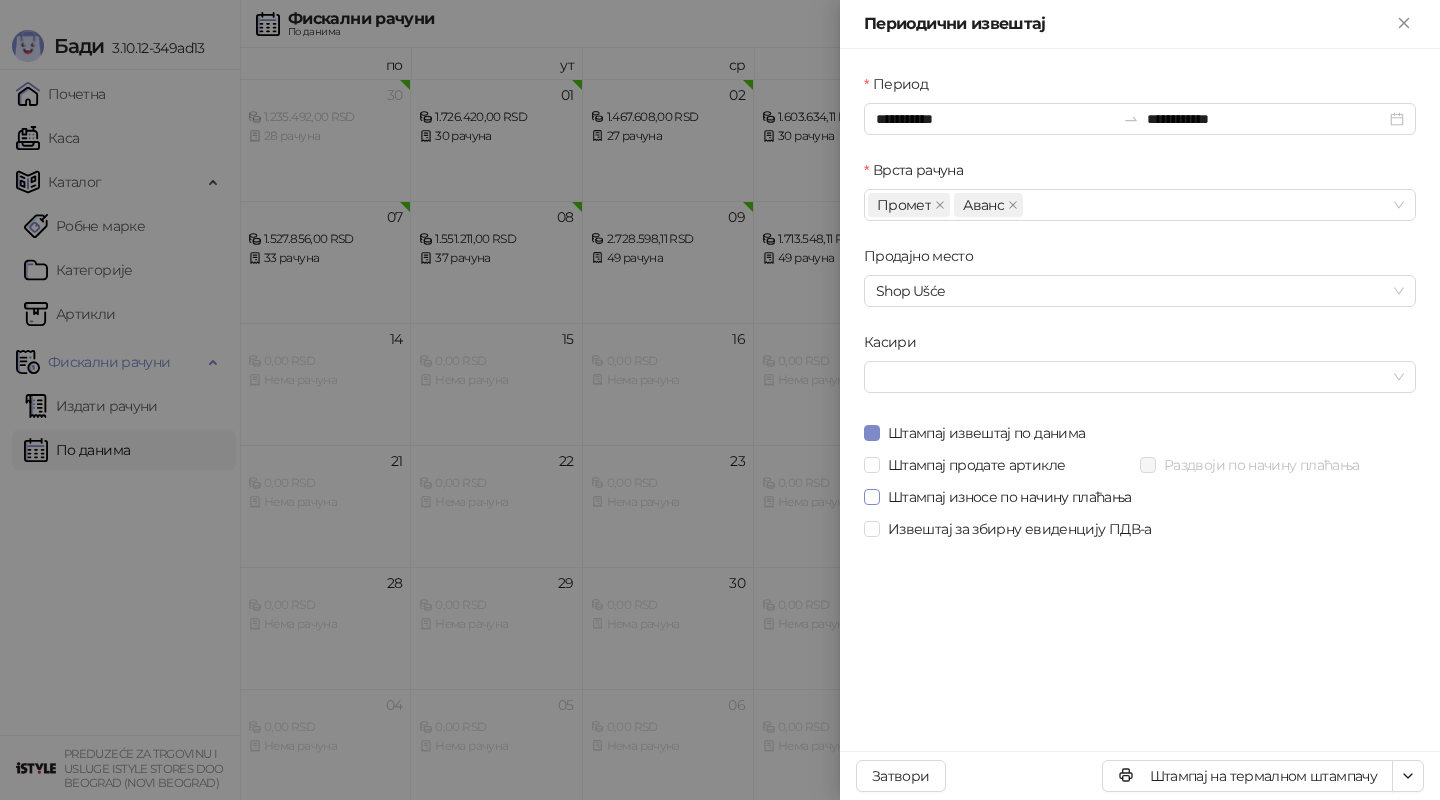 click on "Штампај износе по начину плаћања" at bounding box center (1010, 497) 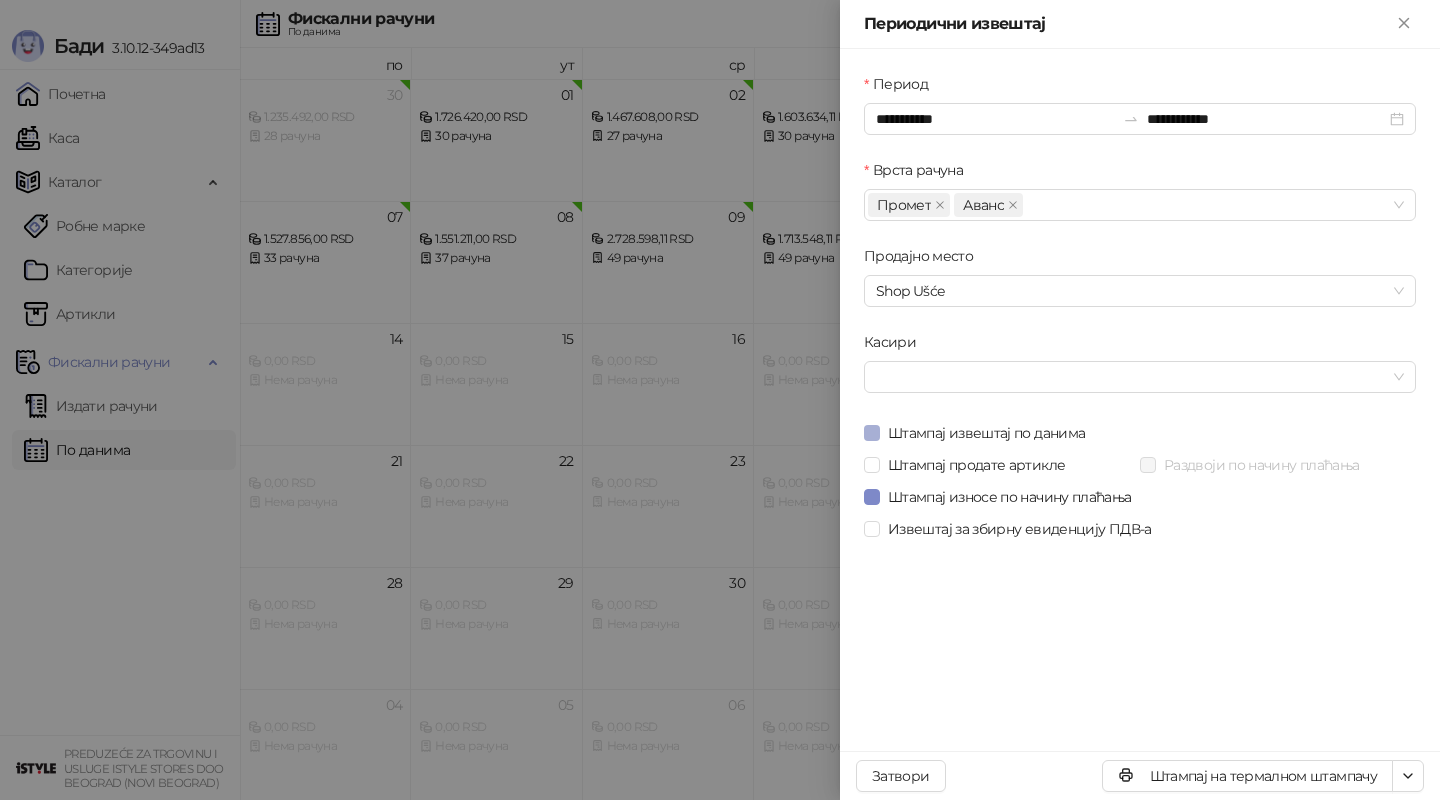 click on "Штампај извештај по данима" at bounding box center [986, 433] 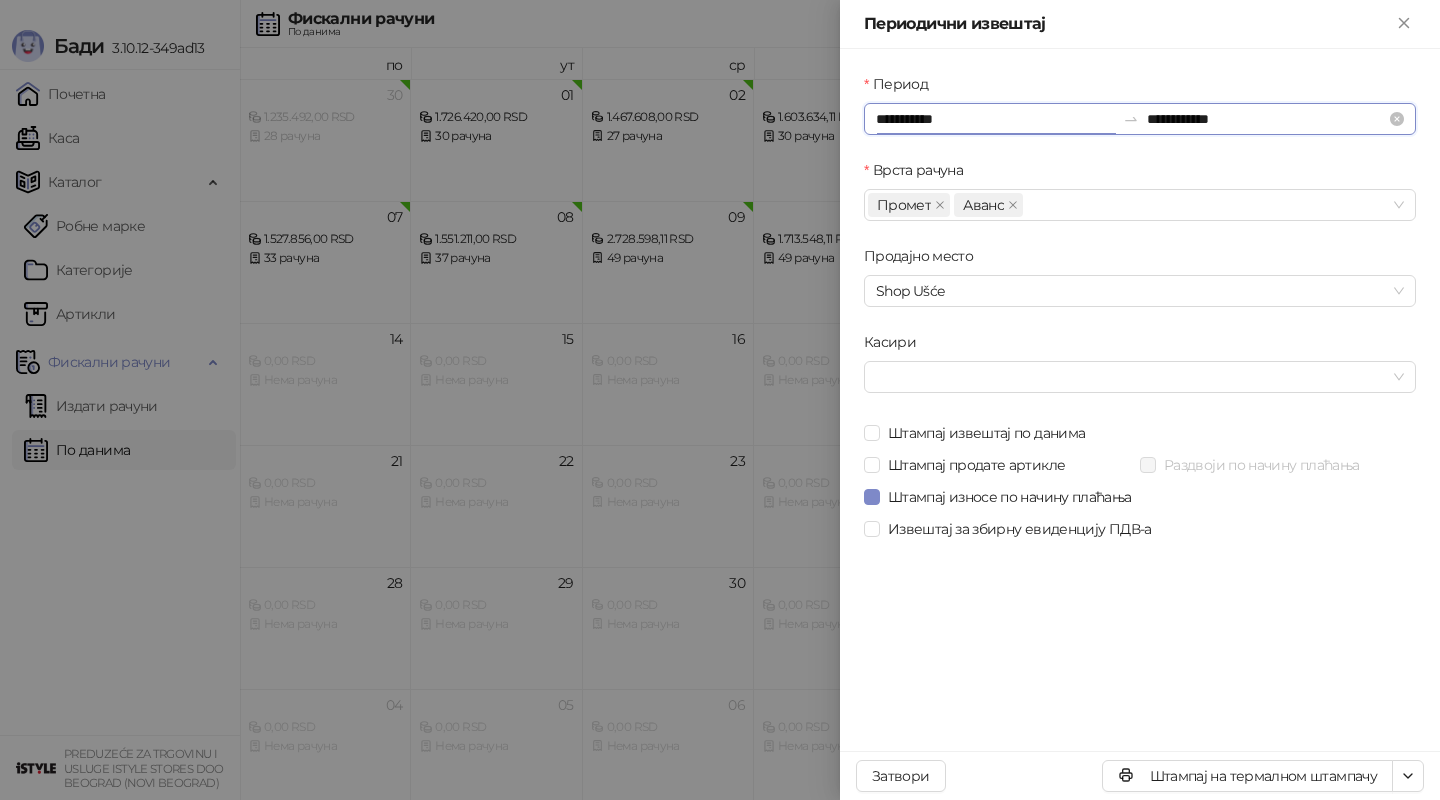 click on "**********" at bounding box center [995, 119] 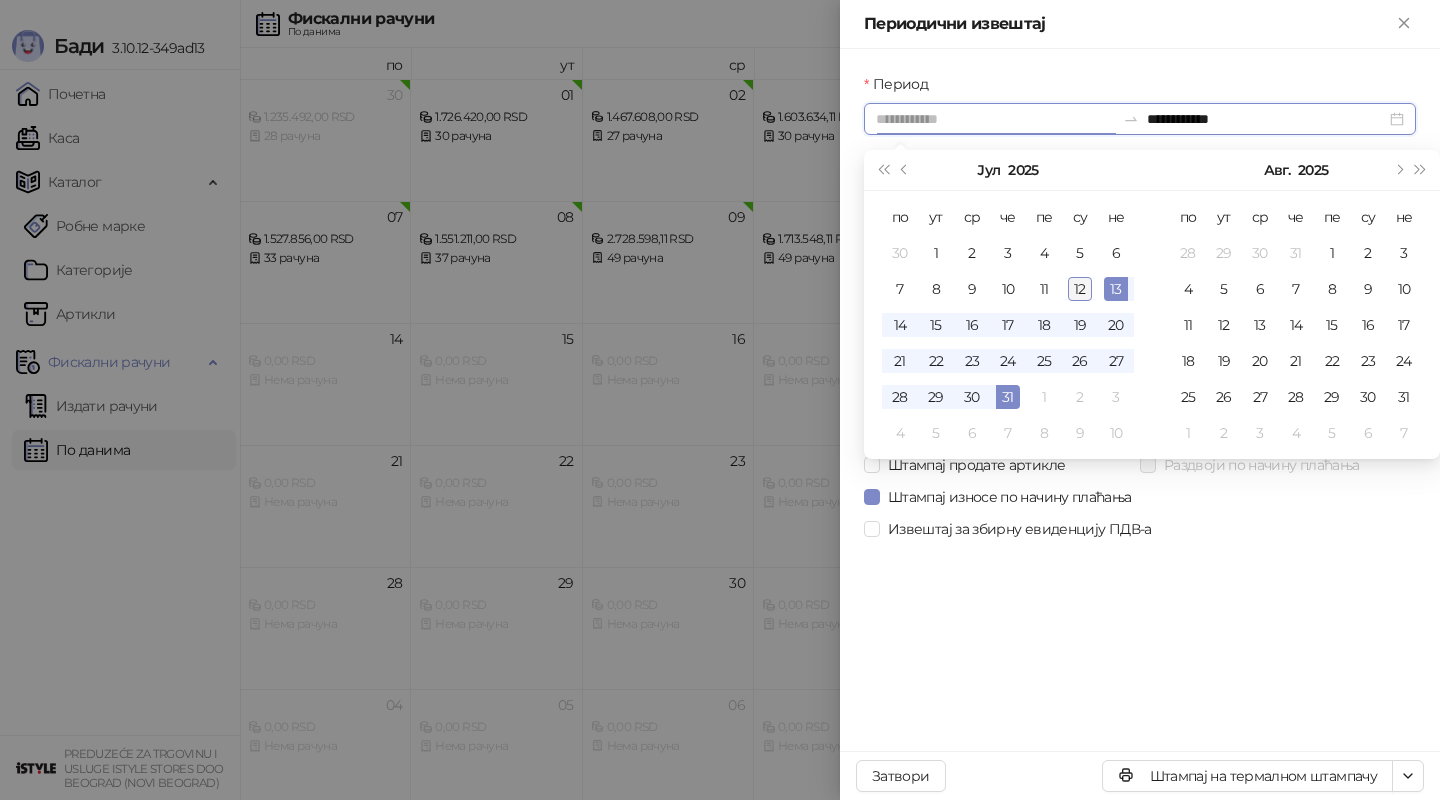 type on "**********" 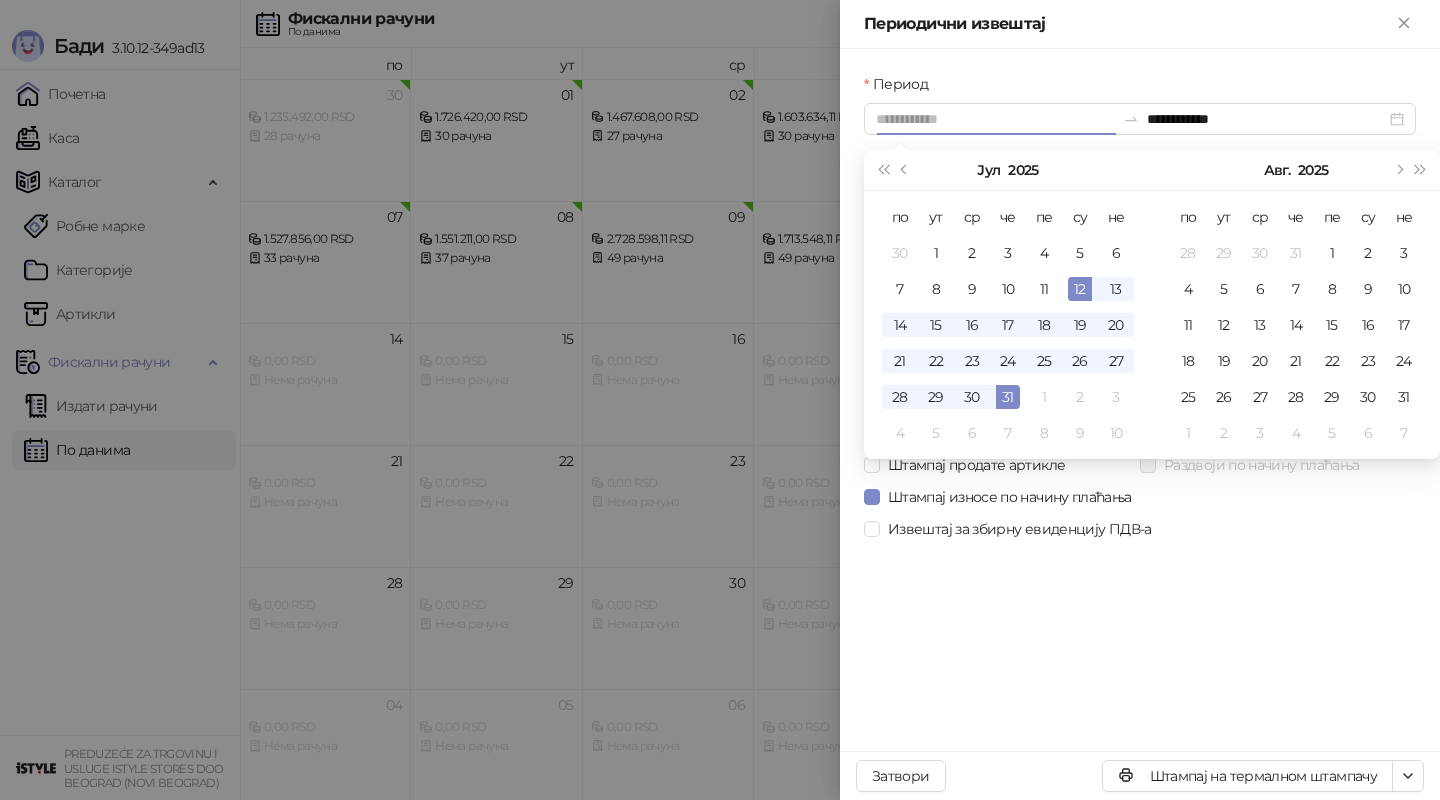 click on "12" at bounding box center (1080, 289) 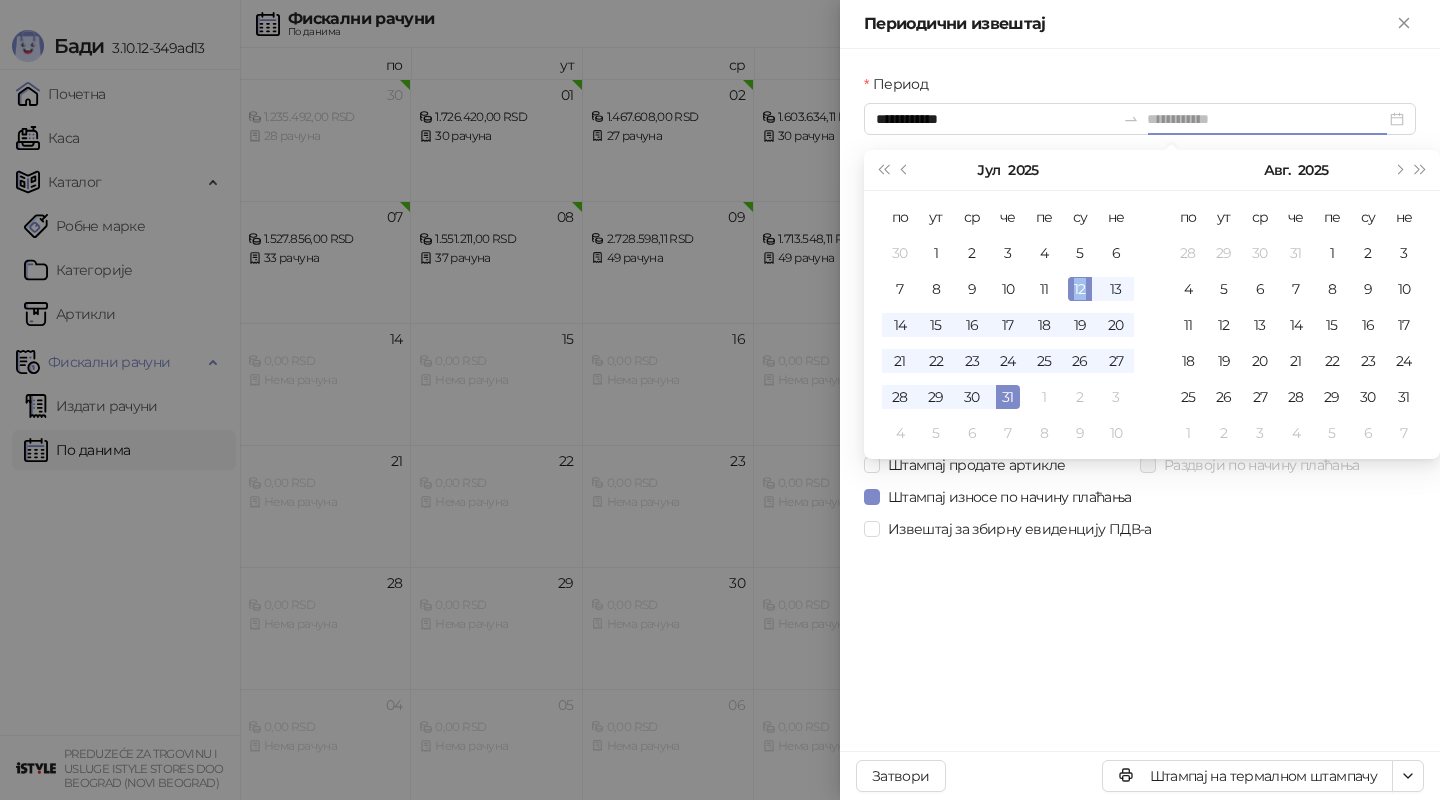 click on "12" at bounding box center [1080, 289] 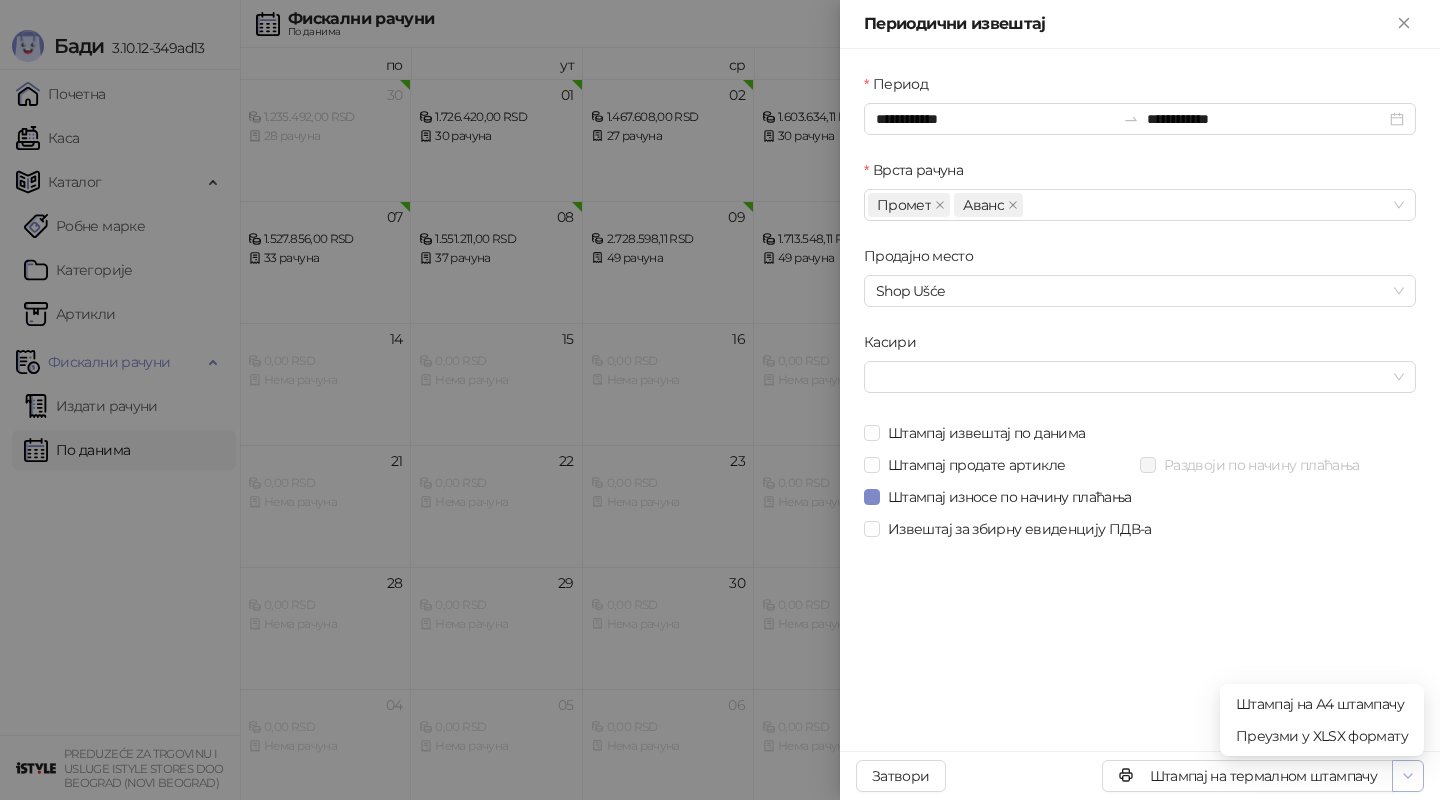 click 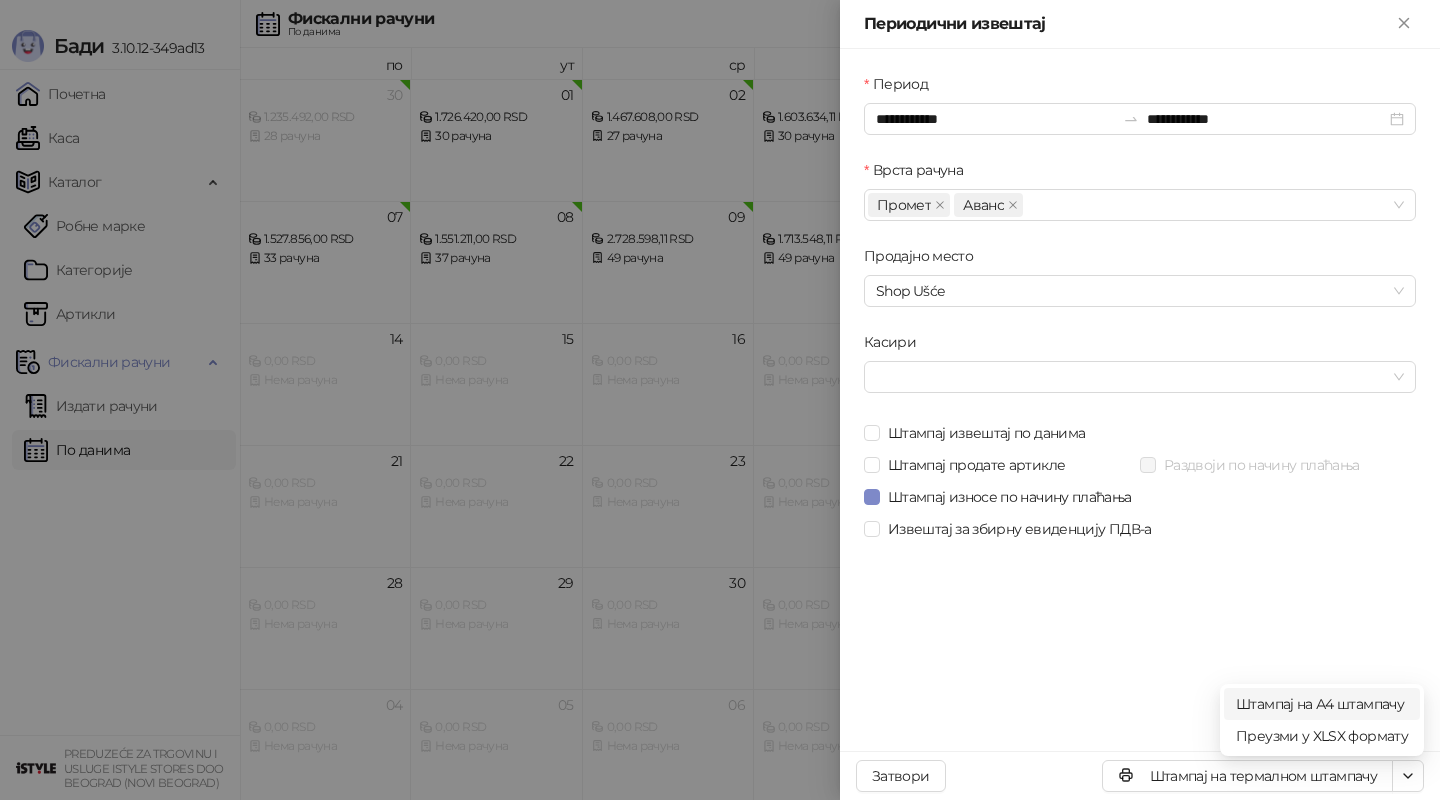 click on "Штампај на А4 штампачу" at bounding box center [1322, 704] 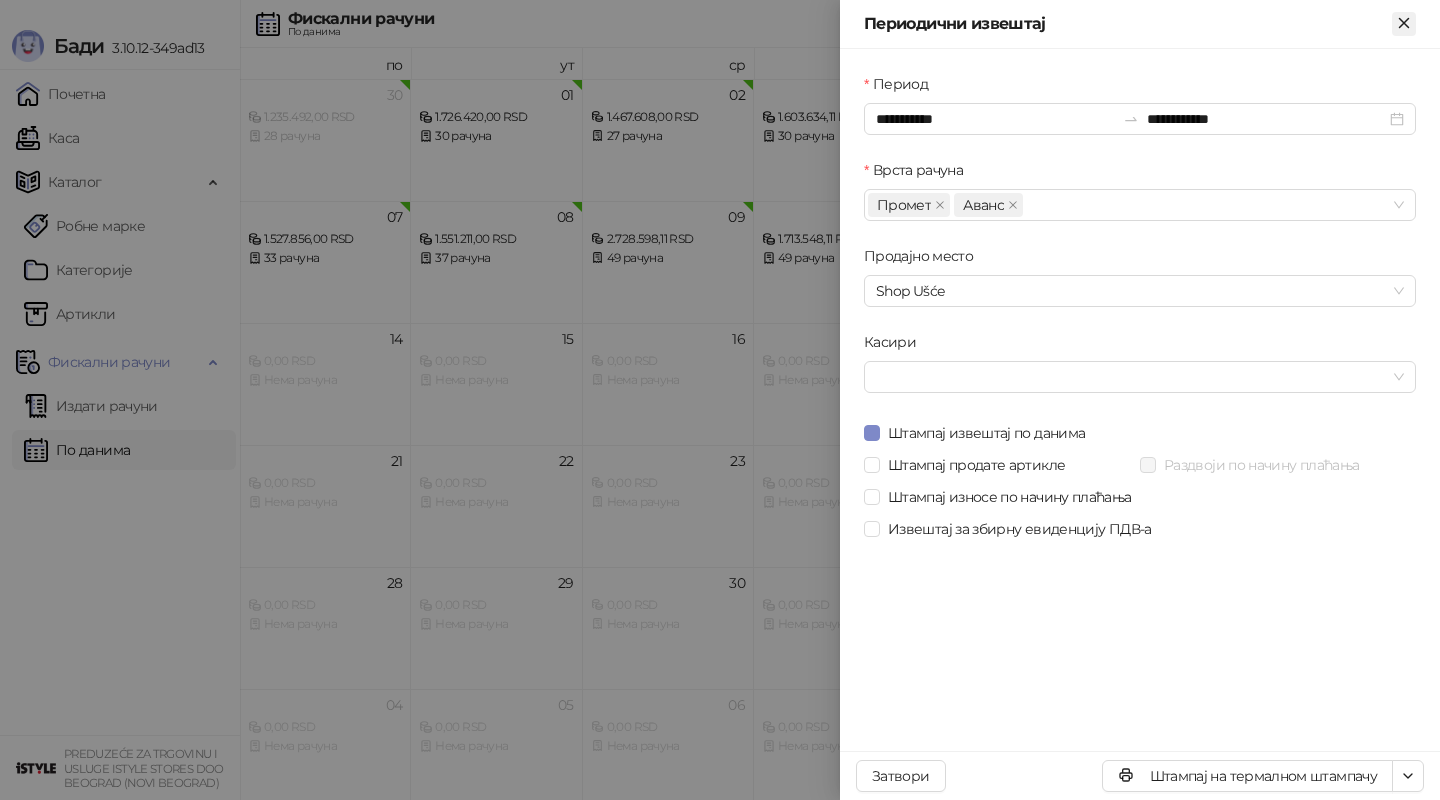 click 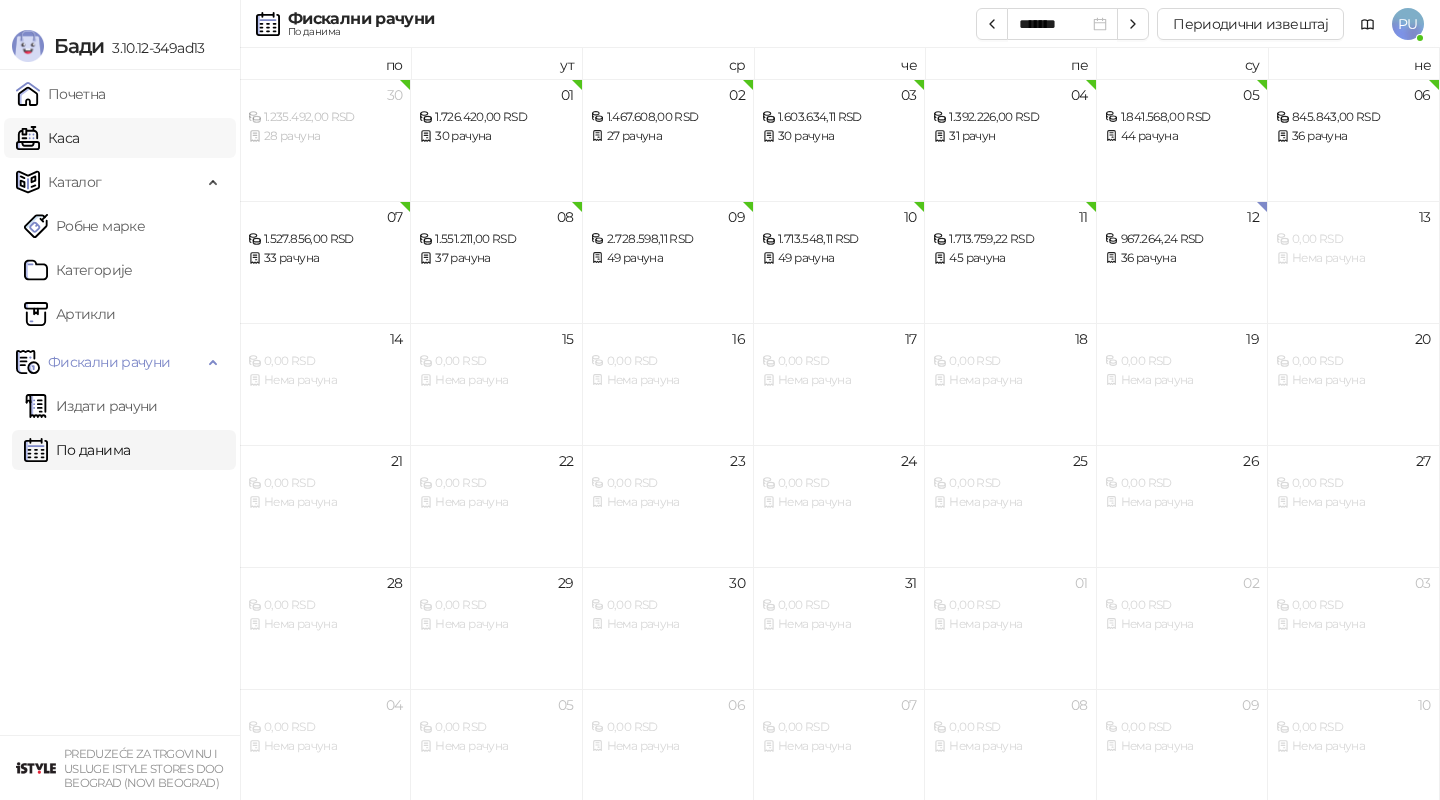 click on "Каса" at bounding box center (47, 138) 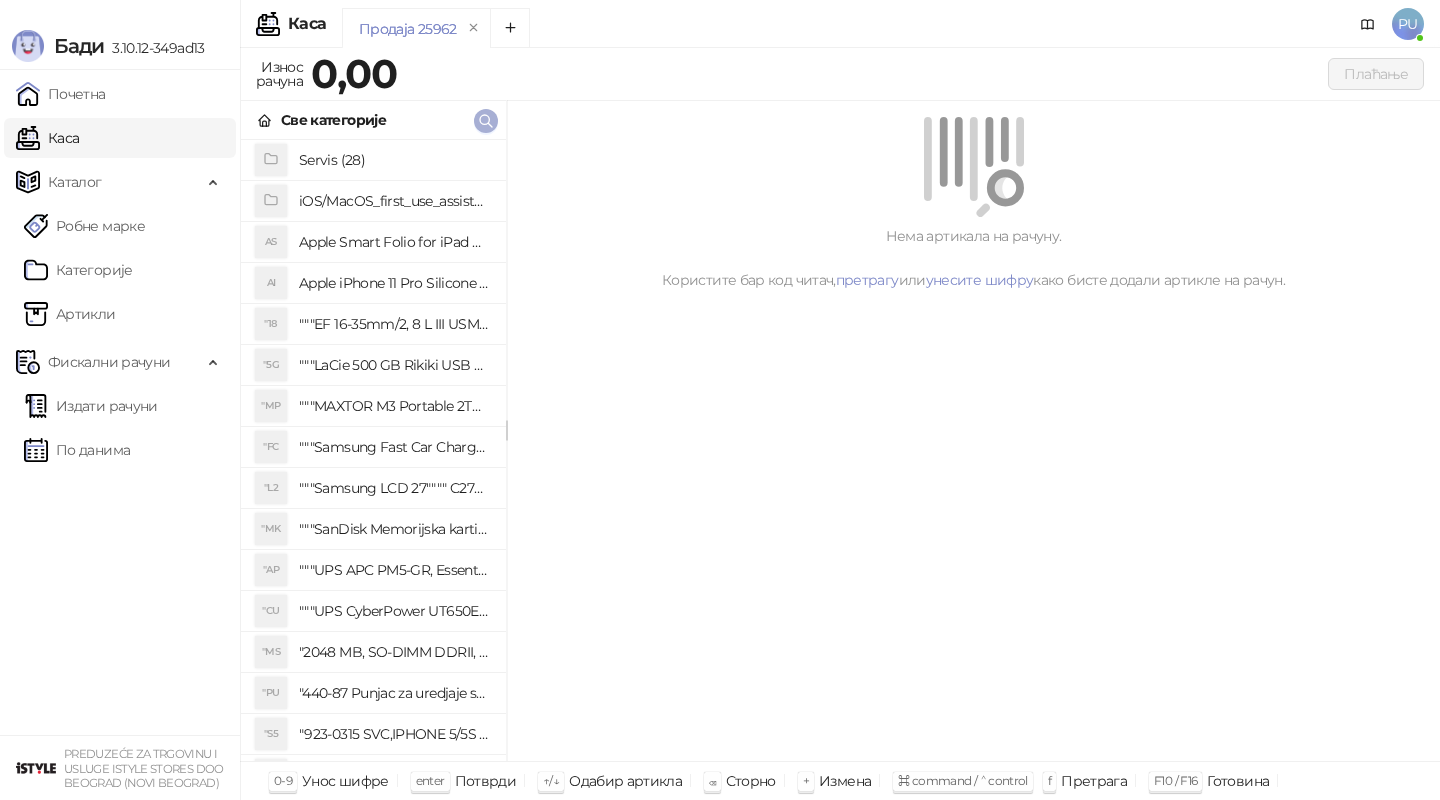 click 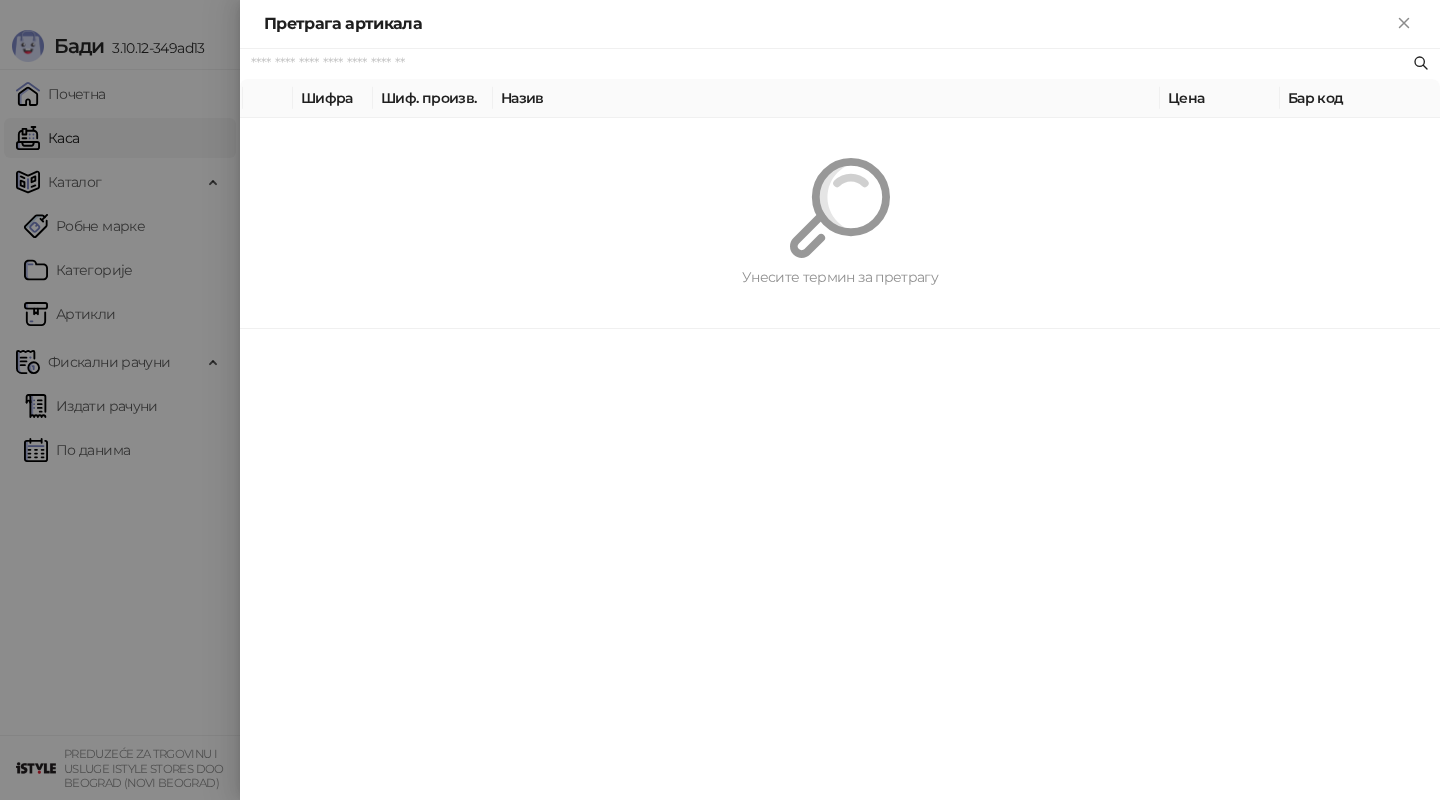 paste on "*********" 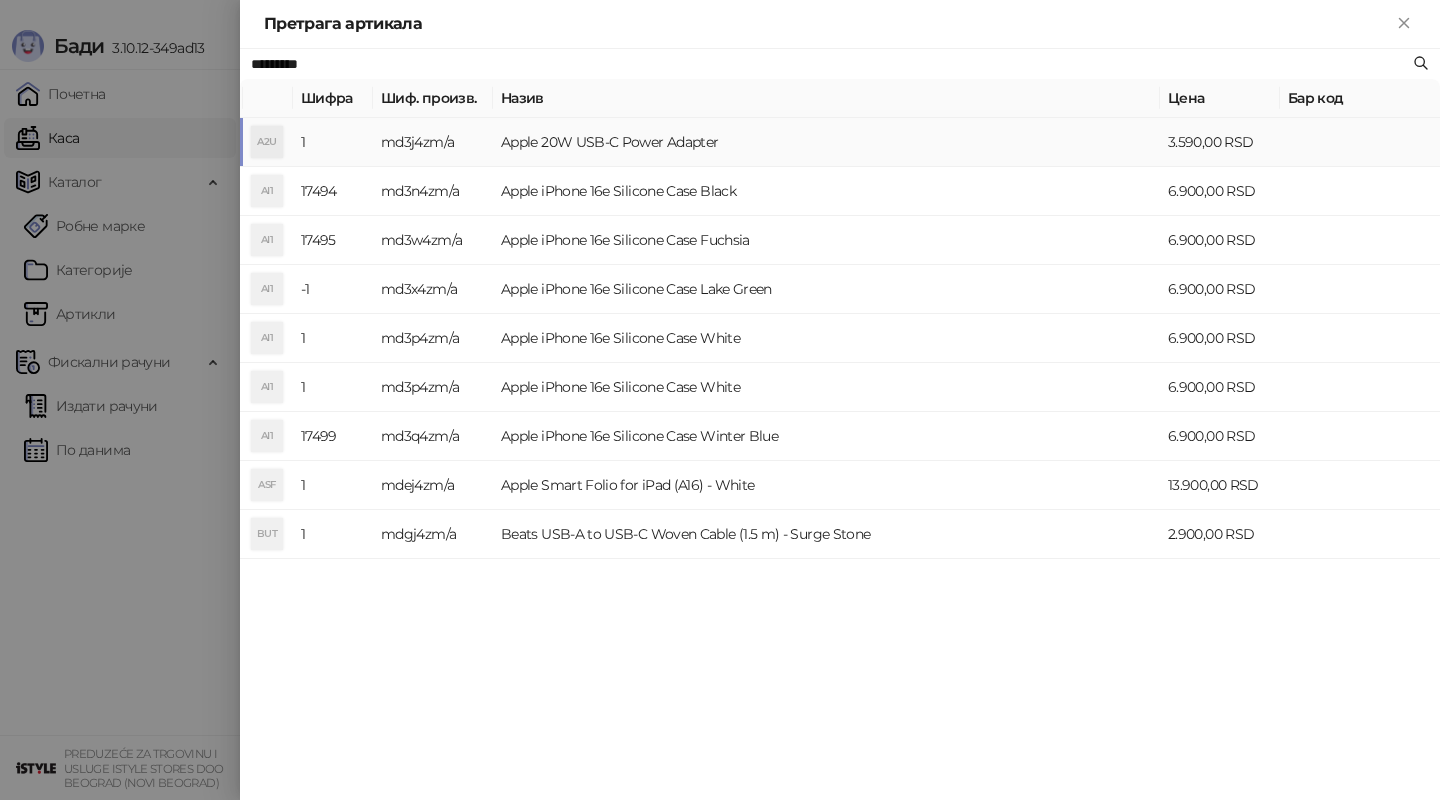 type on "*********" 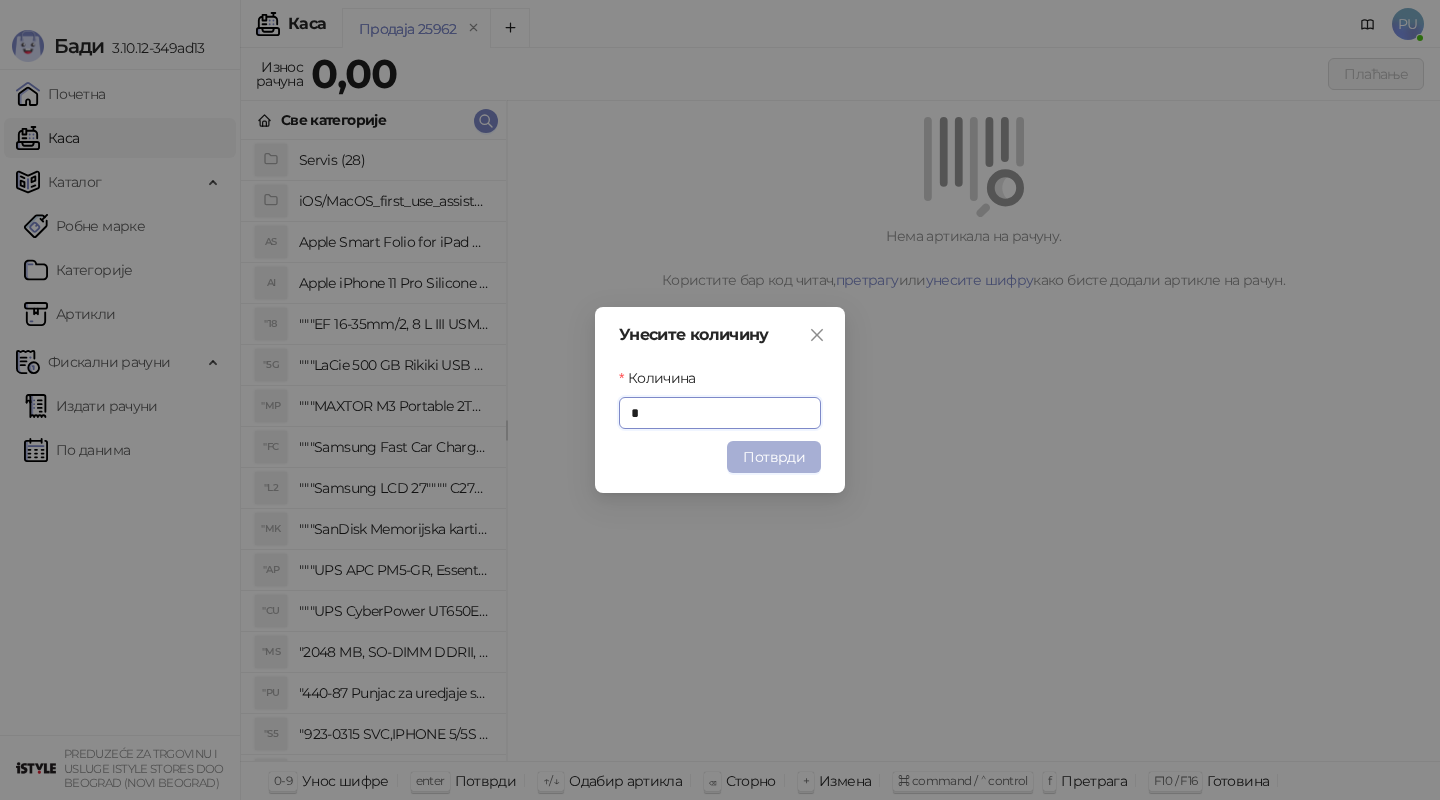 click on "Потврди" at bounding box center [774, 457] 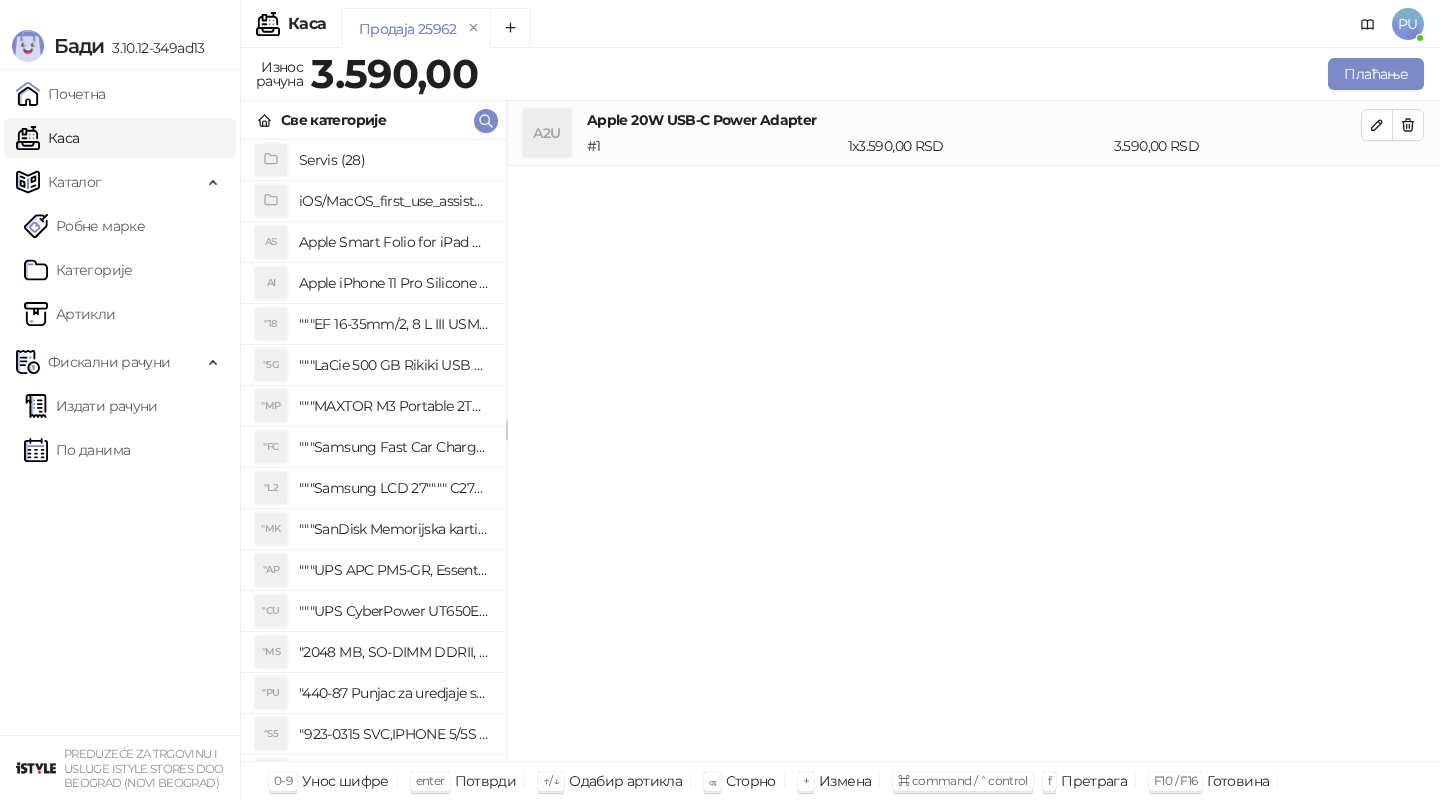 click on "Плаћање" at bounding box center (955, 74) 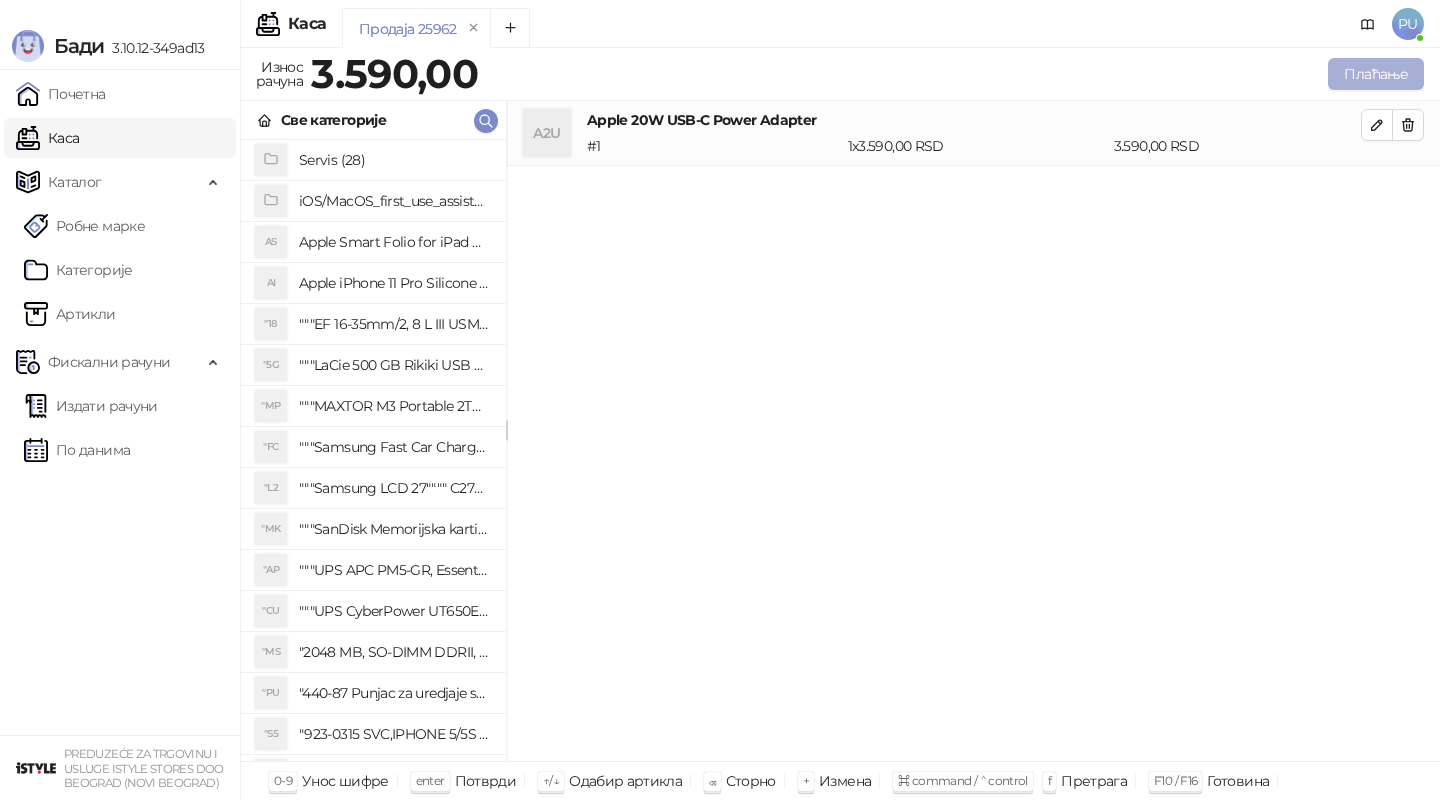 click on "Плаћање" at bounding box center (1376, 74) 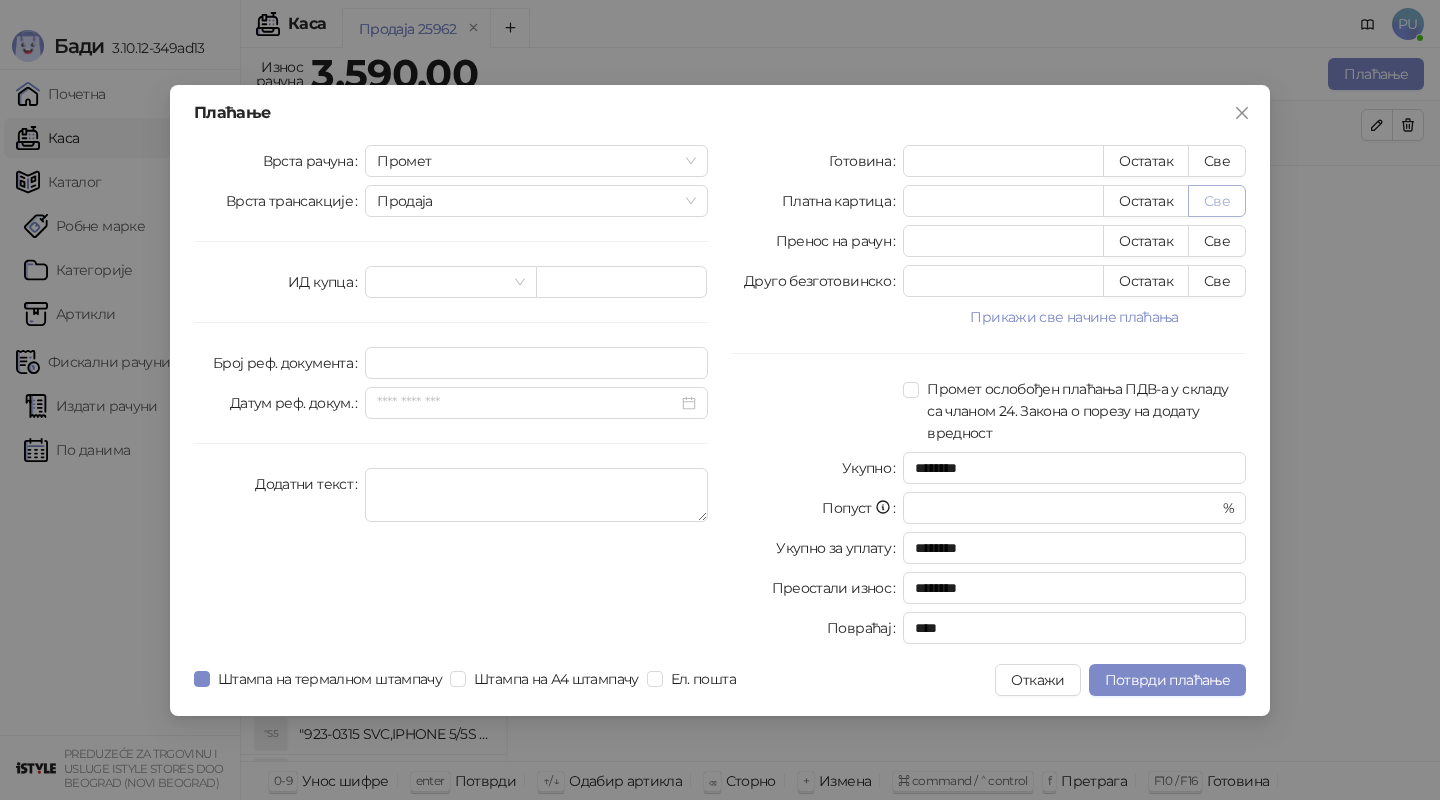 click on "Све" at bounding box center [1217, 201] 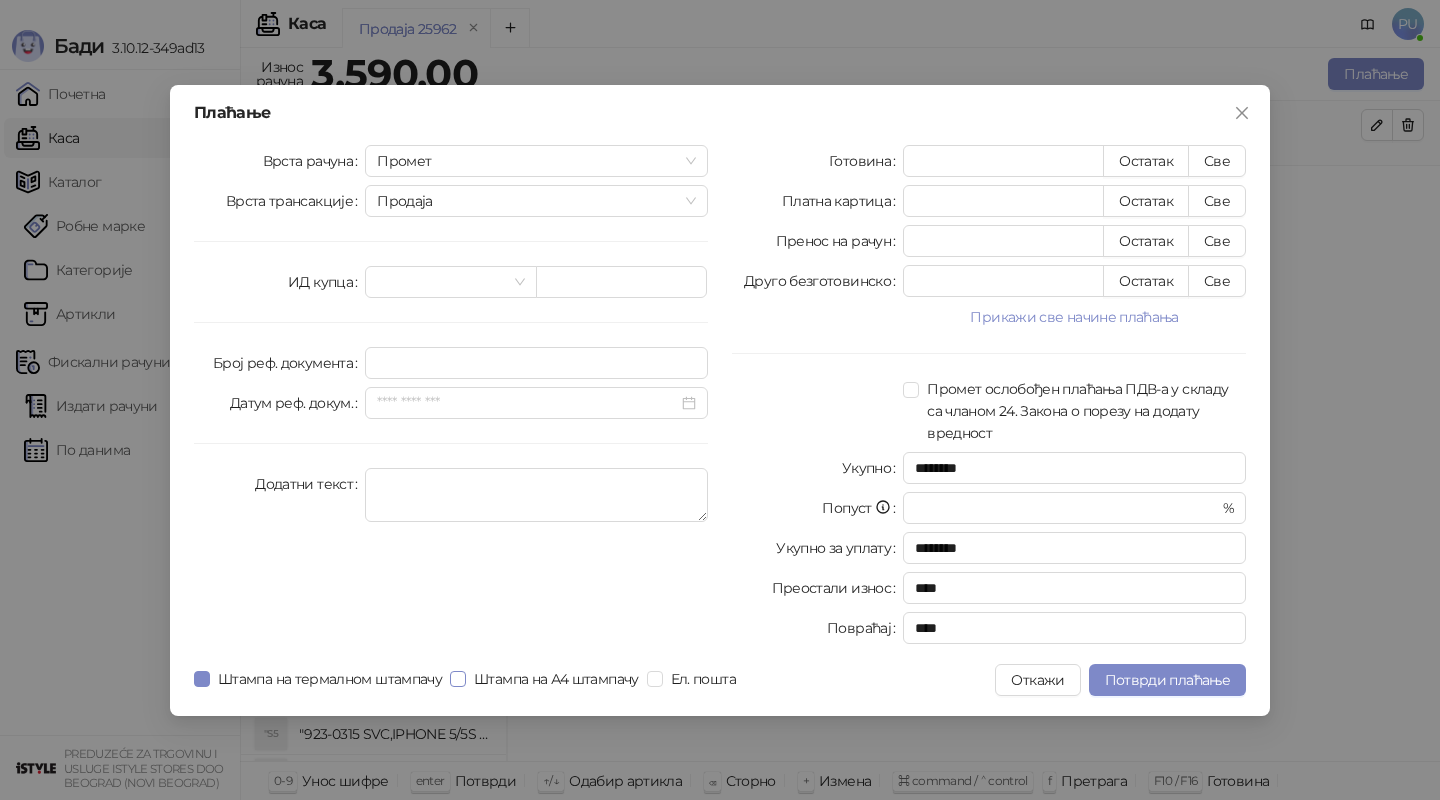 click on "Штампа на А4 штампачу" at bounding box center [556, 679] 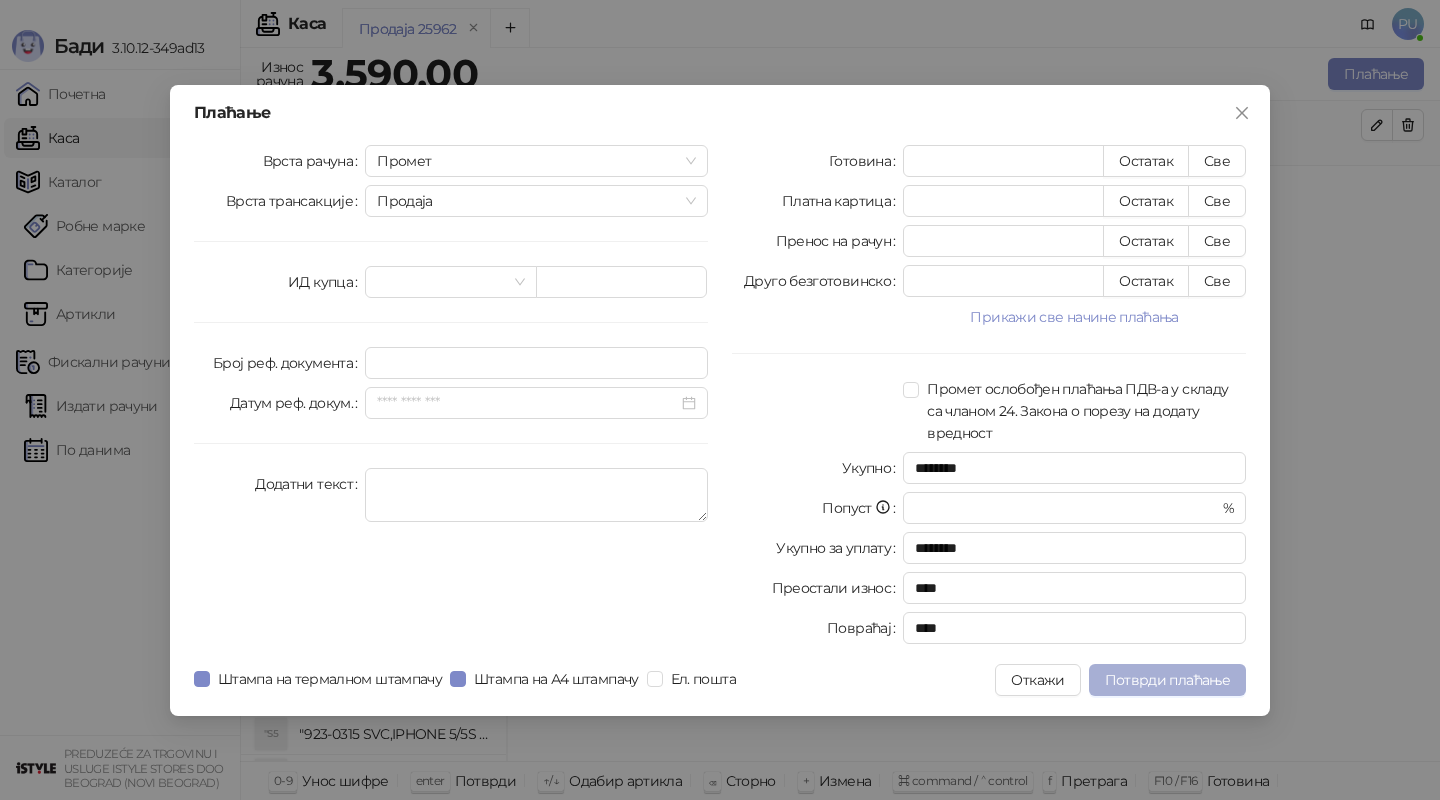 click on "Потврди плаћање" at bounding box center [1167, 680] 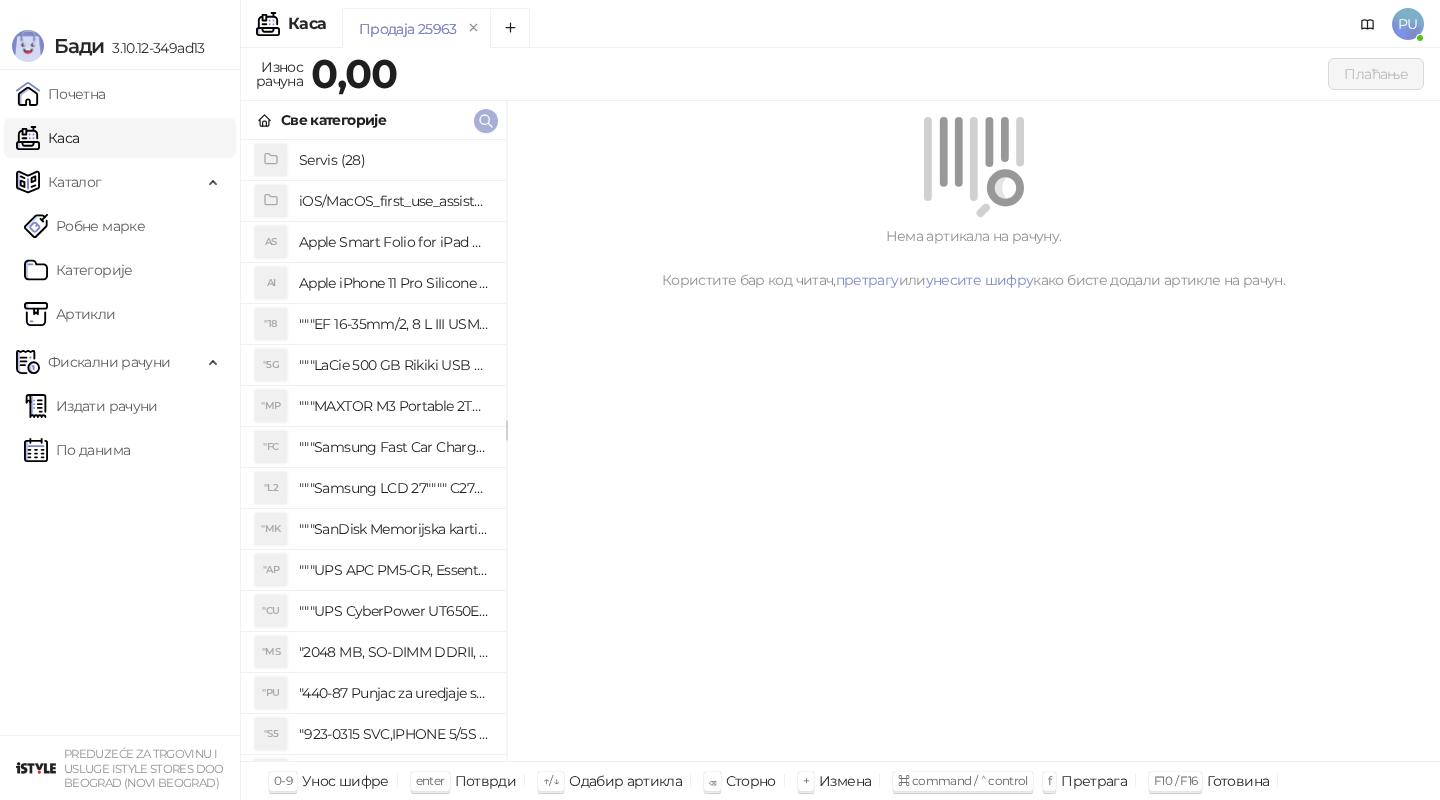 click 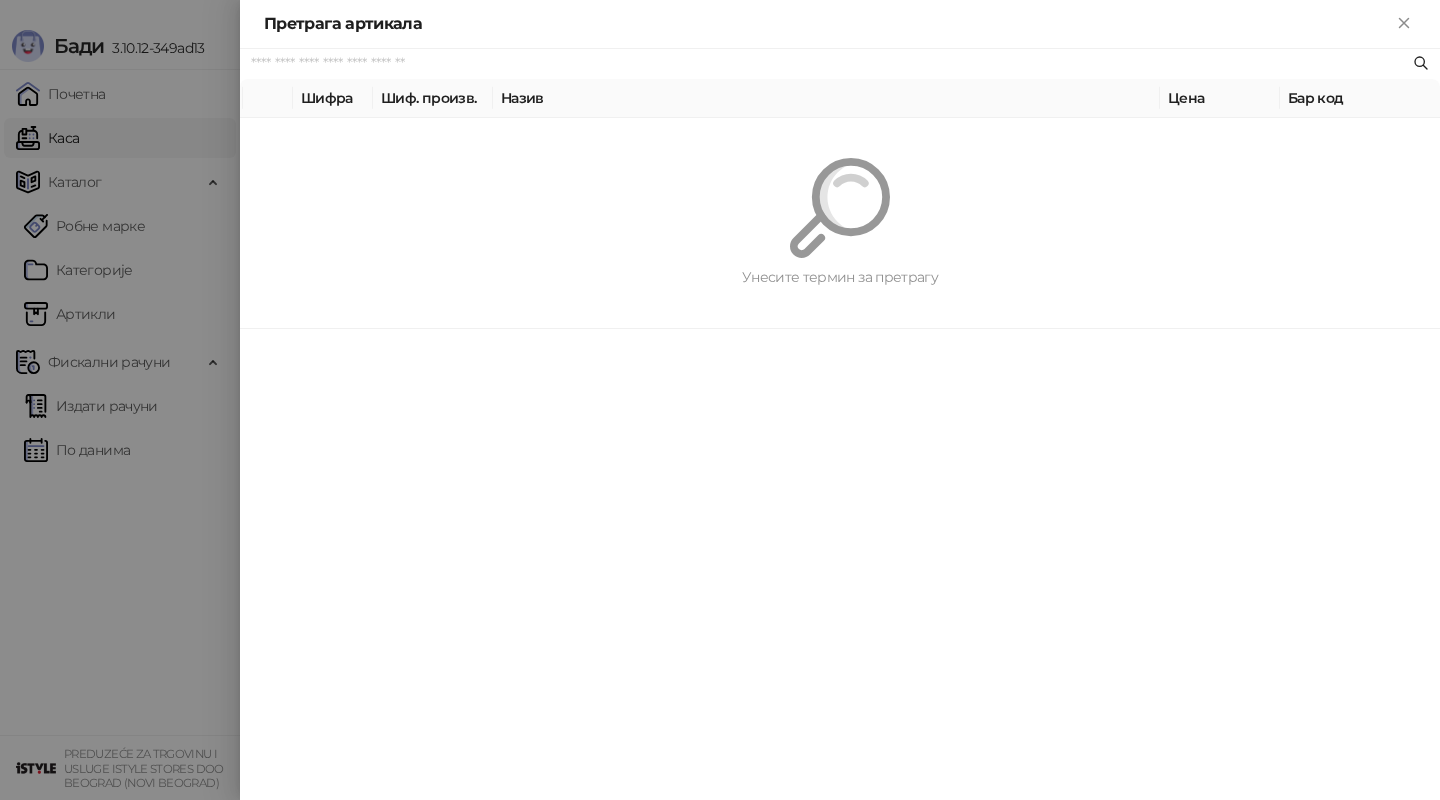 paste on "**********" 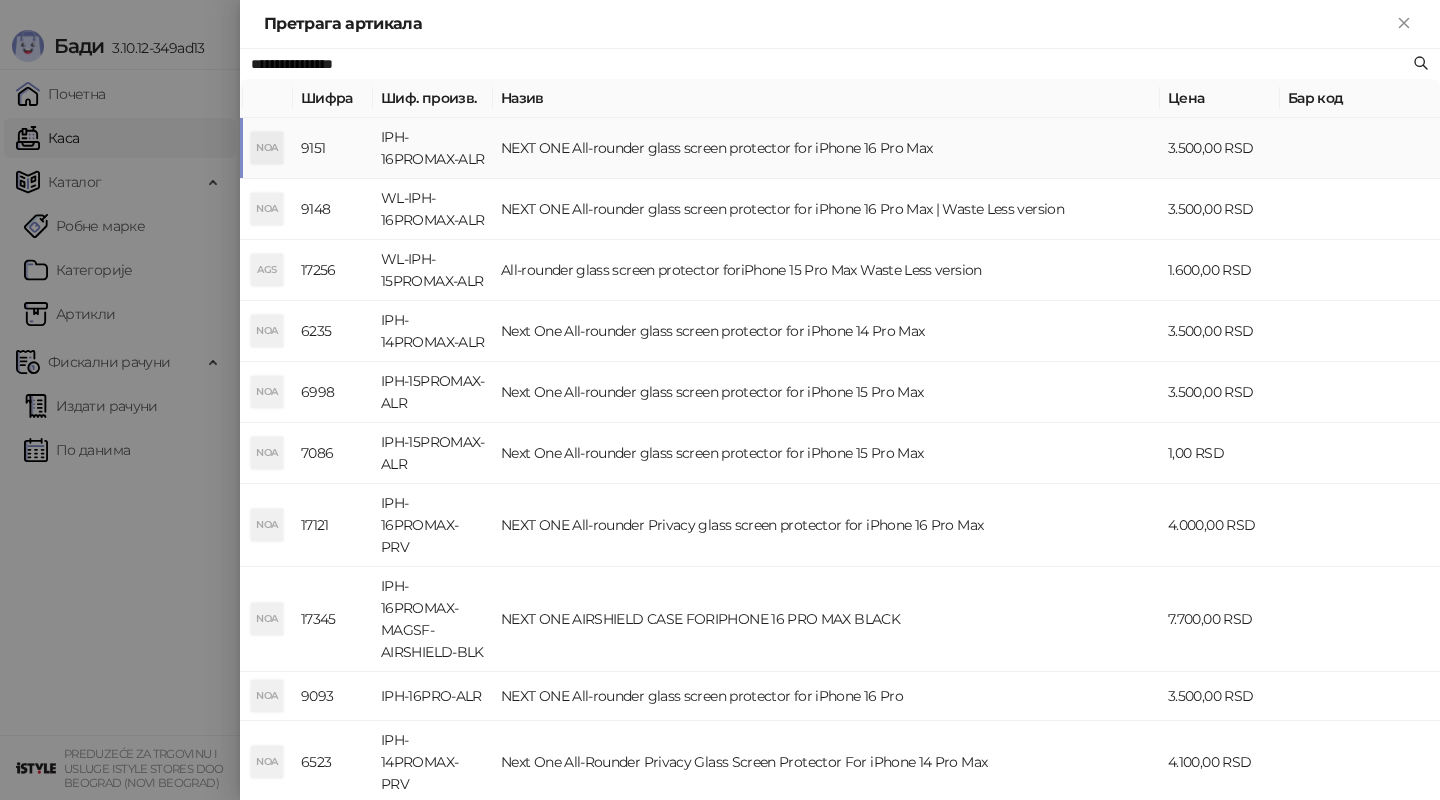 click on "NEXT ONE All-rounder glass screen protector for iPhone 16 Pro Max" at bounding box center [826, 148] 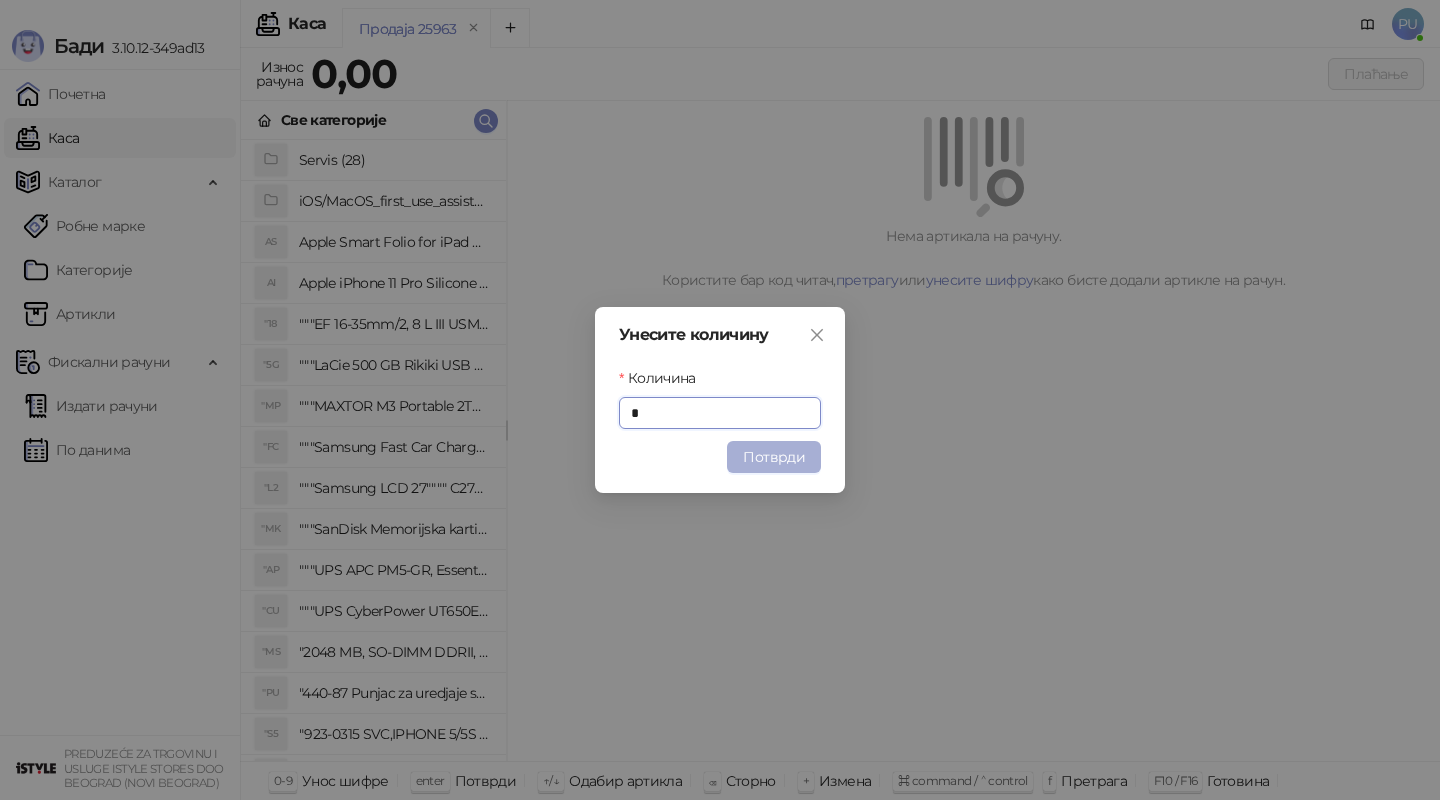 click on "Потврди" at bounding box center [774, 457] 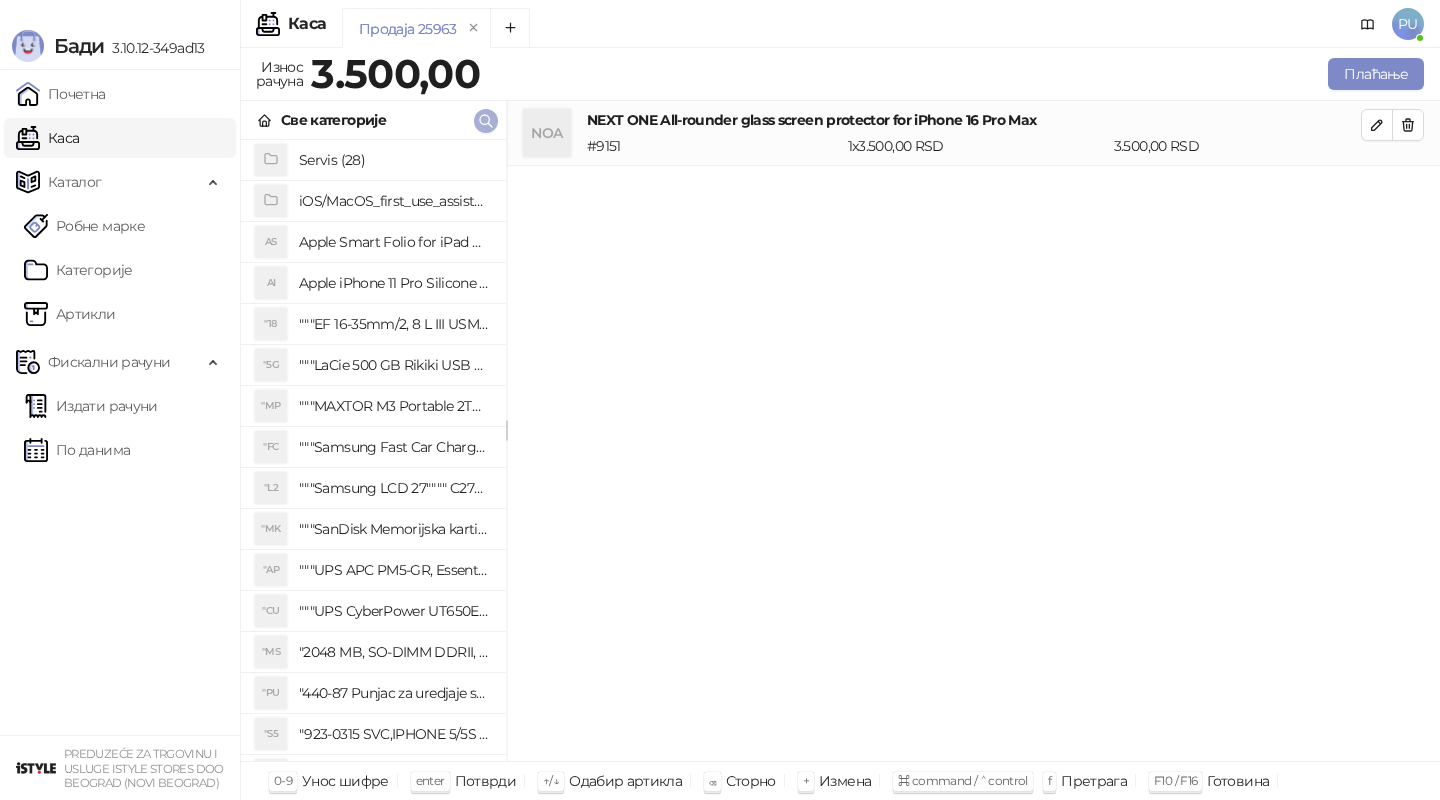 click at bounding box center [486, 121] 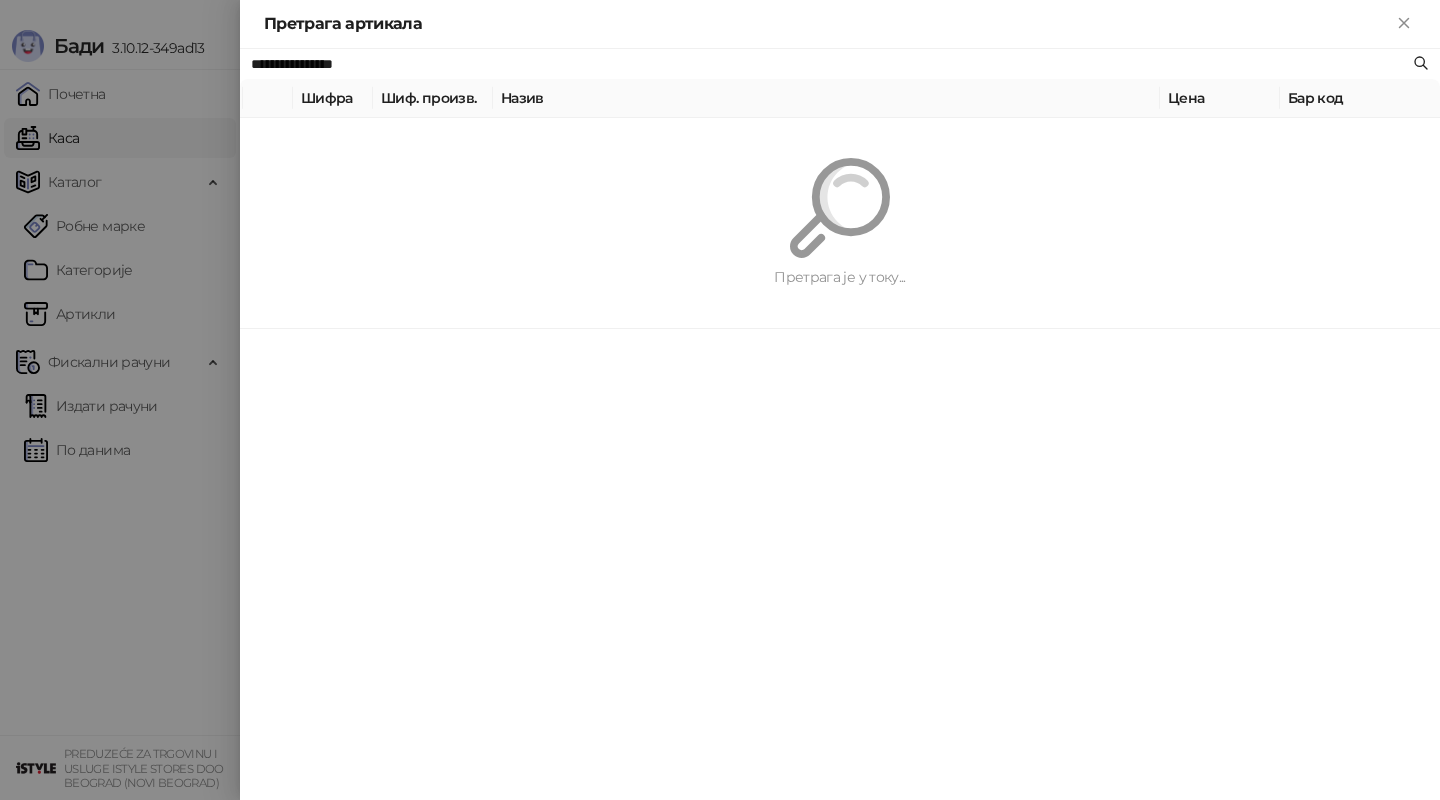 paste on "**********" 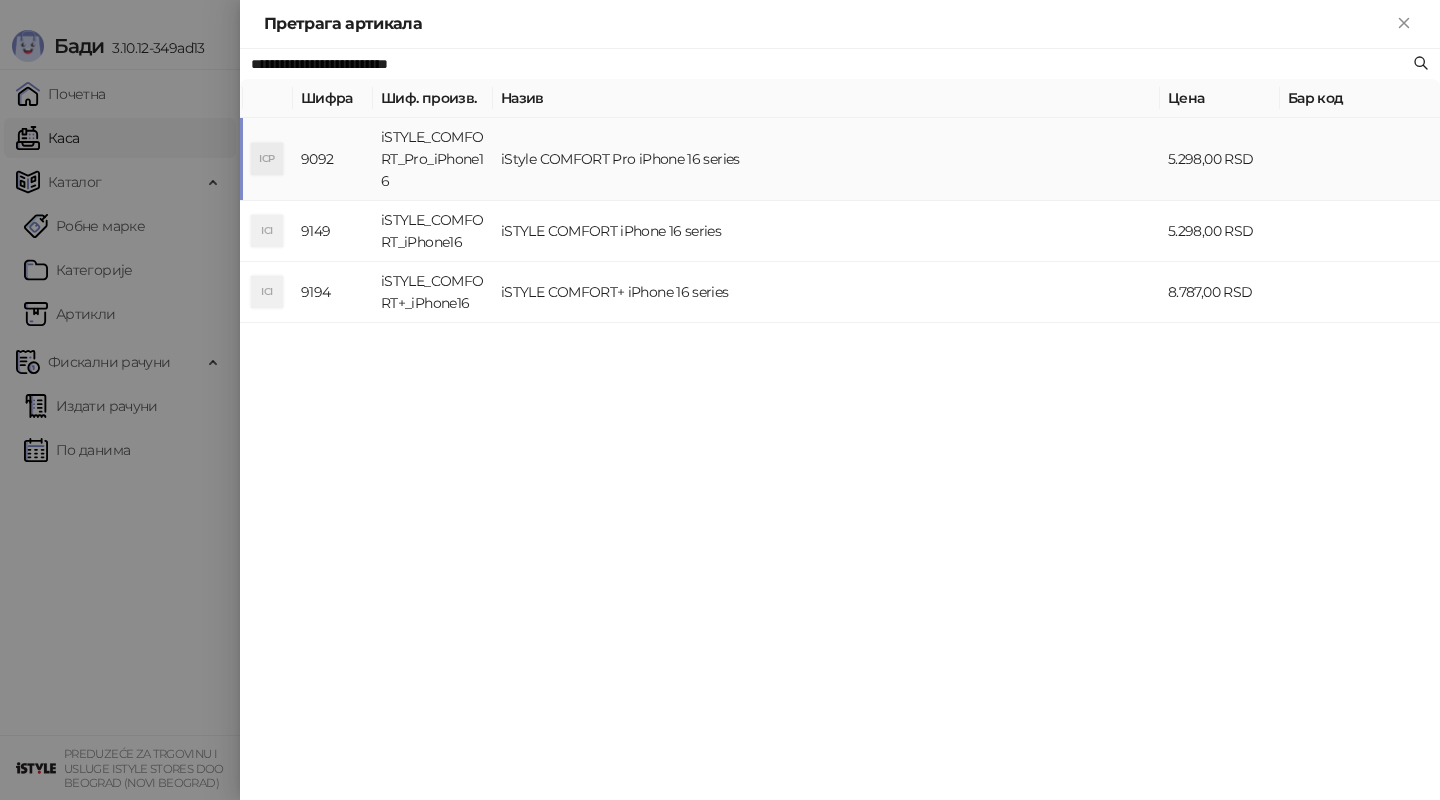 type on "**********" 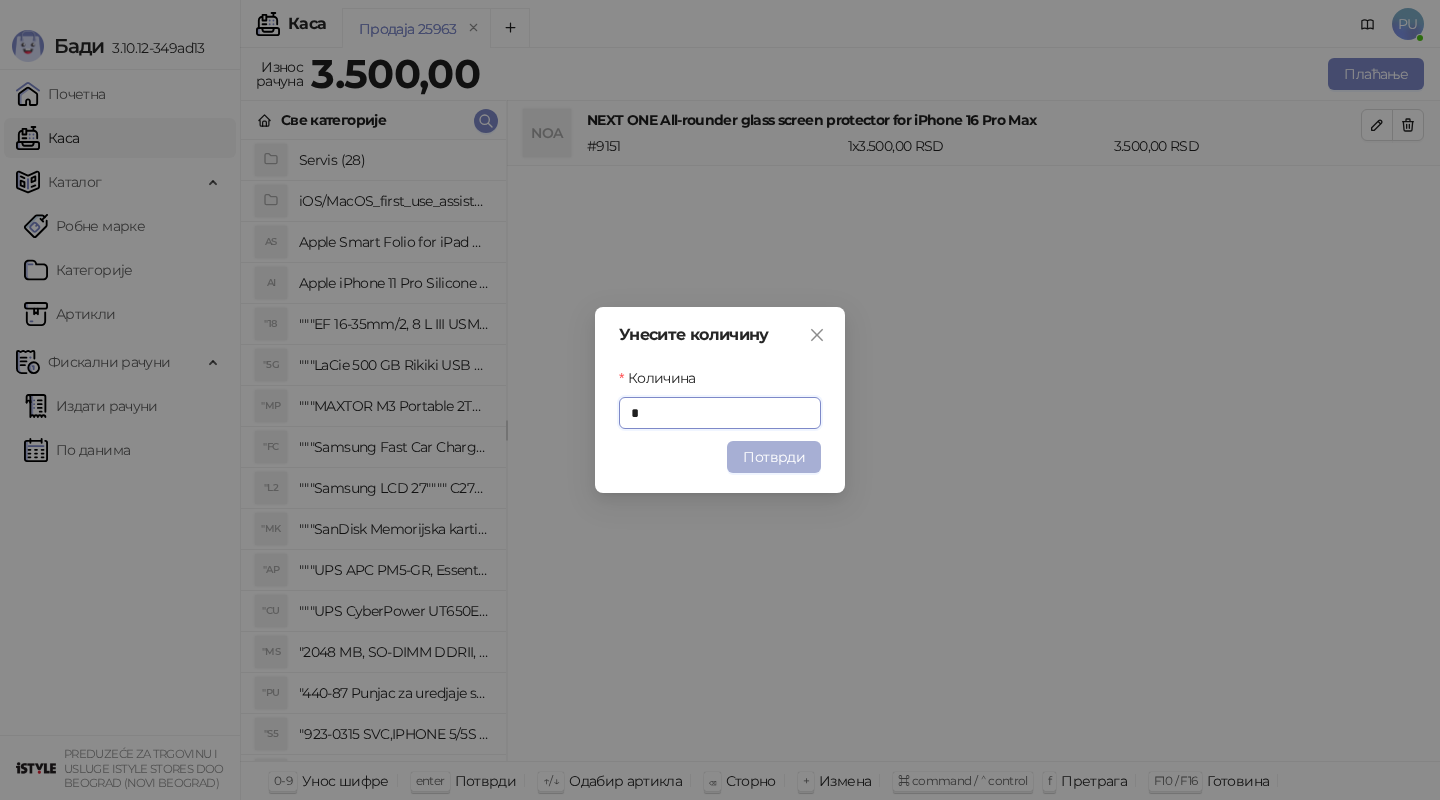 click on "Потврди" at bounding box center [774, 457] 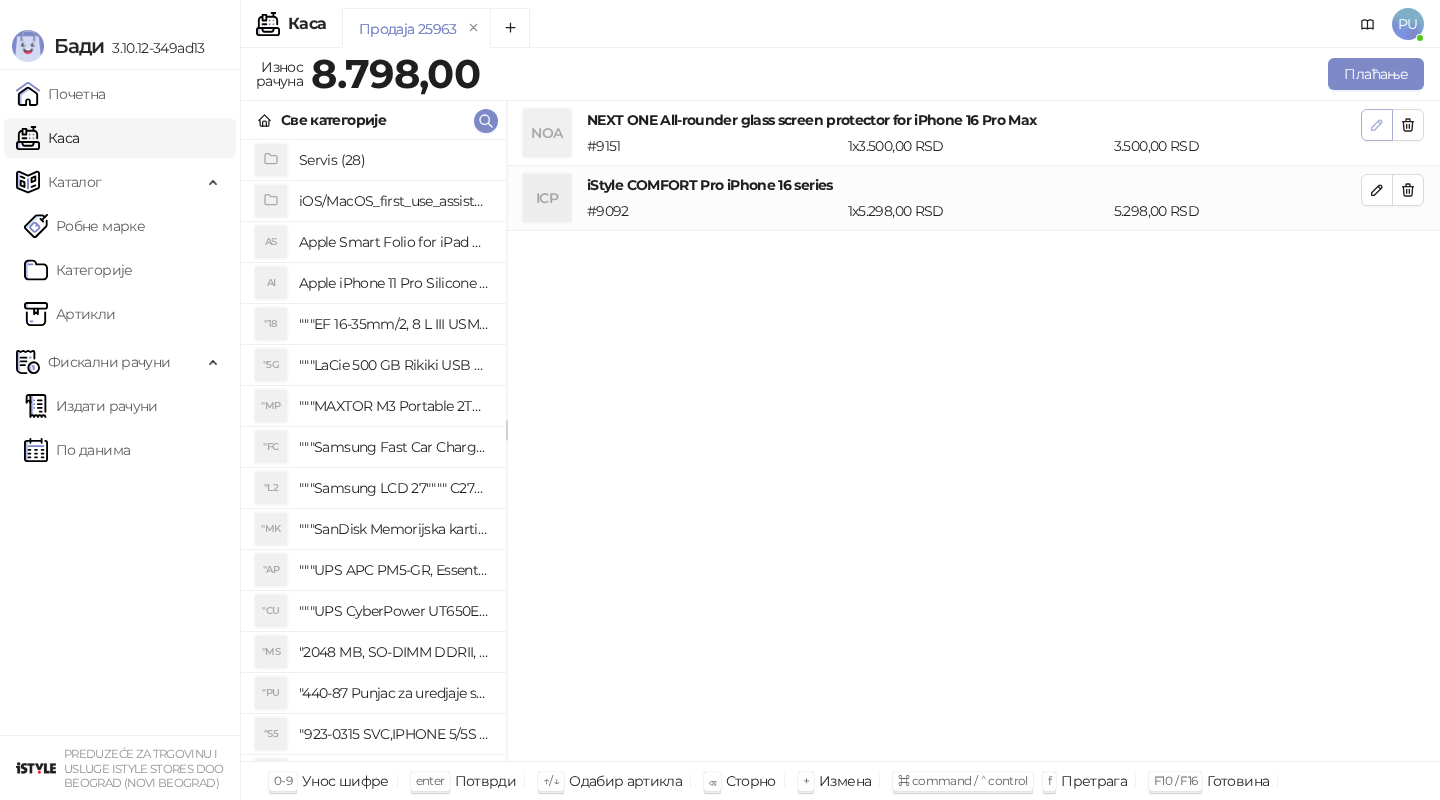 click 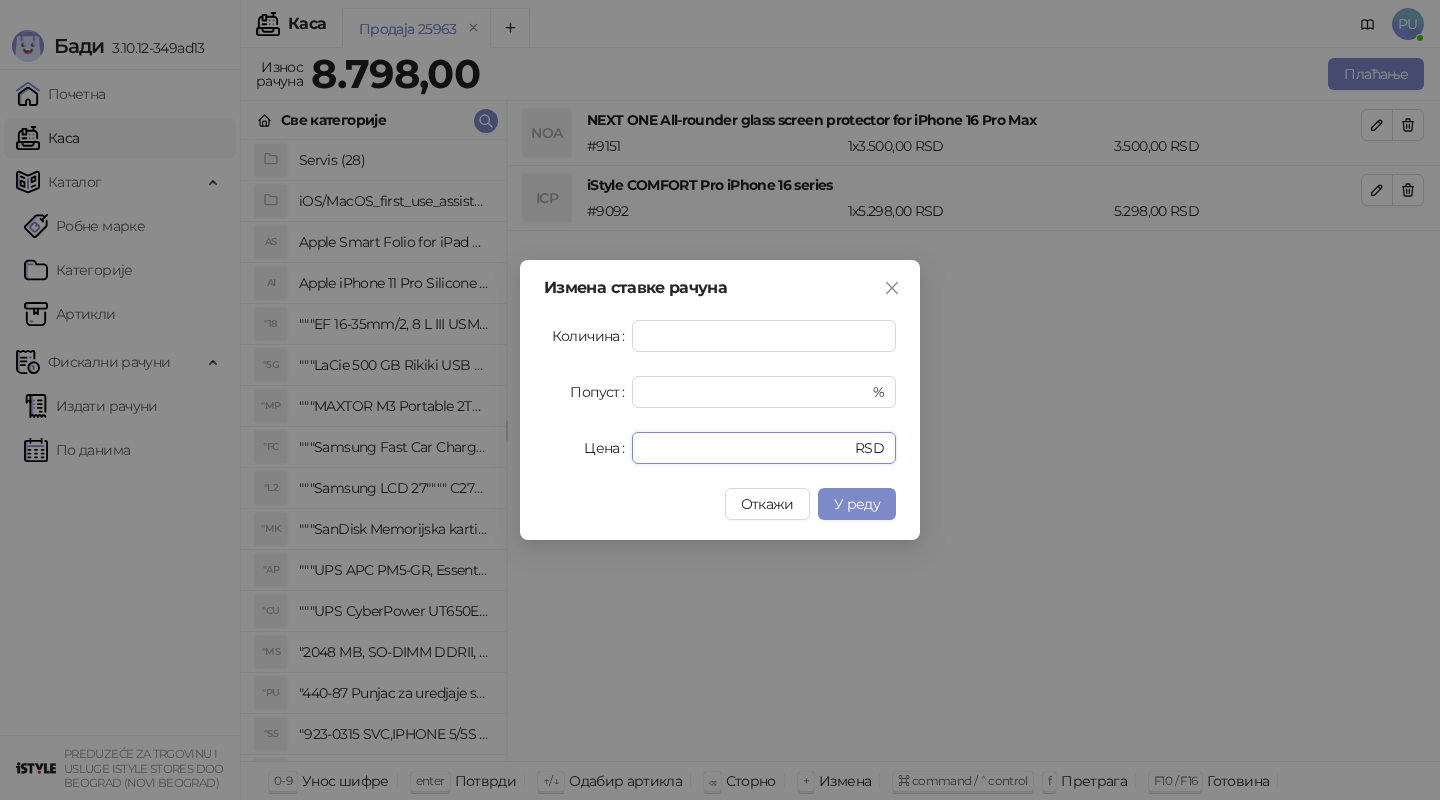 drag, startPoint x: 691, startPoint y: 444, endPoint x: 539, endPoint y: 440, distance: 152.05263 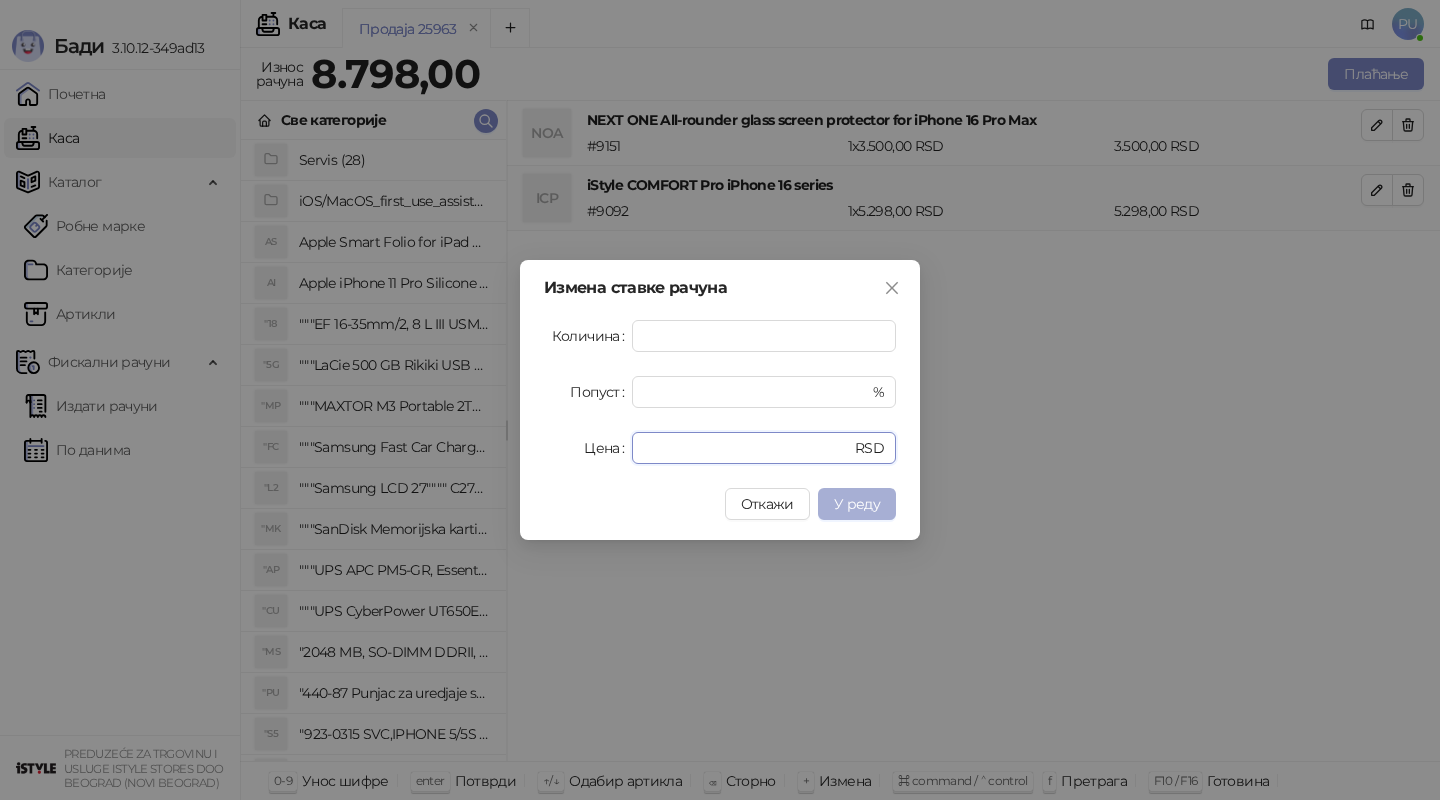 type on "*" 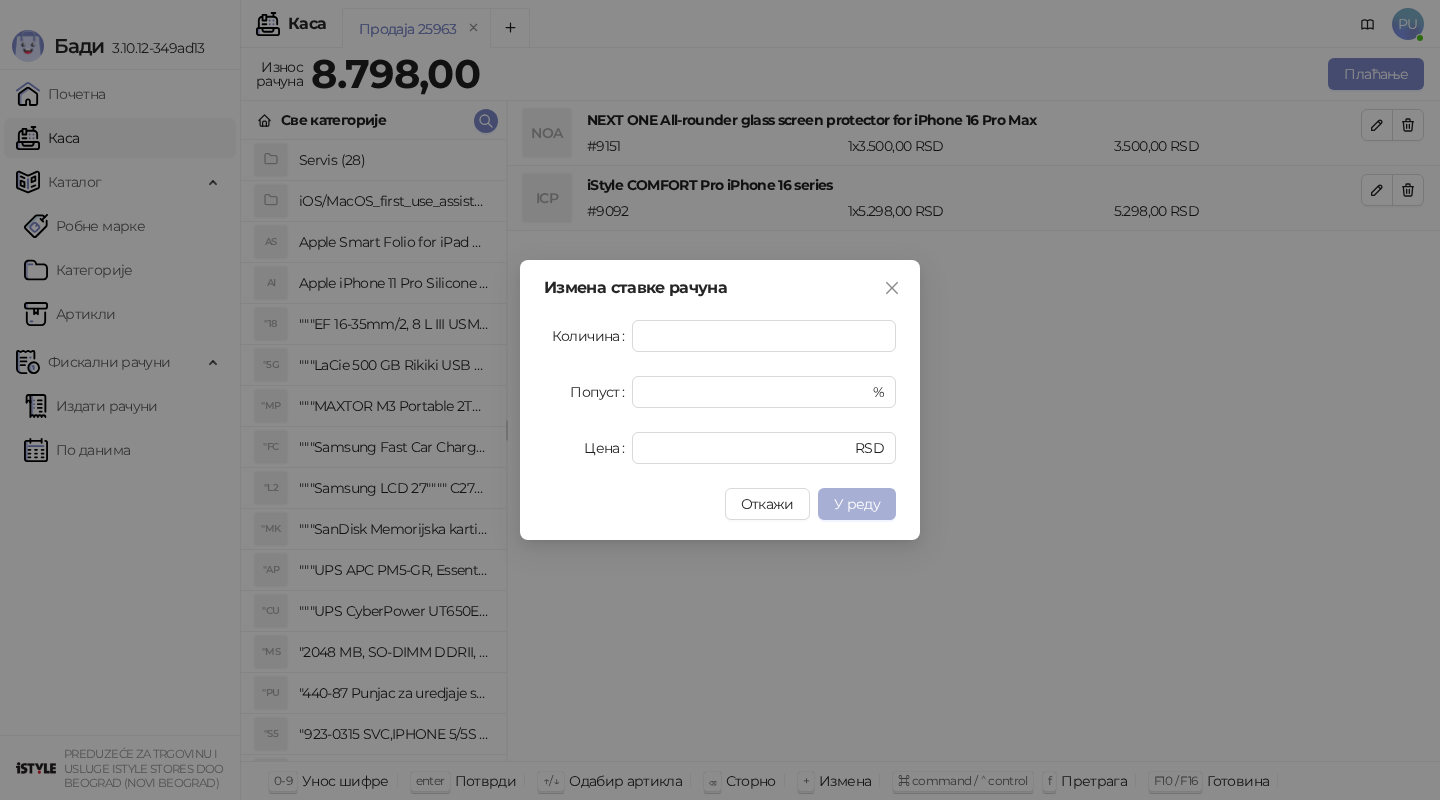 click on "У реду" at bounding box center [857, 504] 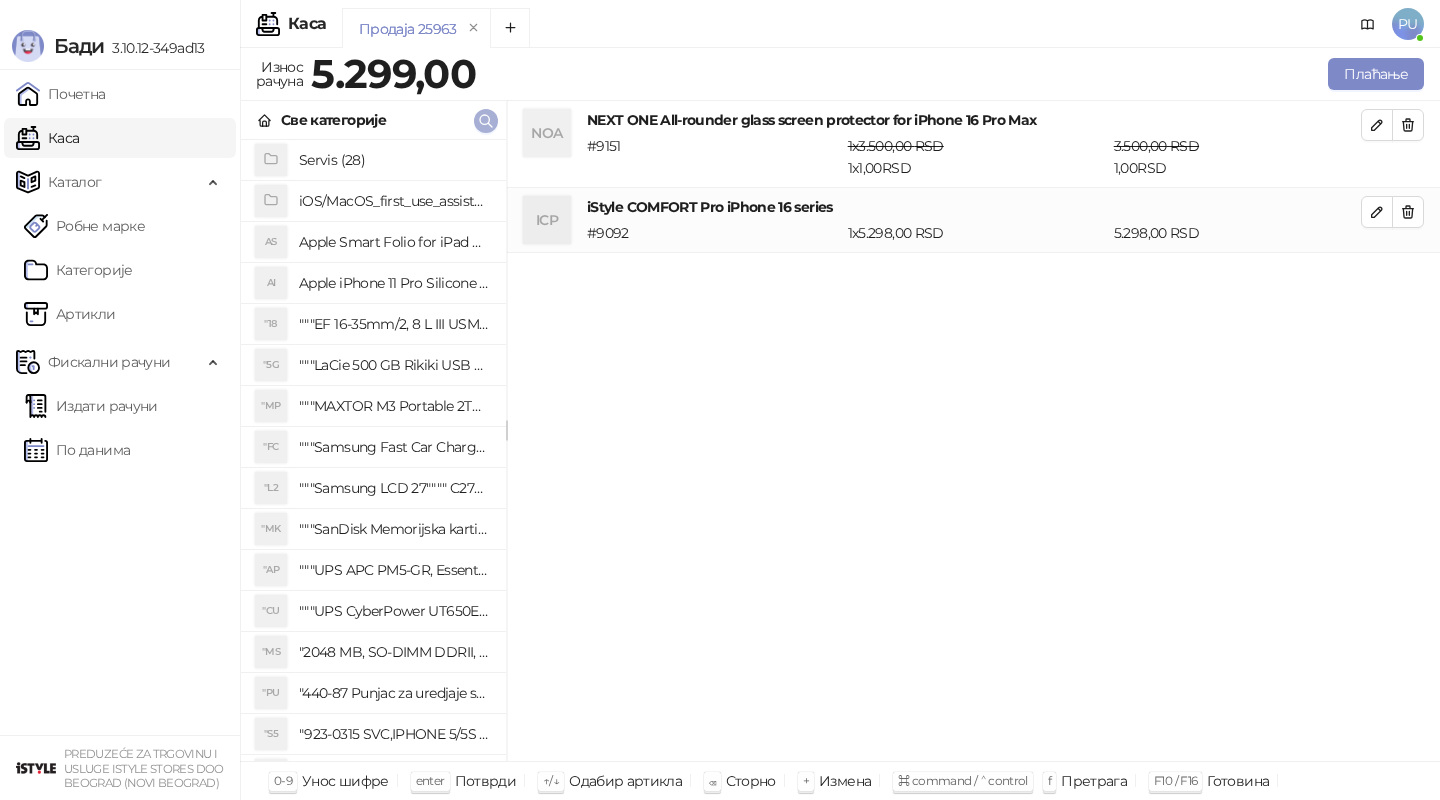 click 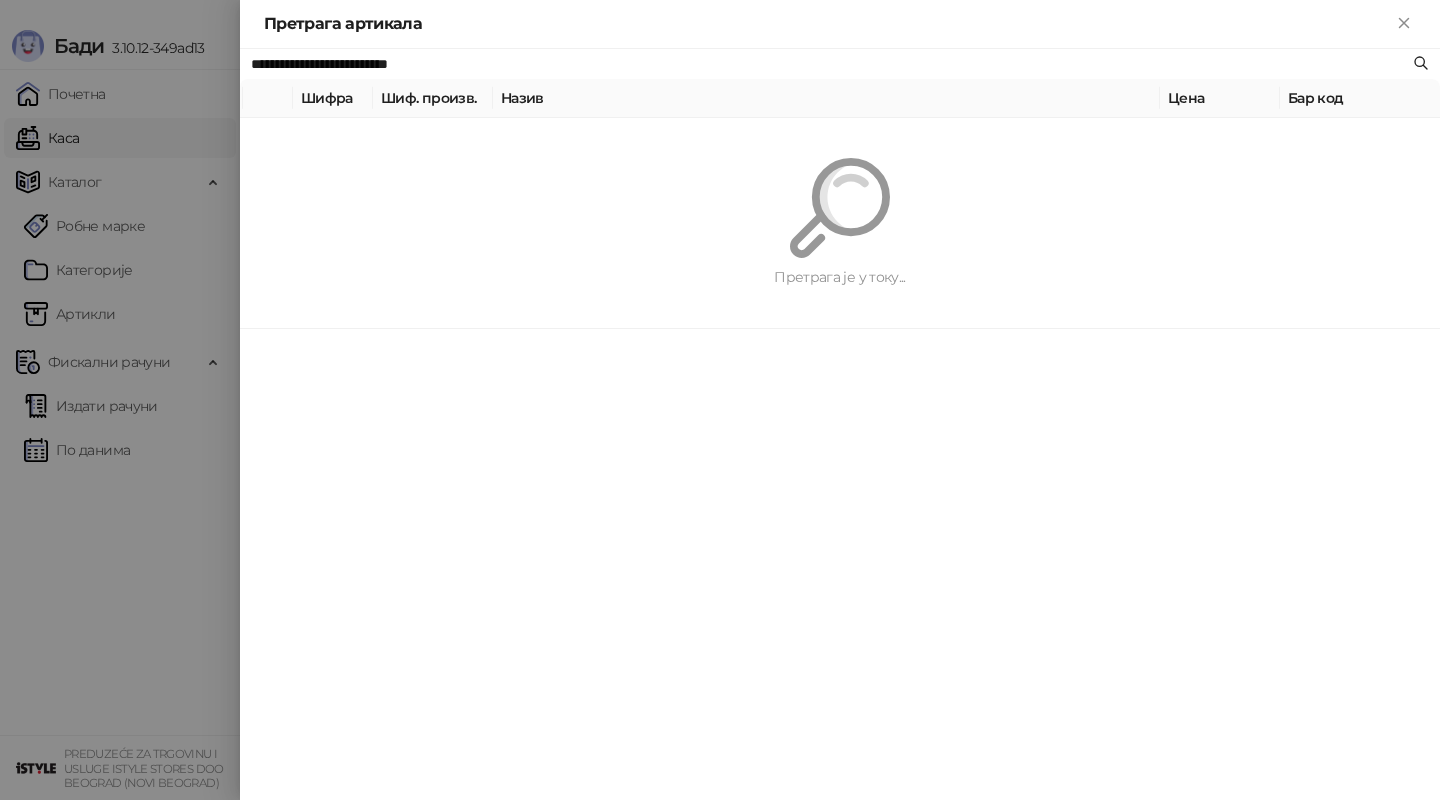 paste 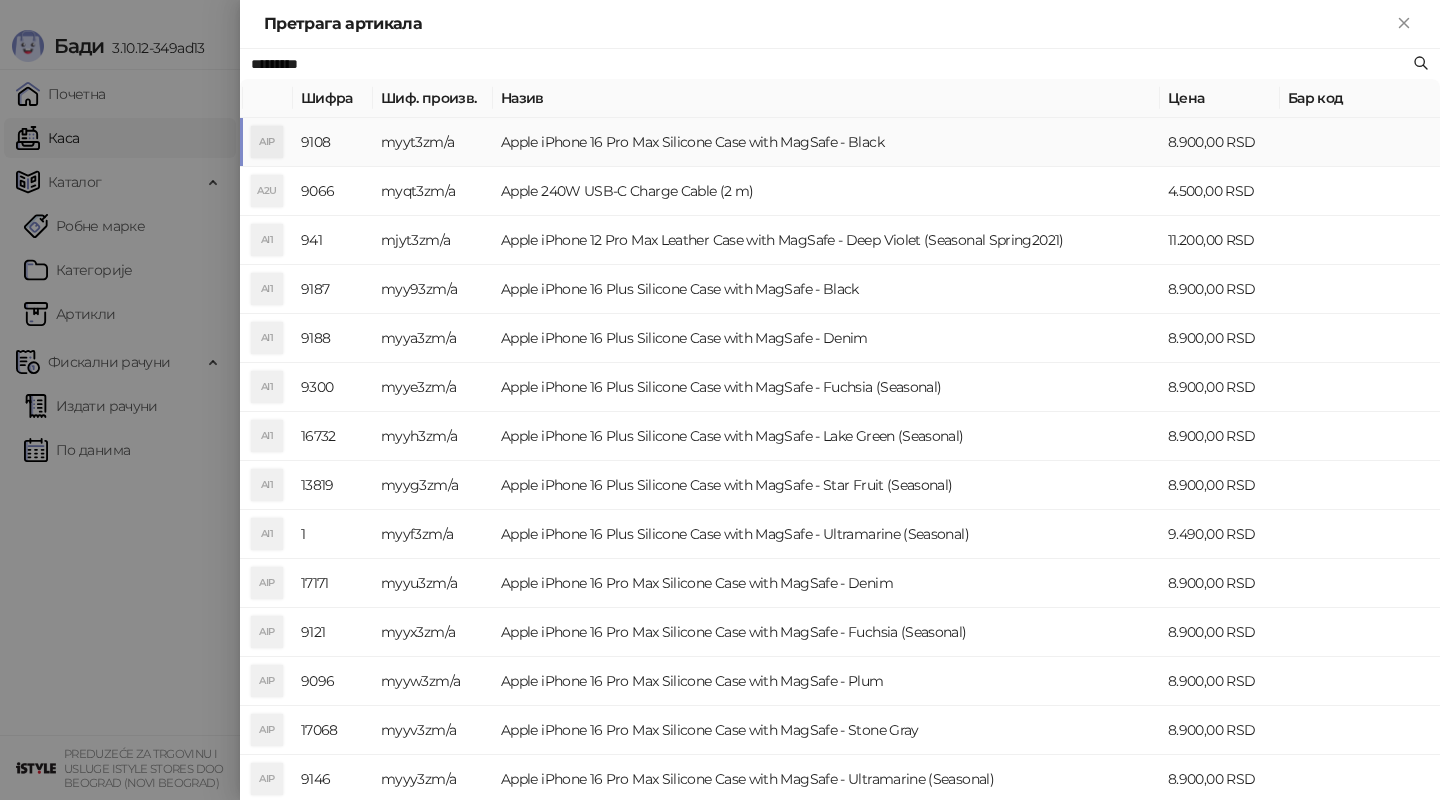click on "Apple iPhone 16 Pro Max Silicone Case with MagSafe - Black" at bounding box center [826, 142] 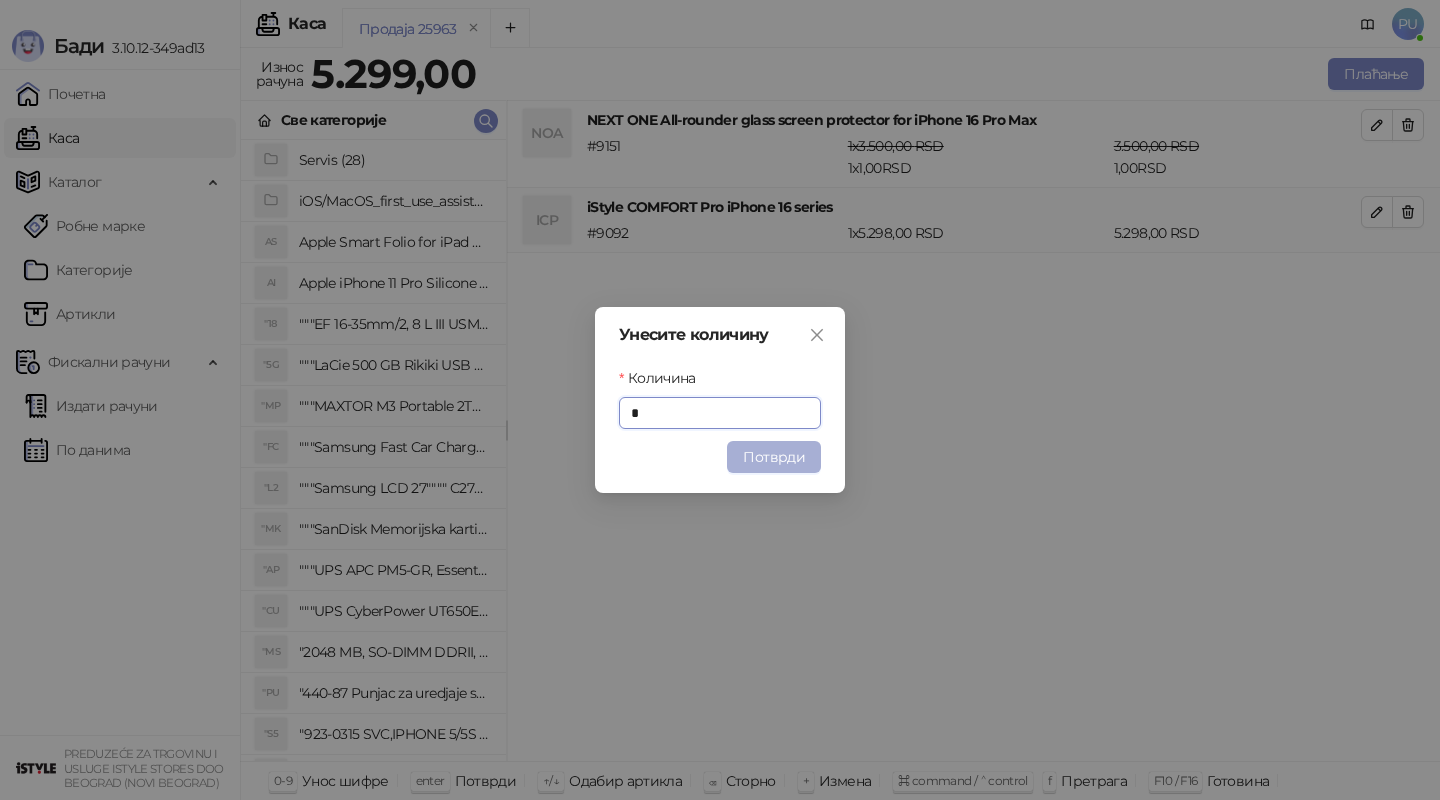 click on "Потврди" at bounding box center [774, 457] 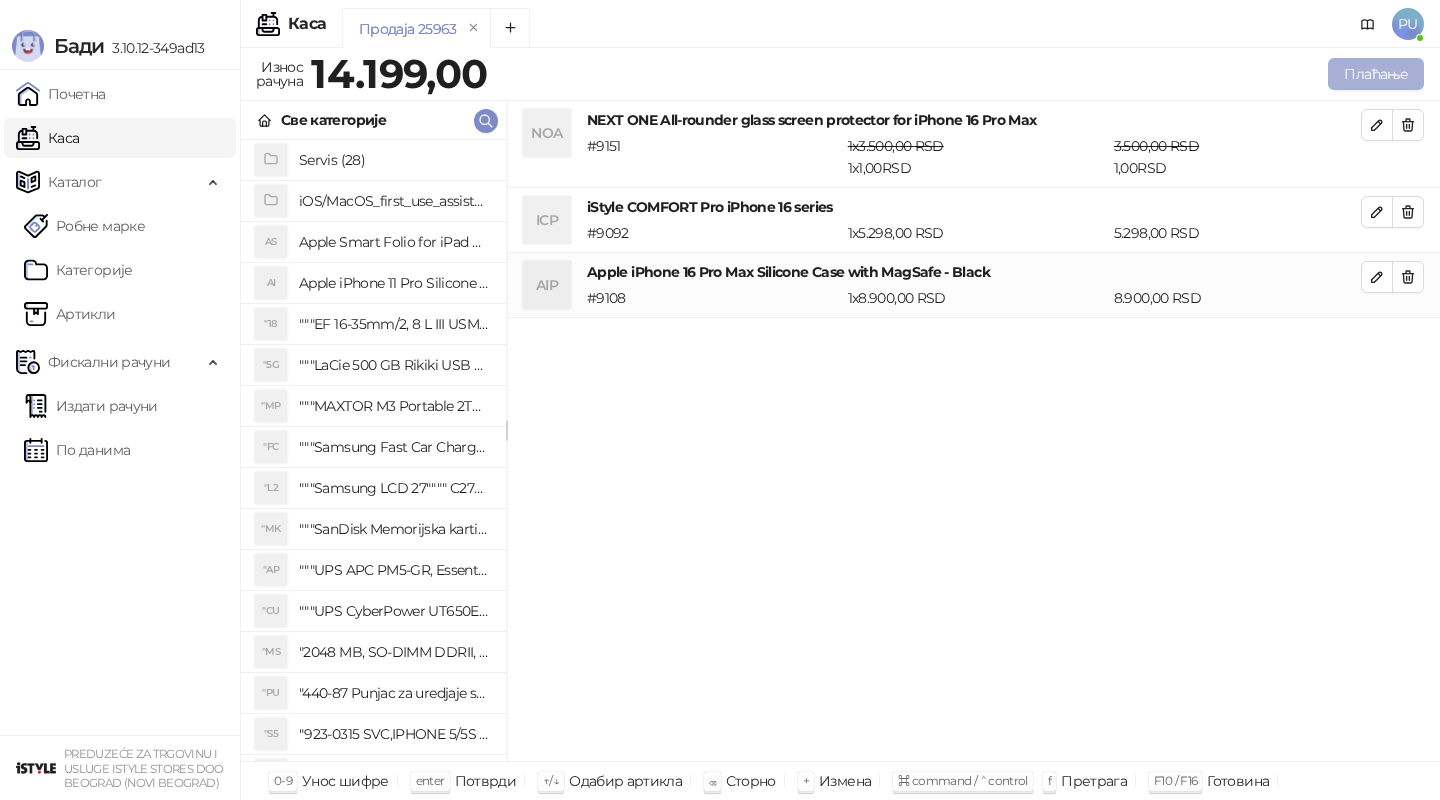 click on "Плаћање" at bounding box center (1376, 74) 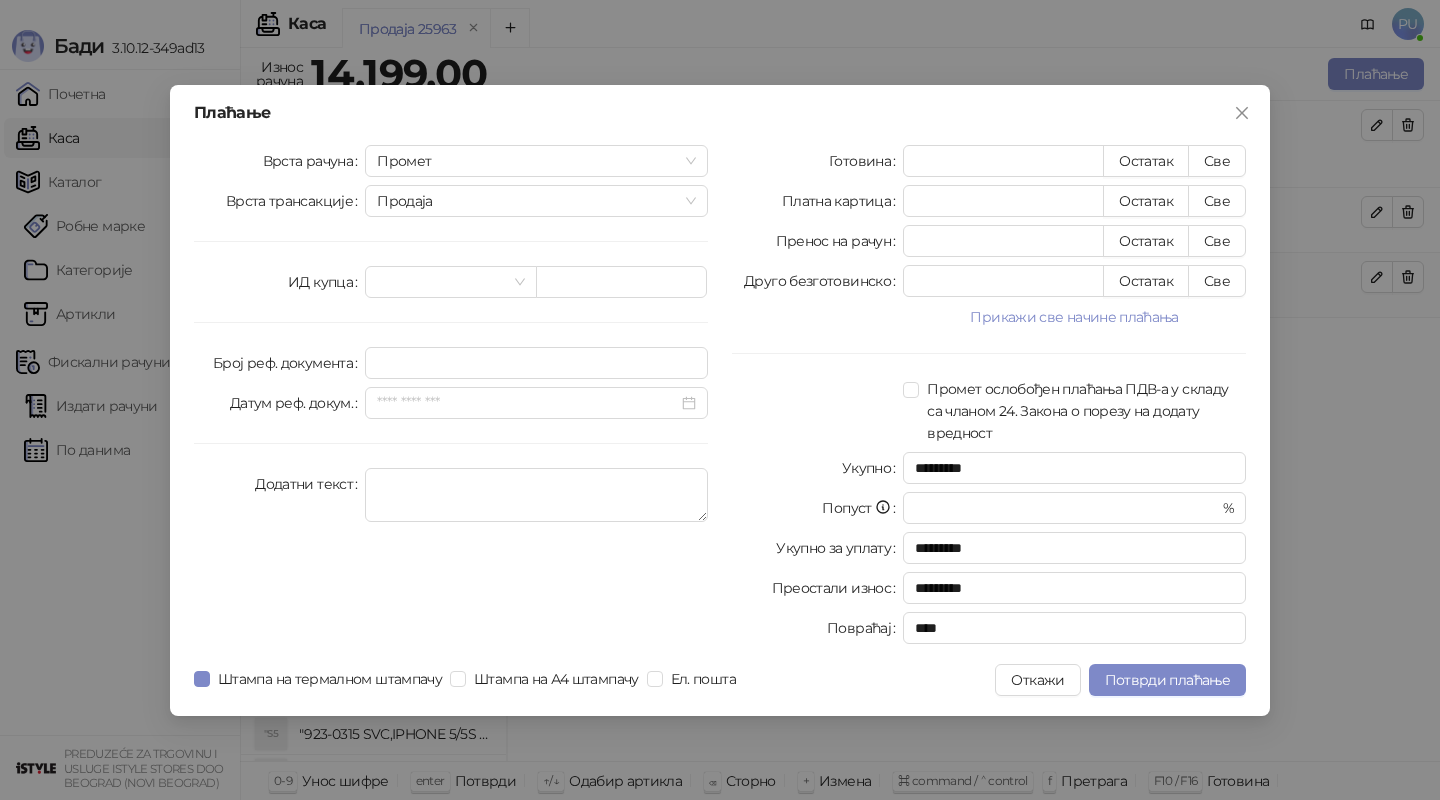 click 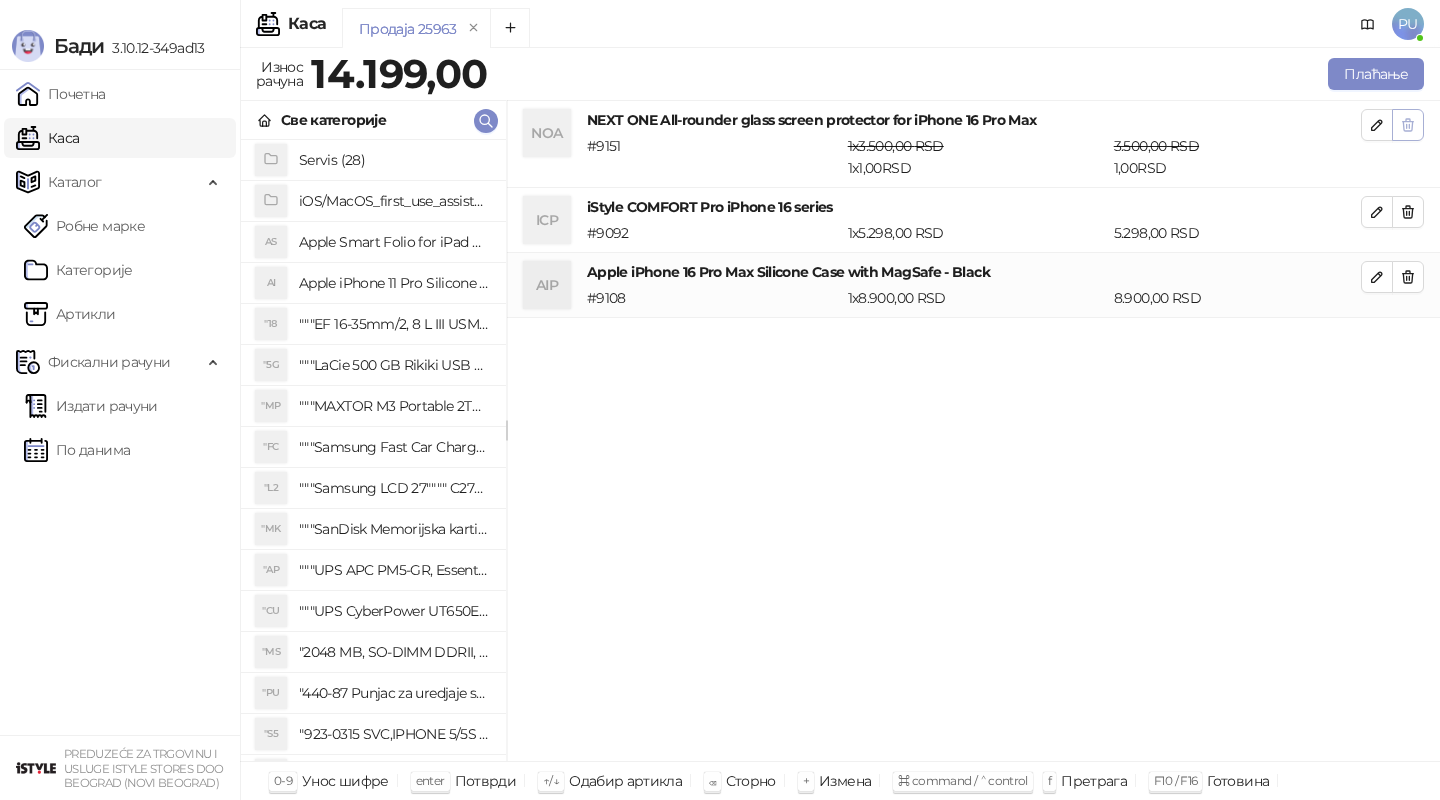 click 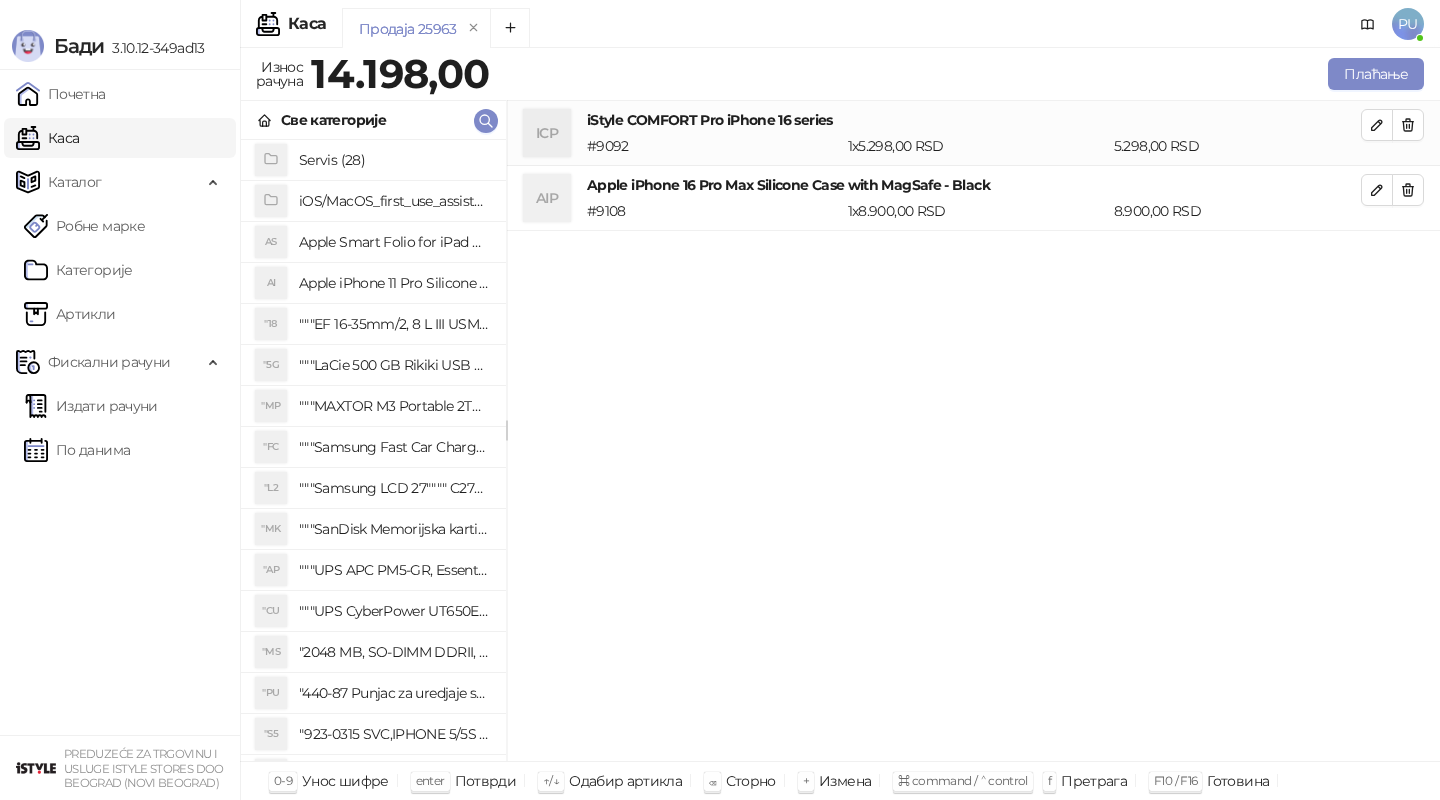 click 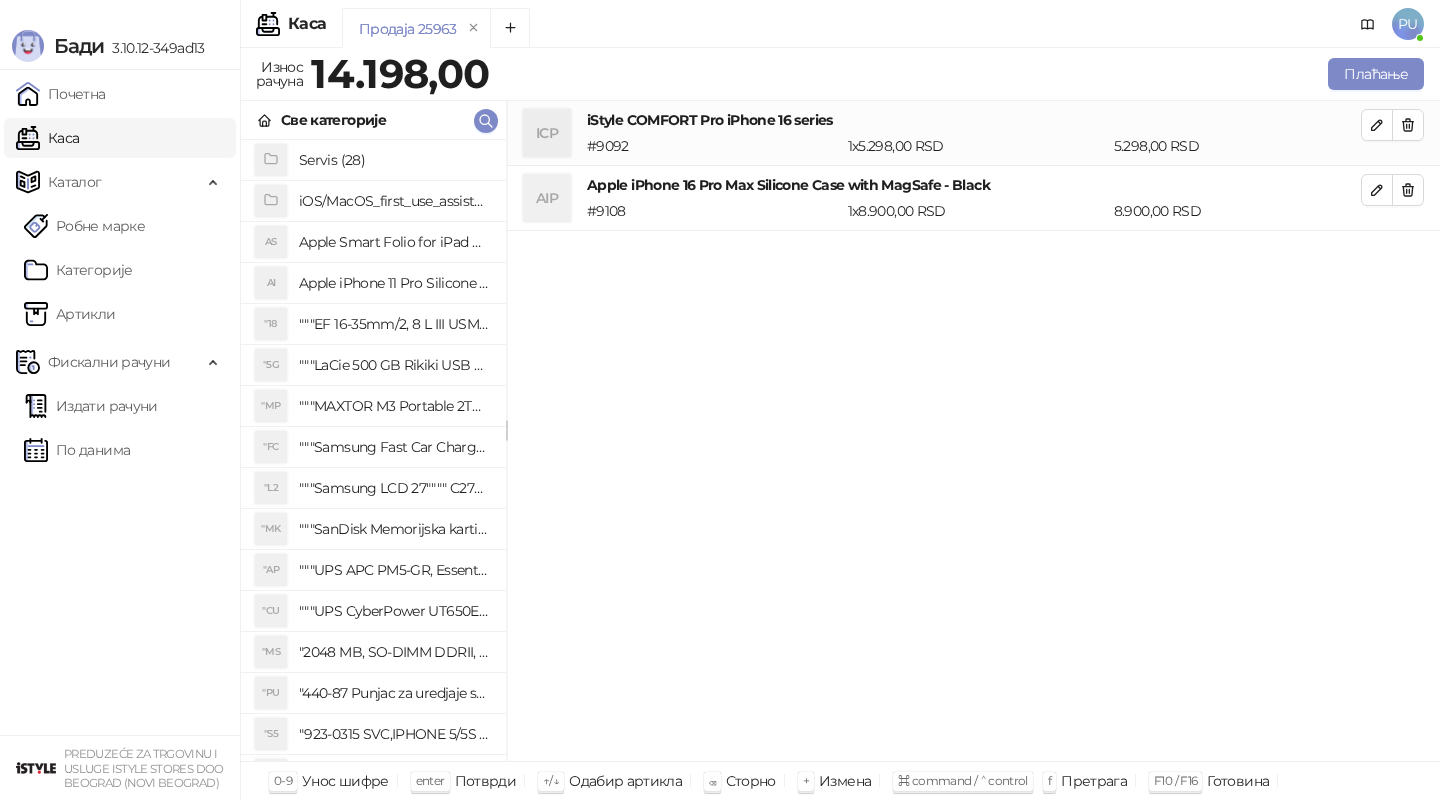 click 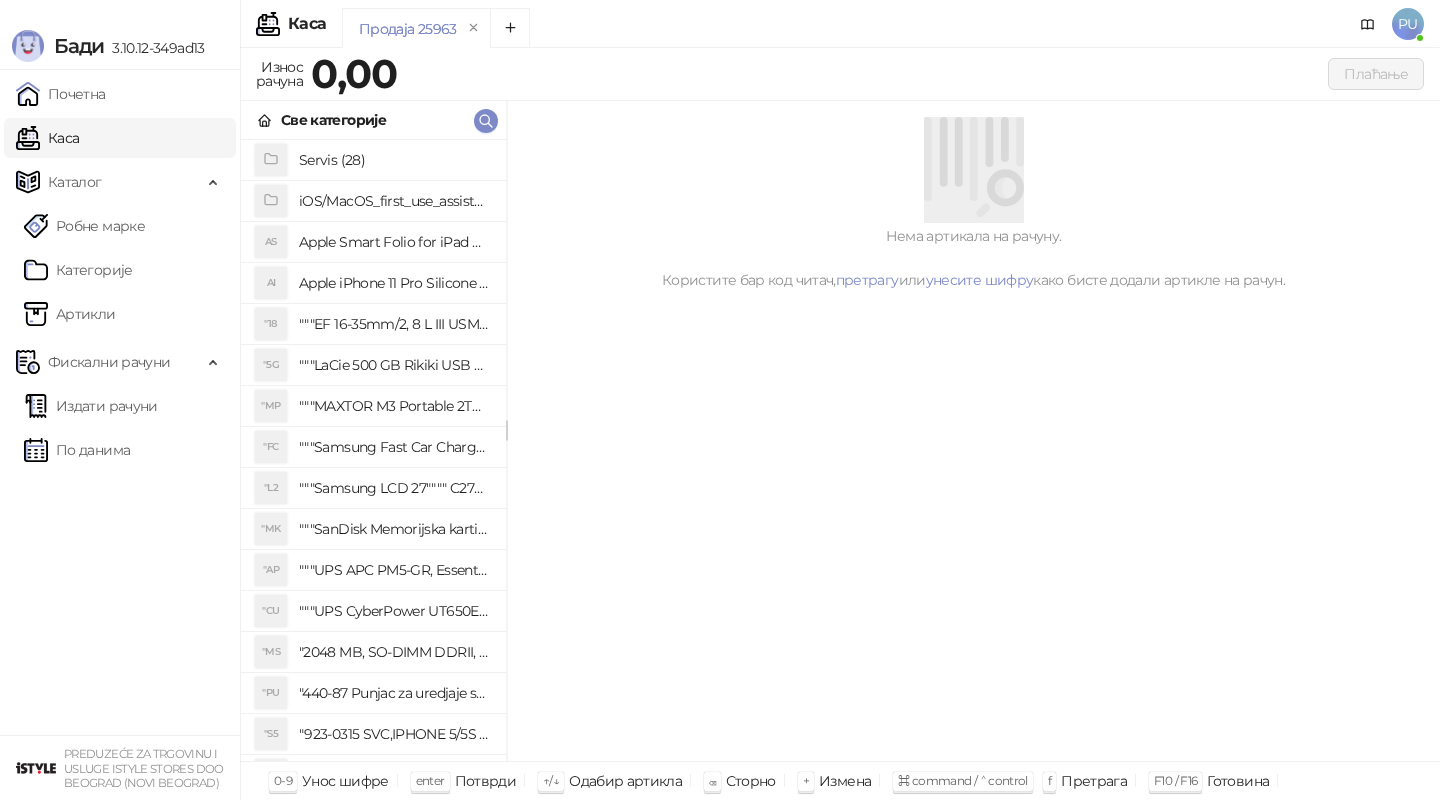 click at bounding box center (973, 167) 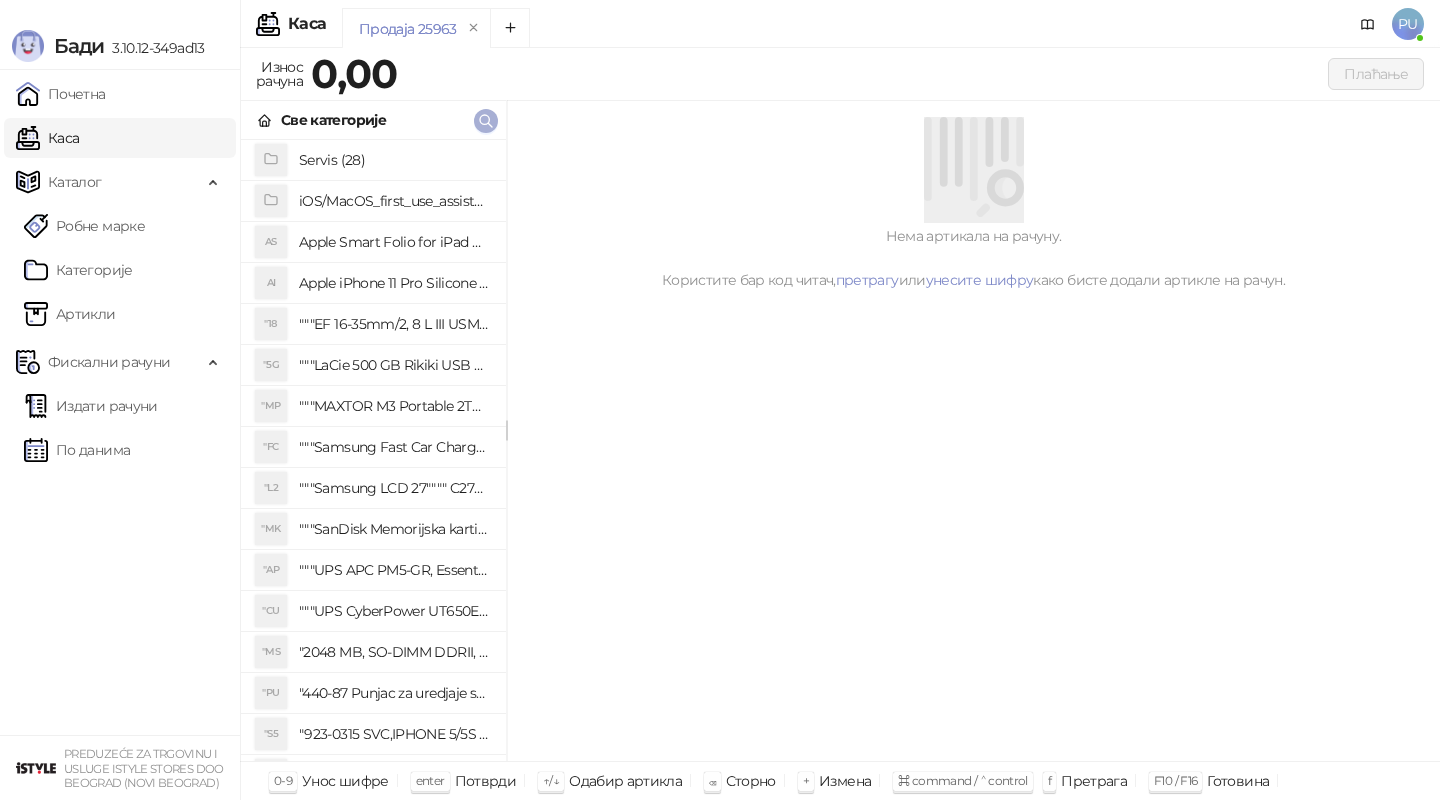 click at bounding box center (486, 120) 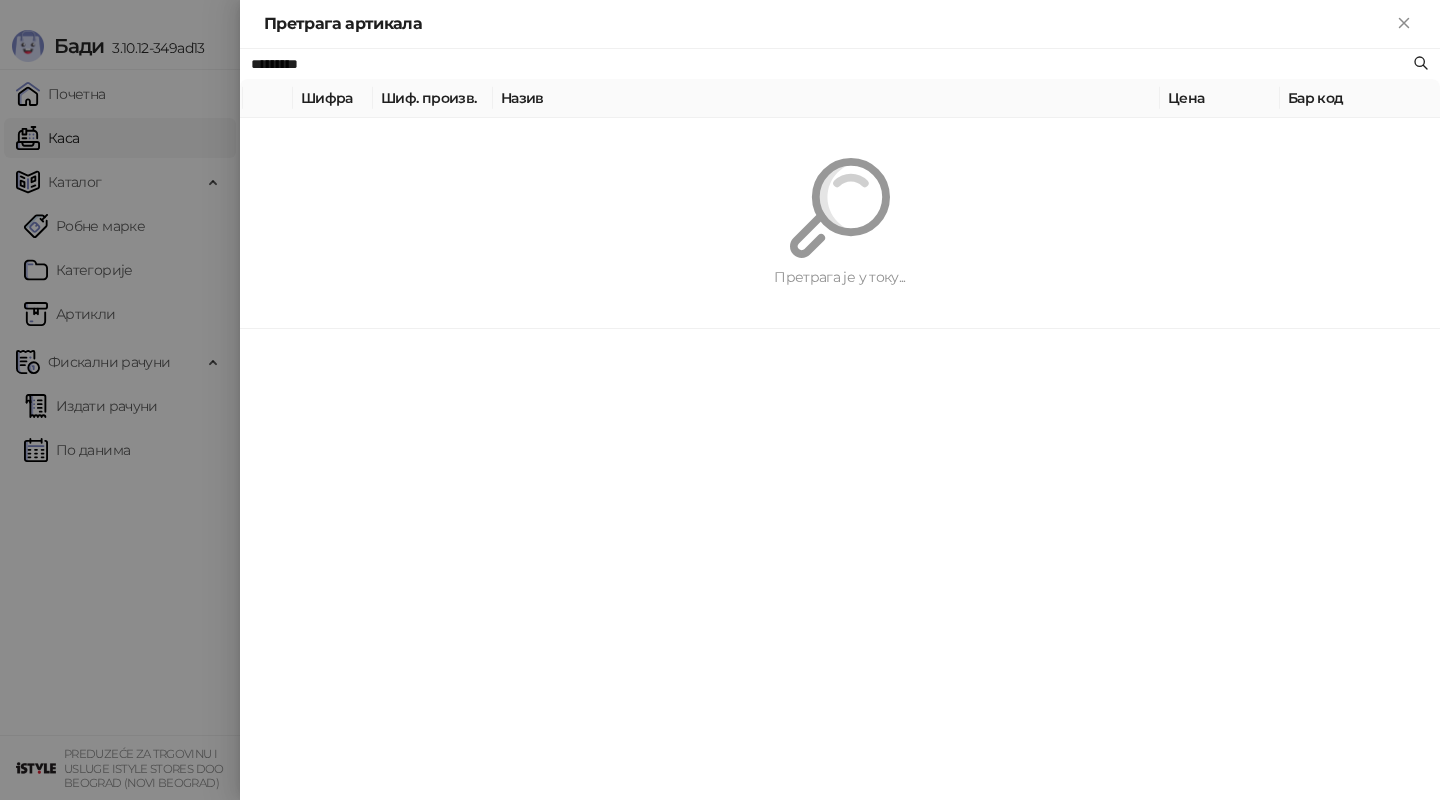 paste 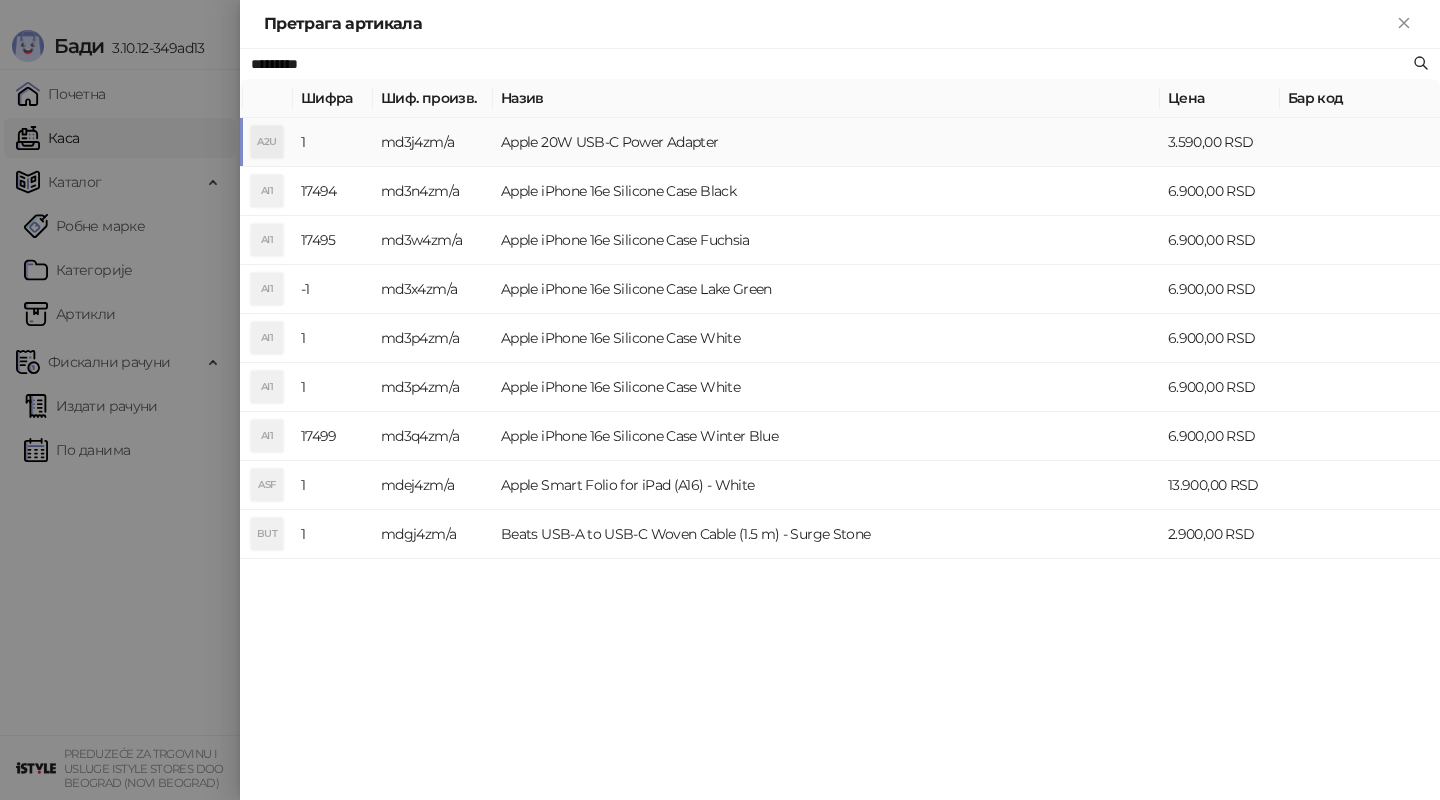 click on "Apple 20W USB-C Power Adapter" at bounding box center (826, 142) 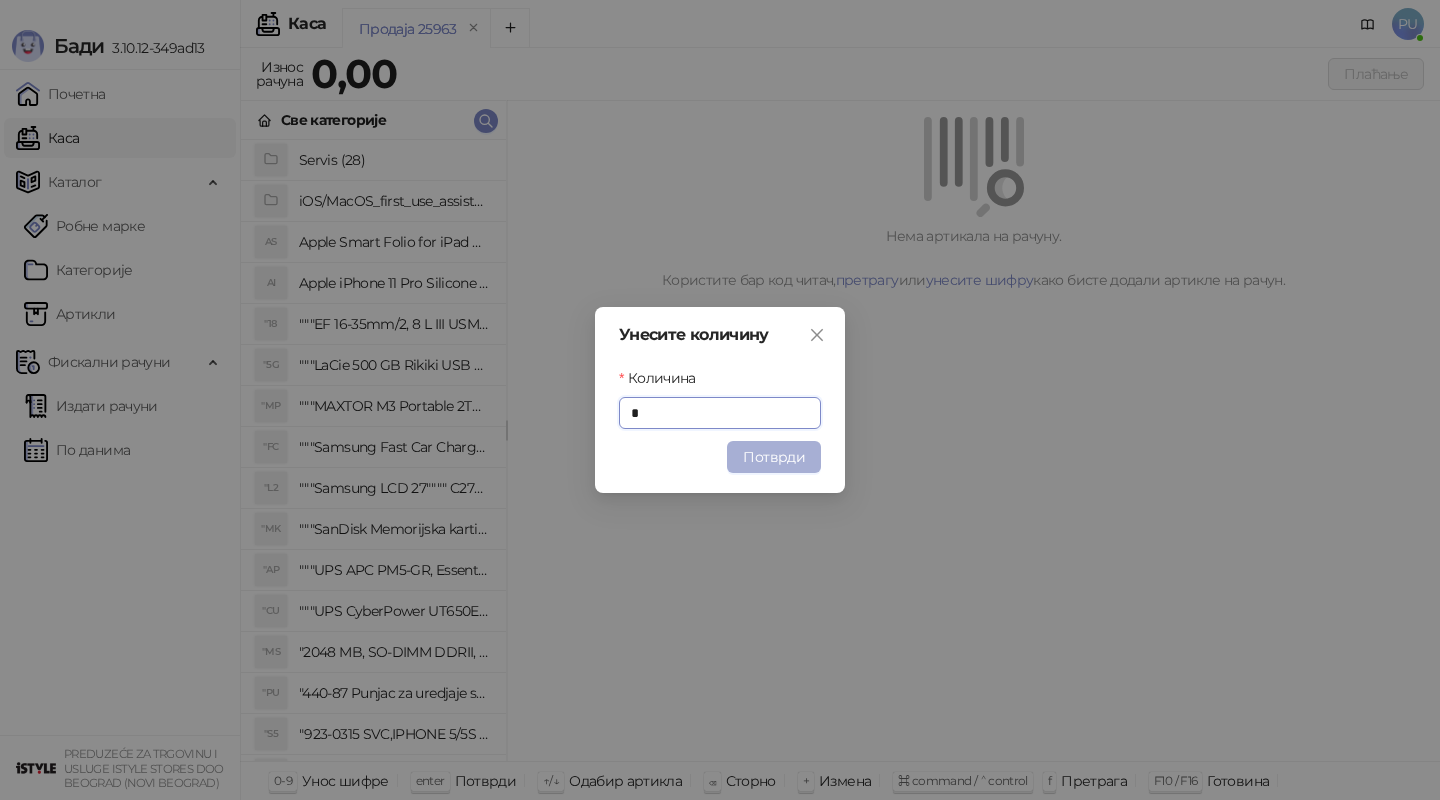 click on "Потврди" at bounding box center [774, 457] 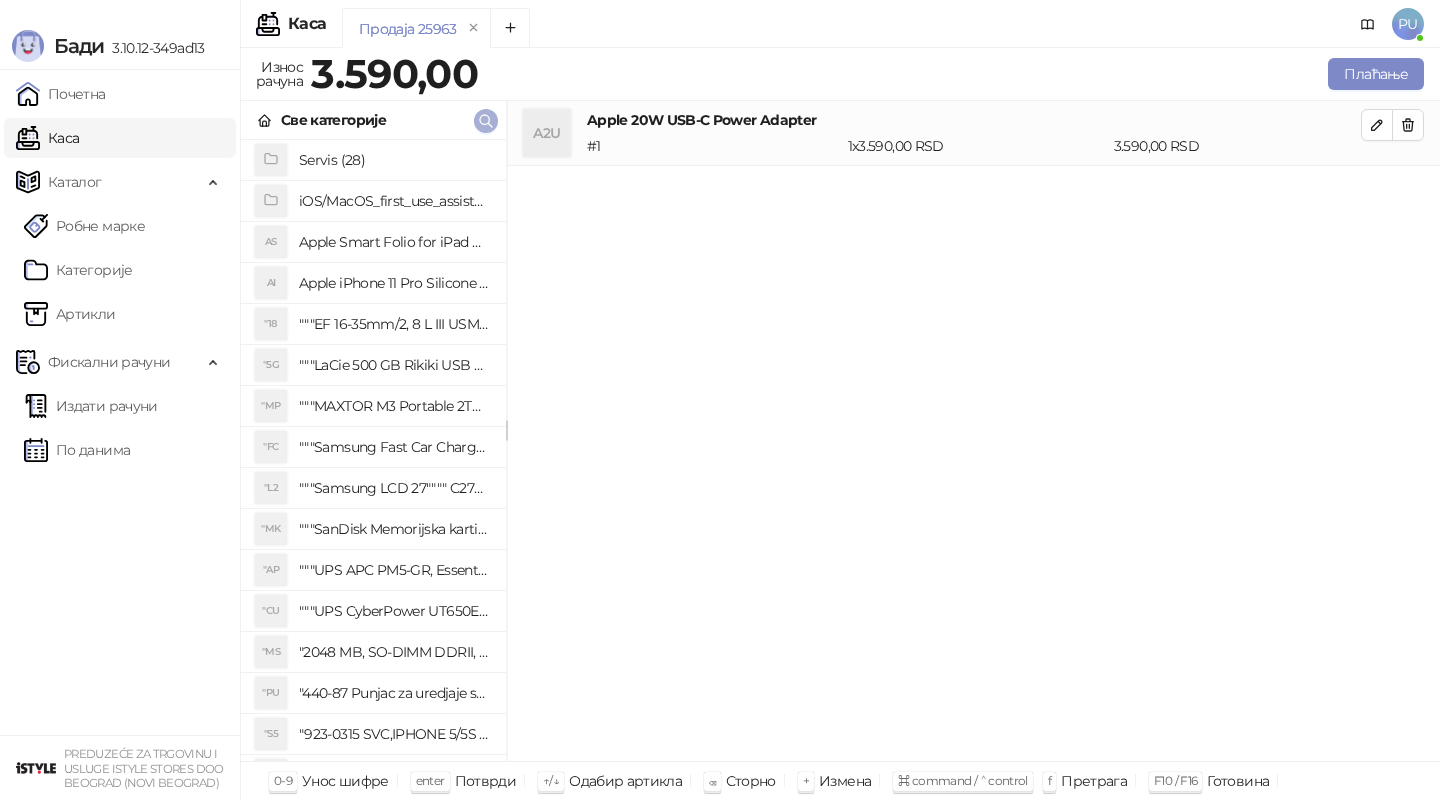 click 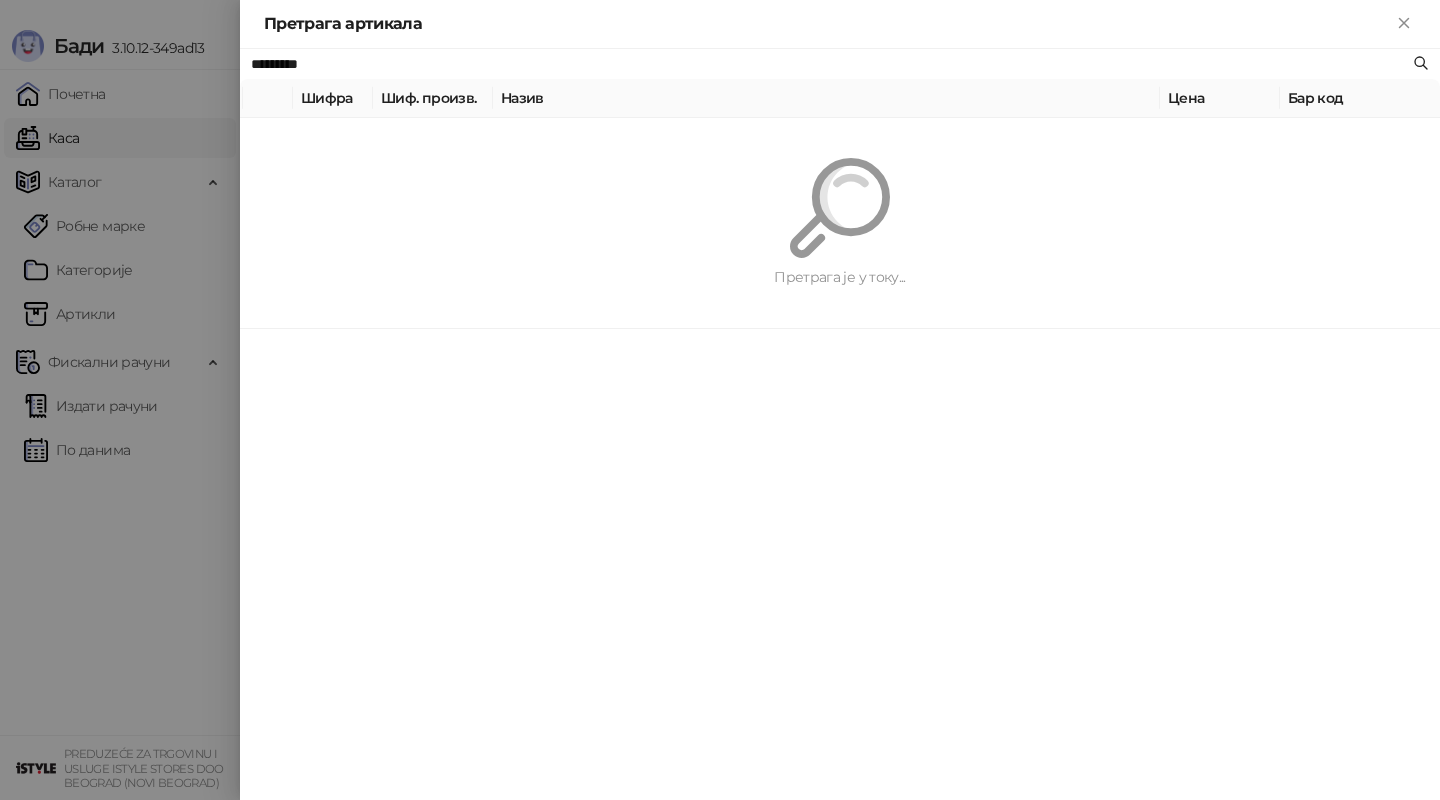 paste 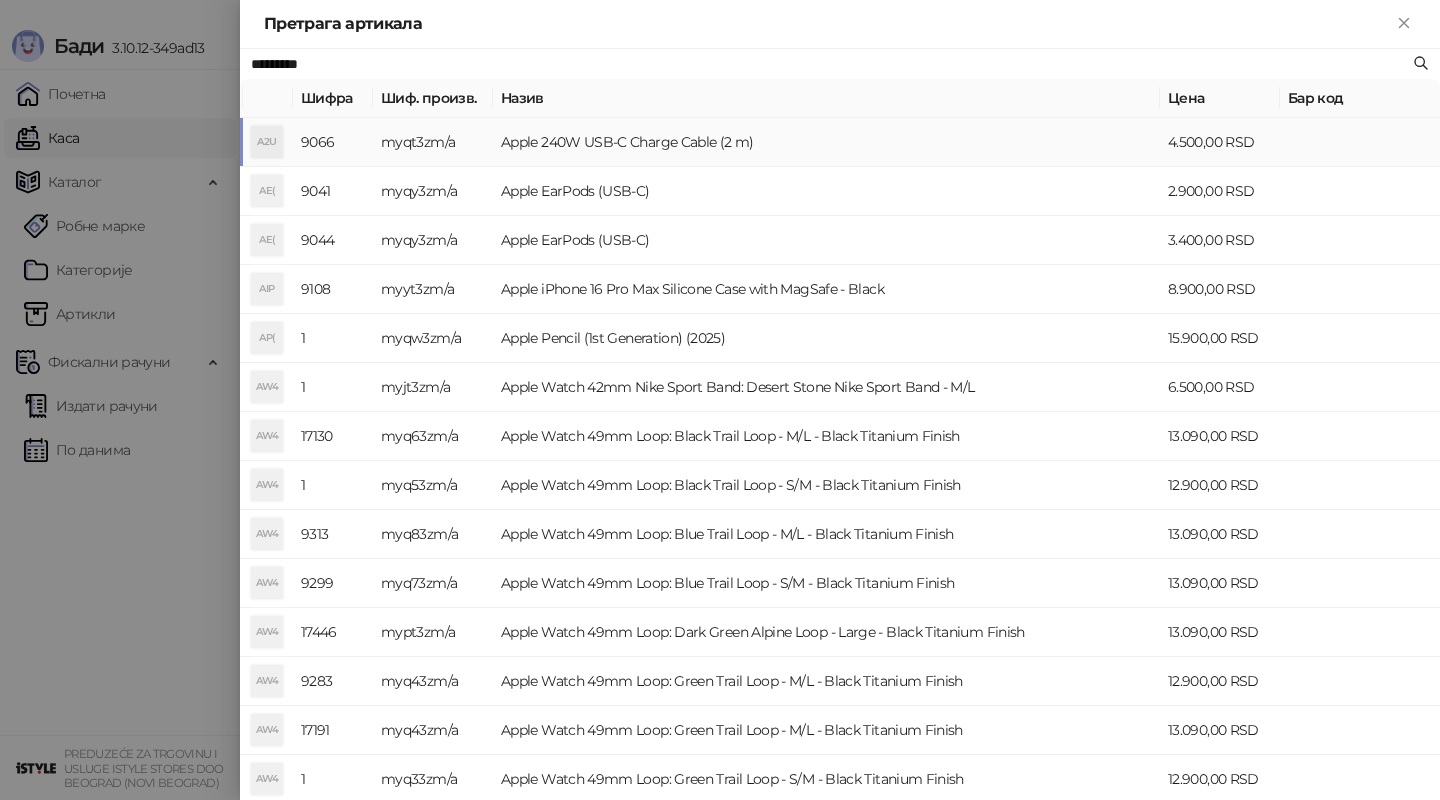 click on "Apple 240W USB-C Charge Cable (2 m)" at bounding box center (826, 142) 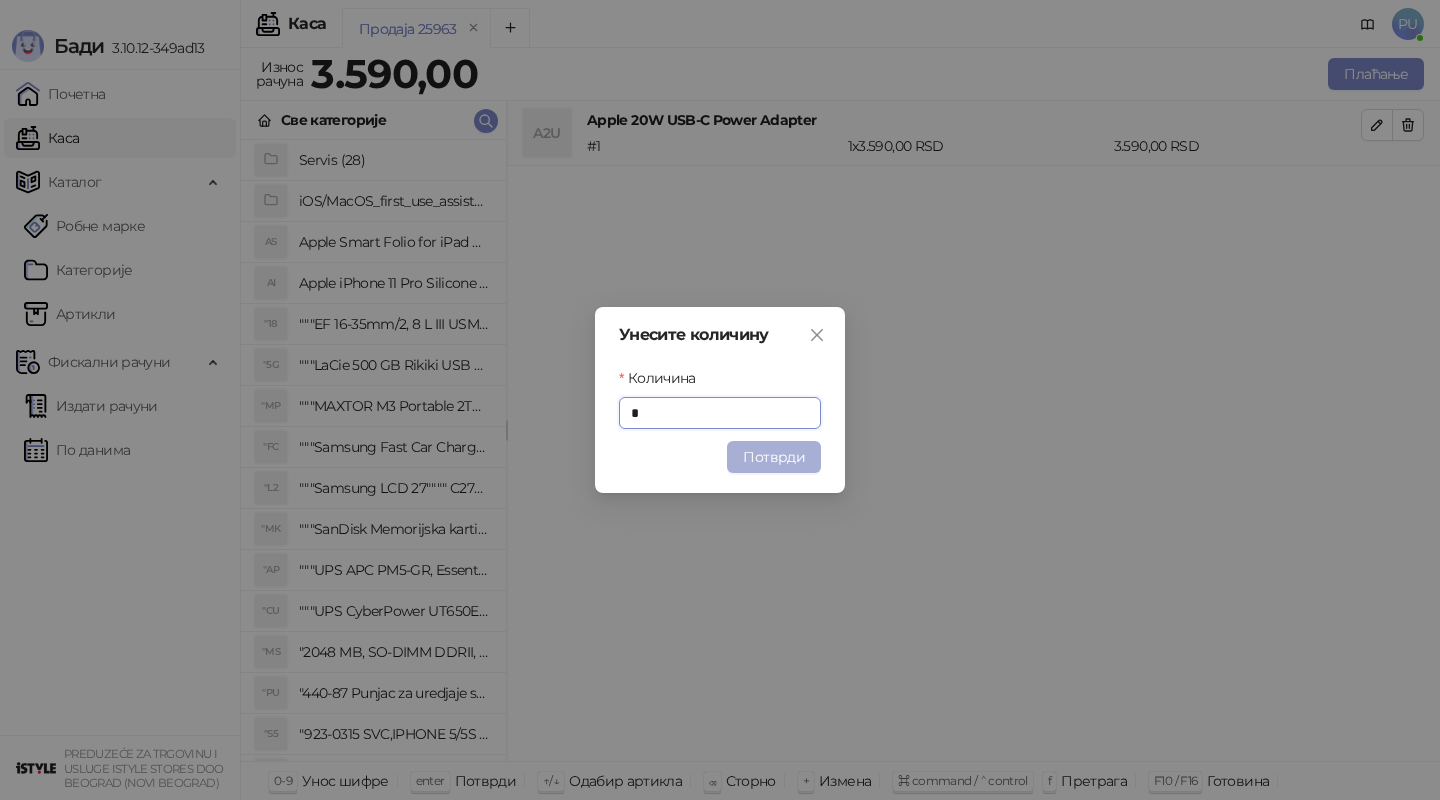 click on "Потврди" at bounding box center [774, 457] 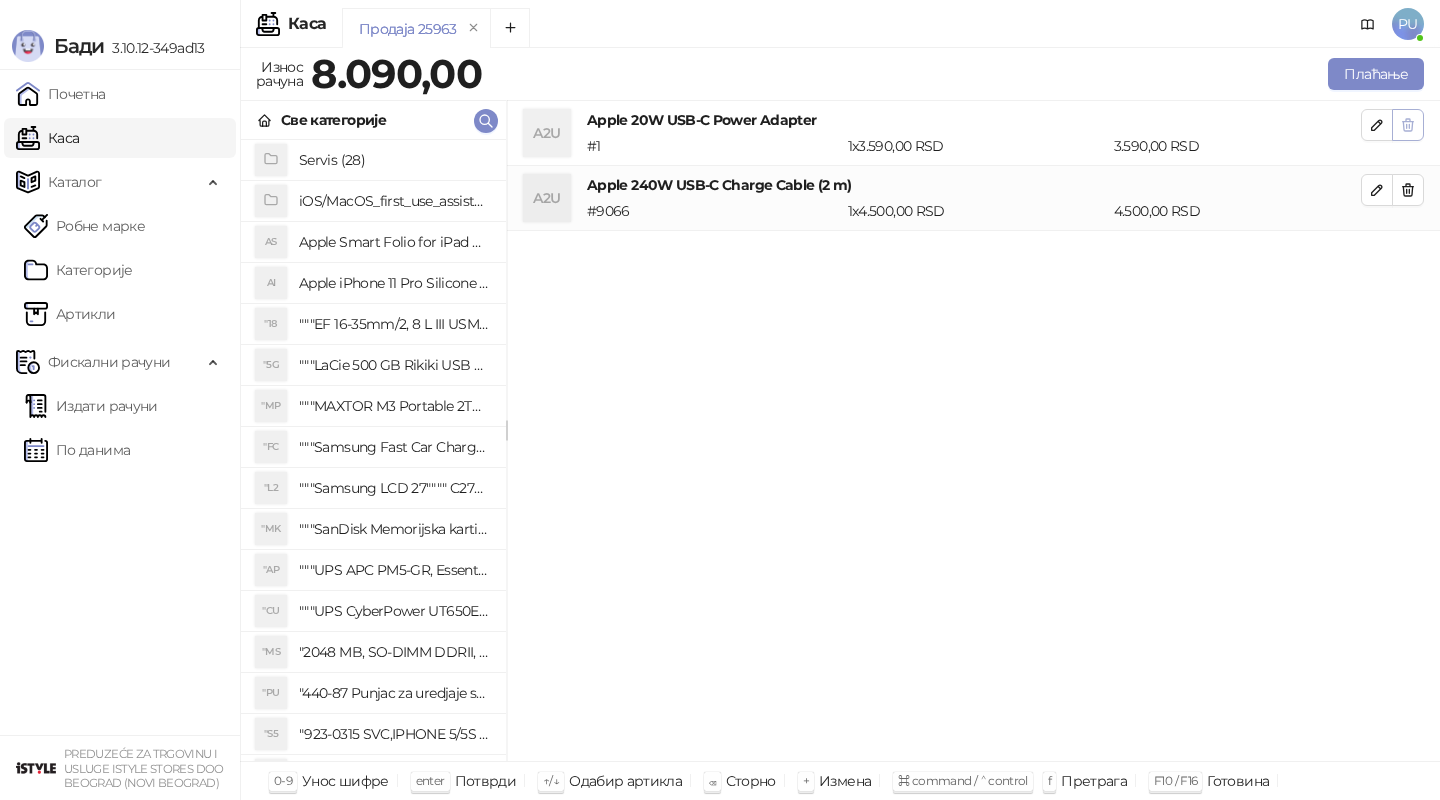 click at bounding box center [1408, 124] 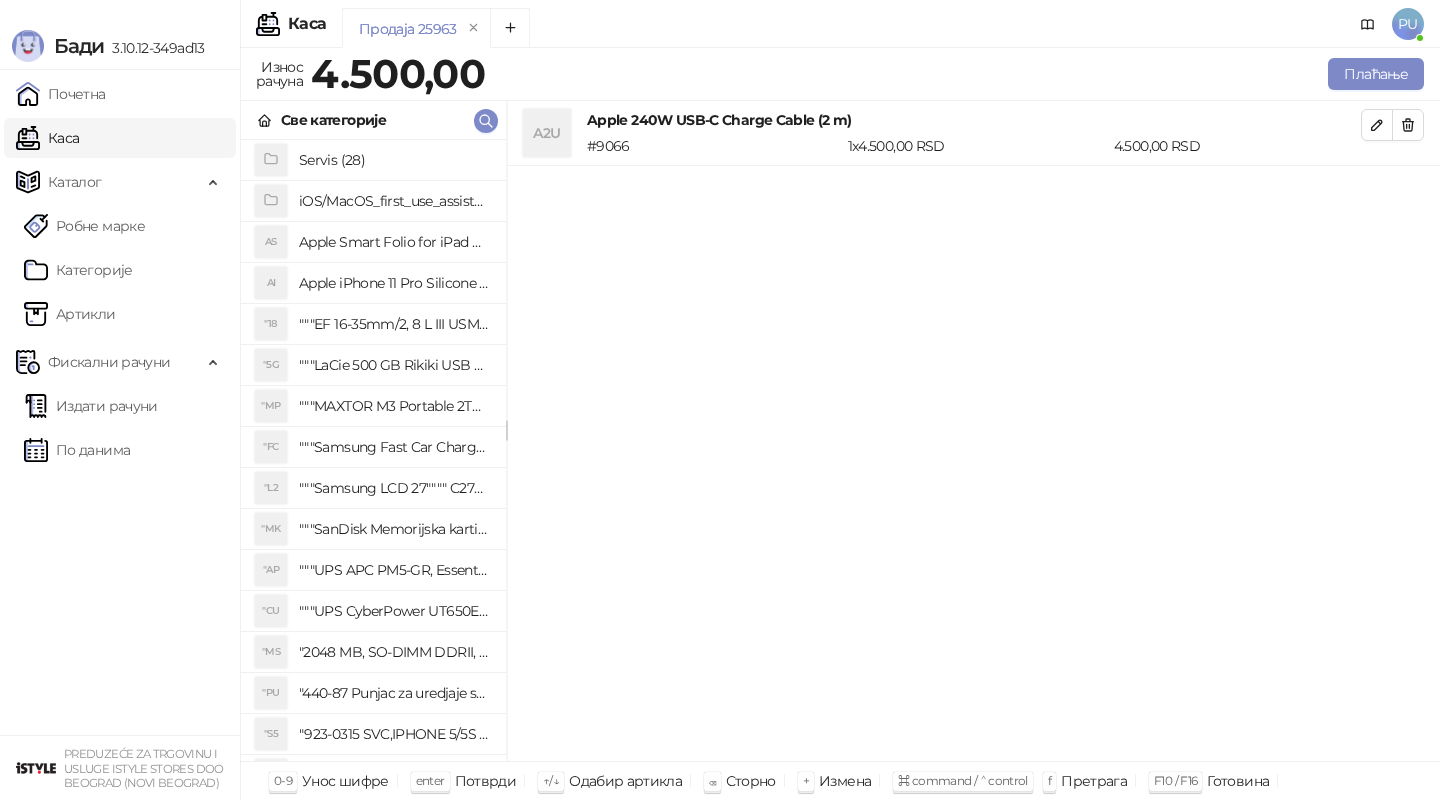 click at bounding box center (1408, 124) 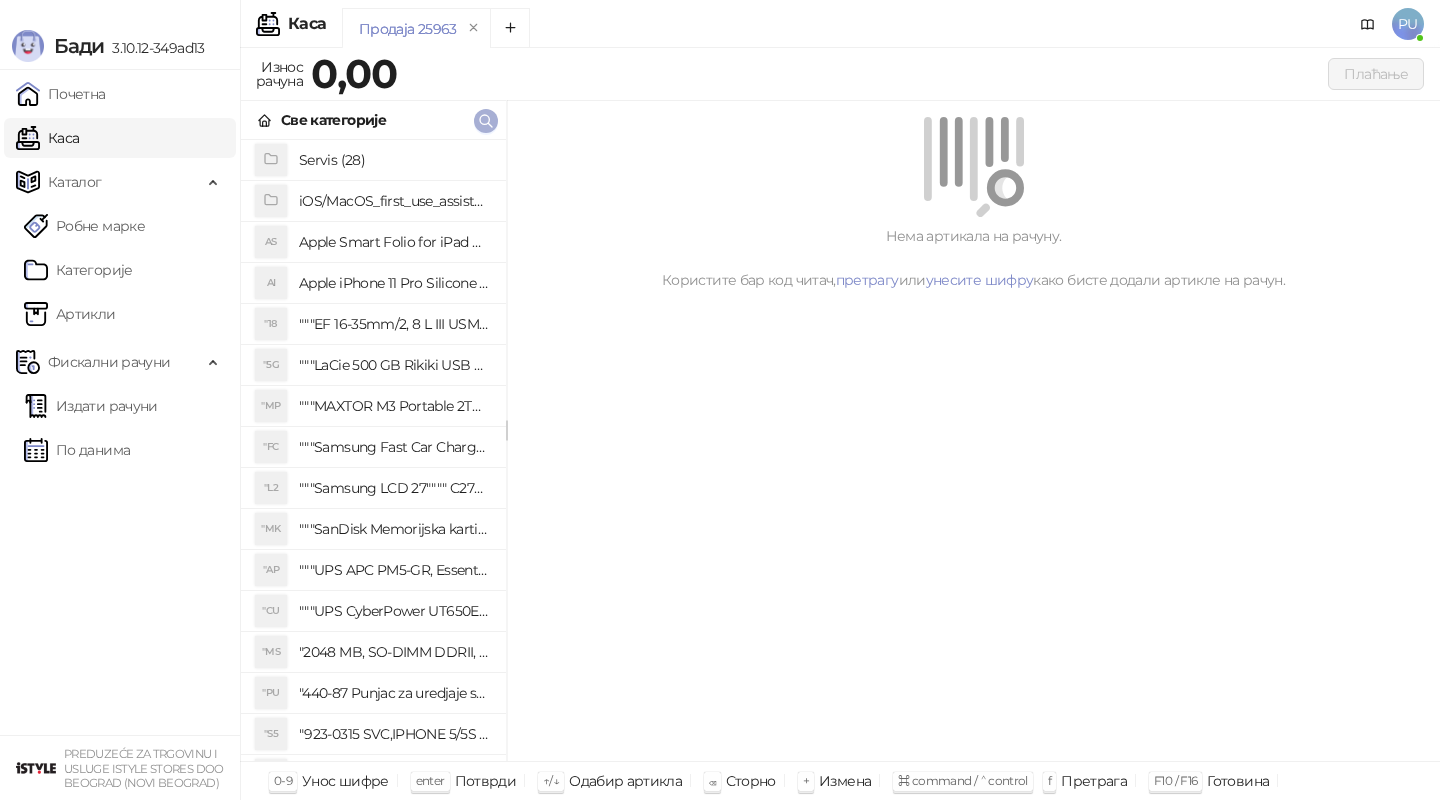 click 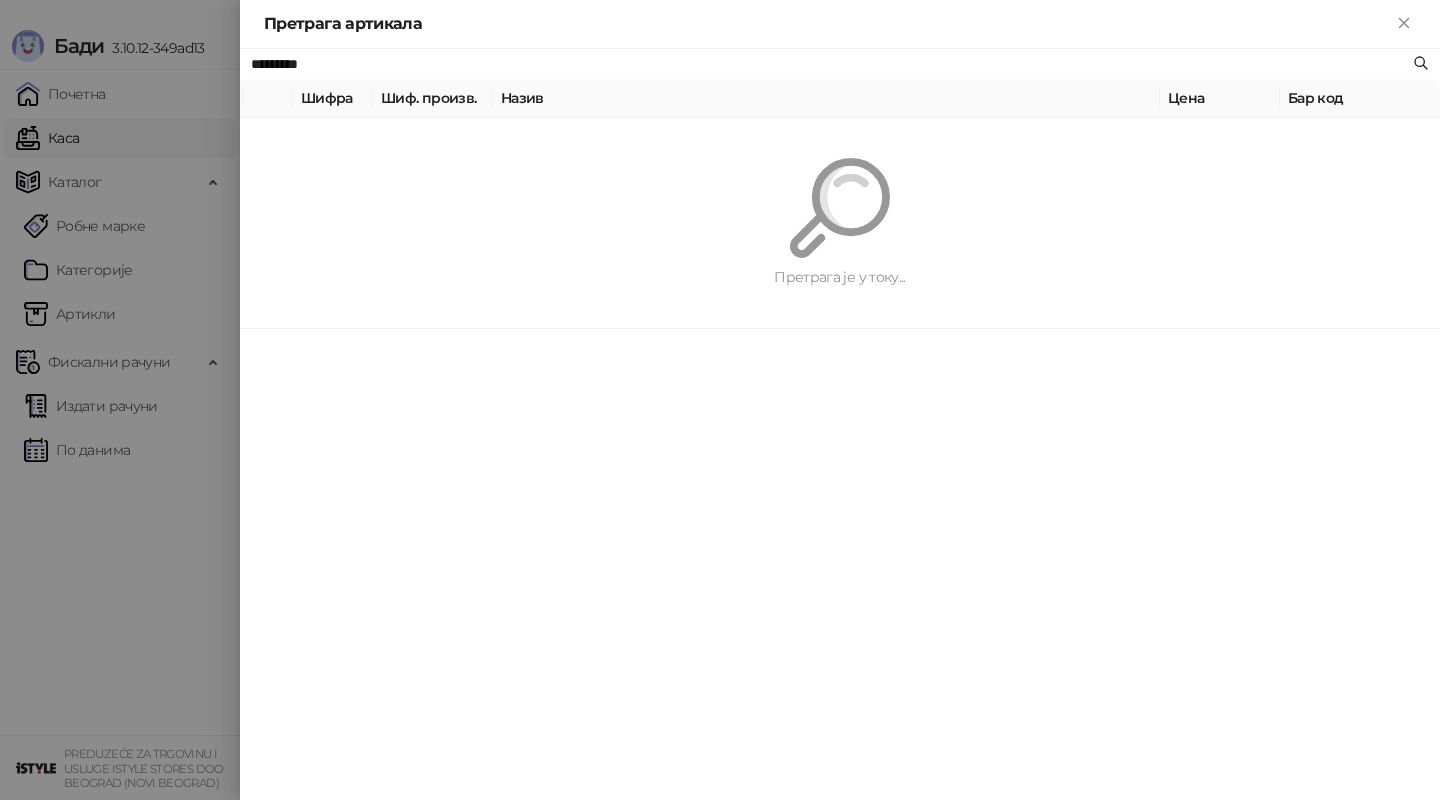 paste on "*********" 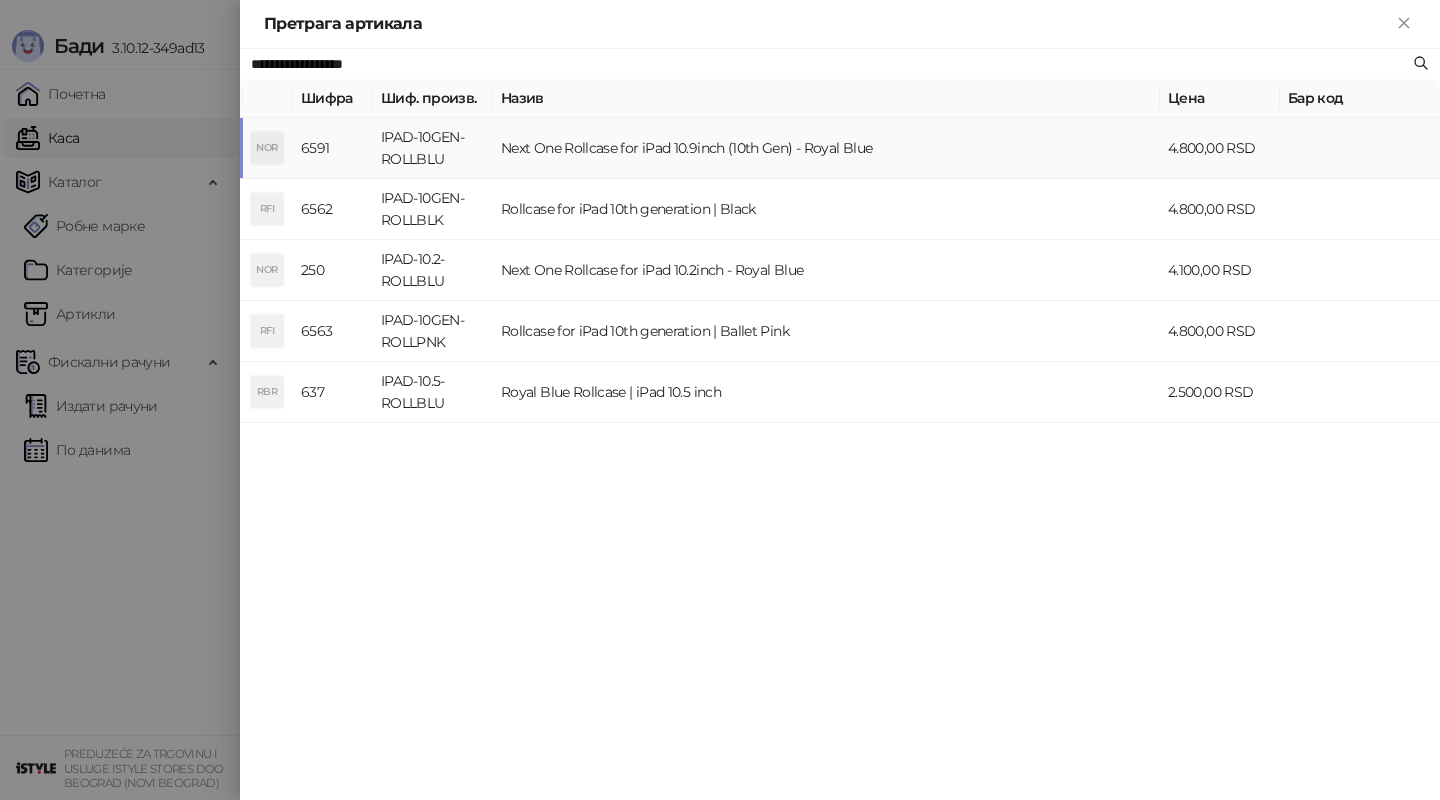 click on "Next One Rollcase for iPad 10.9inch (10th Gen) - Royal Blue" at bounding box center [826, 148] 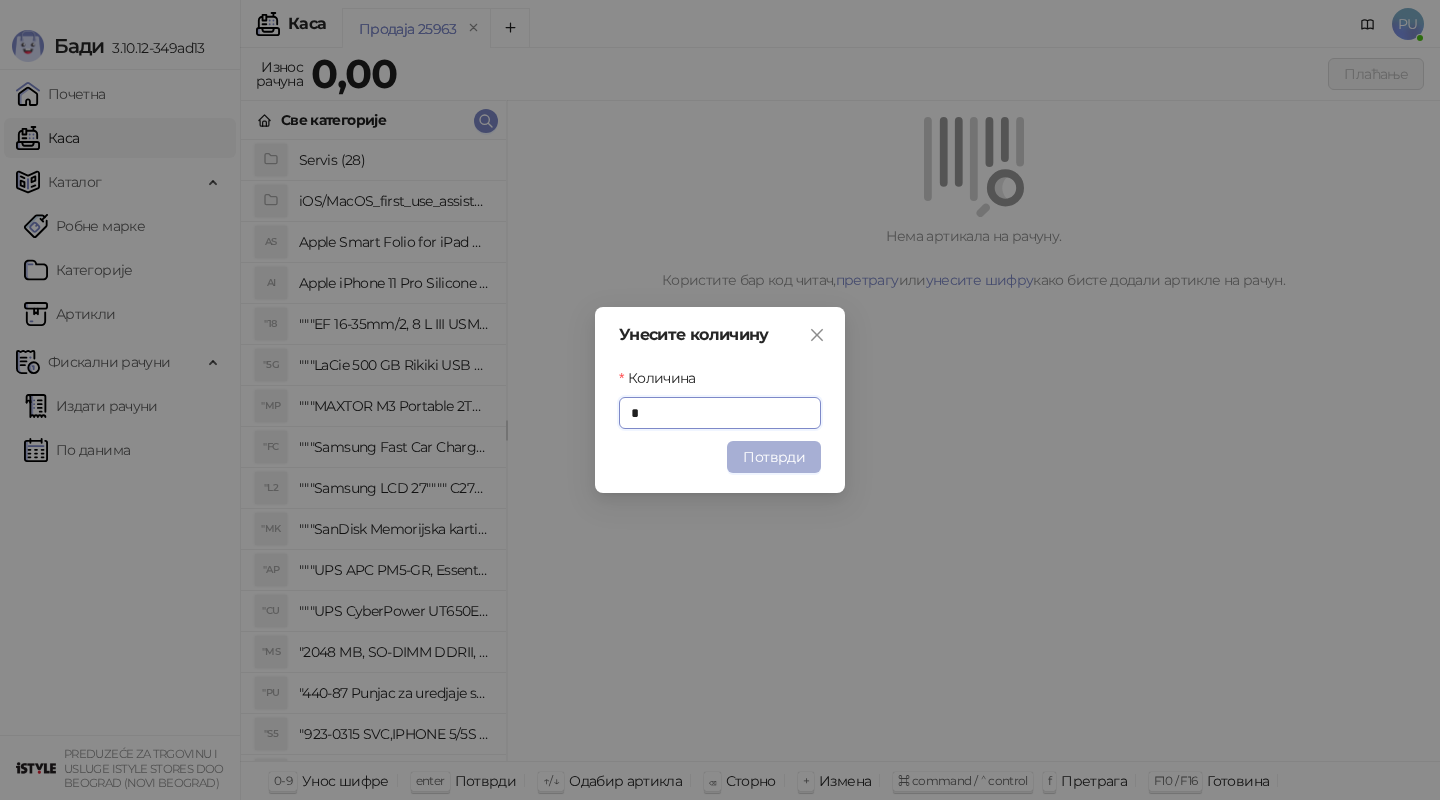 click on "Потврди" at bounding box center (774, 457) 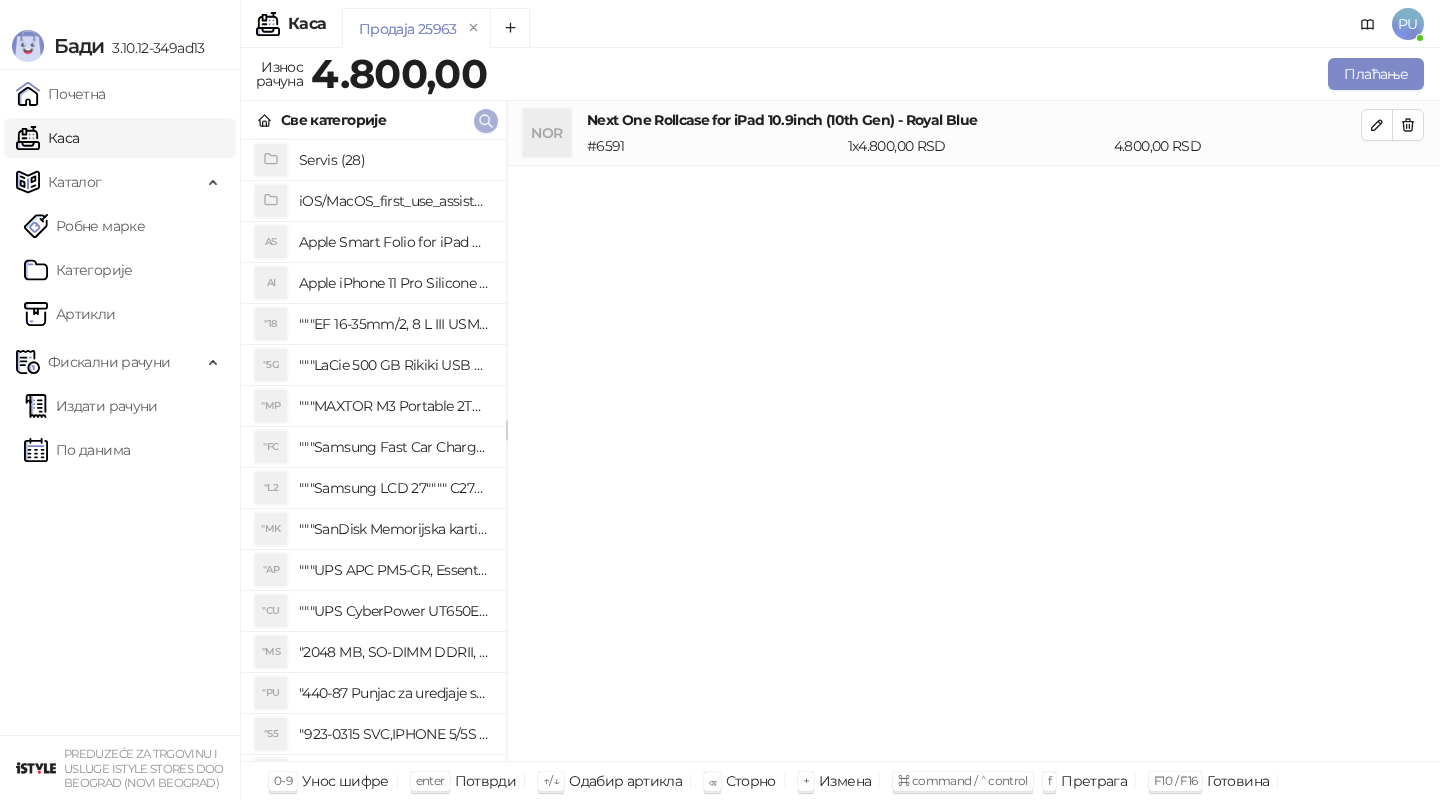click 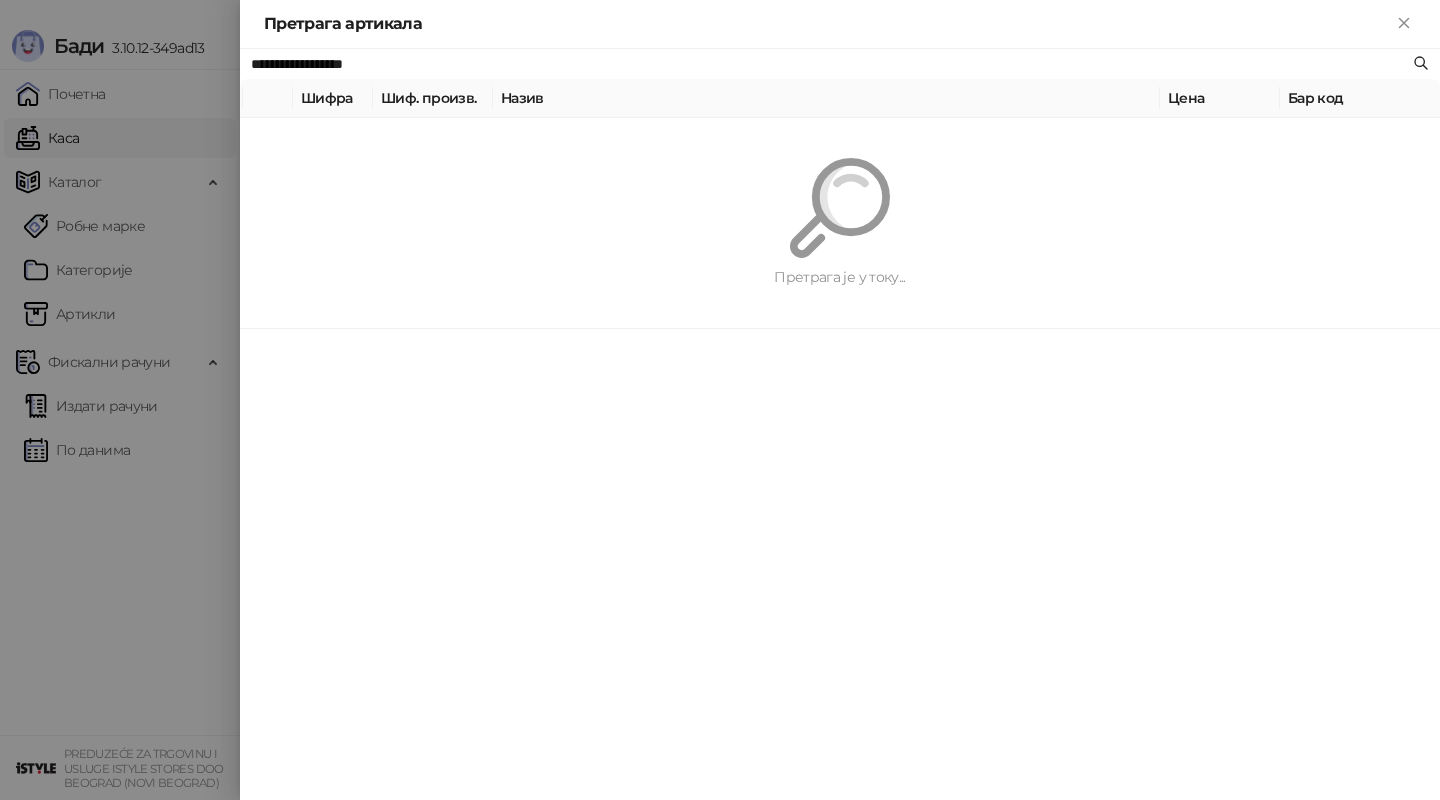 paste on "*****" 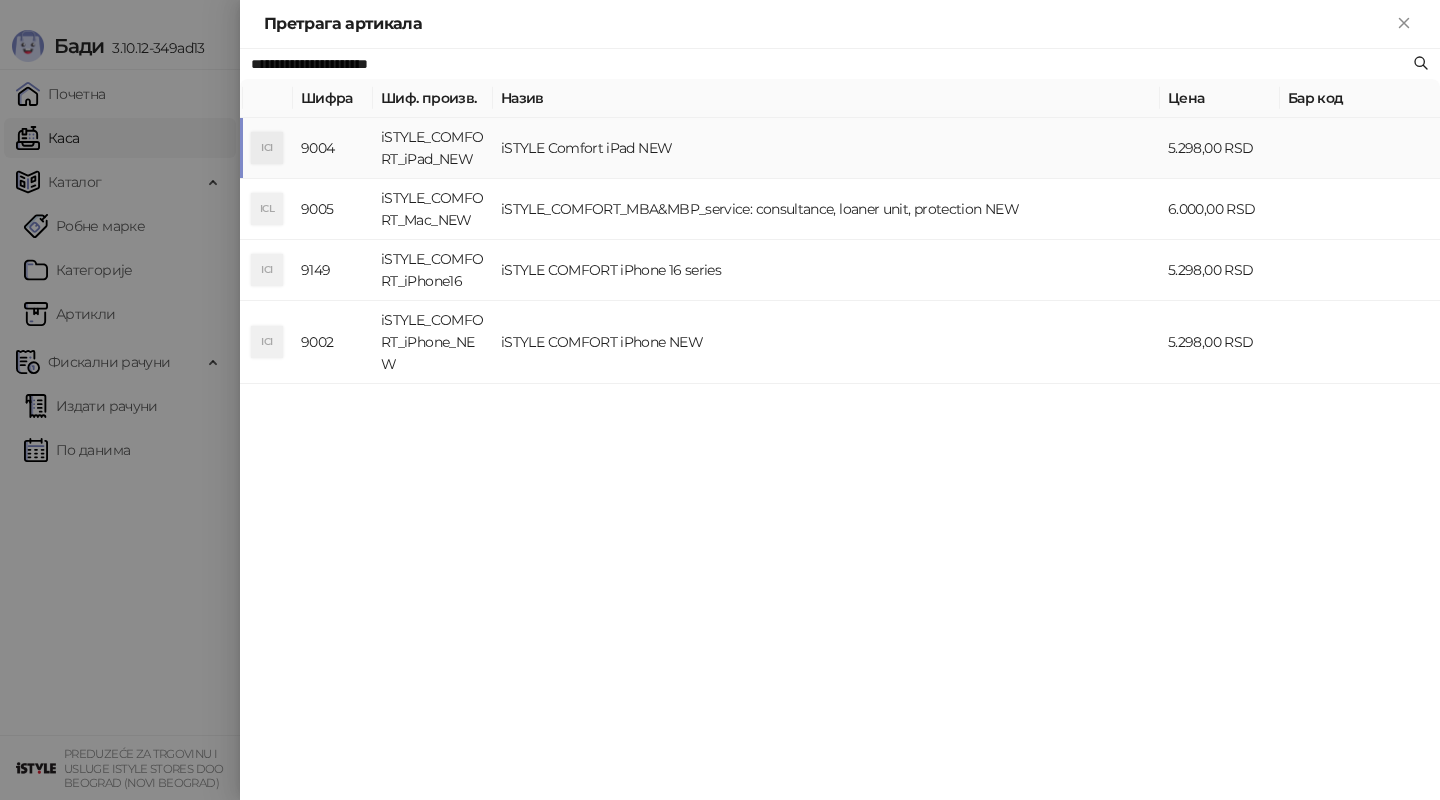 type on "**********" 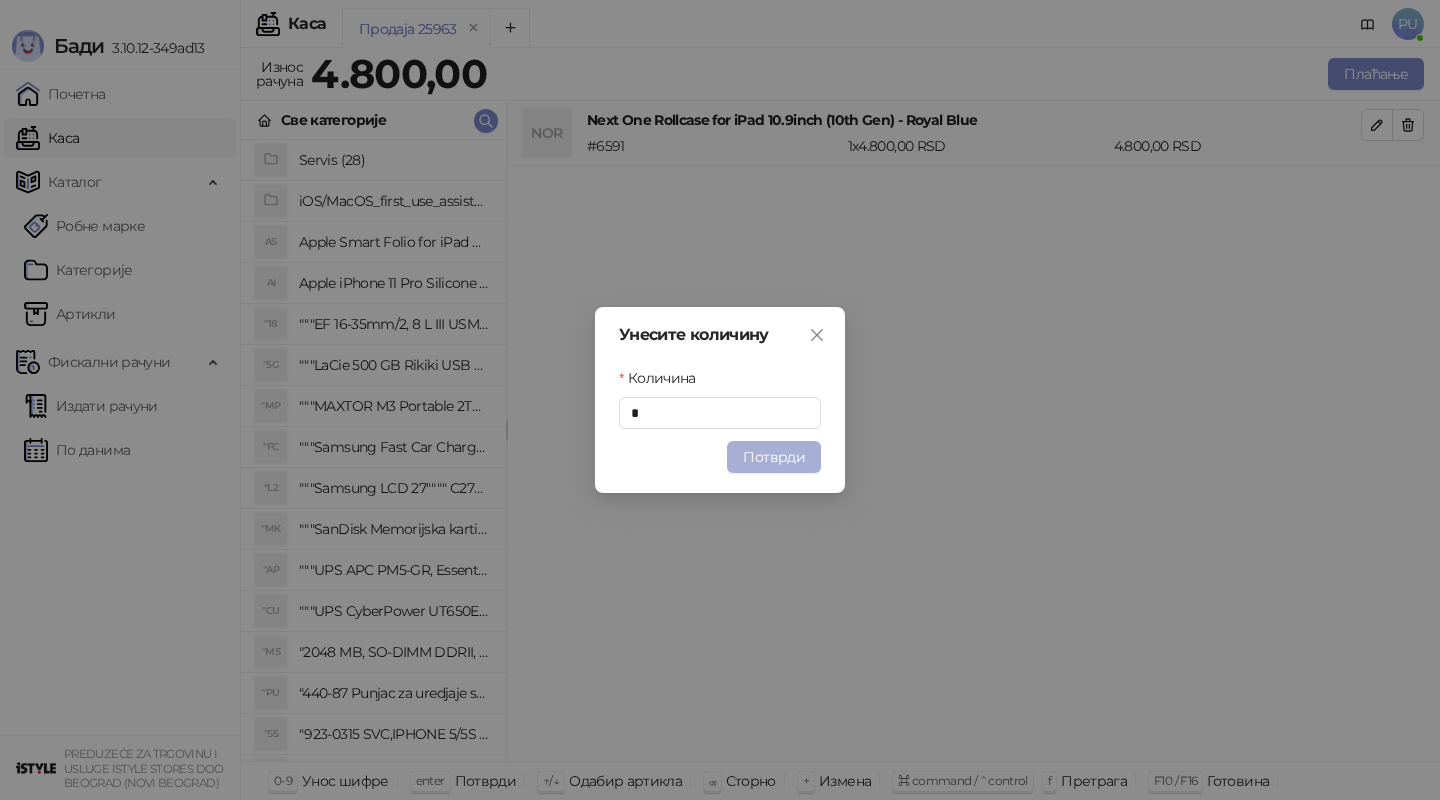 click on "Потврди" at bounding box center (774, 457) 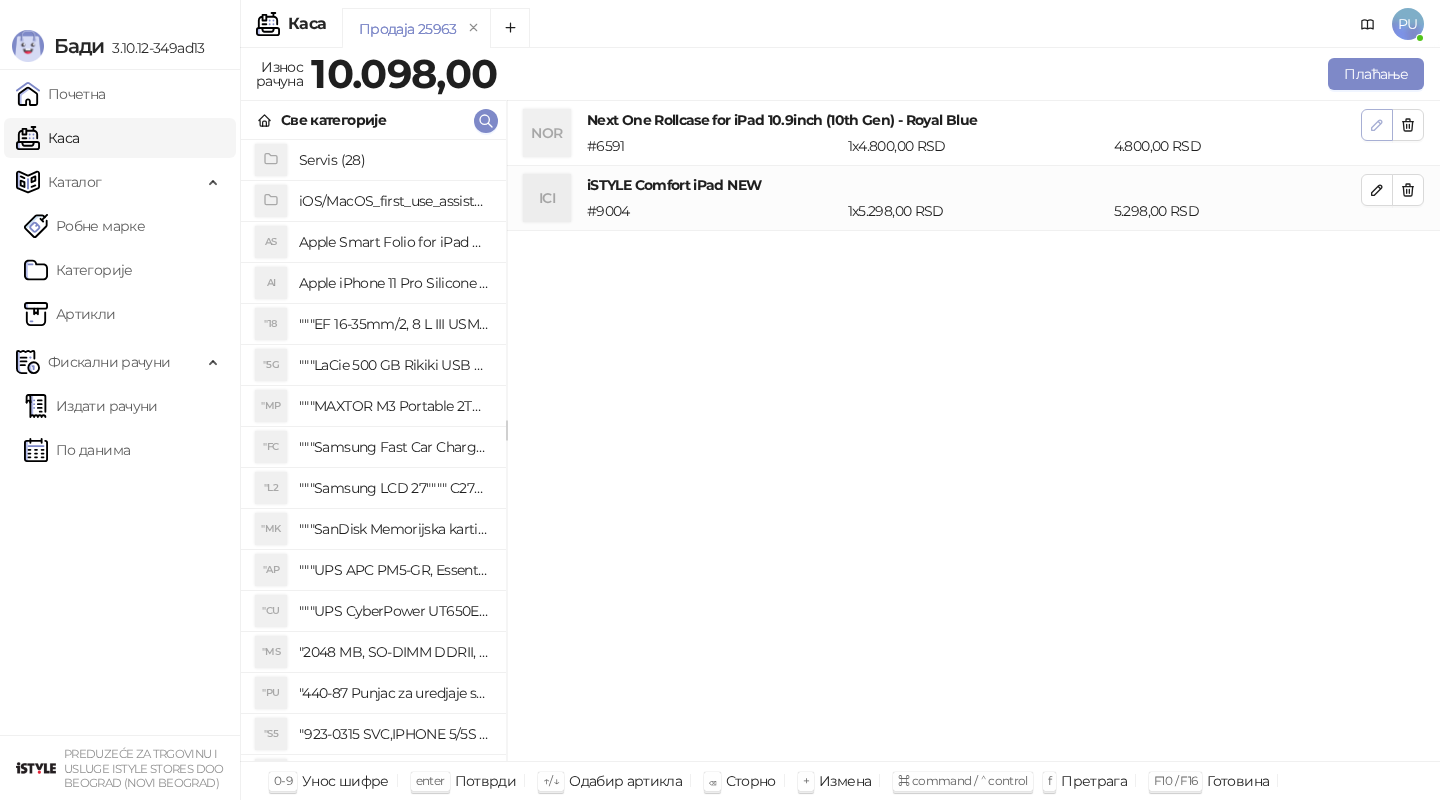 click 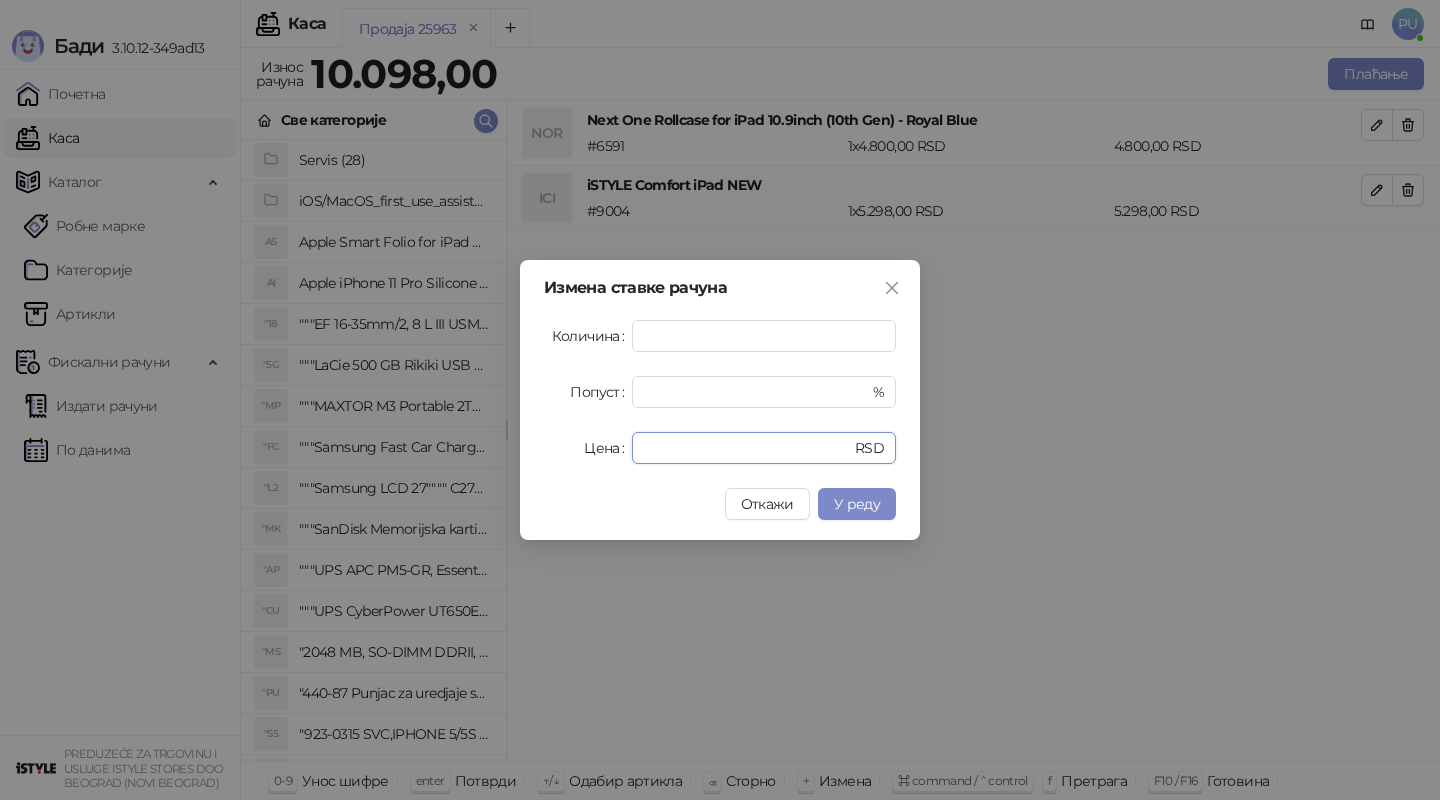 drag, startPoint x: 713, startPoint y: 452, endPoint x: 495, endPoint y: 447, distance: 218.05733 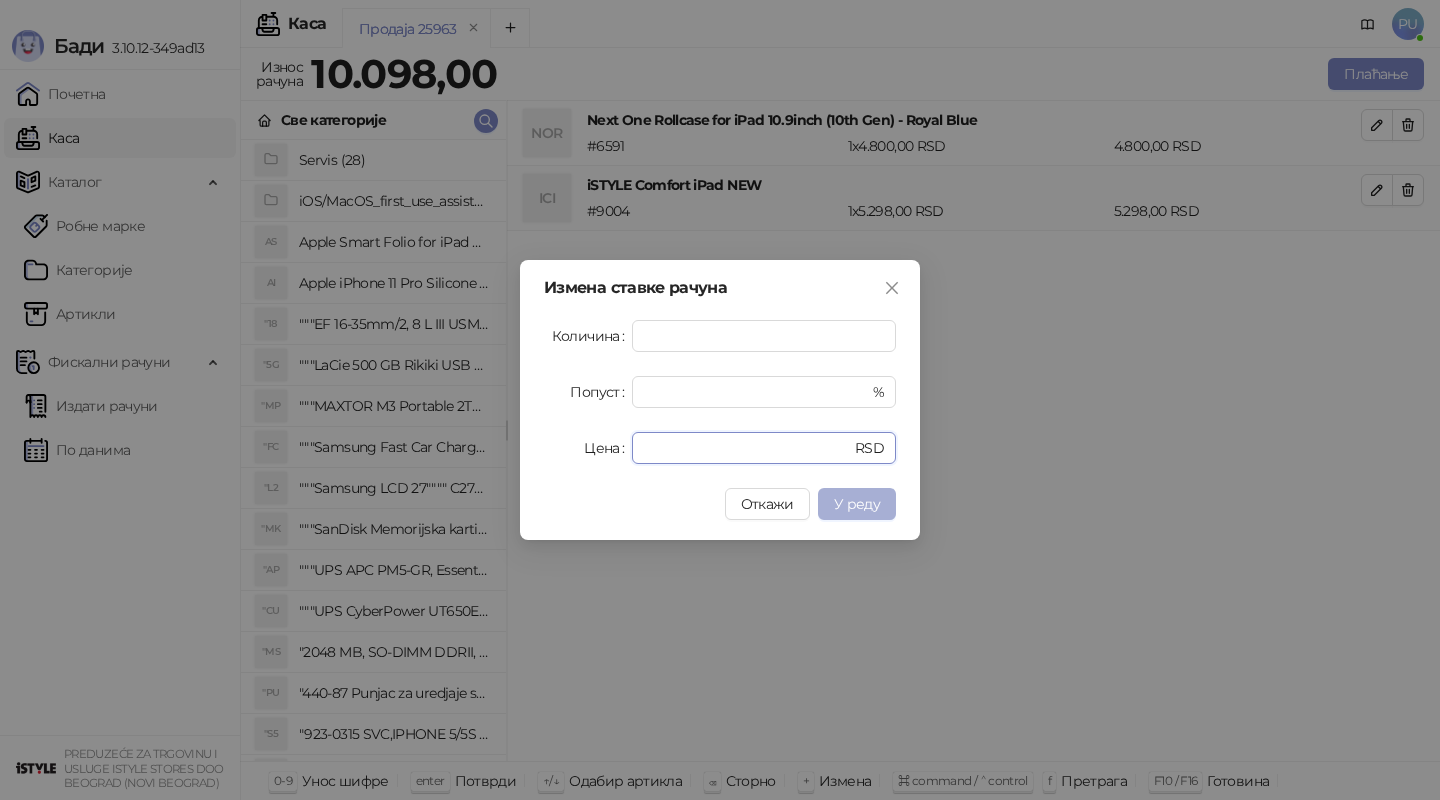 type on "*" 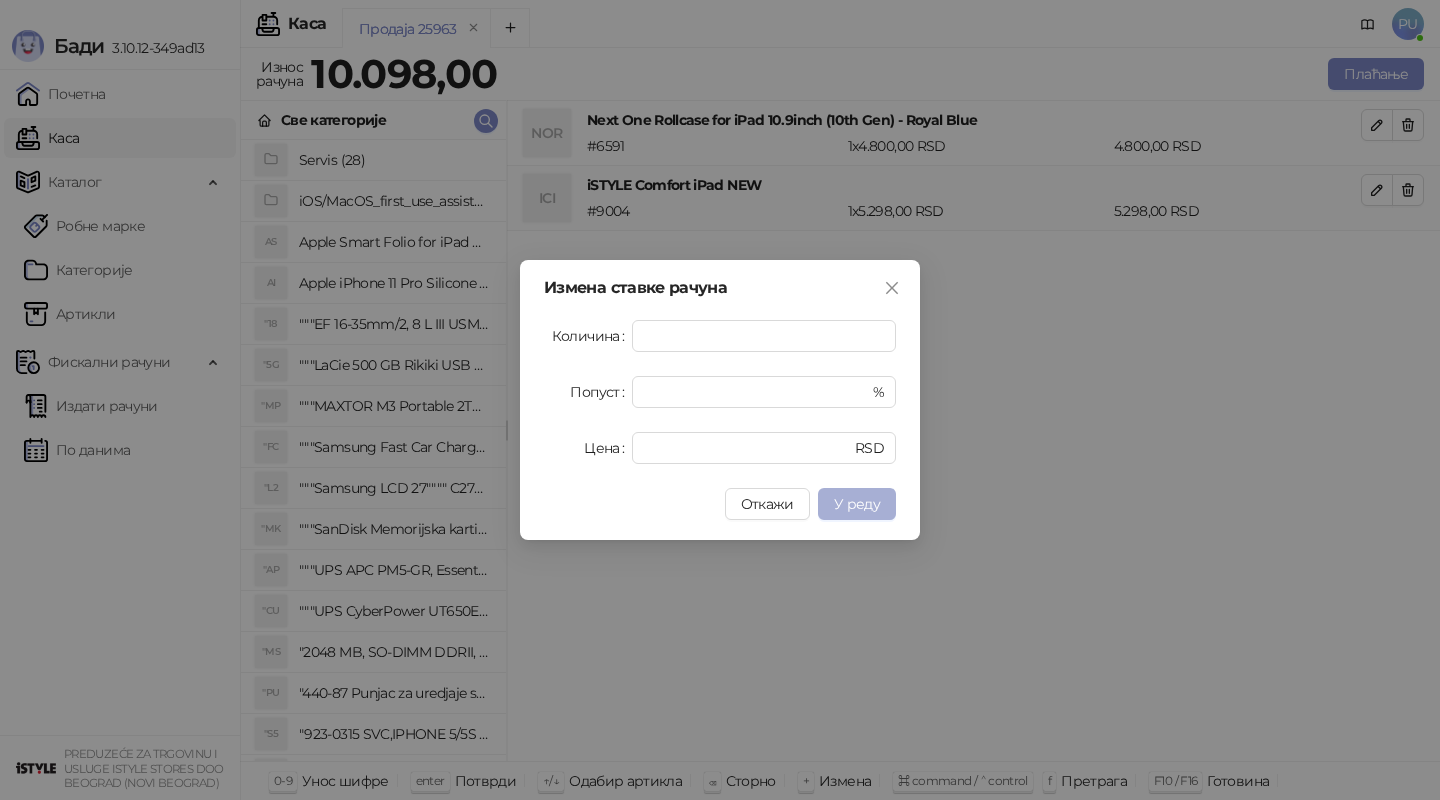 click on "У реду" at bounding box center (857, 504) 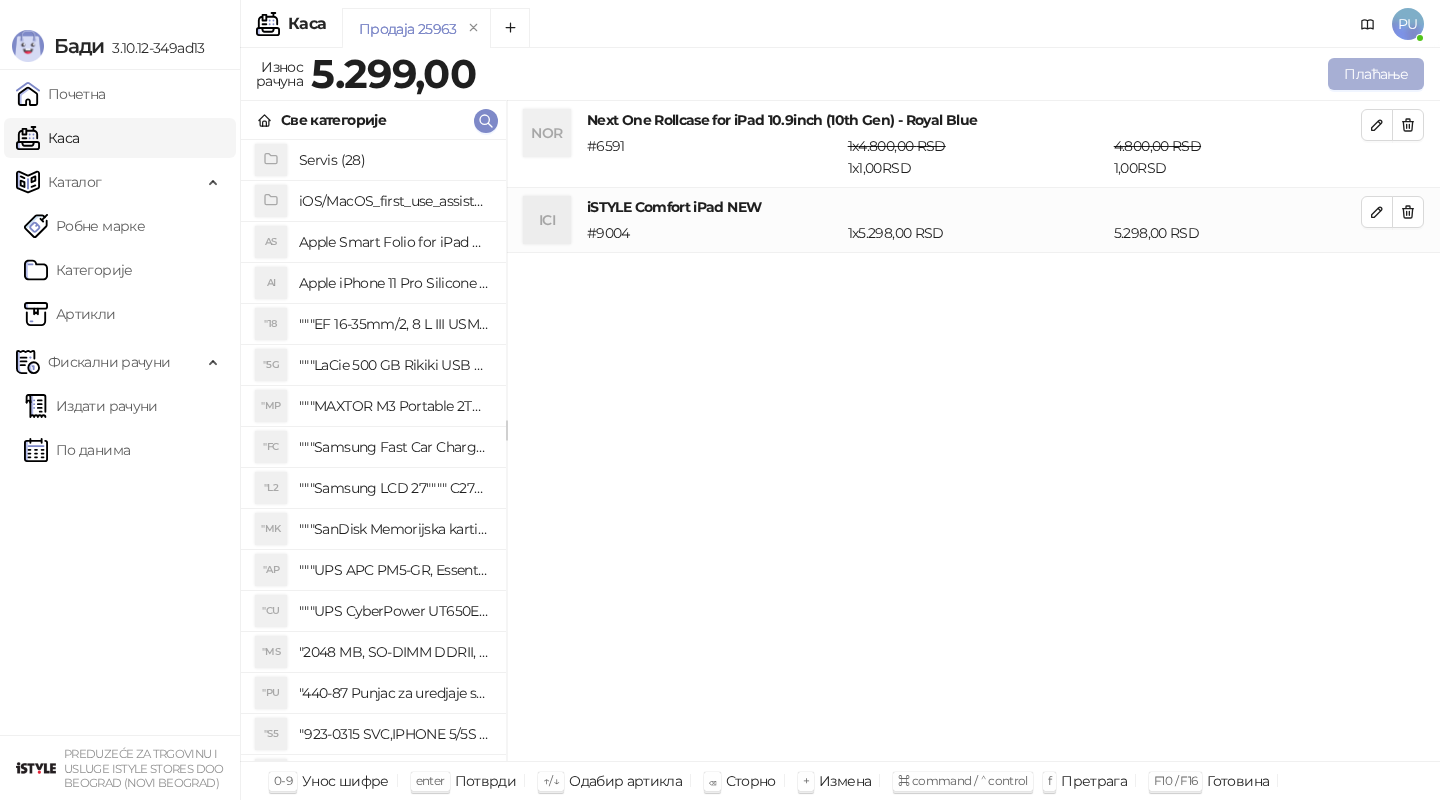 click on "Плаћање" at bounding box center [1376, 74] 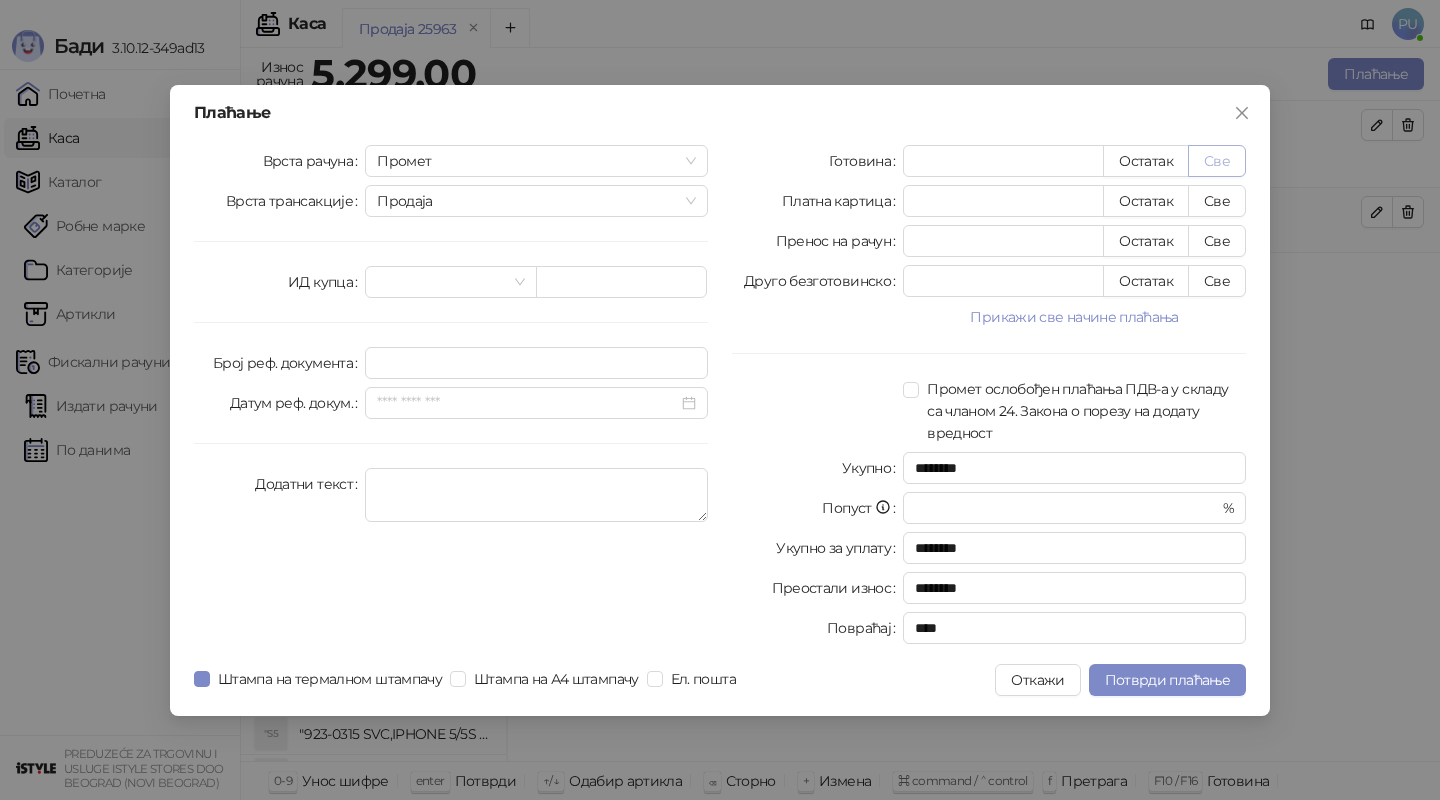 click on "Све" at bounding box center (1217, 161) 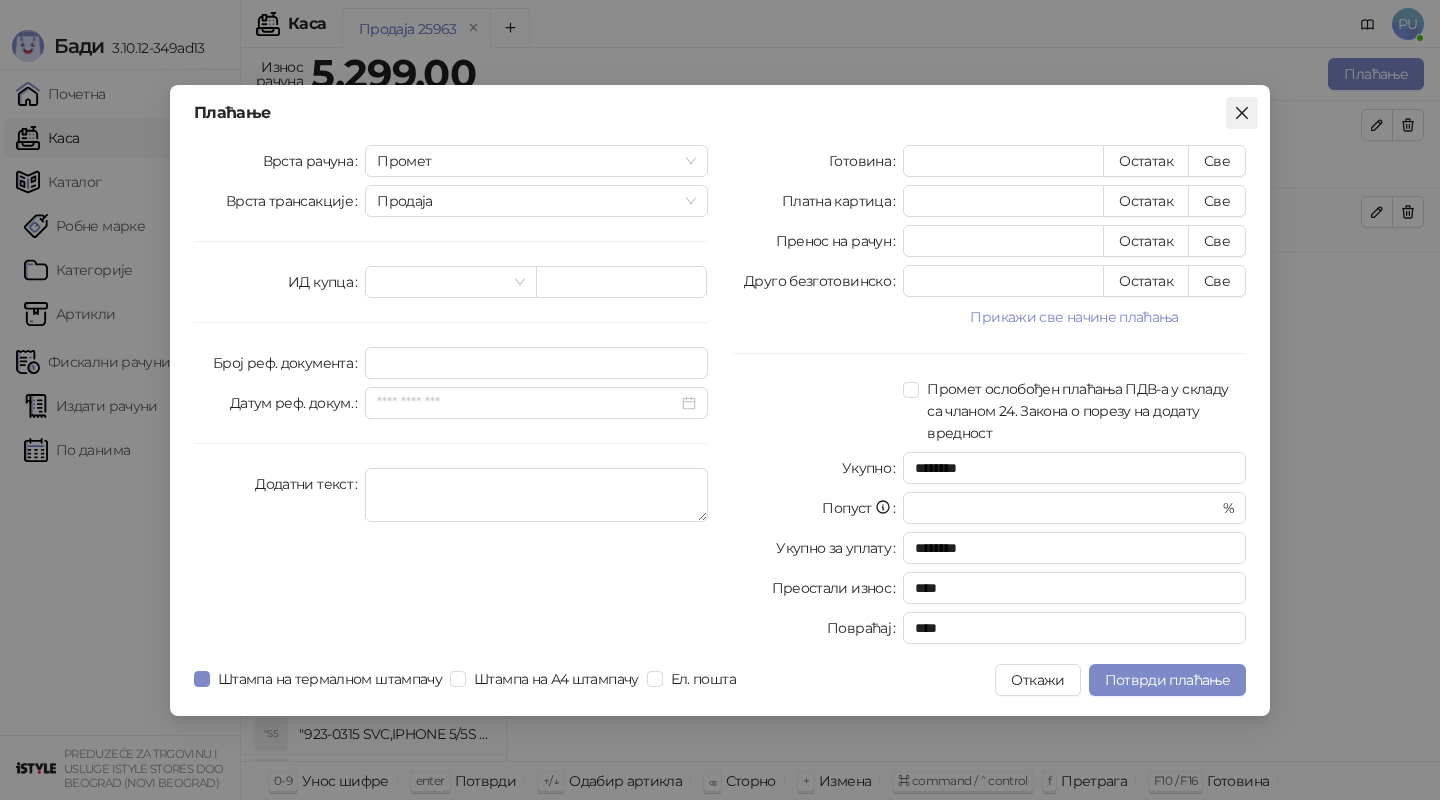 click 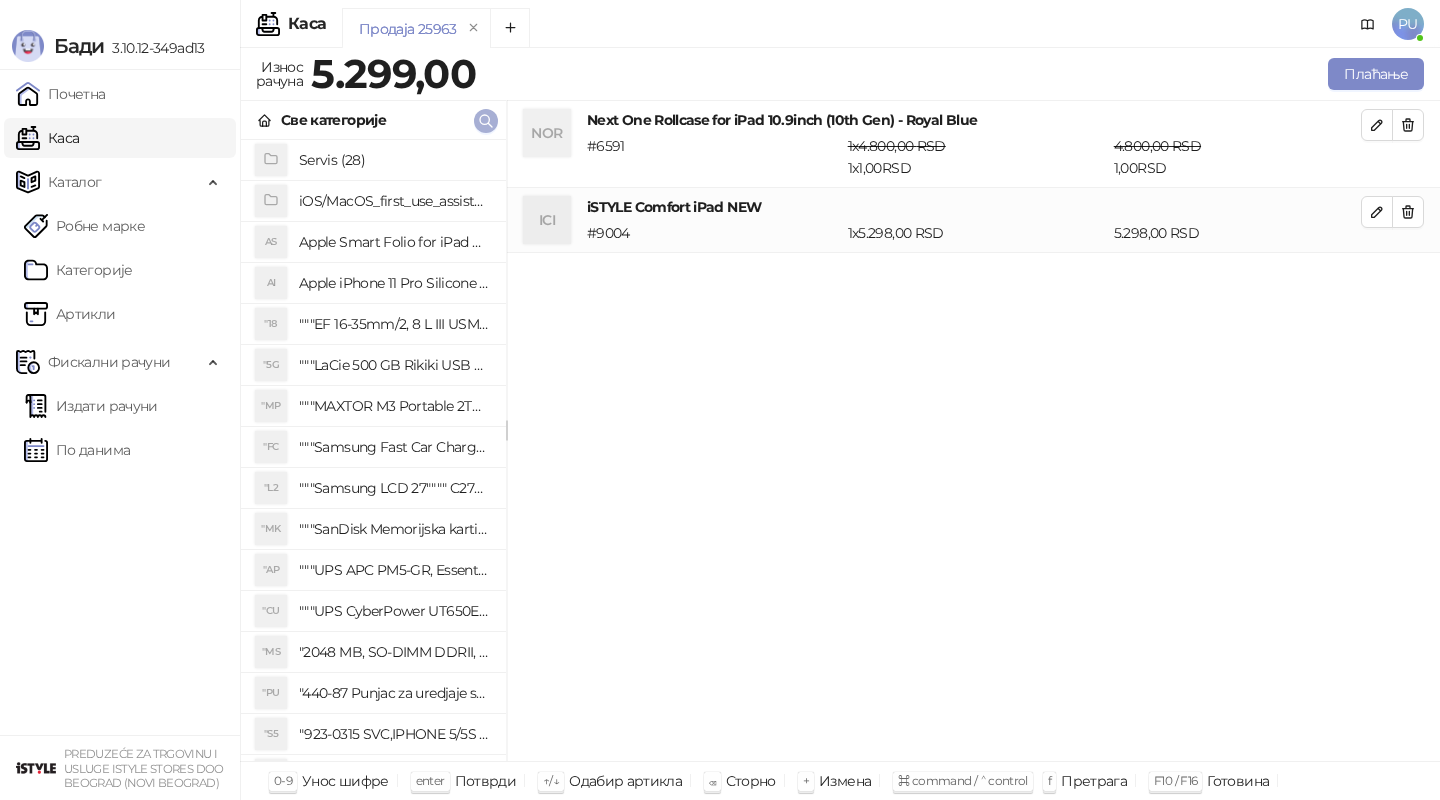 click 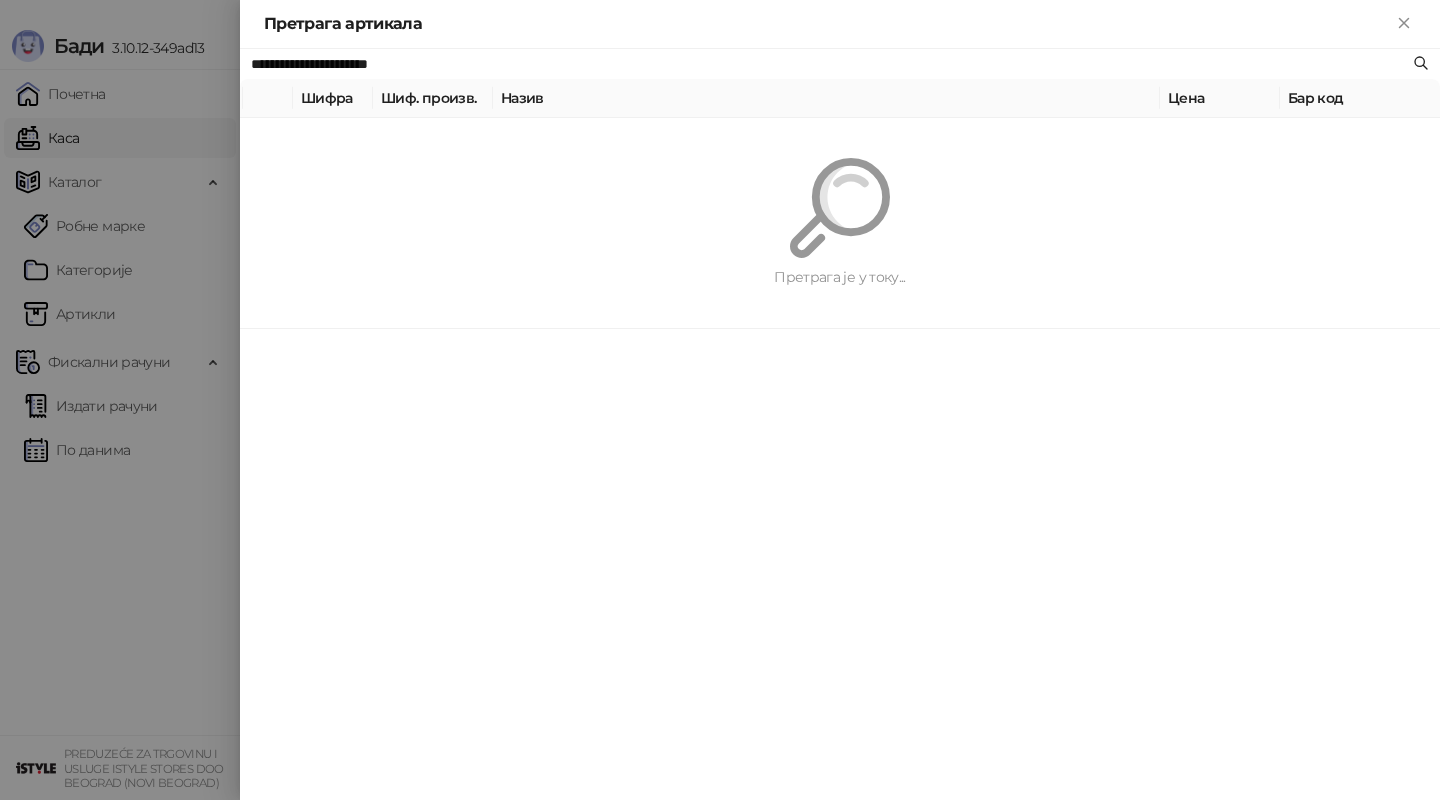 paste 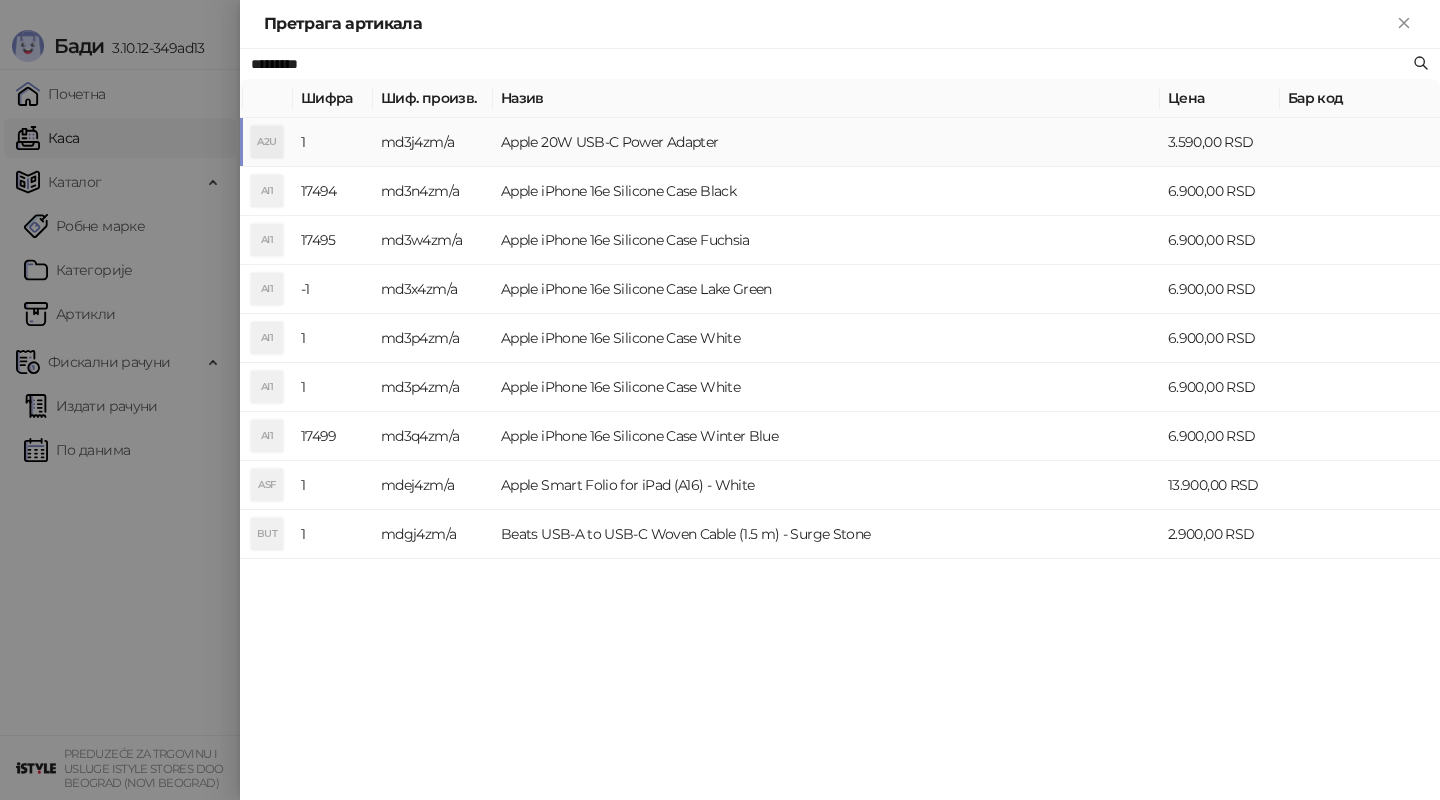 click on "Apple 20W USB-C Power Adapter" at bounding box center (826, 142) 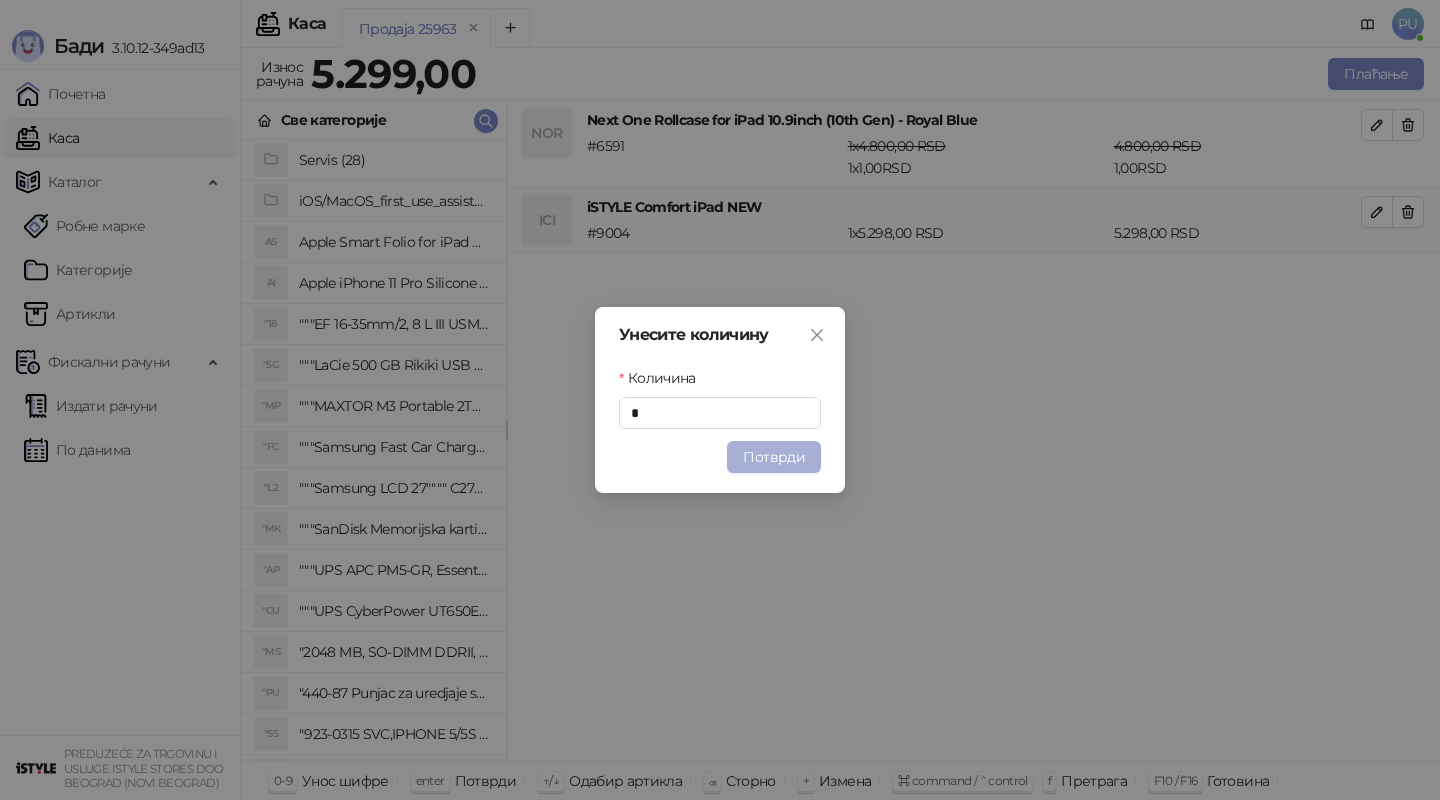 click on "Потврди" at bounding box center [774, 457] 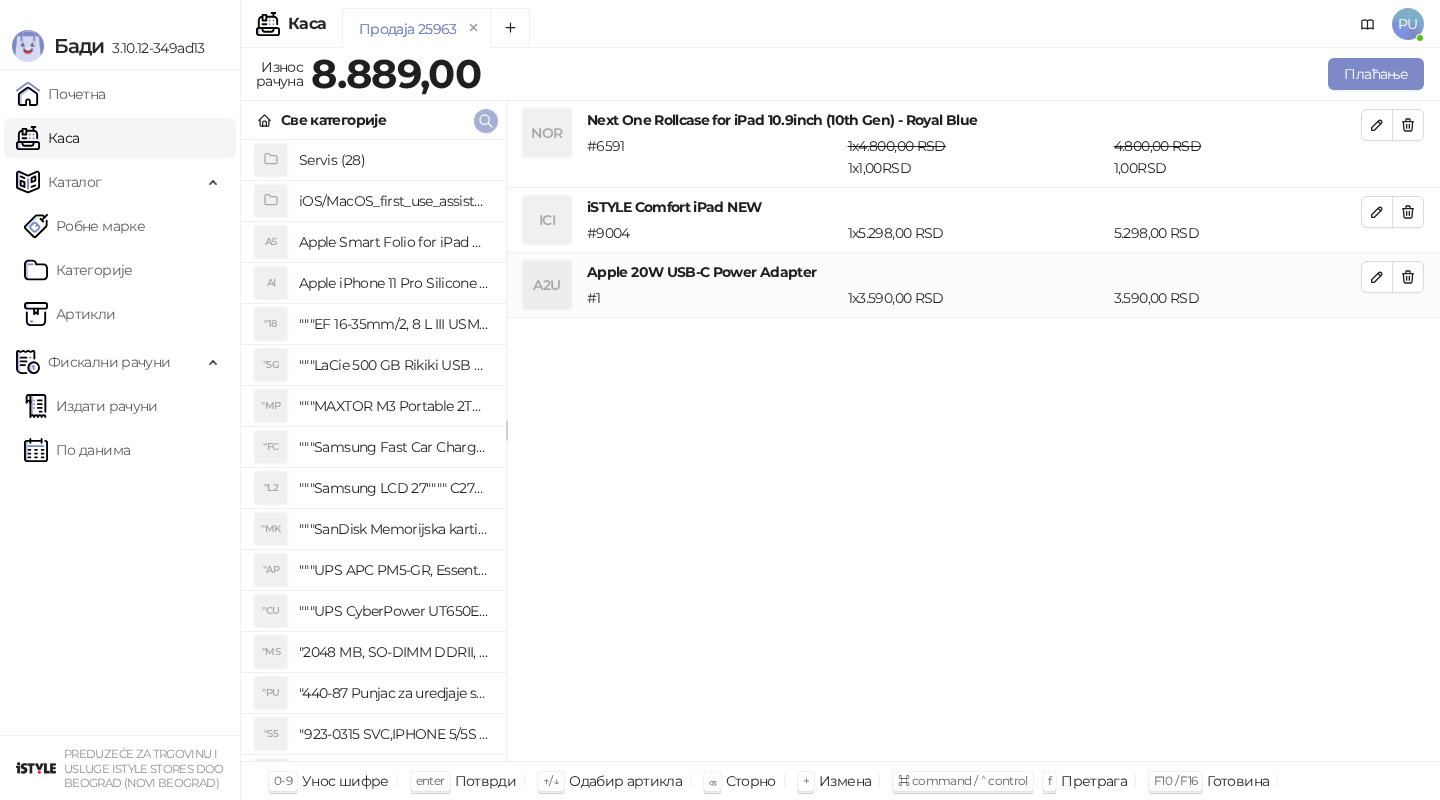 click 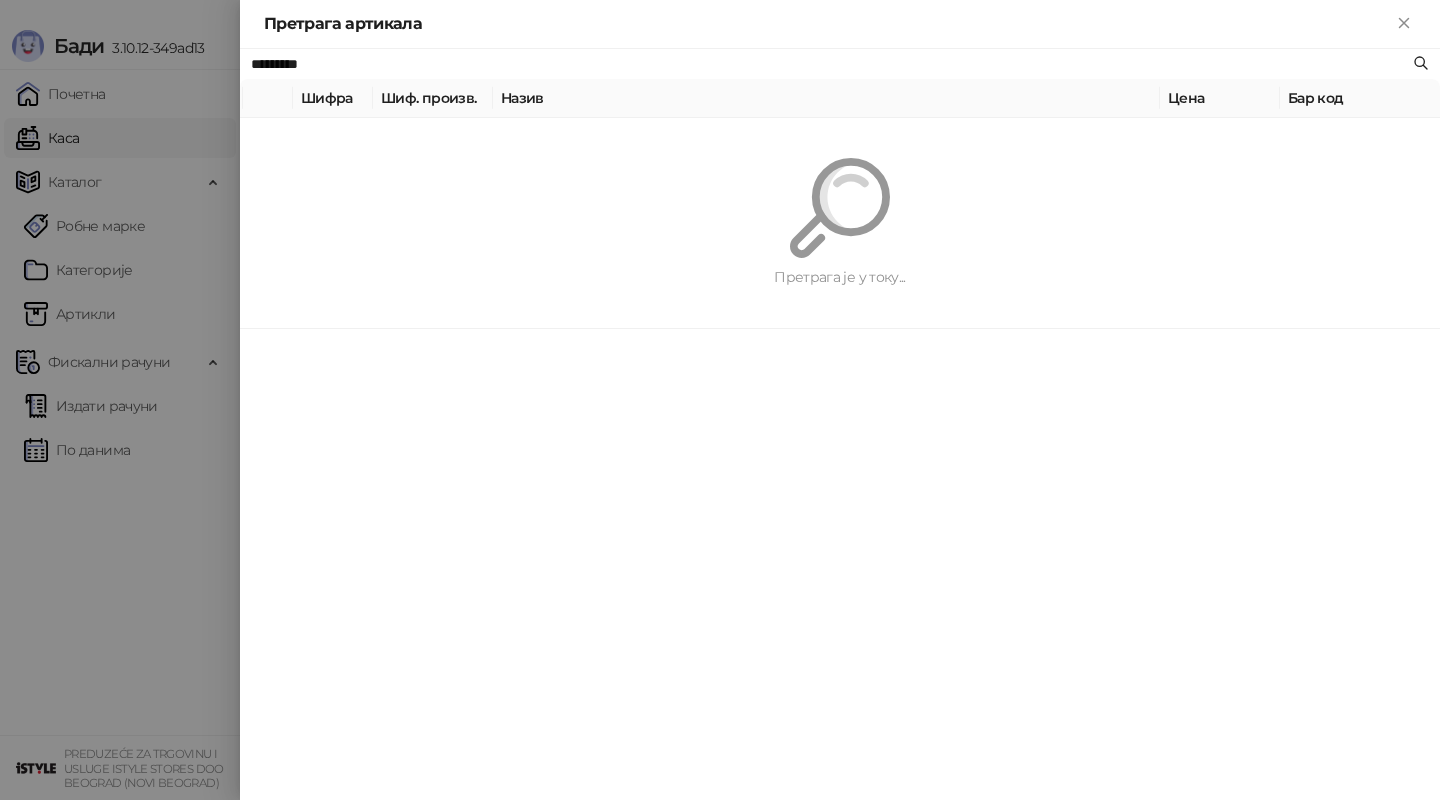 paste 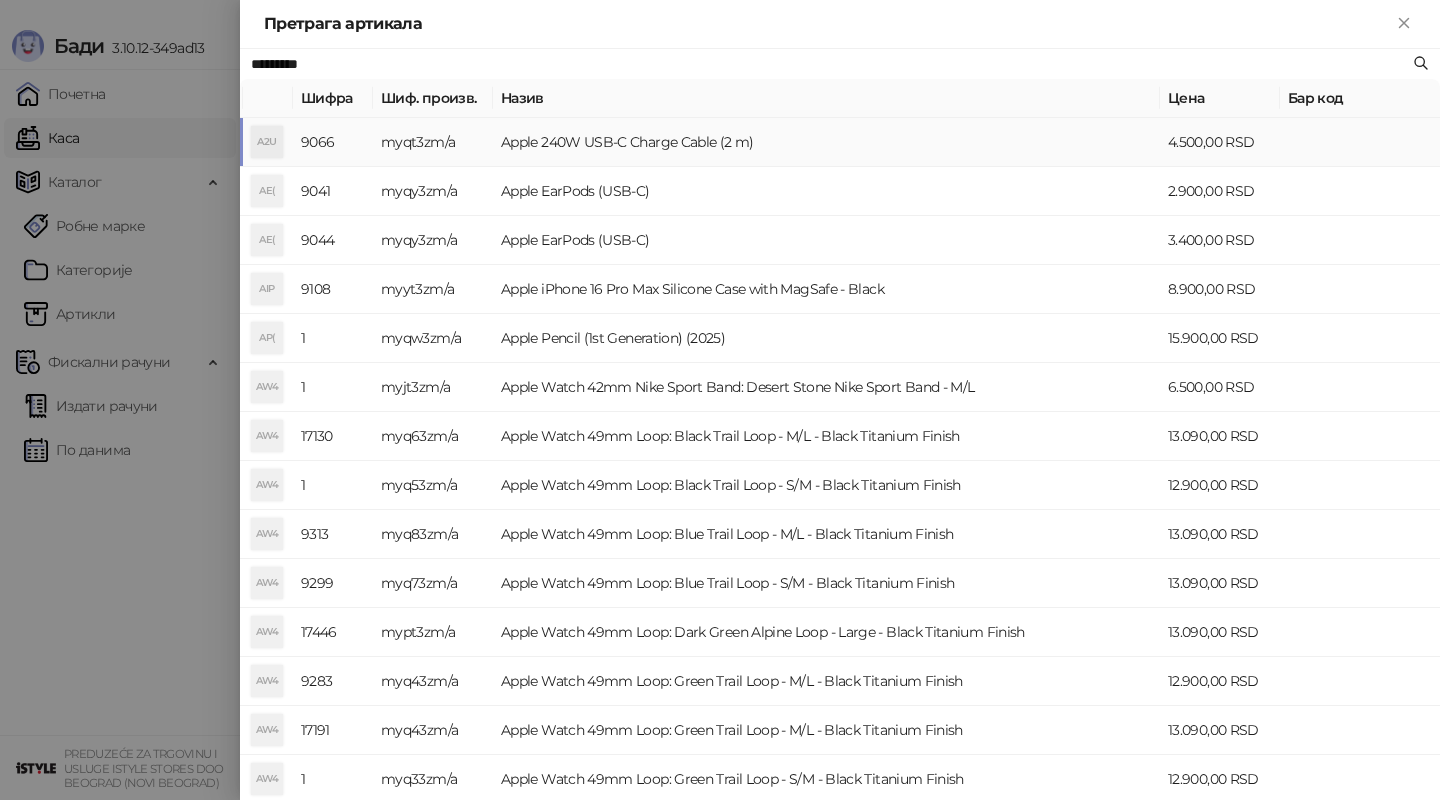 click on "Apple 240W USB-C Charge Cable (2 m)" at bounding box center [826, 142] 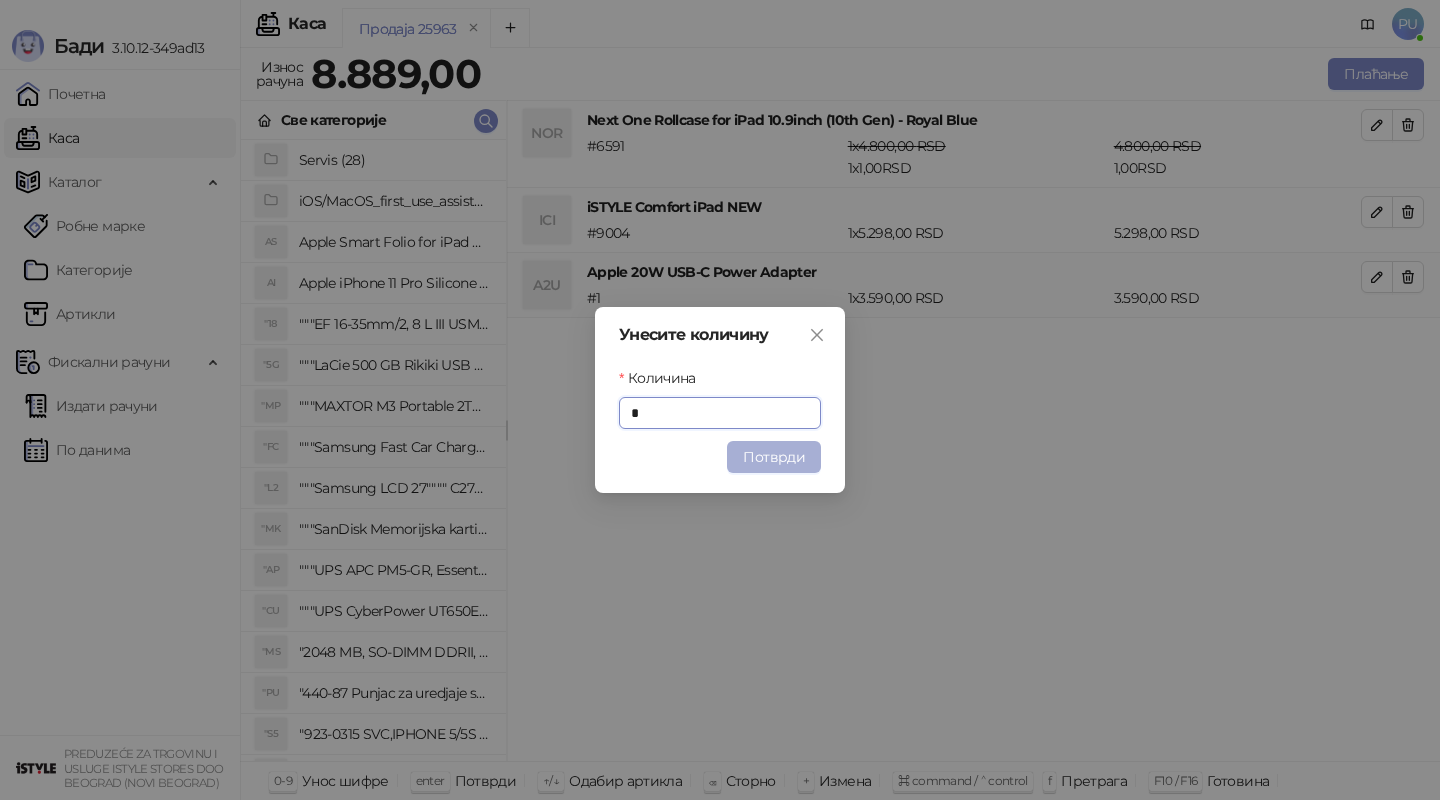 click on "Потврди" at bounding box center (774, 457) 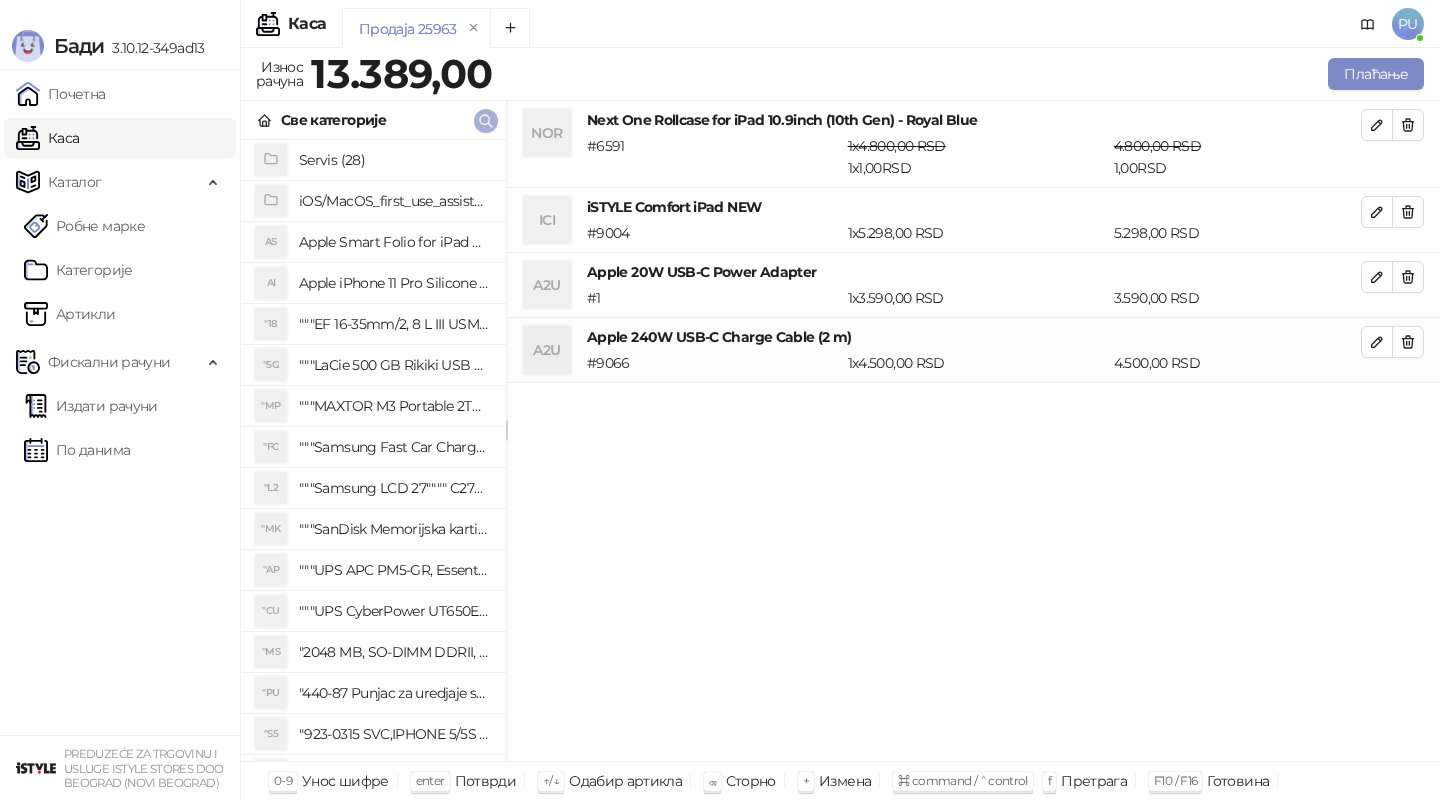 click 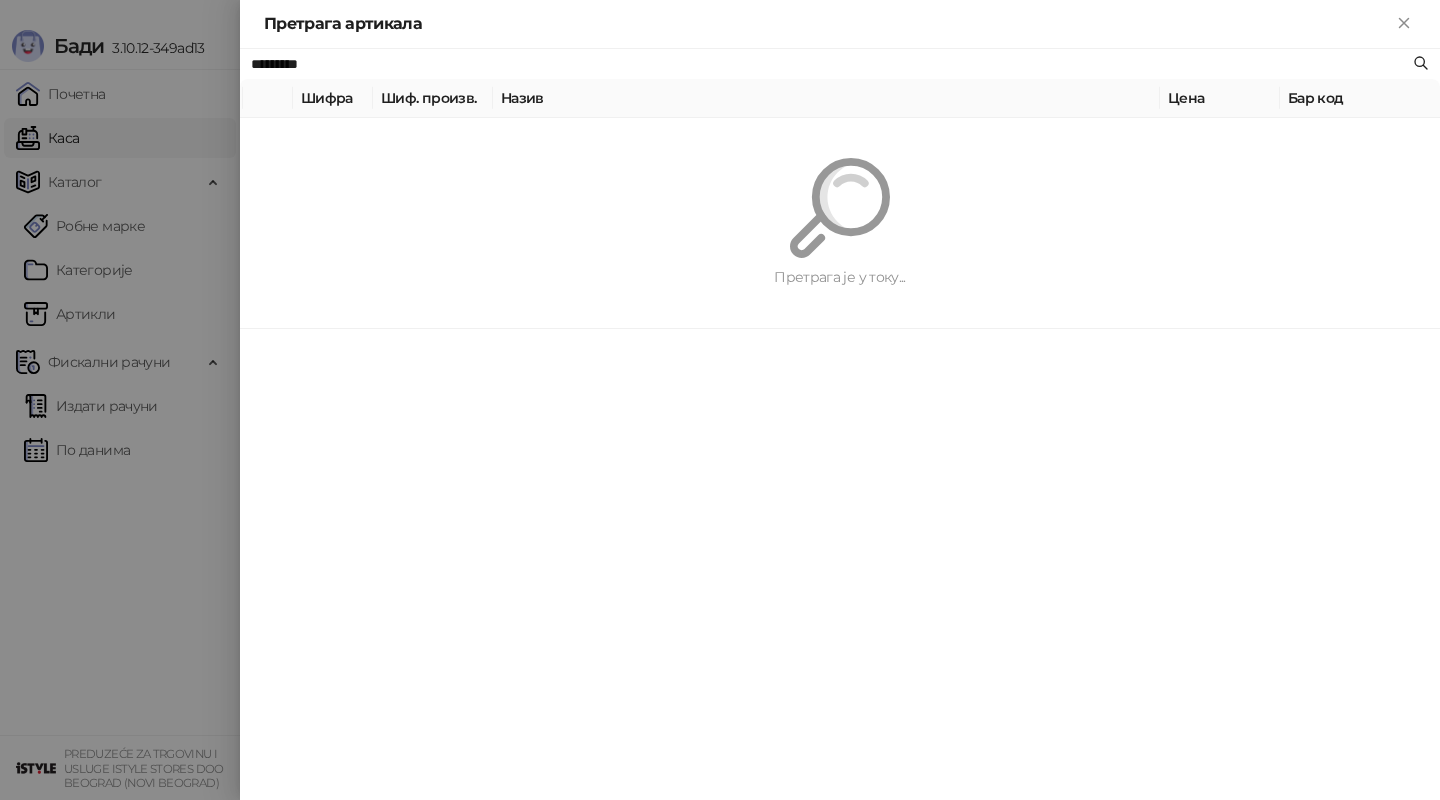 paste 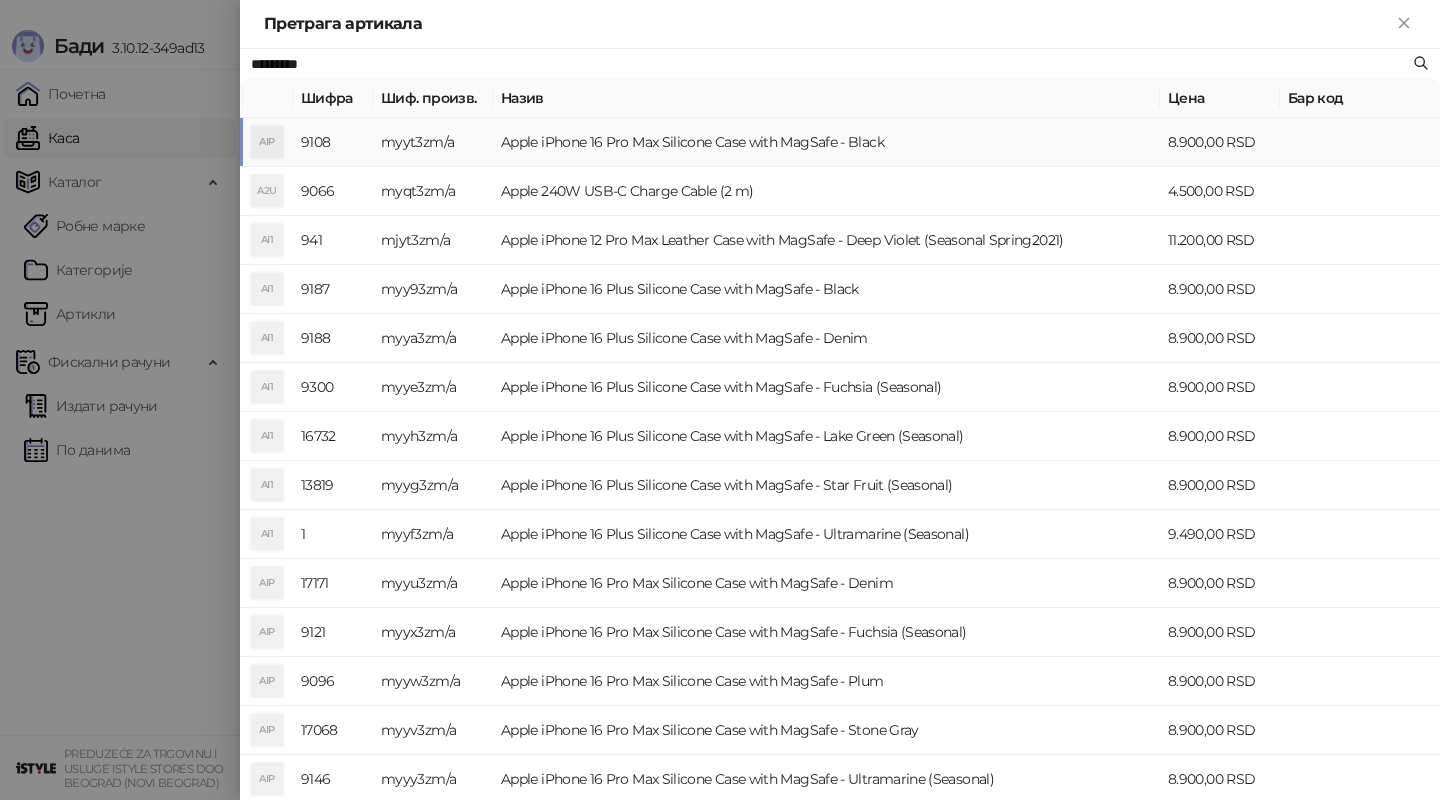 click on "Apple iPhone 16 Pro Max Silicone Case with MagSafe - Black" at bounding box center (826, 142) 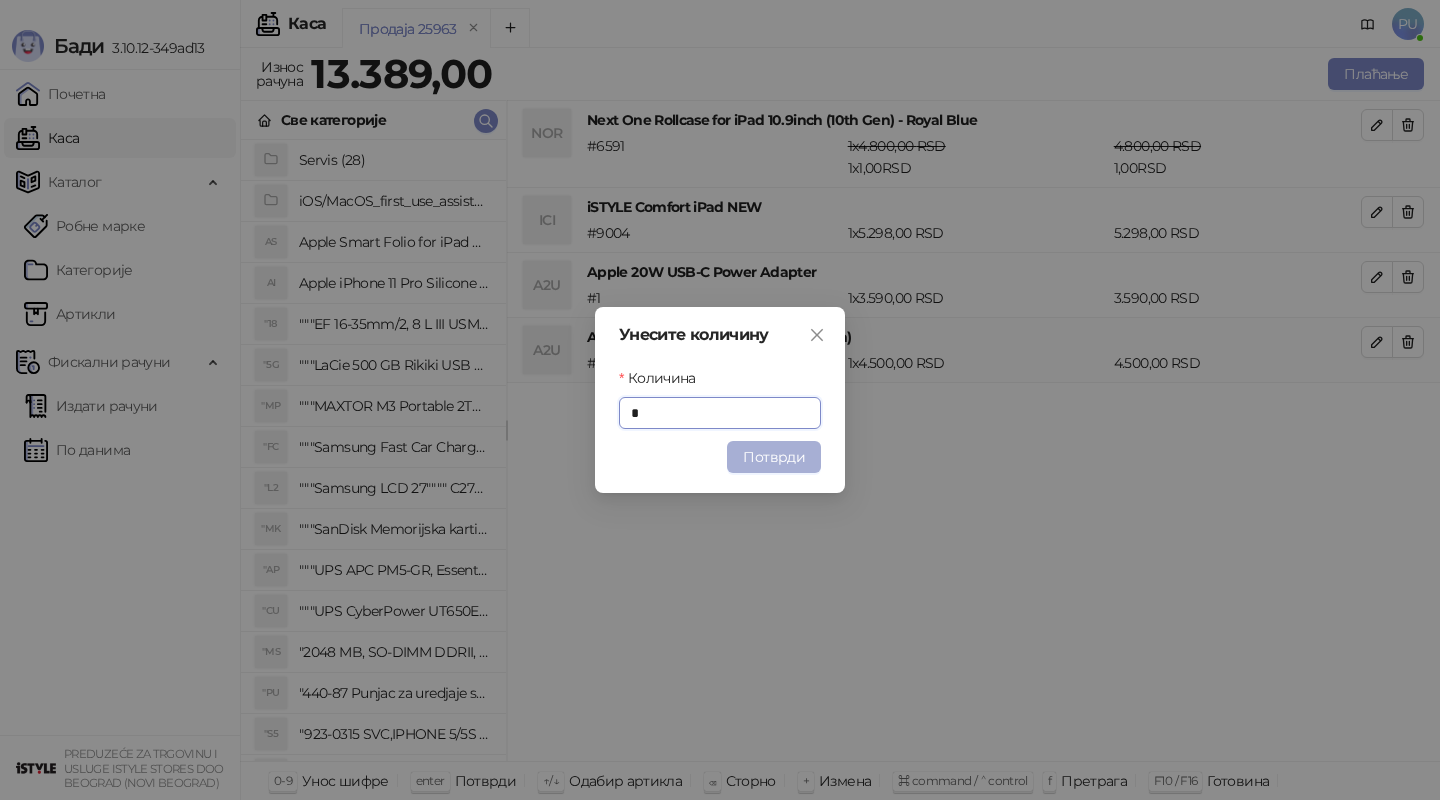 click on "Потврди" at bounding box center [774, 457] 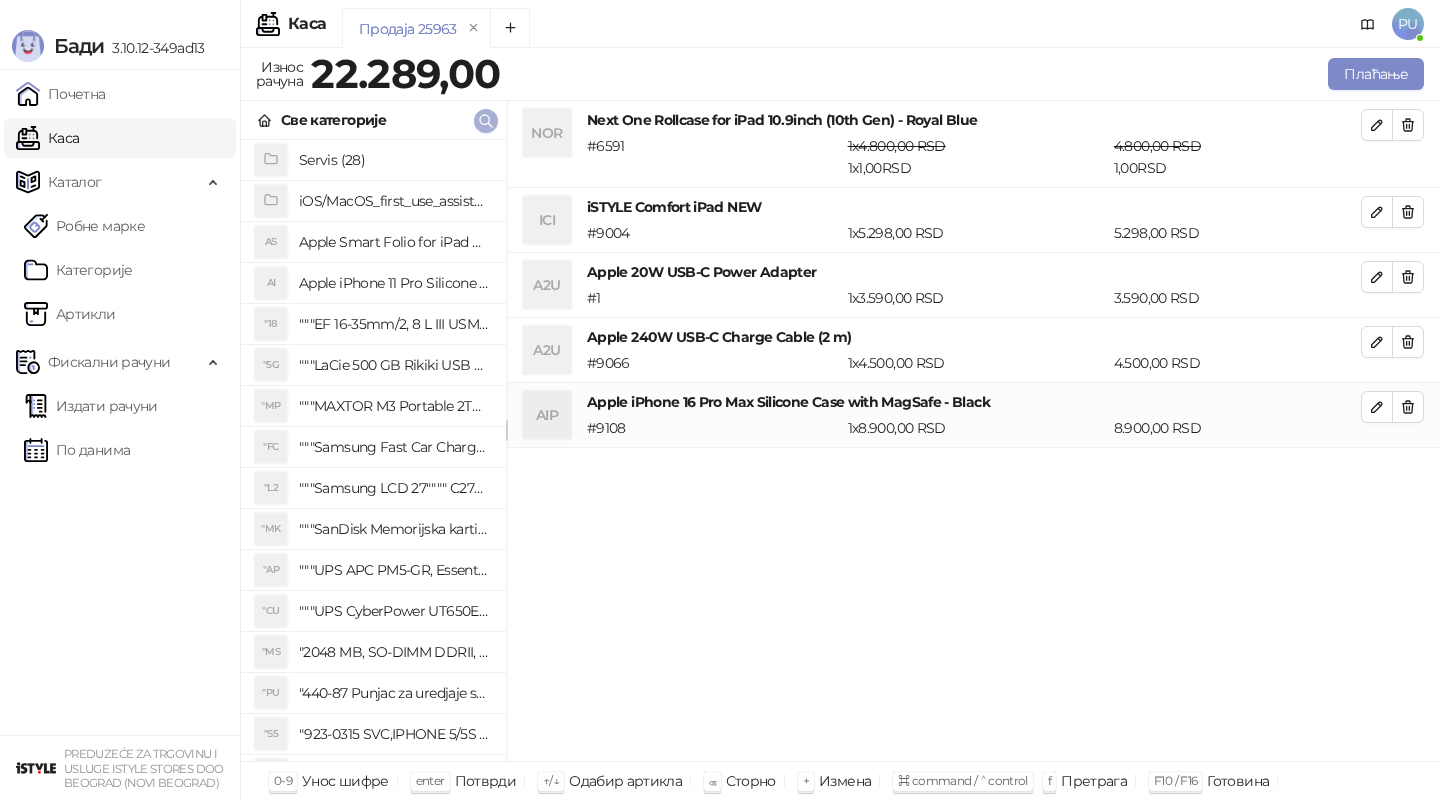 click 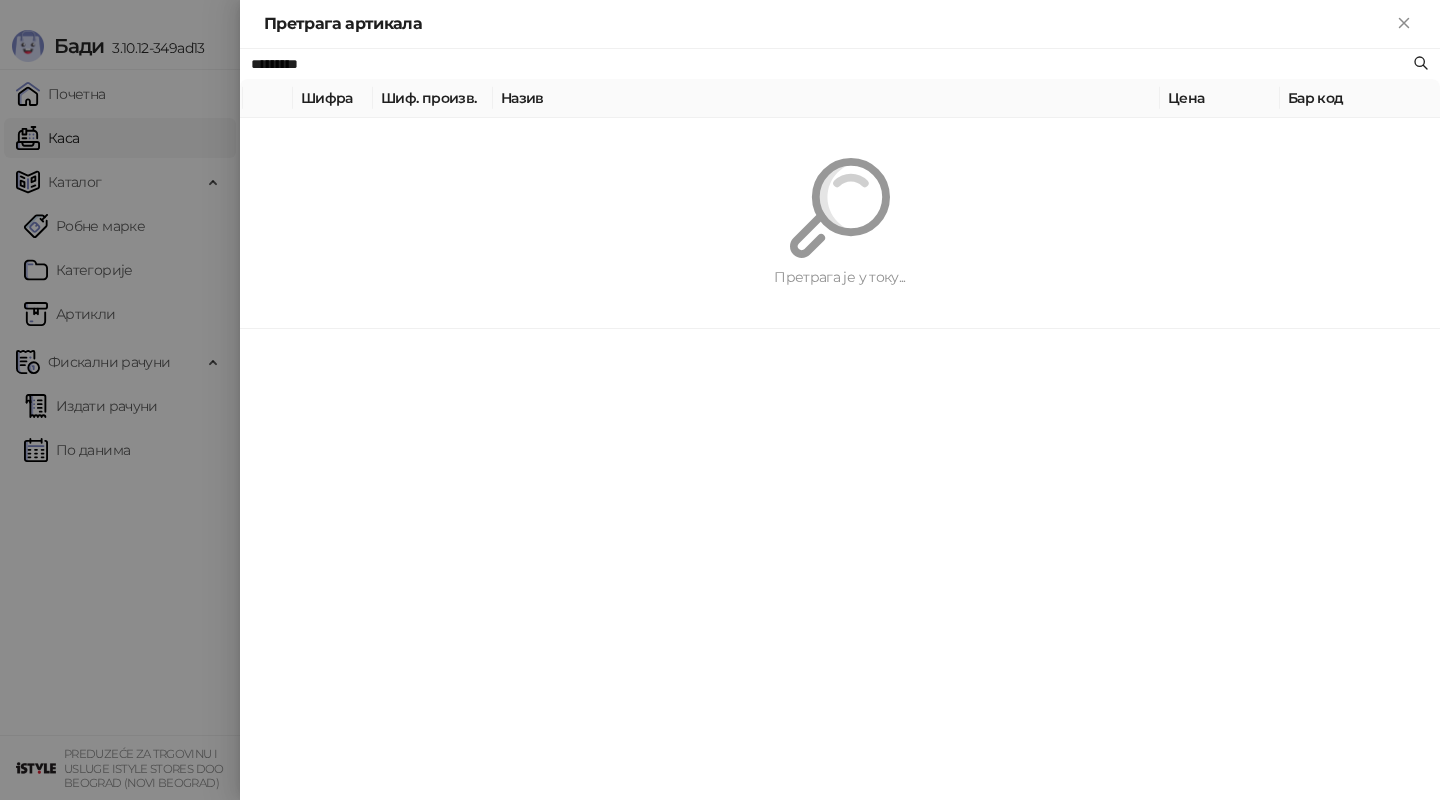 paste 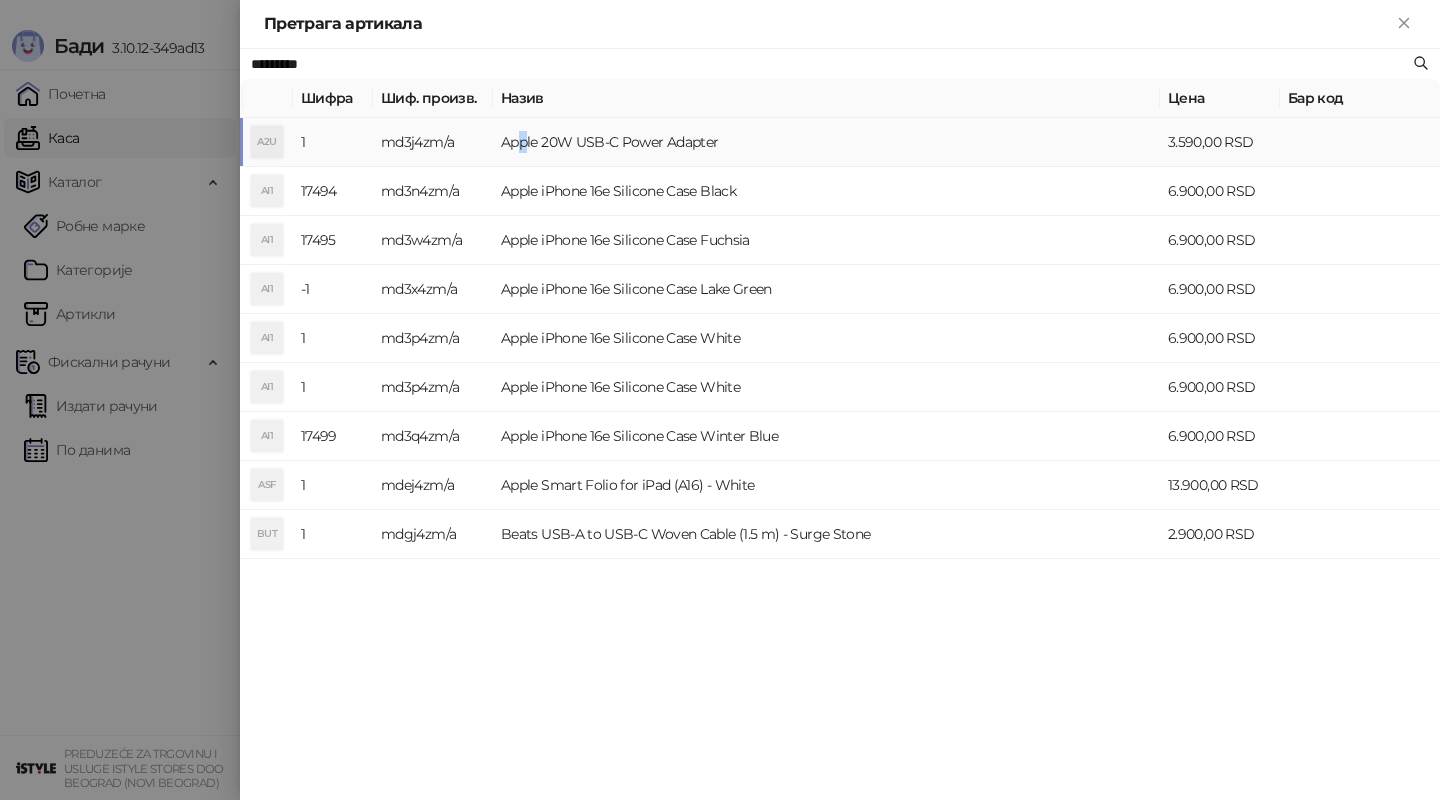 click on "Apple 20W USB-C Power Adapter" at bounding box center (826, 142) 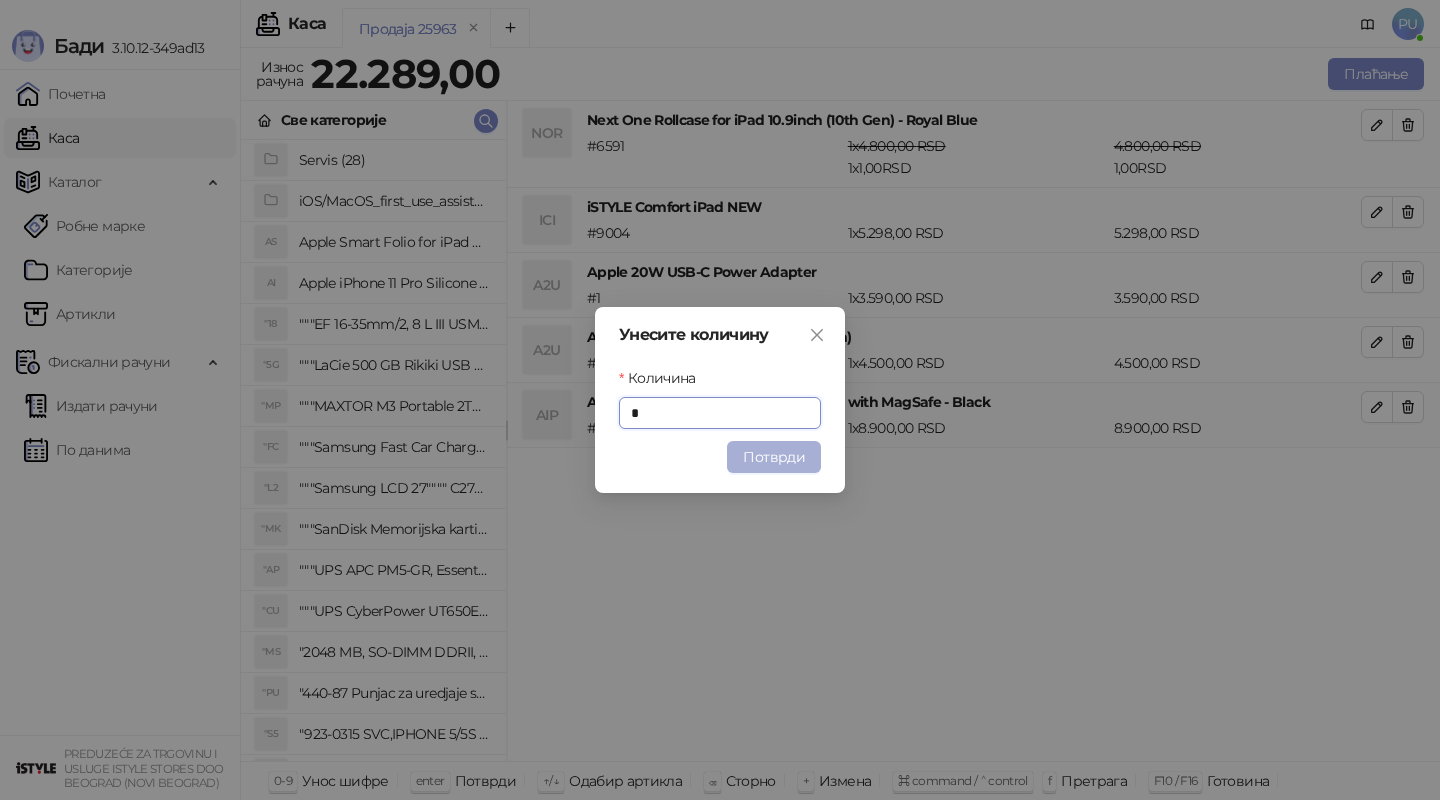 click on "Потврди" at bounding box center [774, 457] 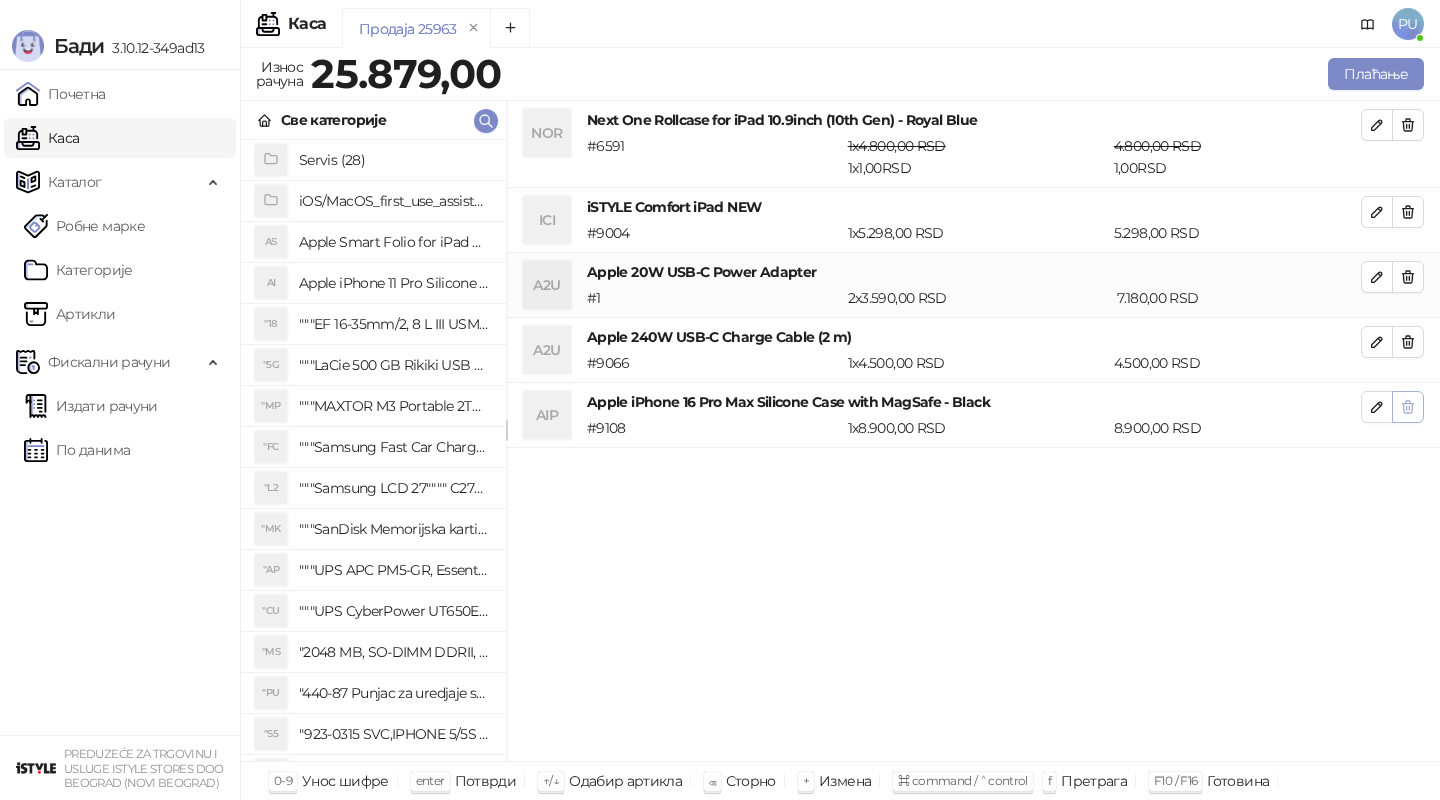 click 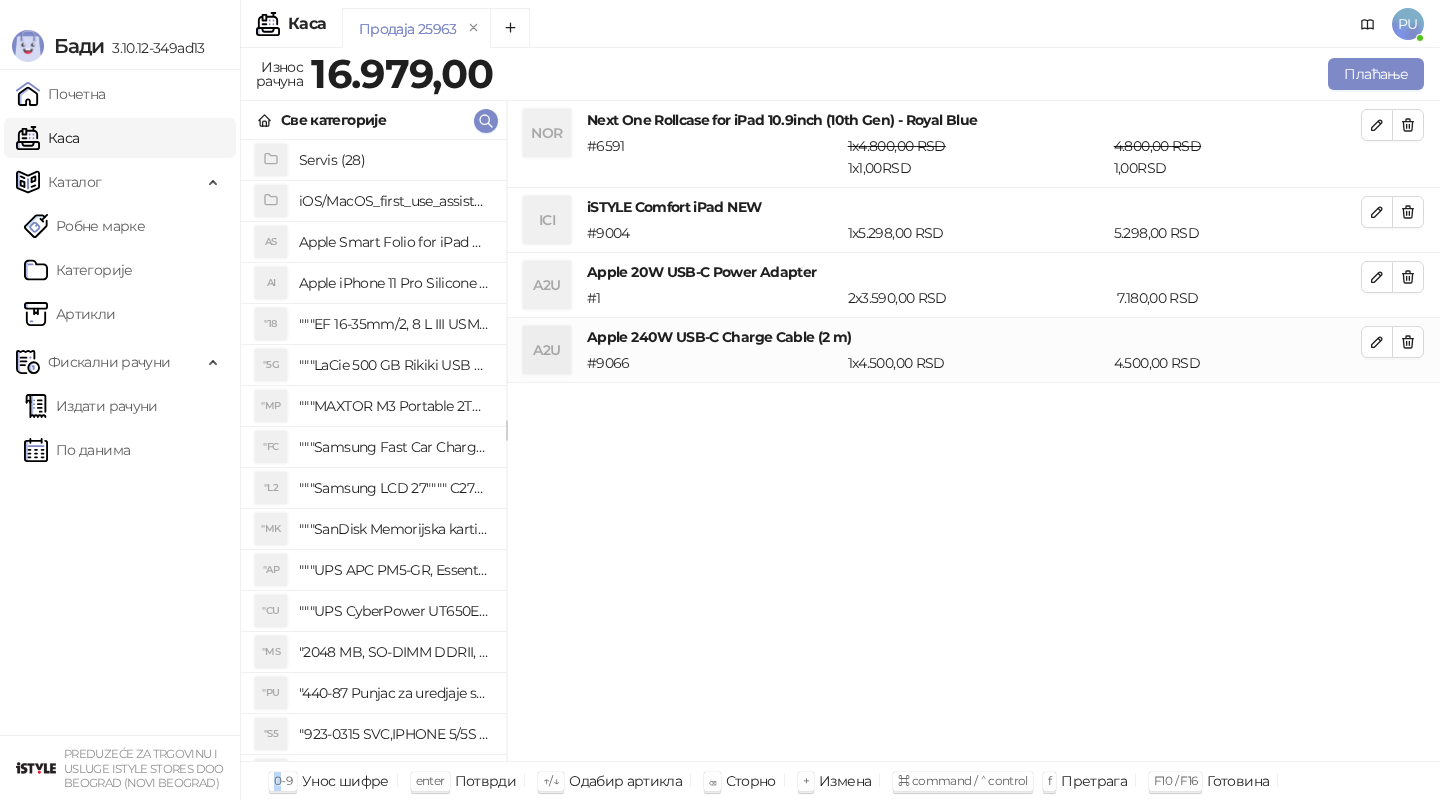 click on "NOR Next One Rollcase for iPad 10.9inch (10th Gen) - Royal Blue    # 6591 1  x  4.800,00   RSD 1  x  1,00  RSD  4.800,00   RSD 1,00  RSD  ICI iSTYLE Comfort iPad NEW    # 9004 1  x  5.298,00 RSD 5.298,00 RSD A2U Apple 20W USB-C Power Adapter    # 1 2  x  3.590,00 RSD 7.180,00 RSD A2U Apple 240W USB-C Charge Cable (2 m)    # 9066 1  x  4.500,00 RSD 4.500,00 RSD" at bounding box center (973, 431) 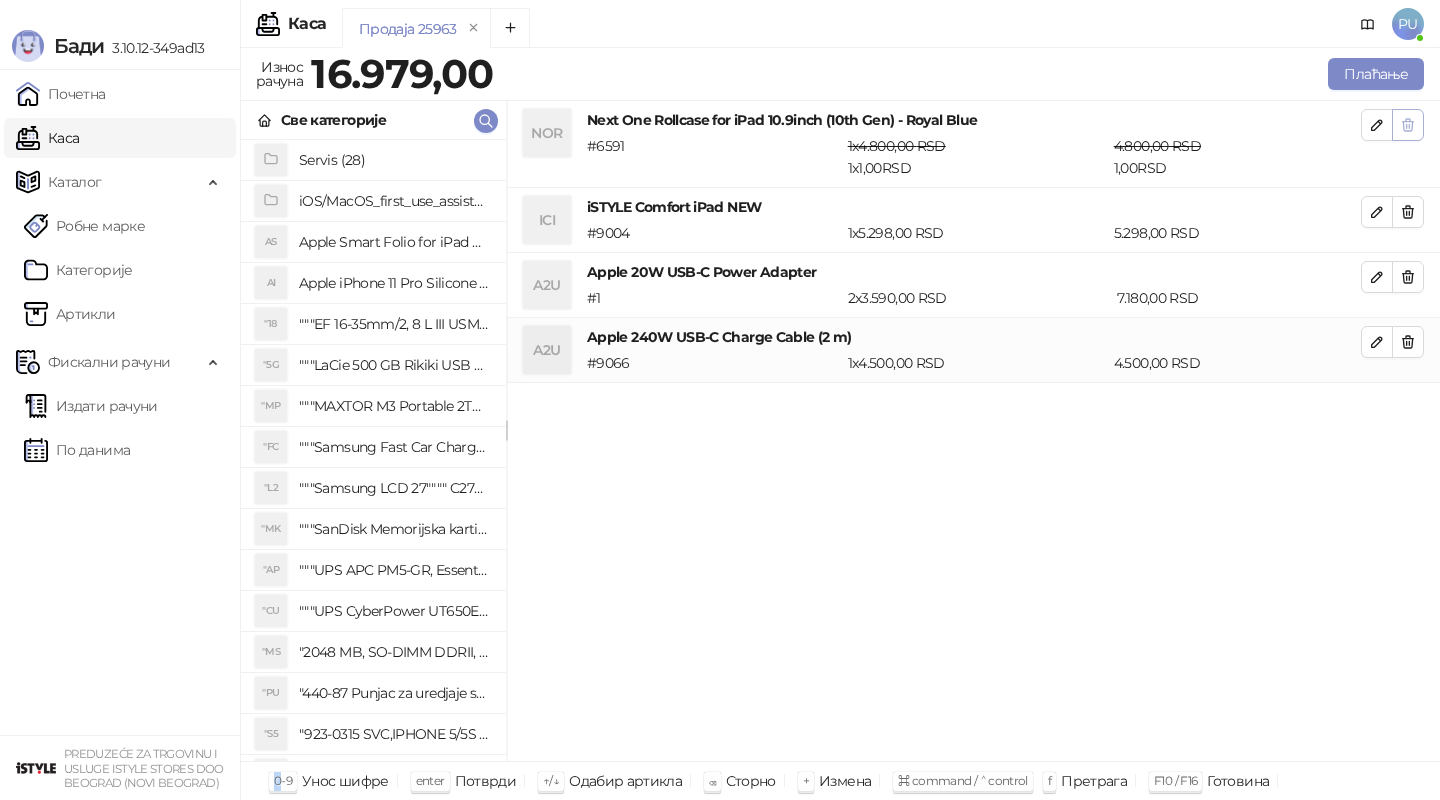 click at bounding box center [1408, 125] 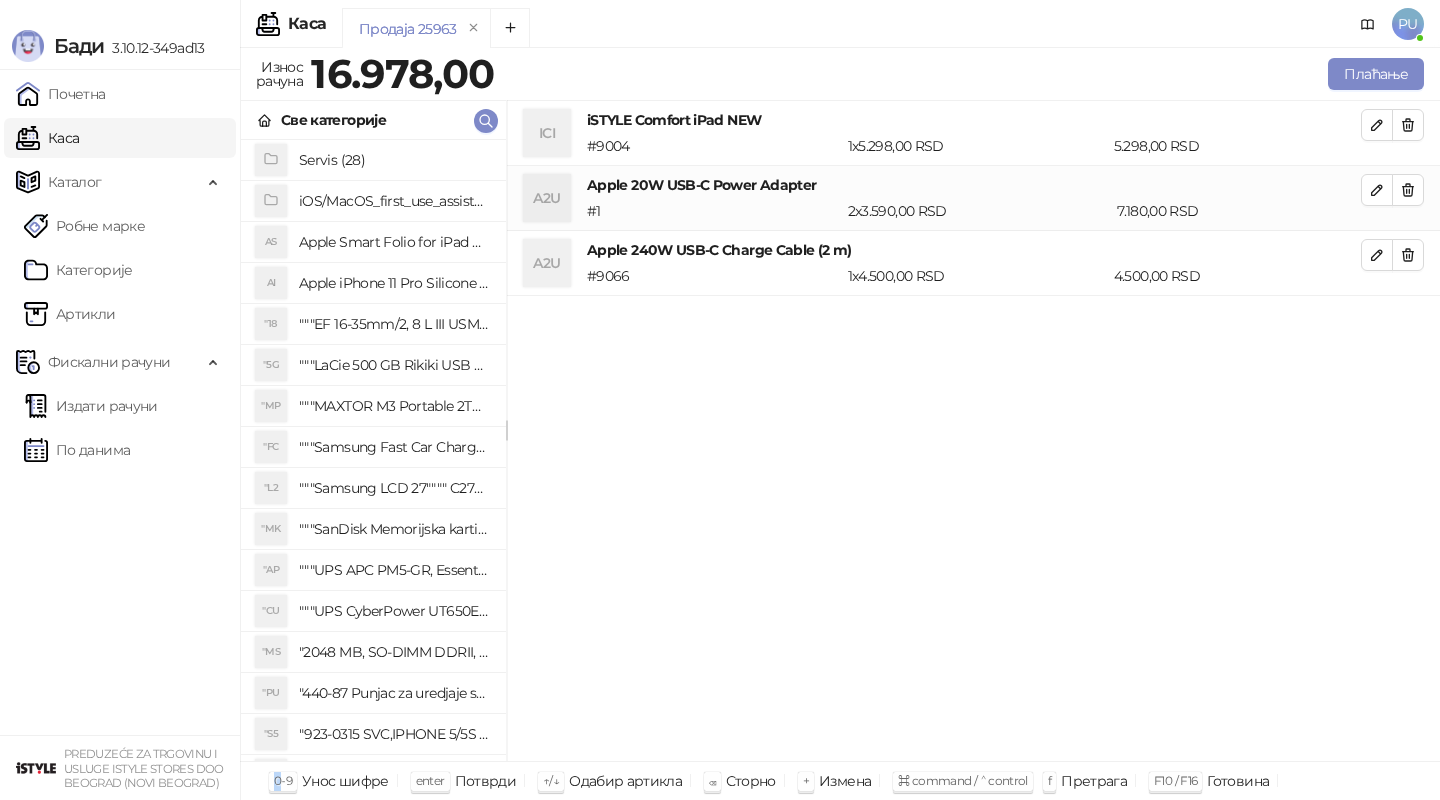 click at bounding box center (1408, 125) 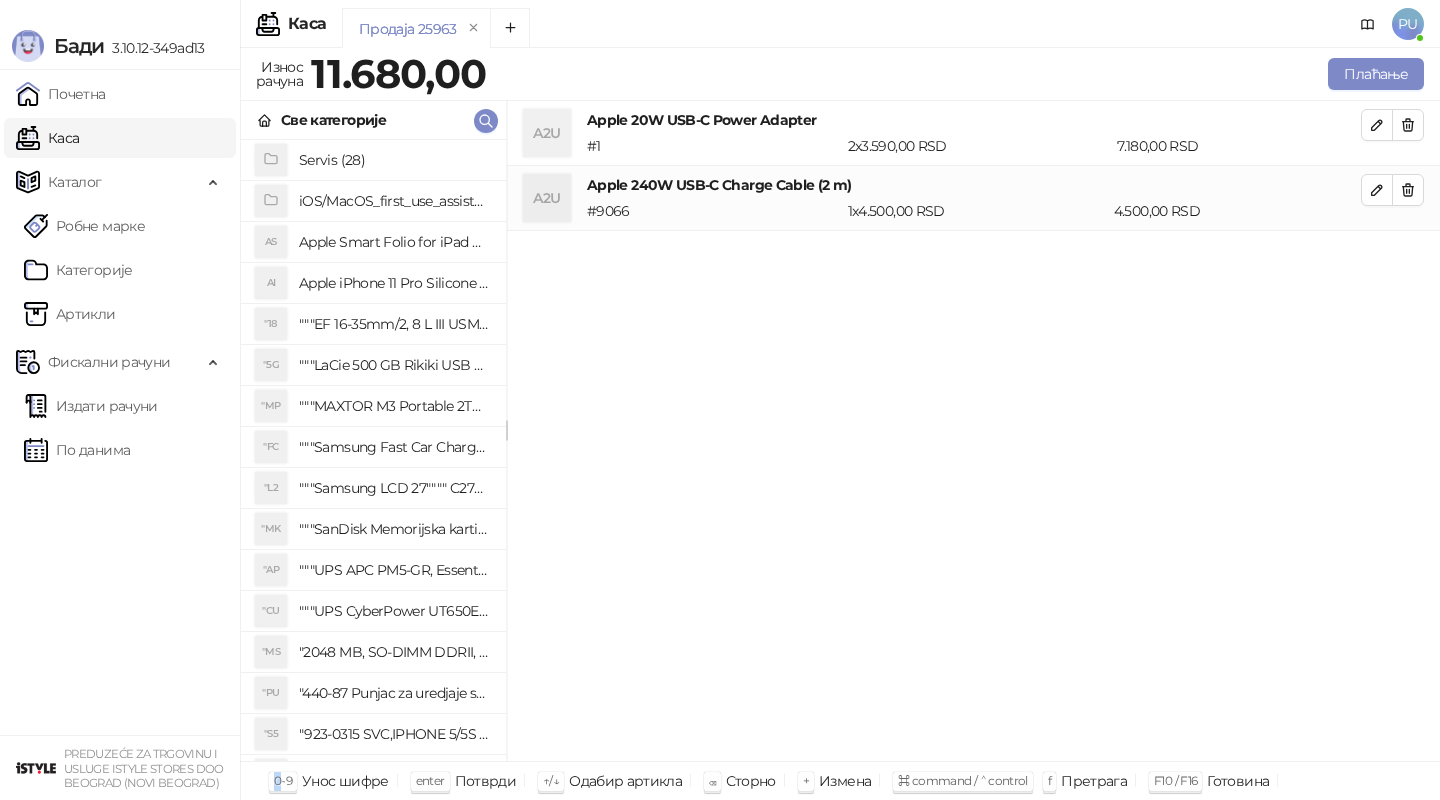 click at bounding box center (1408, 125) 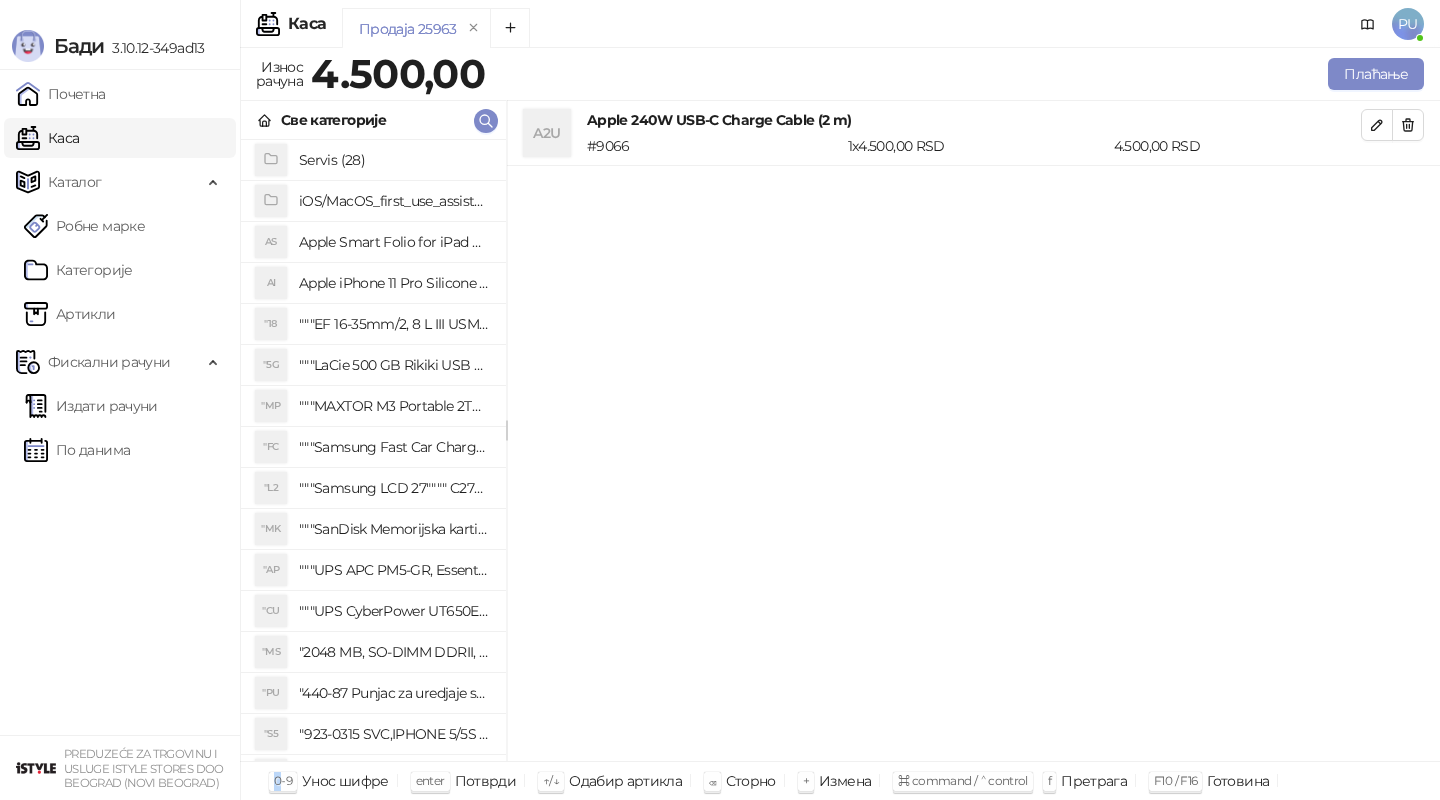 click at bounding box center (1408, 125) 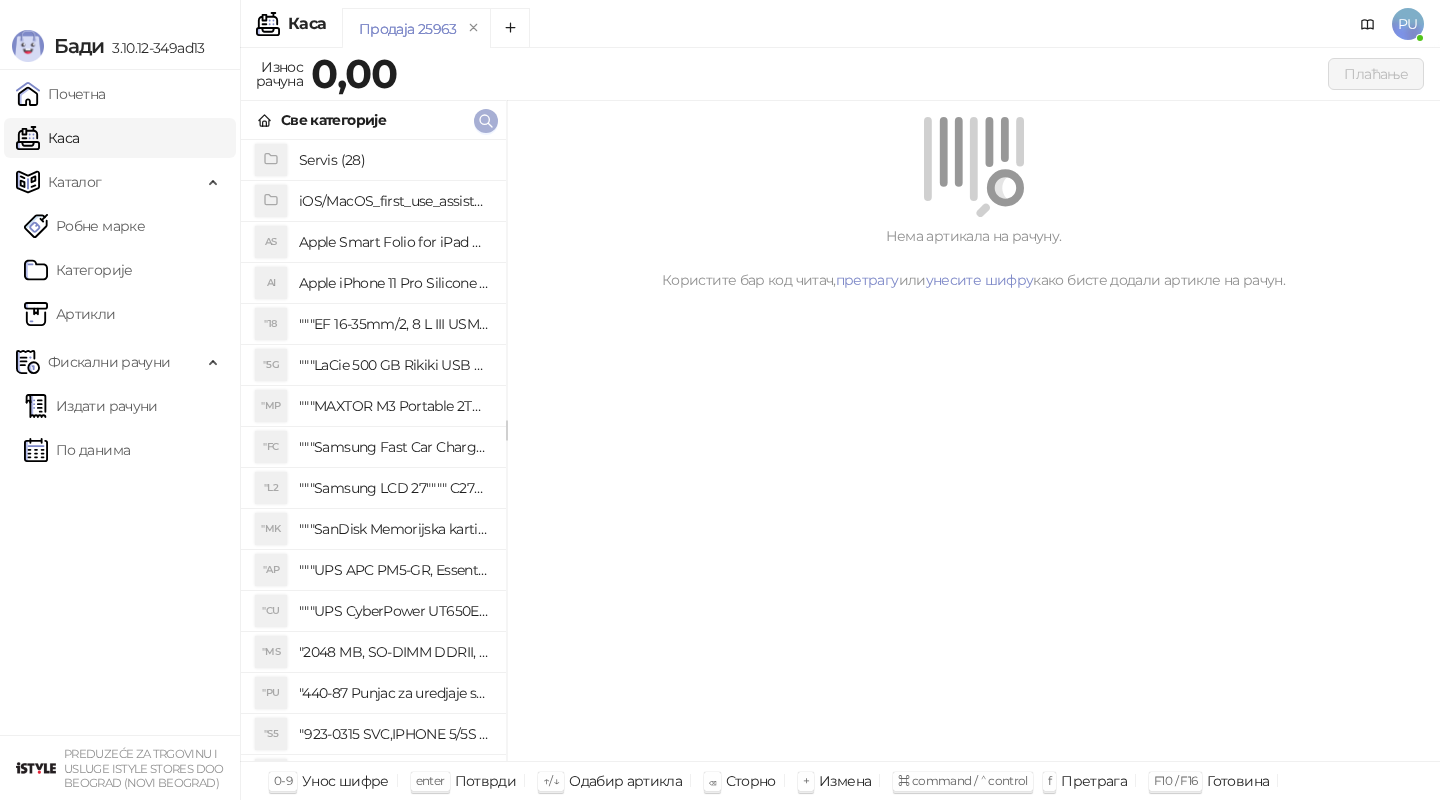 click 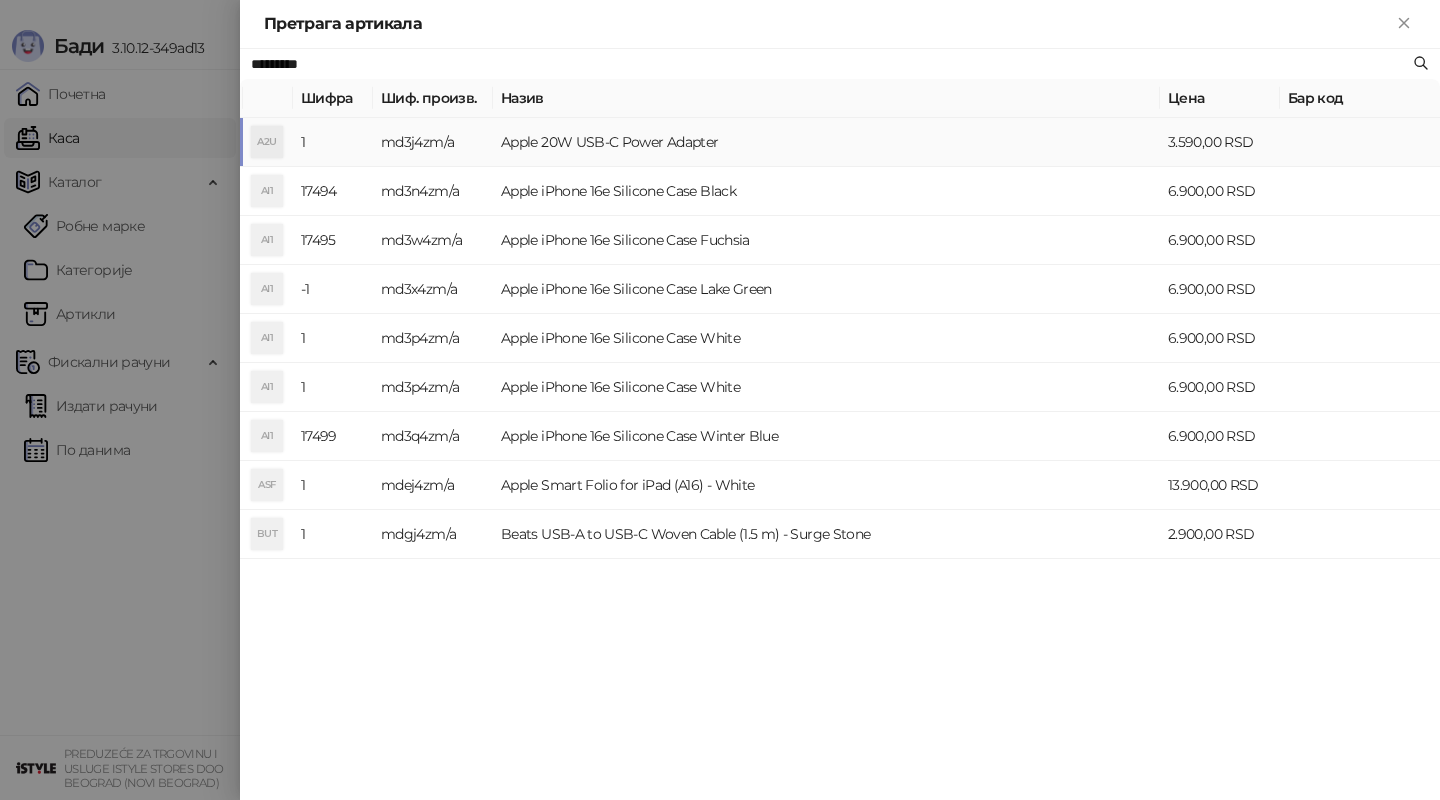 click on "Apple 20W USB-C Power Adapter" at bounding box center [826, 142] 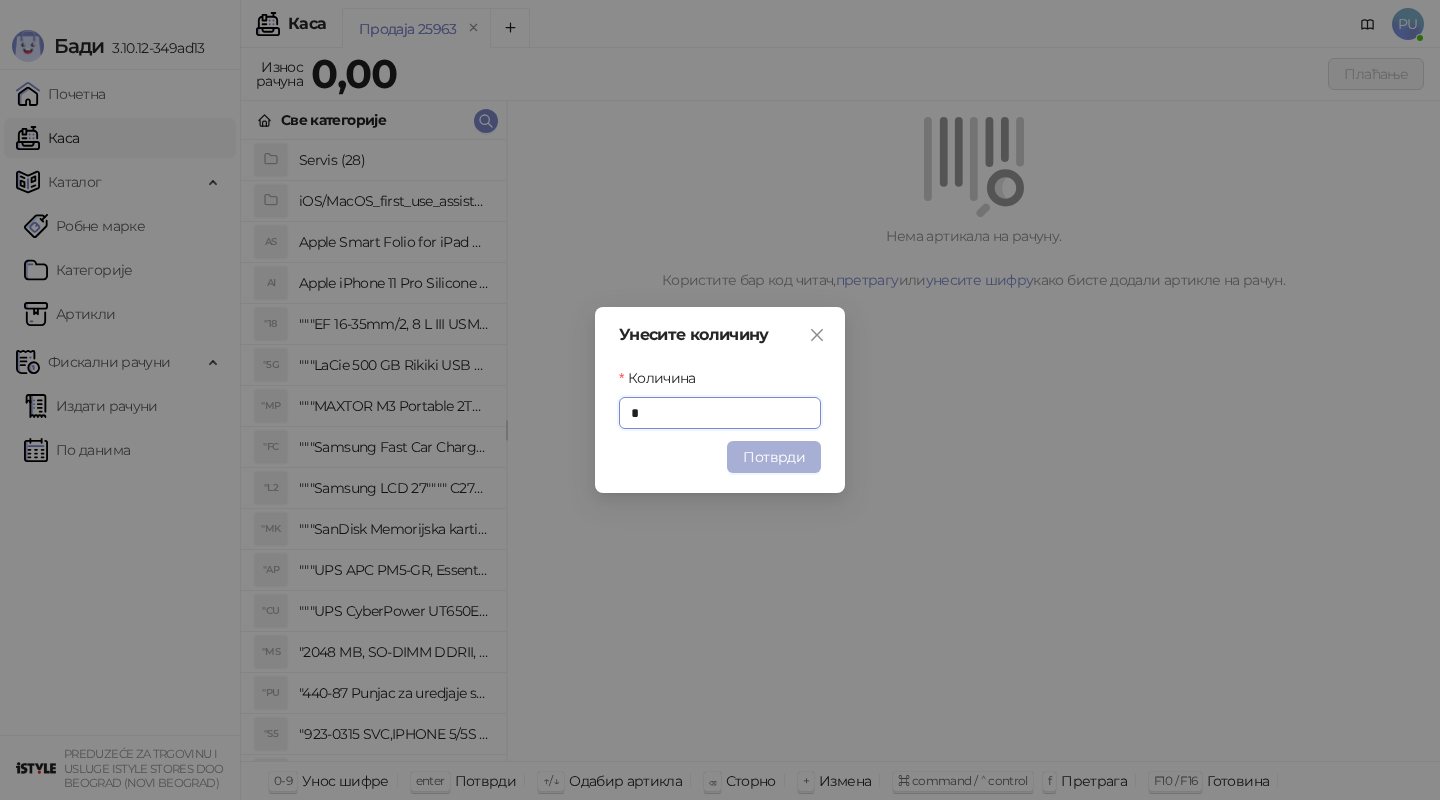 click on "Потврди" at bounding box center [774, 457] 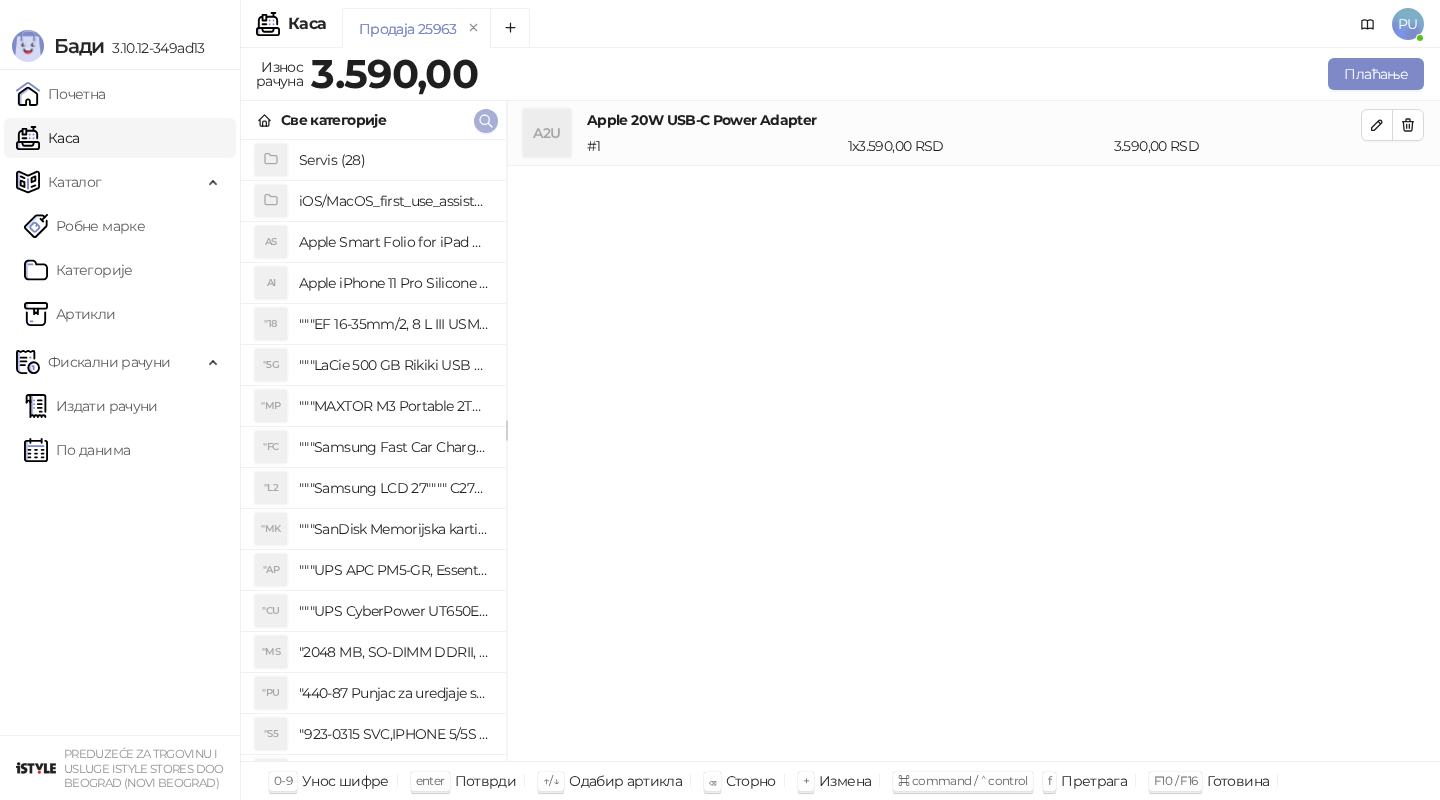 click 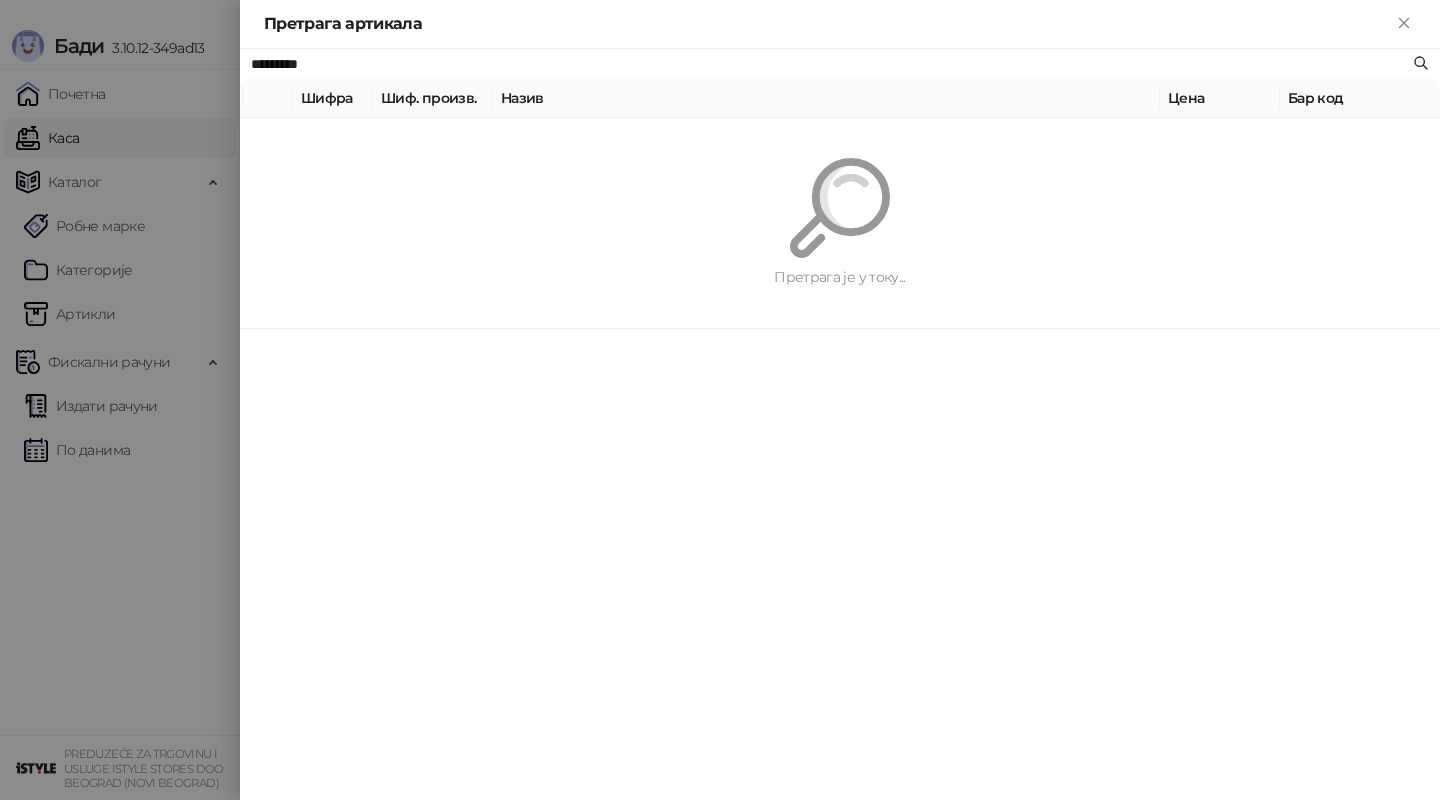 paste 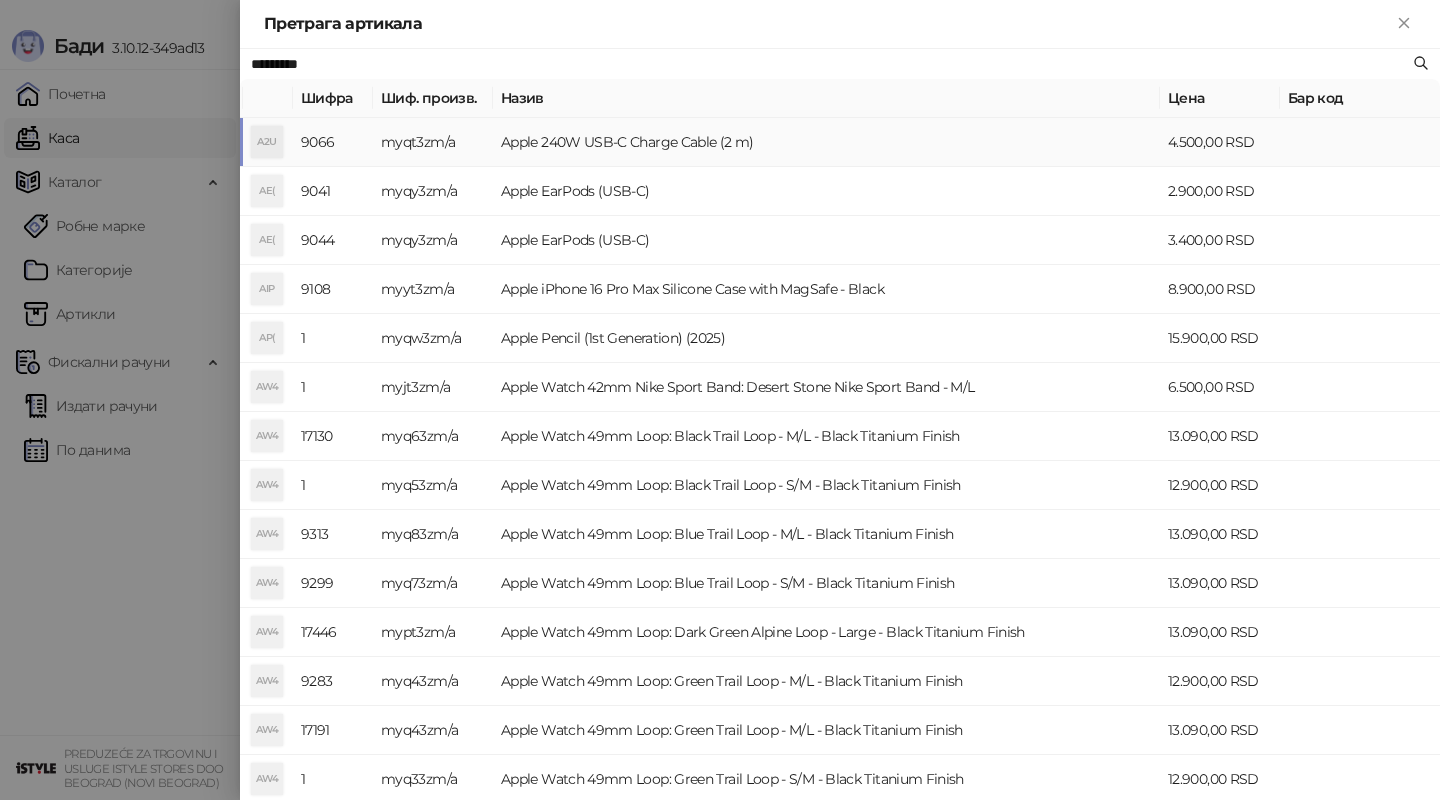 click on "Apple 240W USB-C Charge Cable (2 m)" at bounding box center [826, 142] 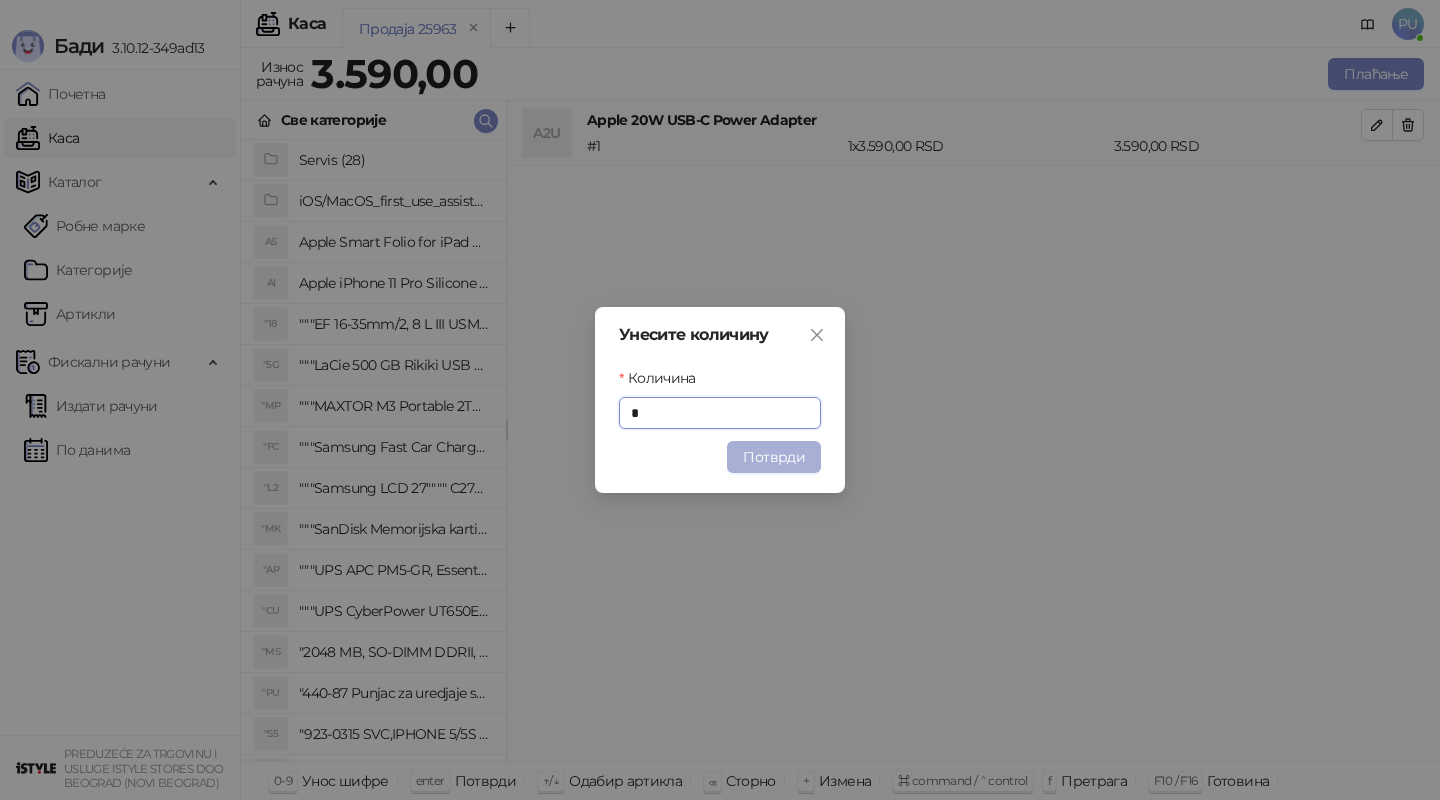 click on "Потврди" at bounding box center (774, 457) 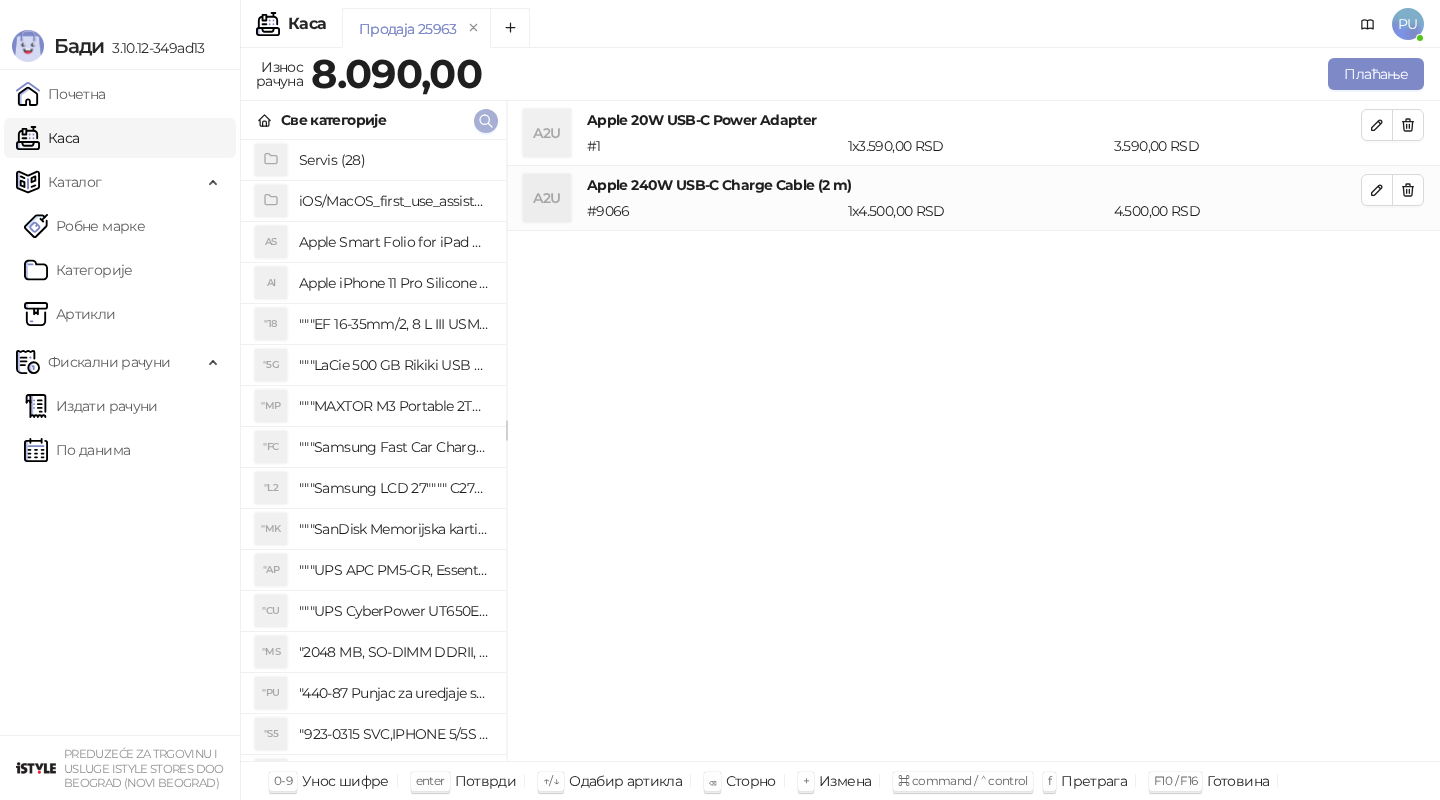 click at bounding box center (486, 121) 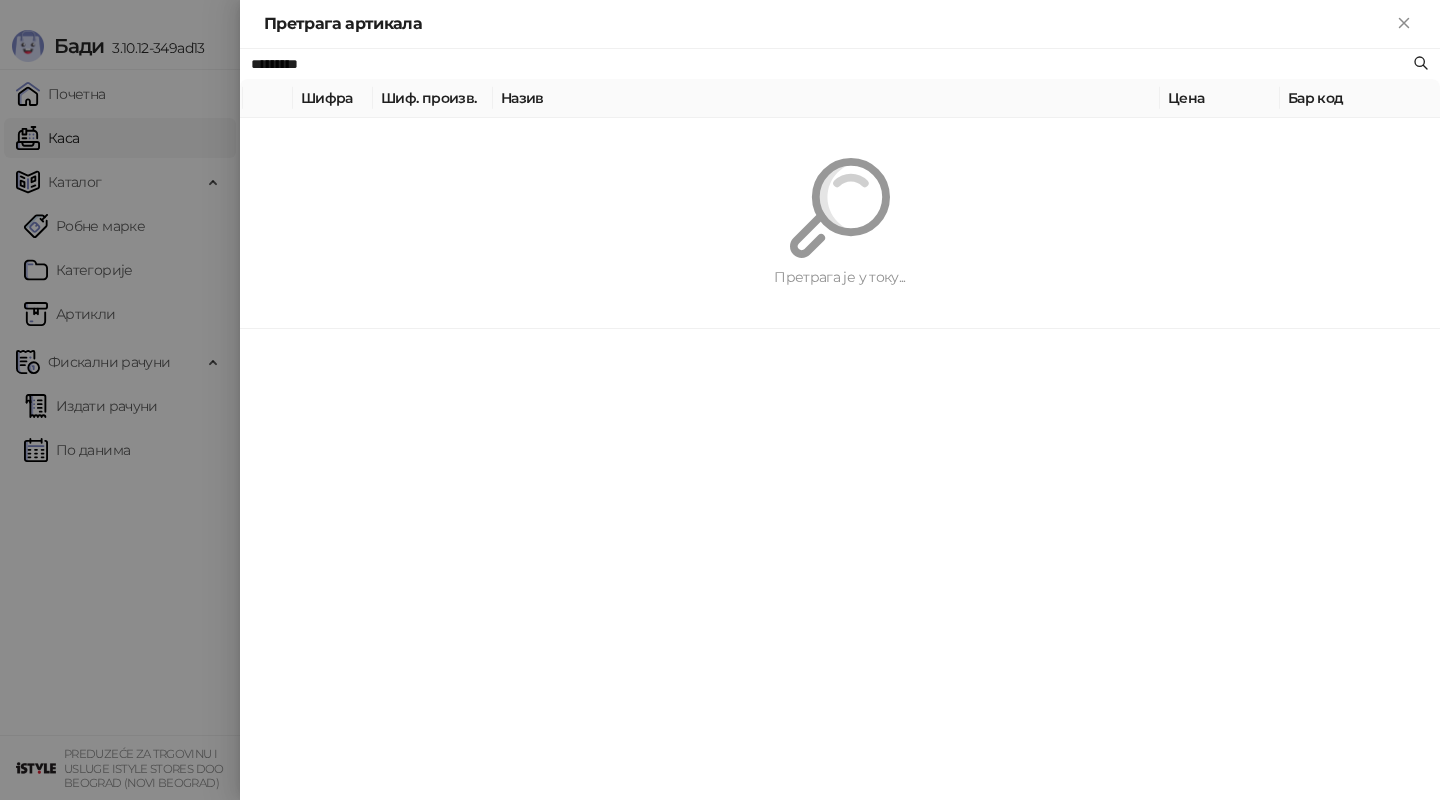 paste on "*********" 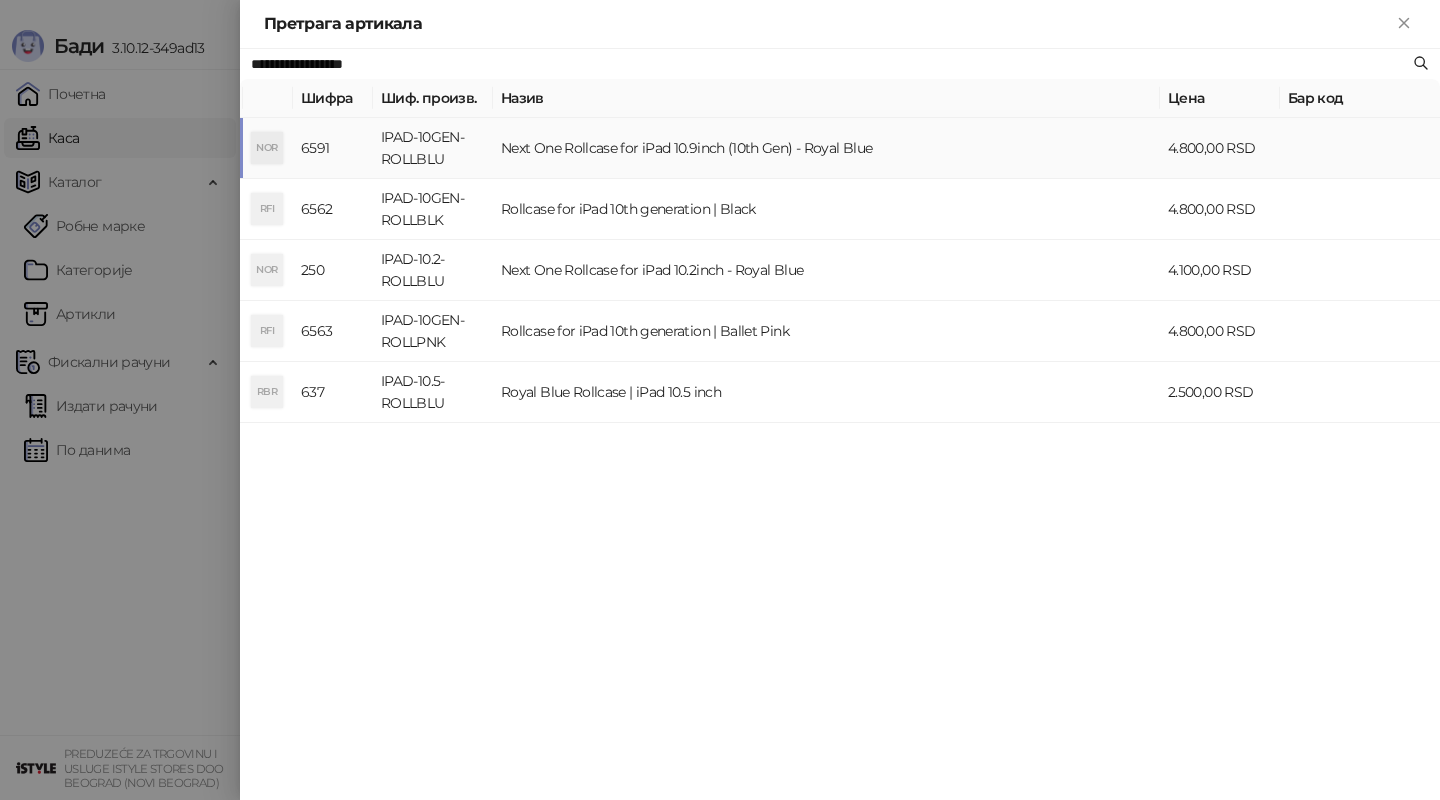 click on "Next One Rollcase for iPad 10.9inch (10th Gen) - Royal Blue" at bounding box center (826, 148) 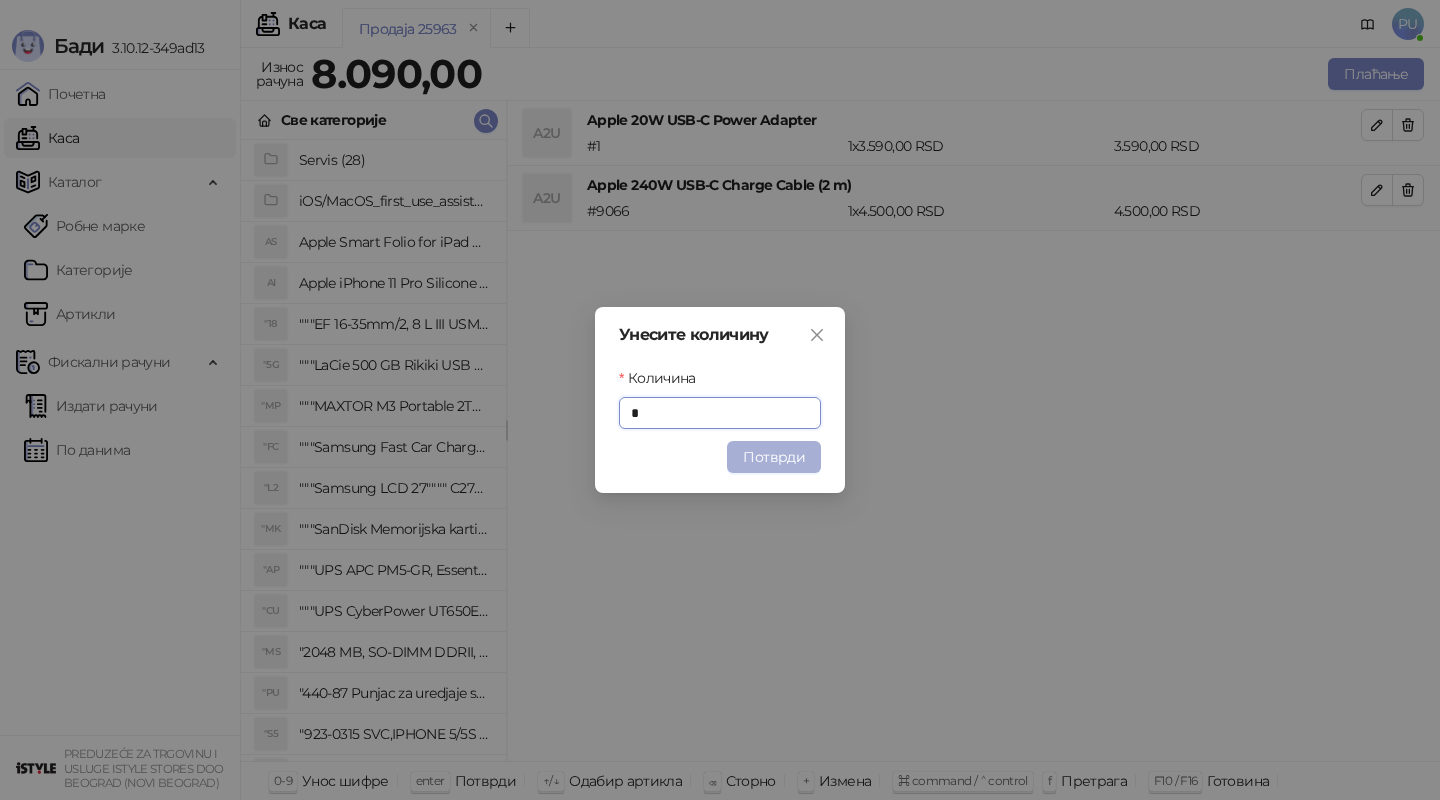 click on "Потврди" at bounding box center (774, 457) 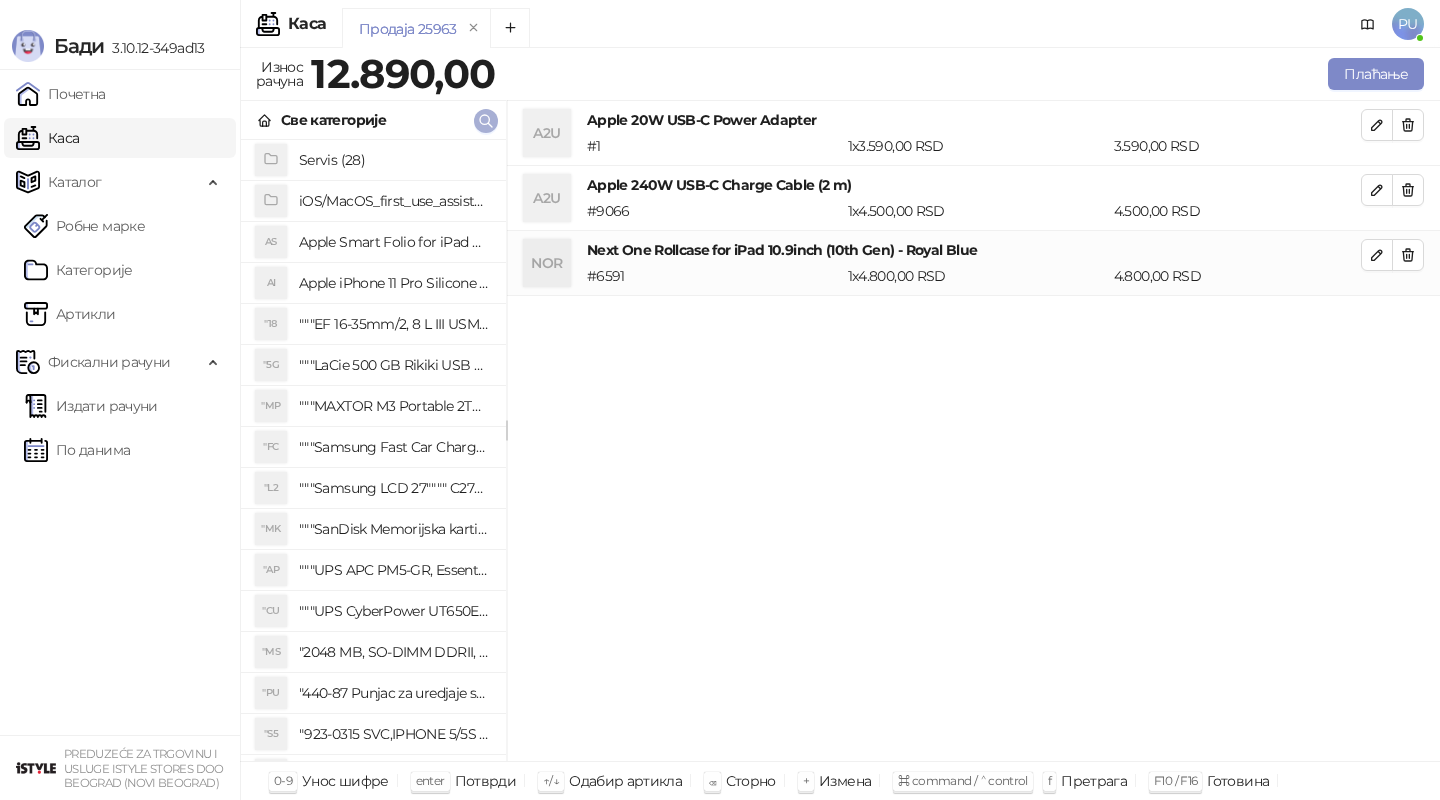 click 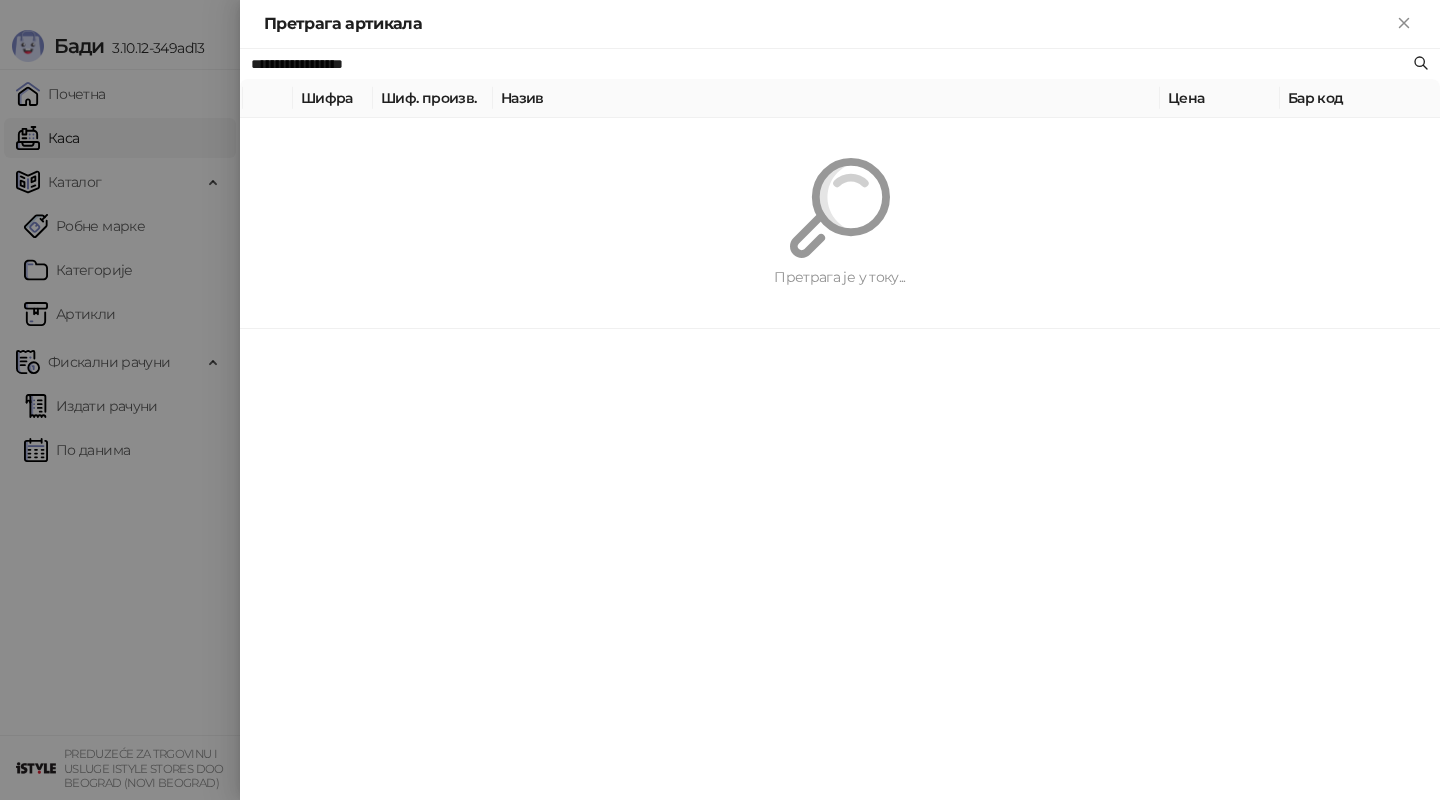 paste on "*****" 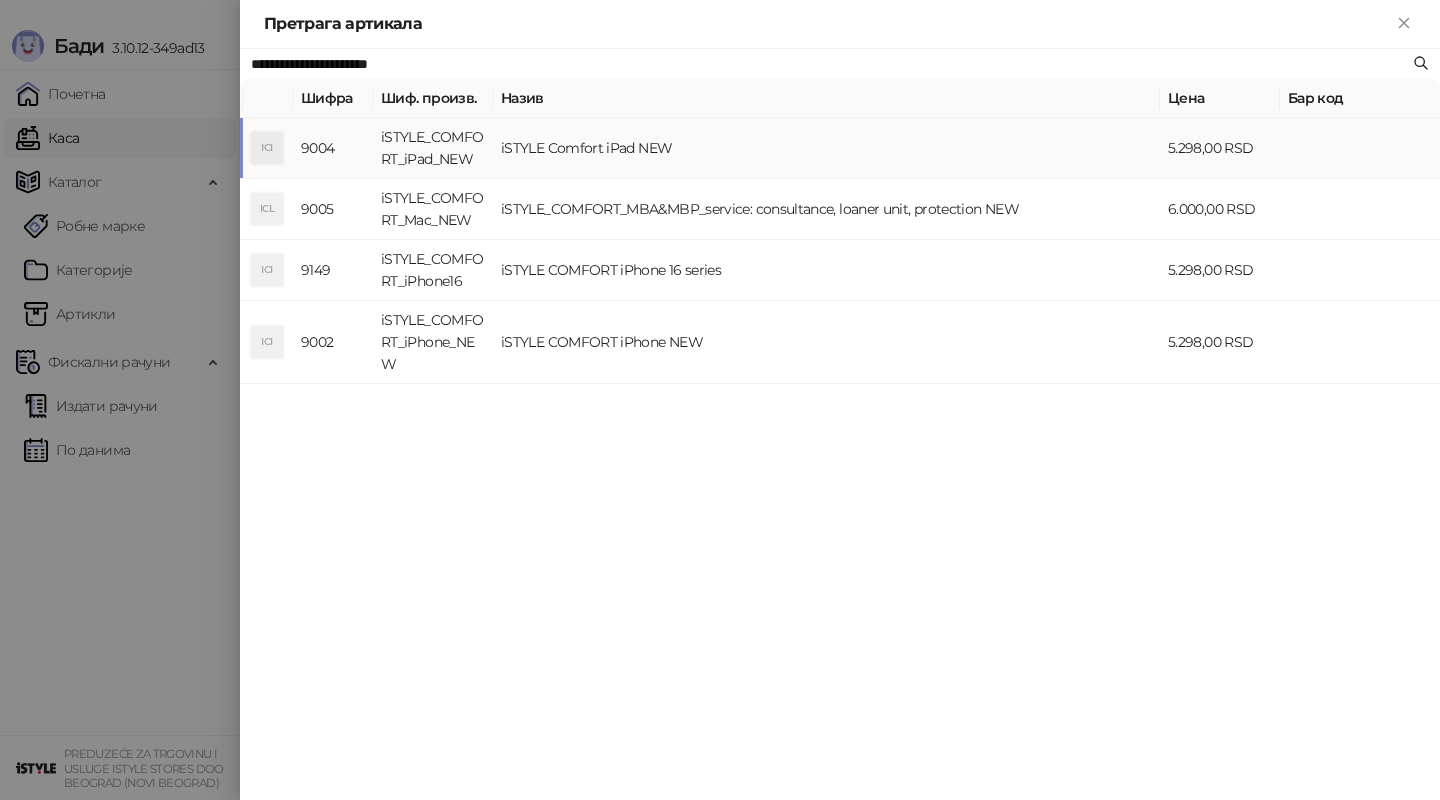 click on "iSTYLE Comfort iPad NEW" at bounding box center [826, 148] 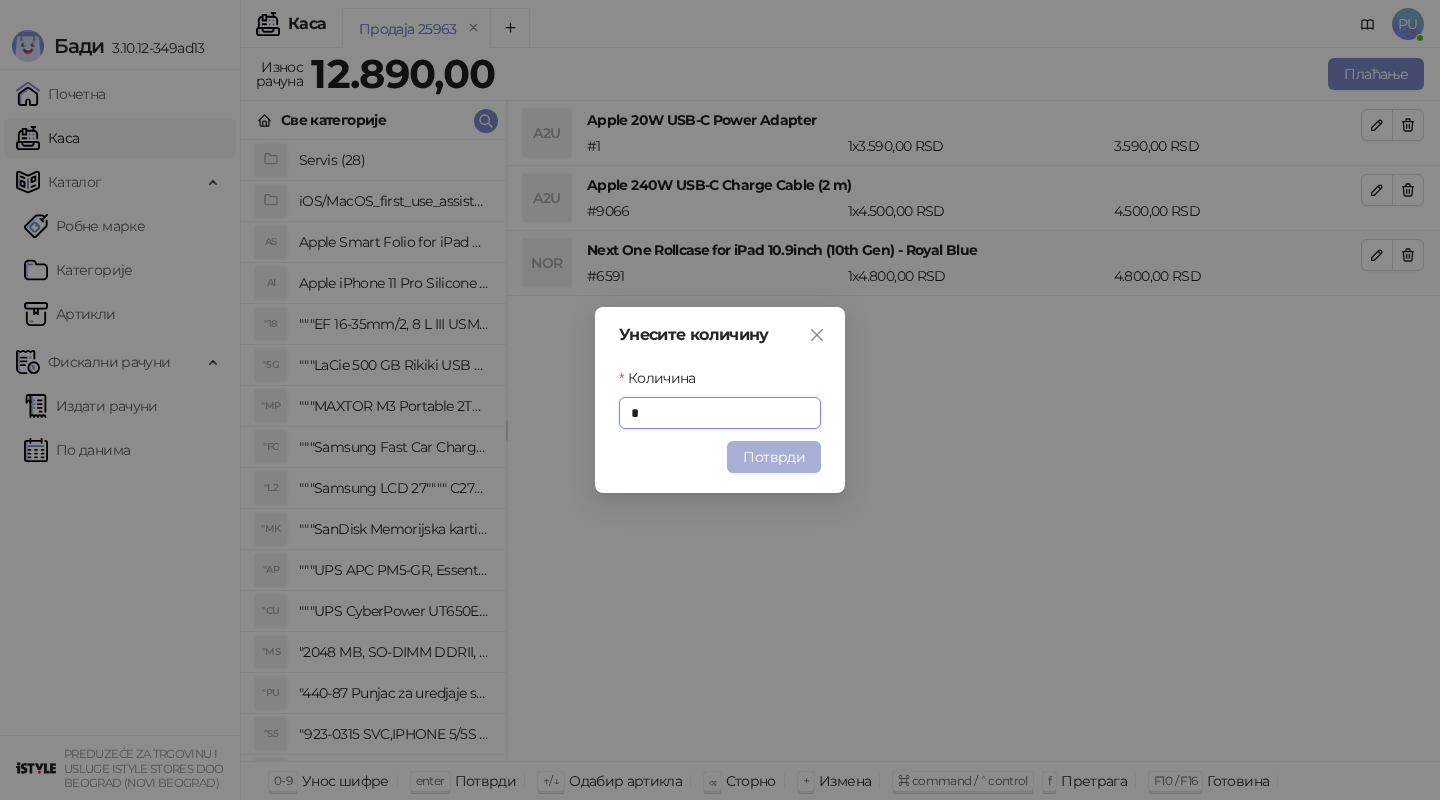 click on "Потврди" at bounding box center (774, 457) 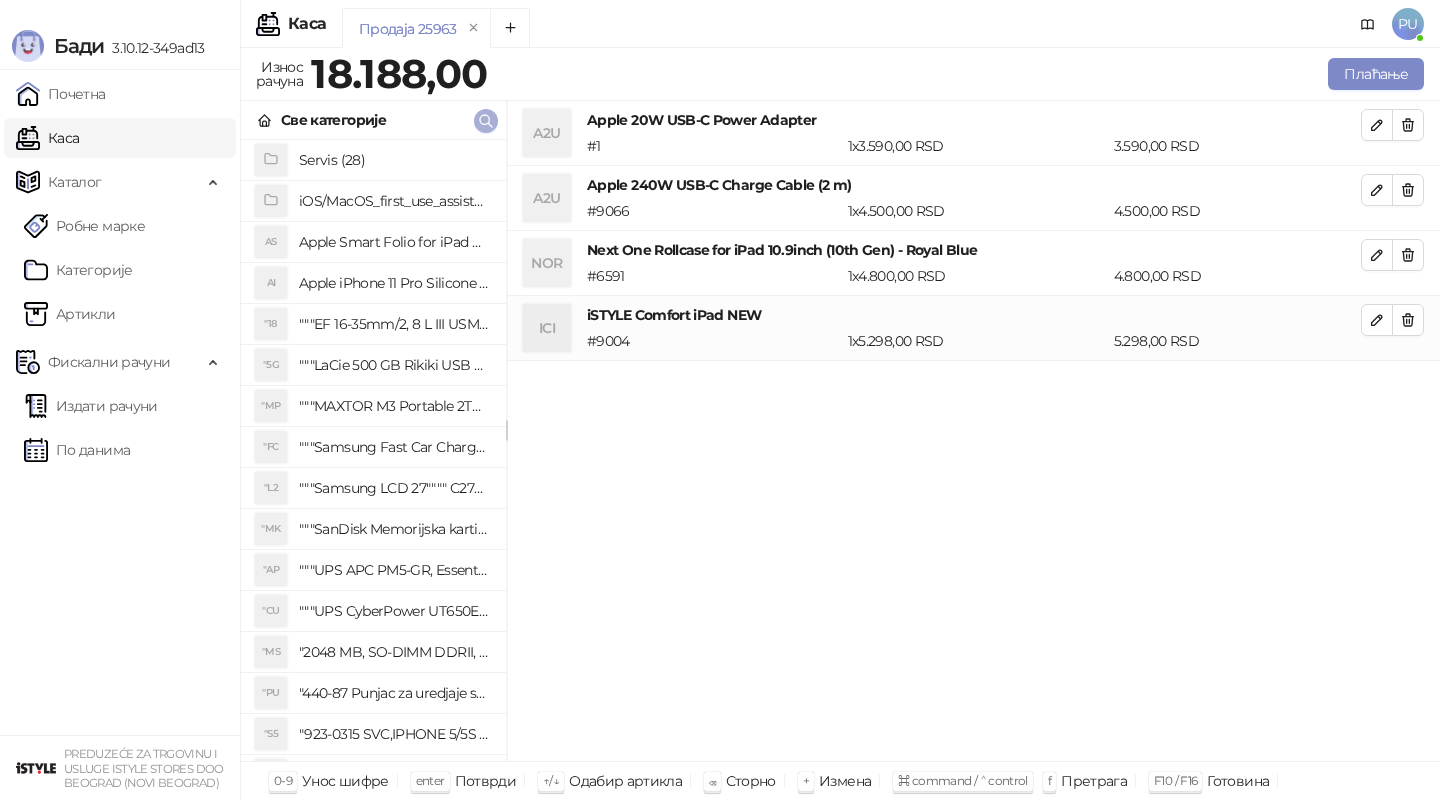 click 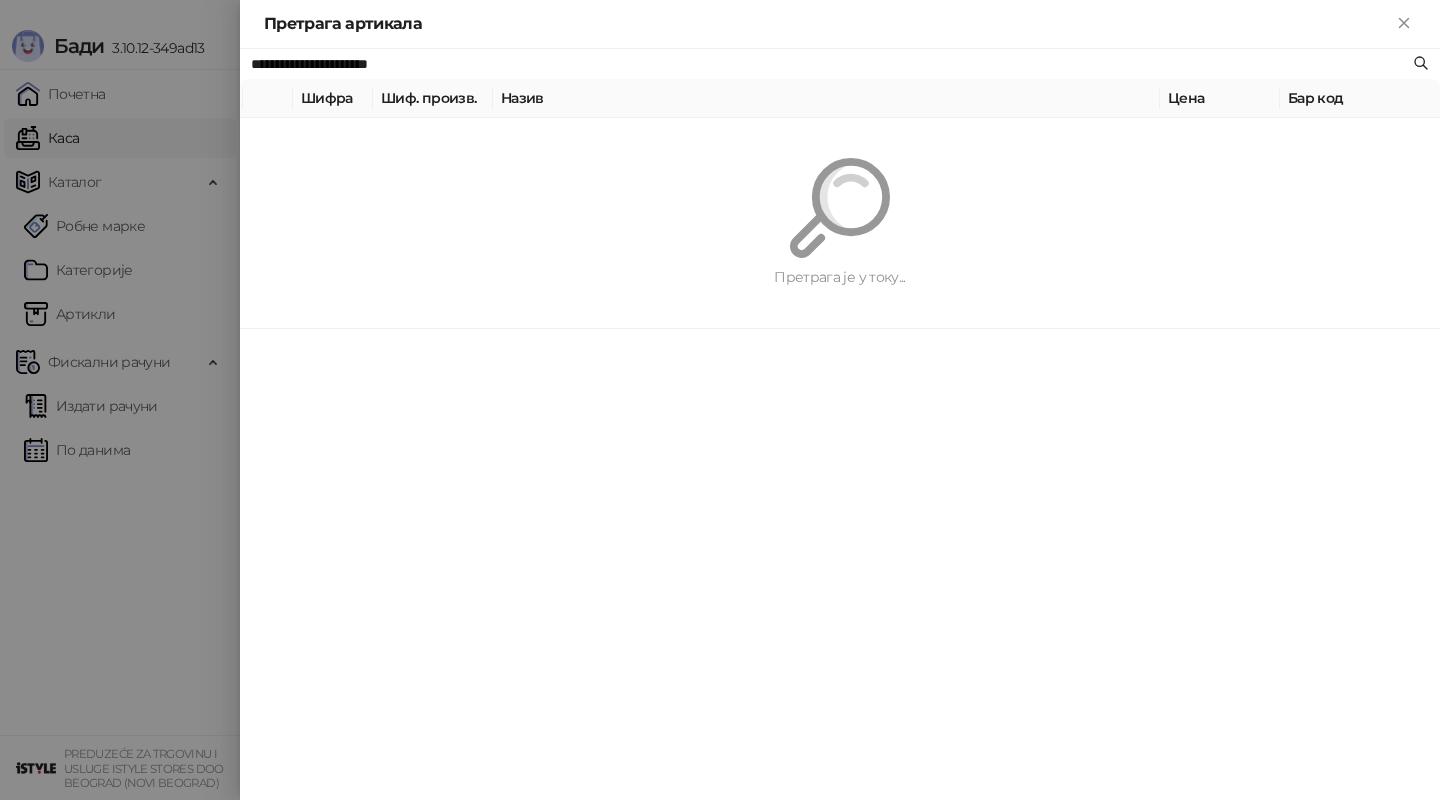 paste on "****" 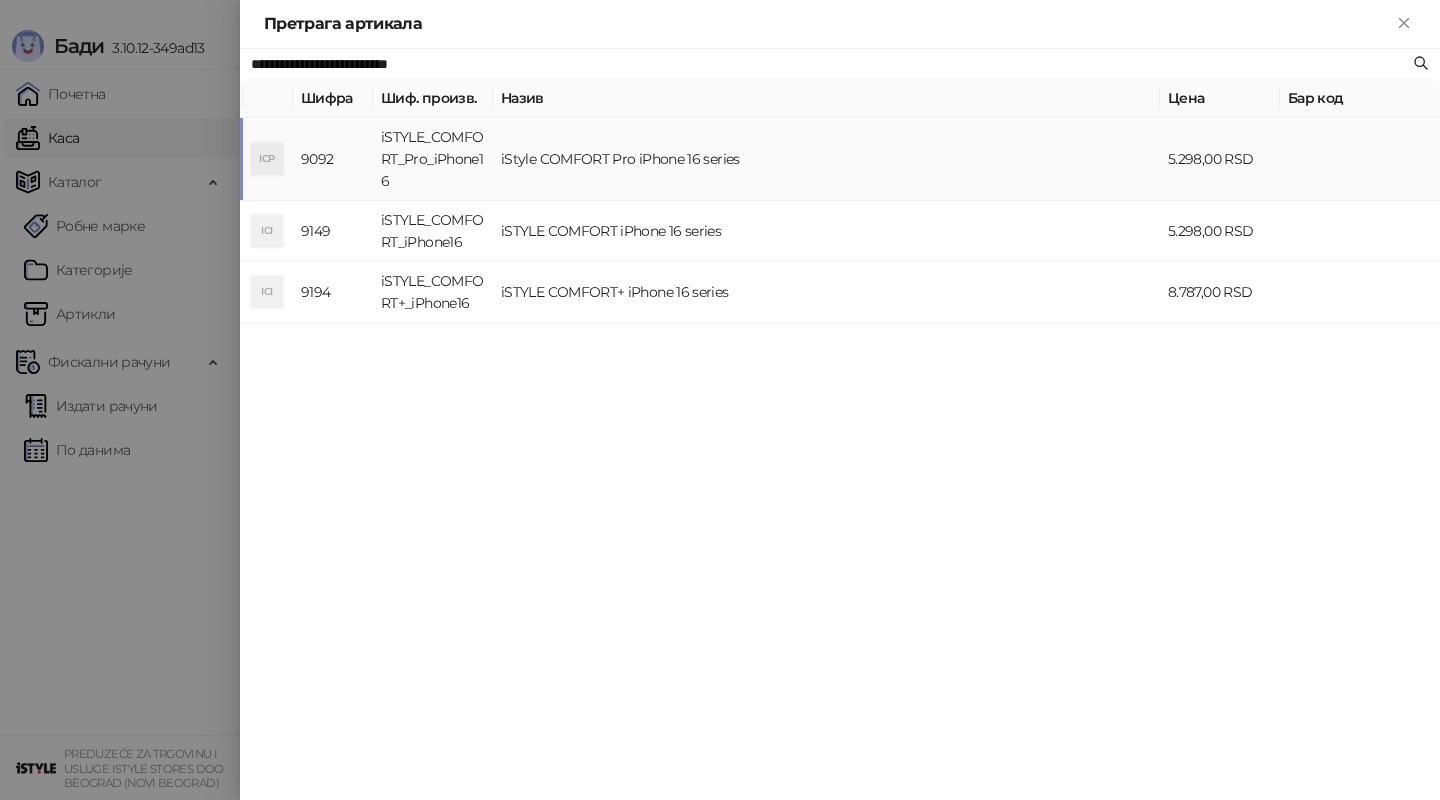 click on "iStyle COMFORT Pro iPhone 16 series" at bounding box center (826, 159) 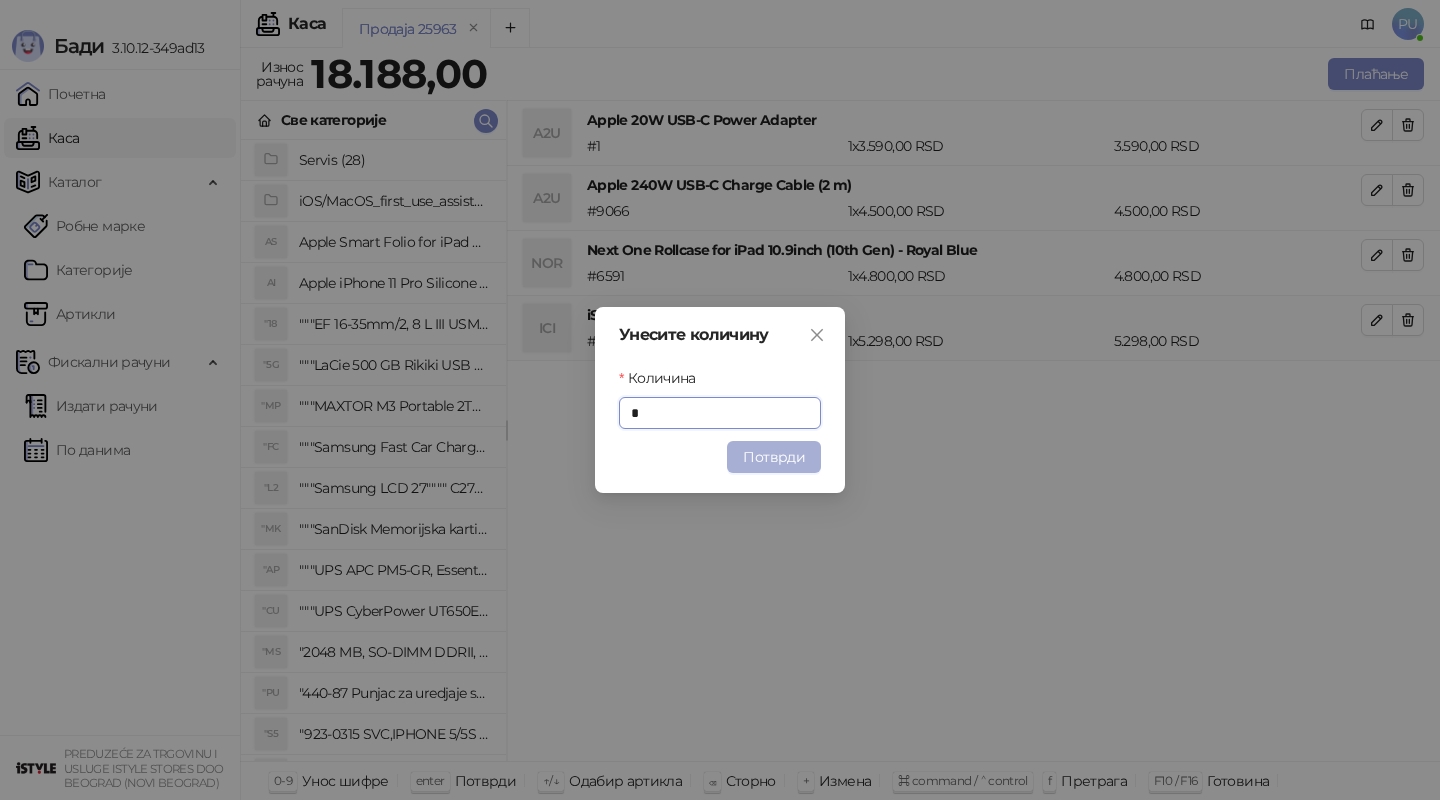 click on "Потврди" at bounding box center (774, 457) 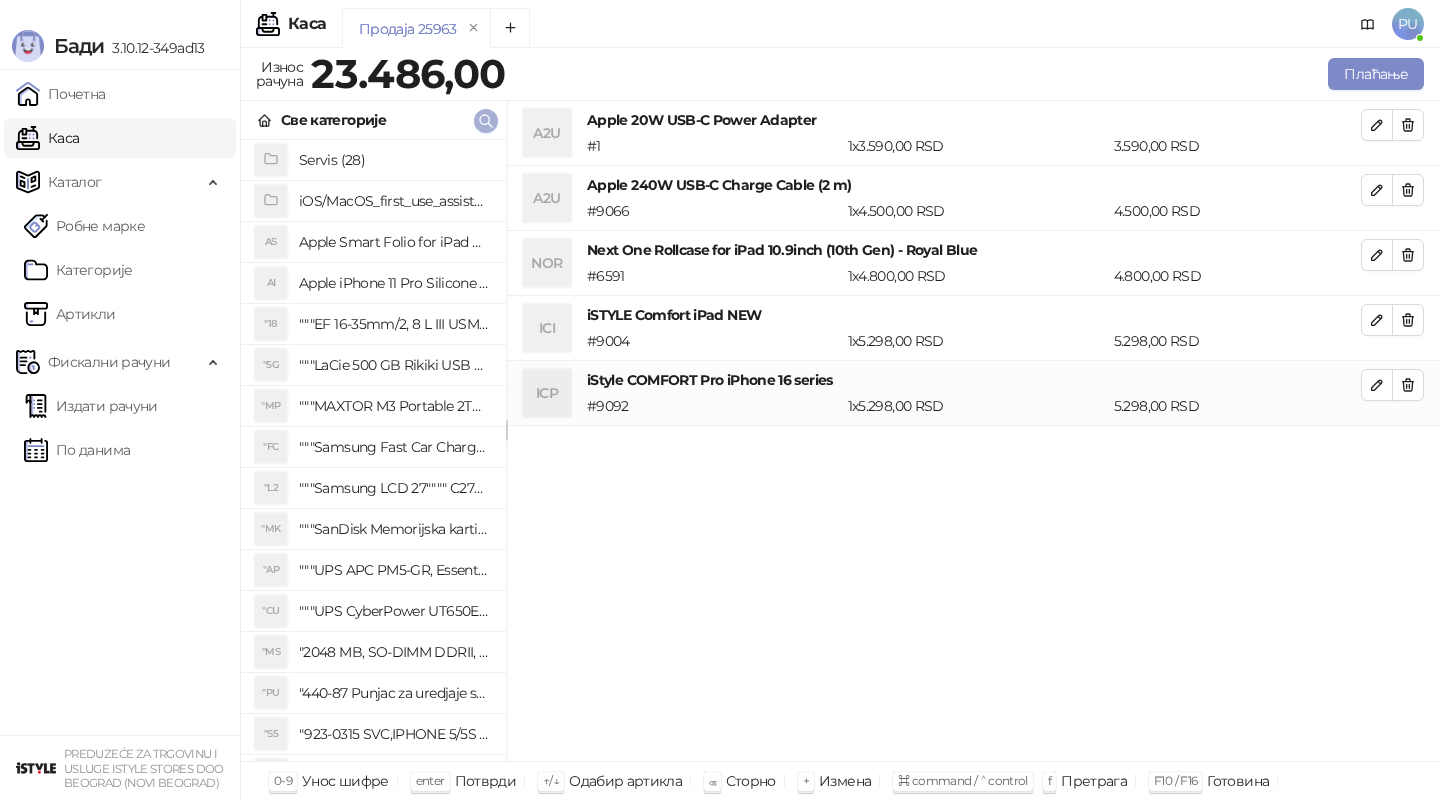 click 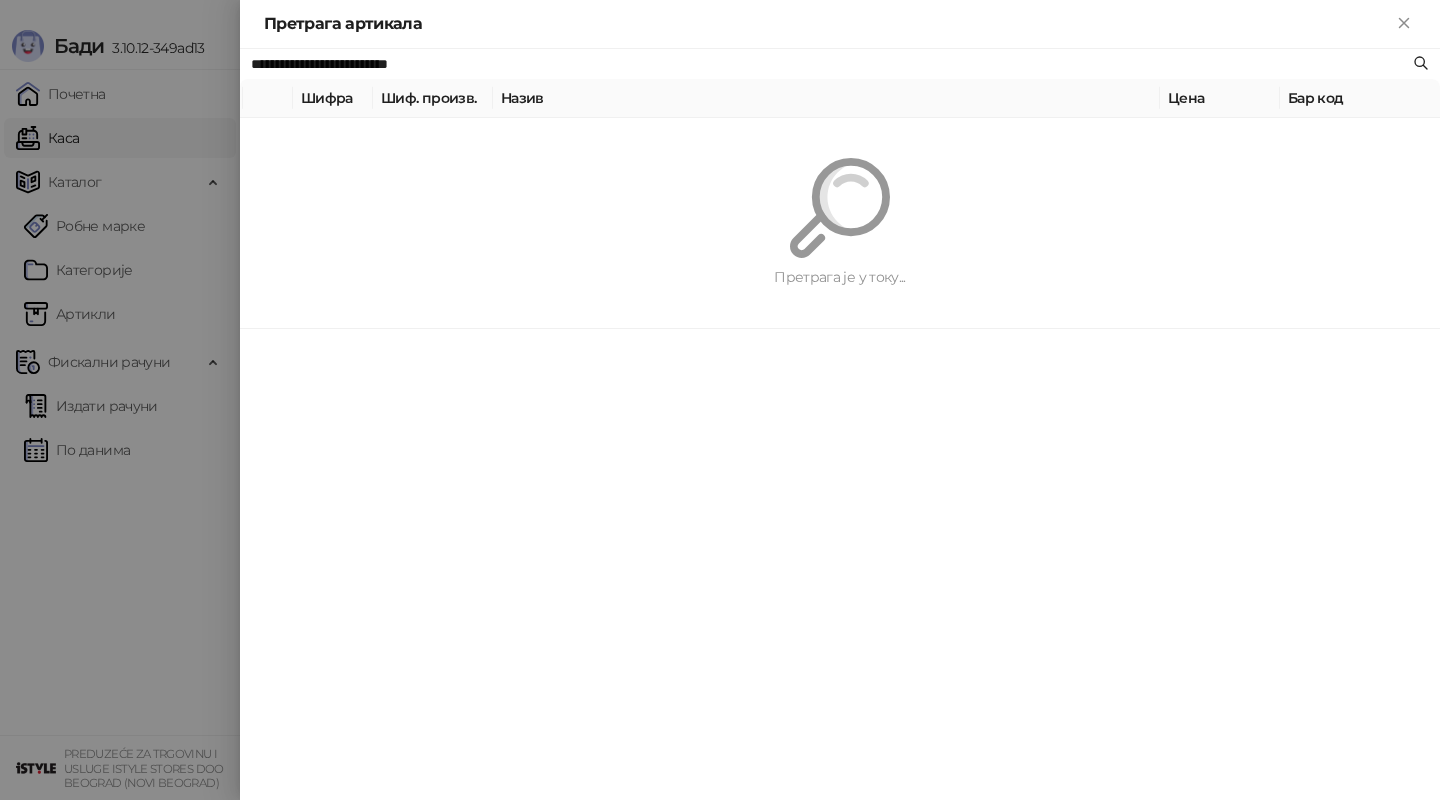 paste 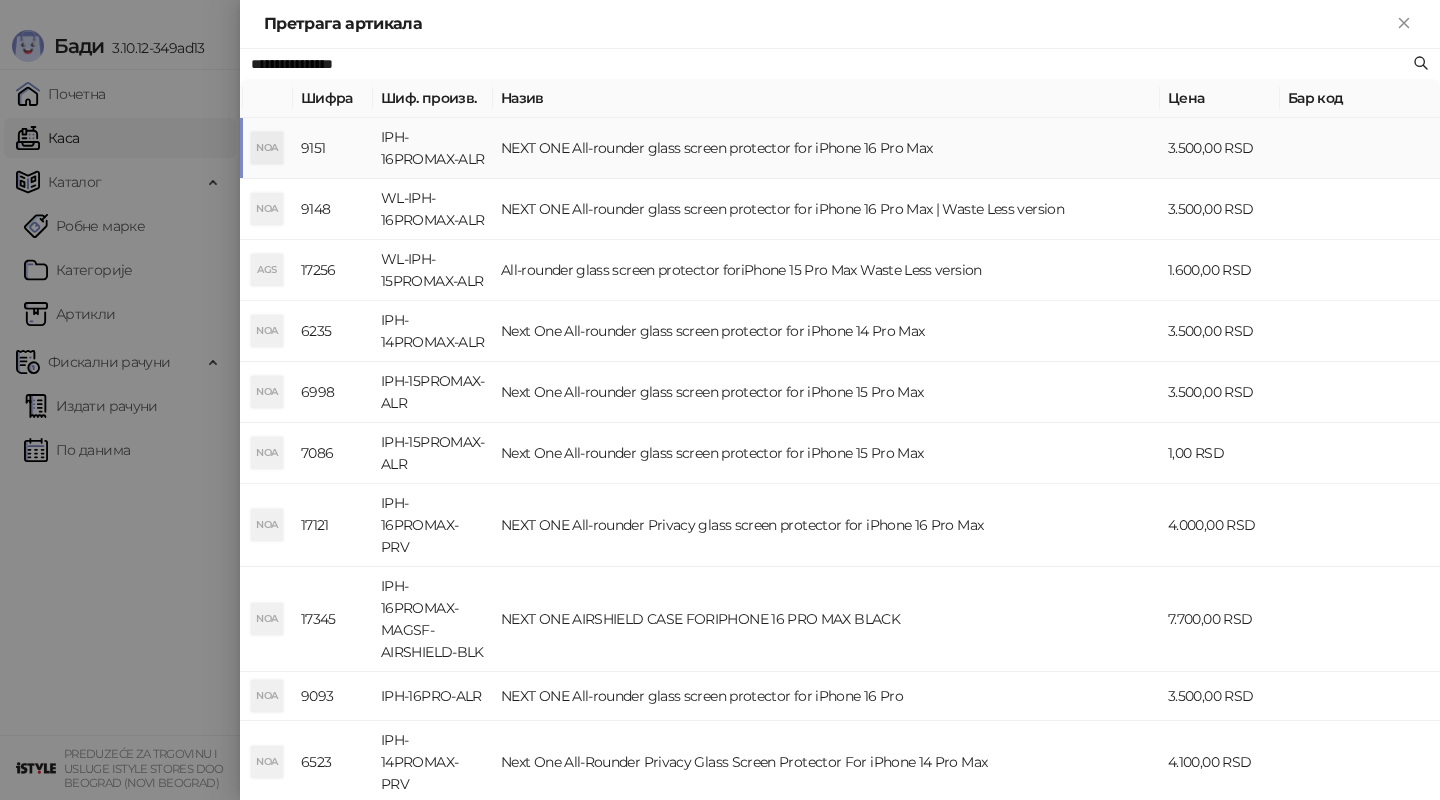 click on "NEXT ONE All-rounder glass screen protector for iPhone 16 Pro Max" at bounding box center [826, 148] 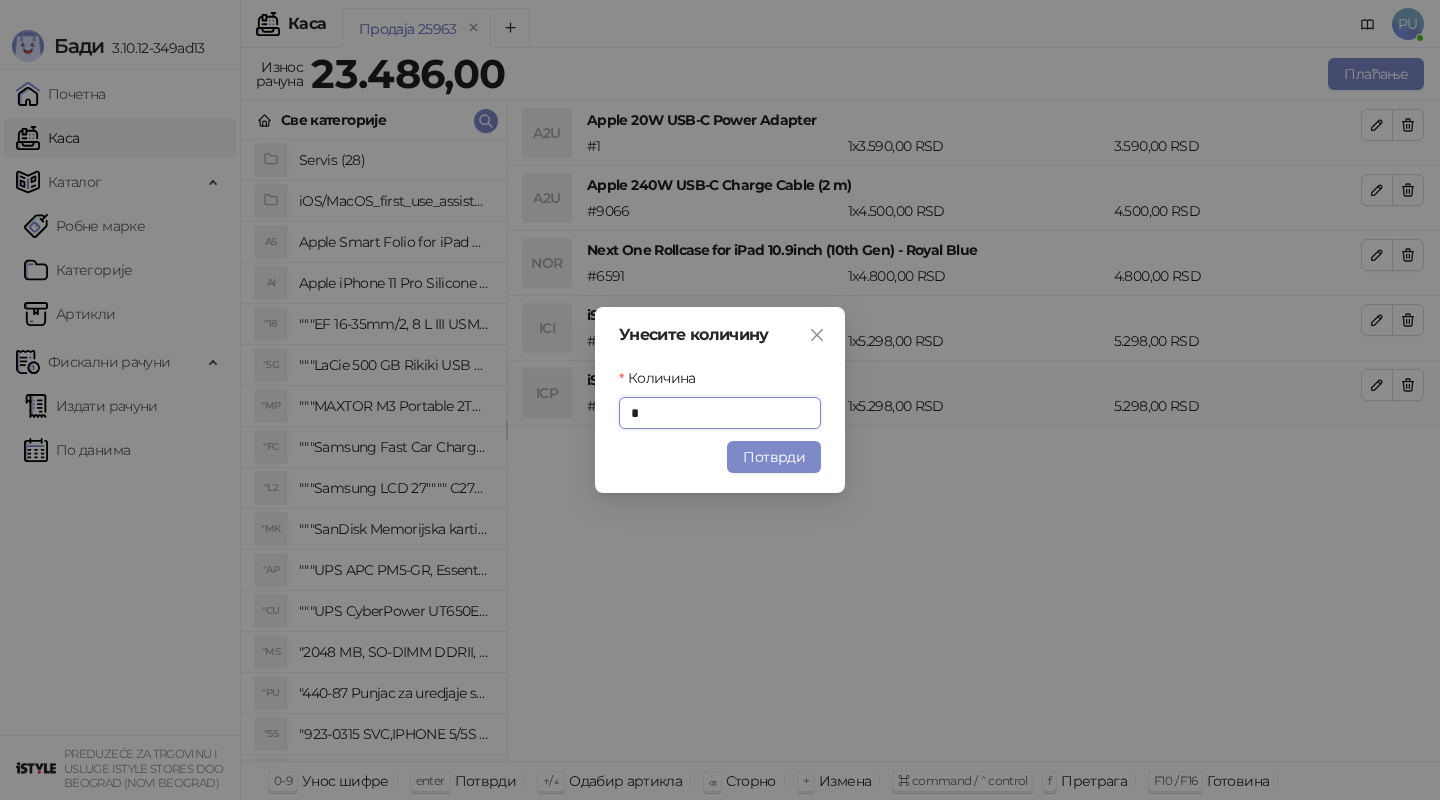 click on "Унесите количину Количина * Потврди" at bounding box center [720, 400] 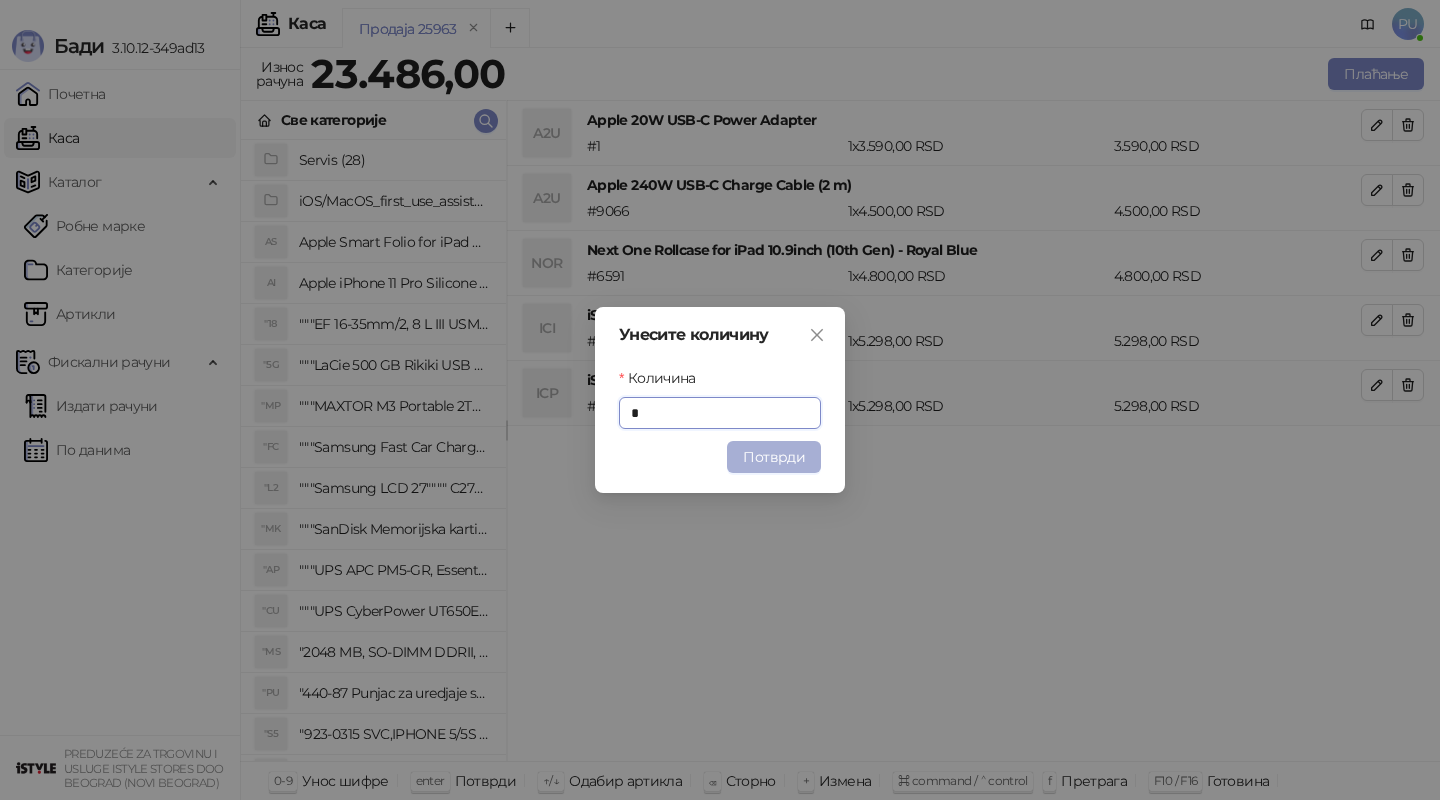 click on "Потврди" at bounding box center (774, 457) 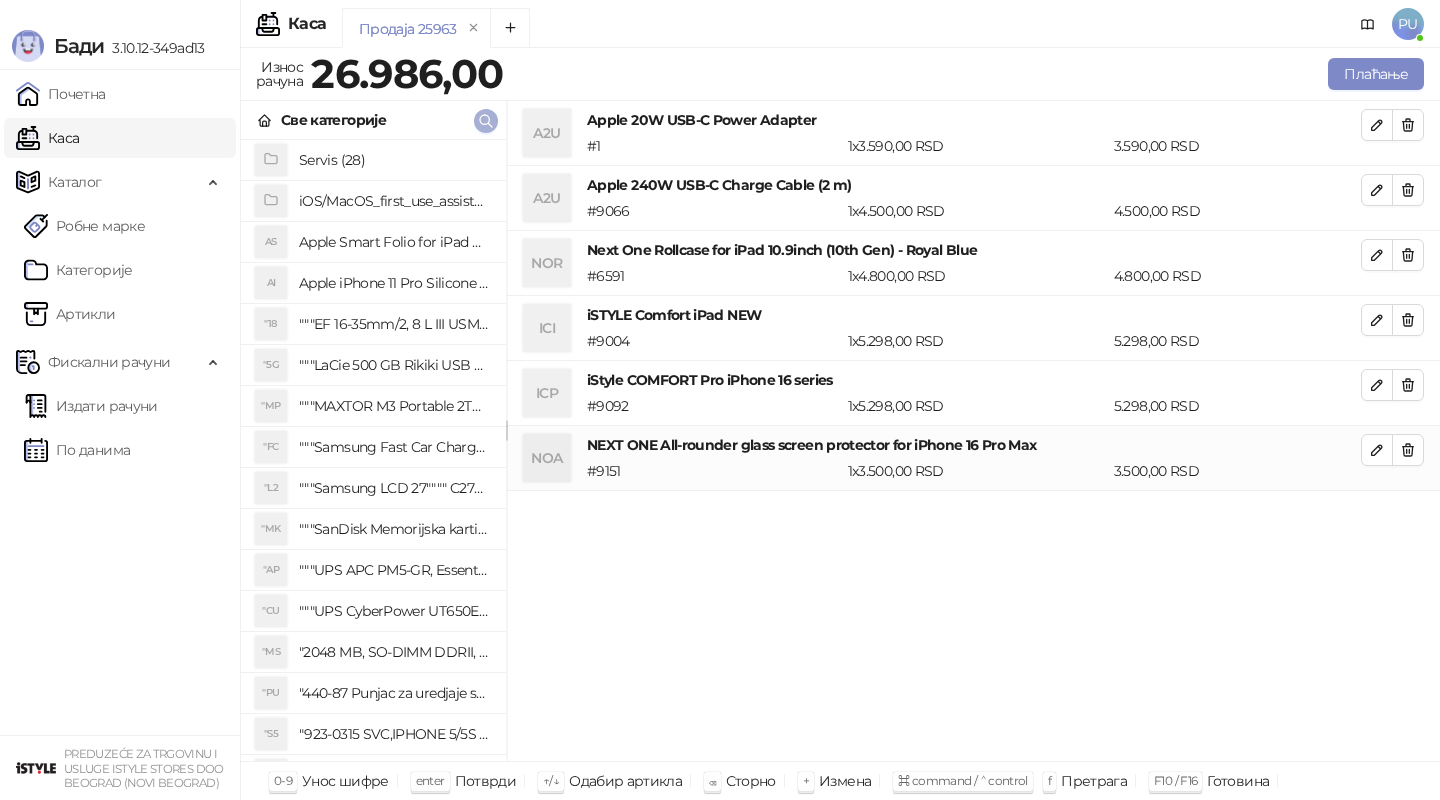 click 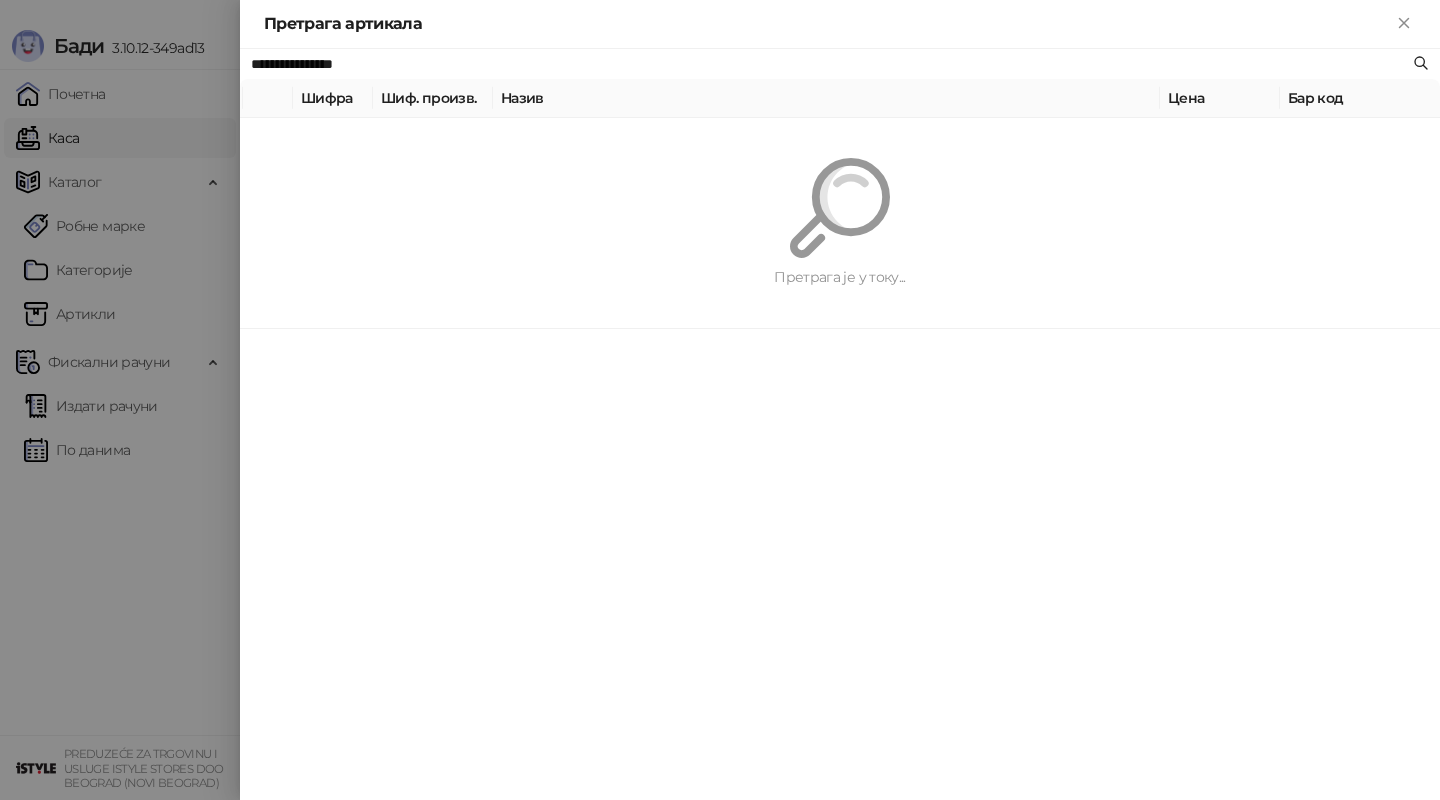 paste 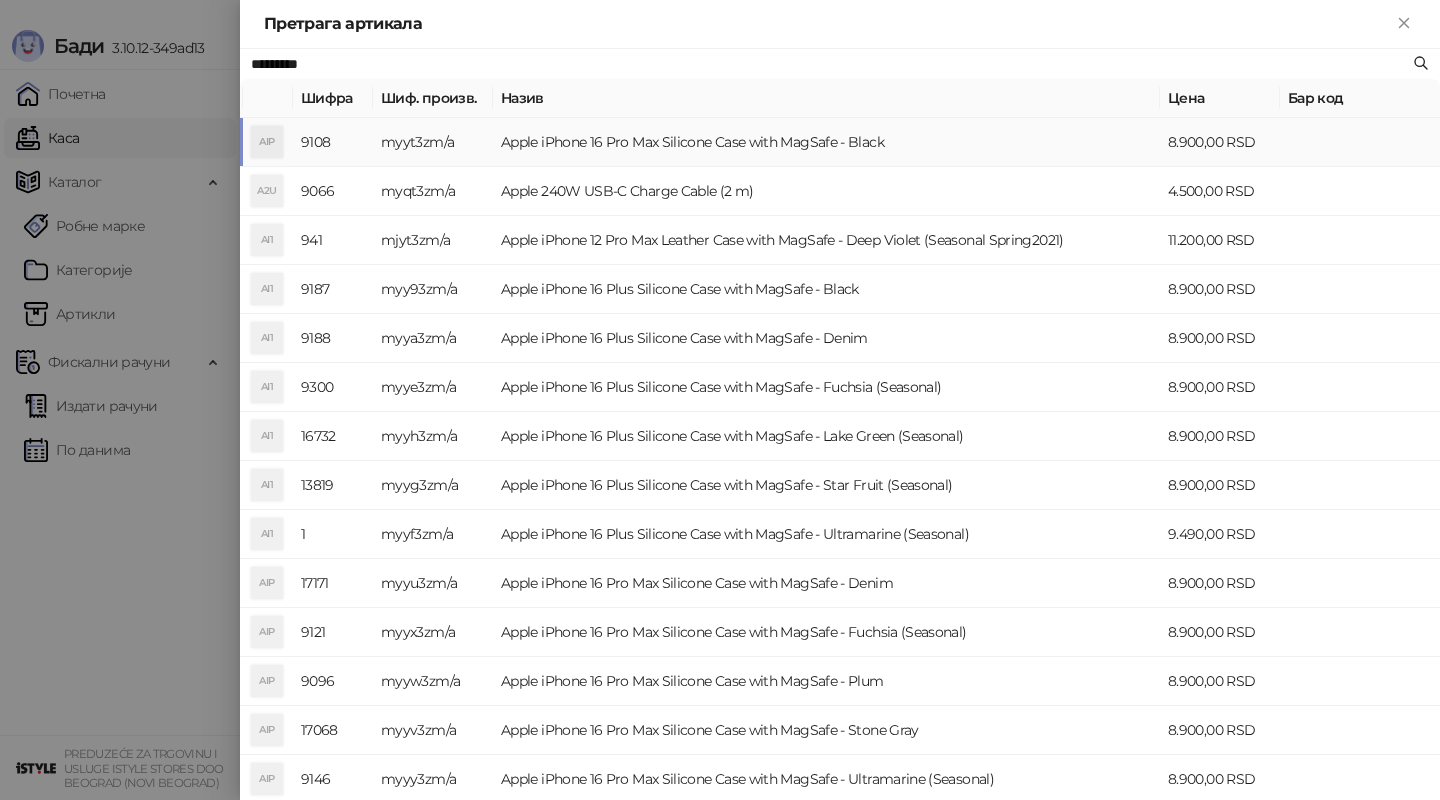 type on "*********" 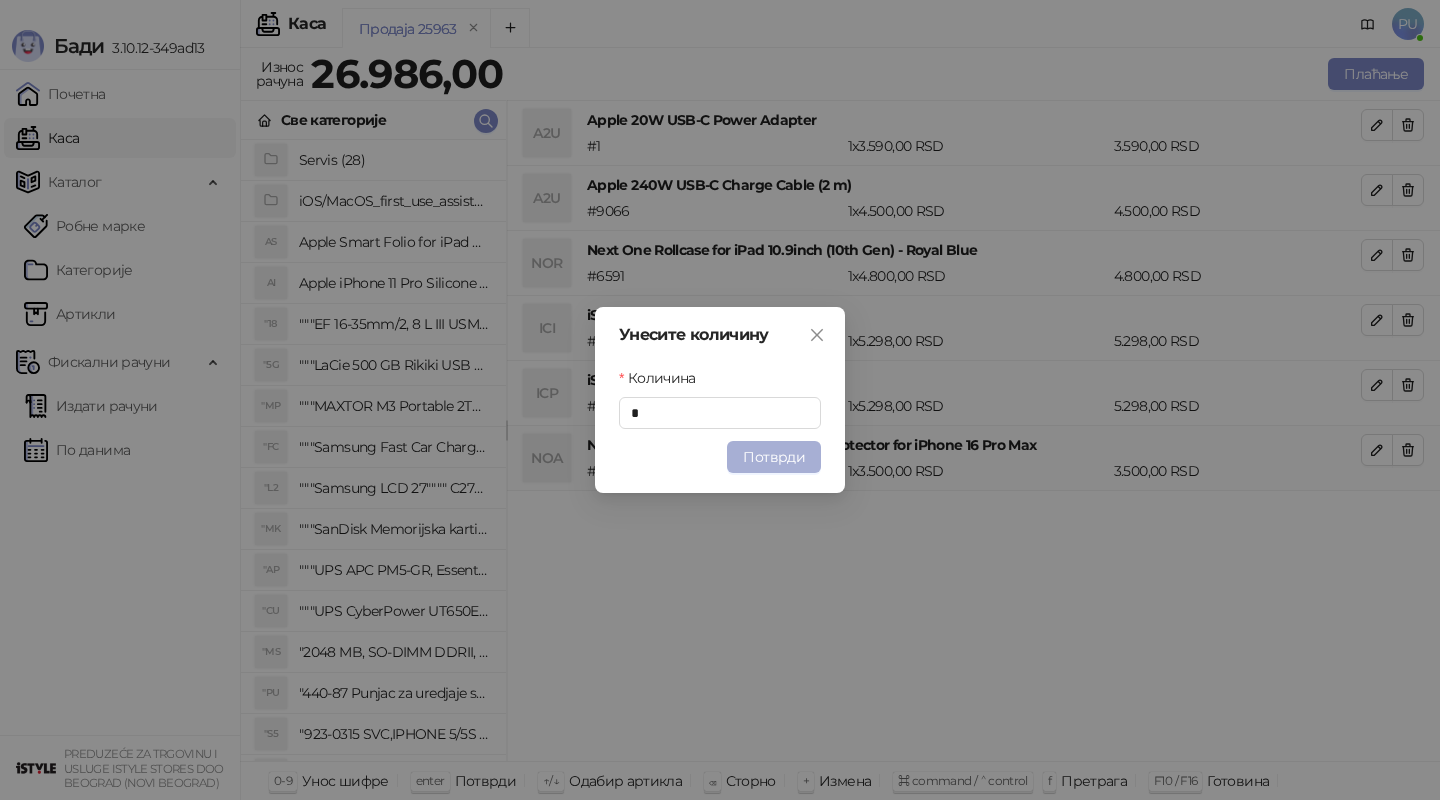 click on "Потврди" at bounding box center (774, 457) 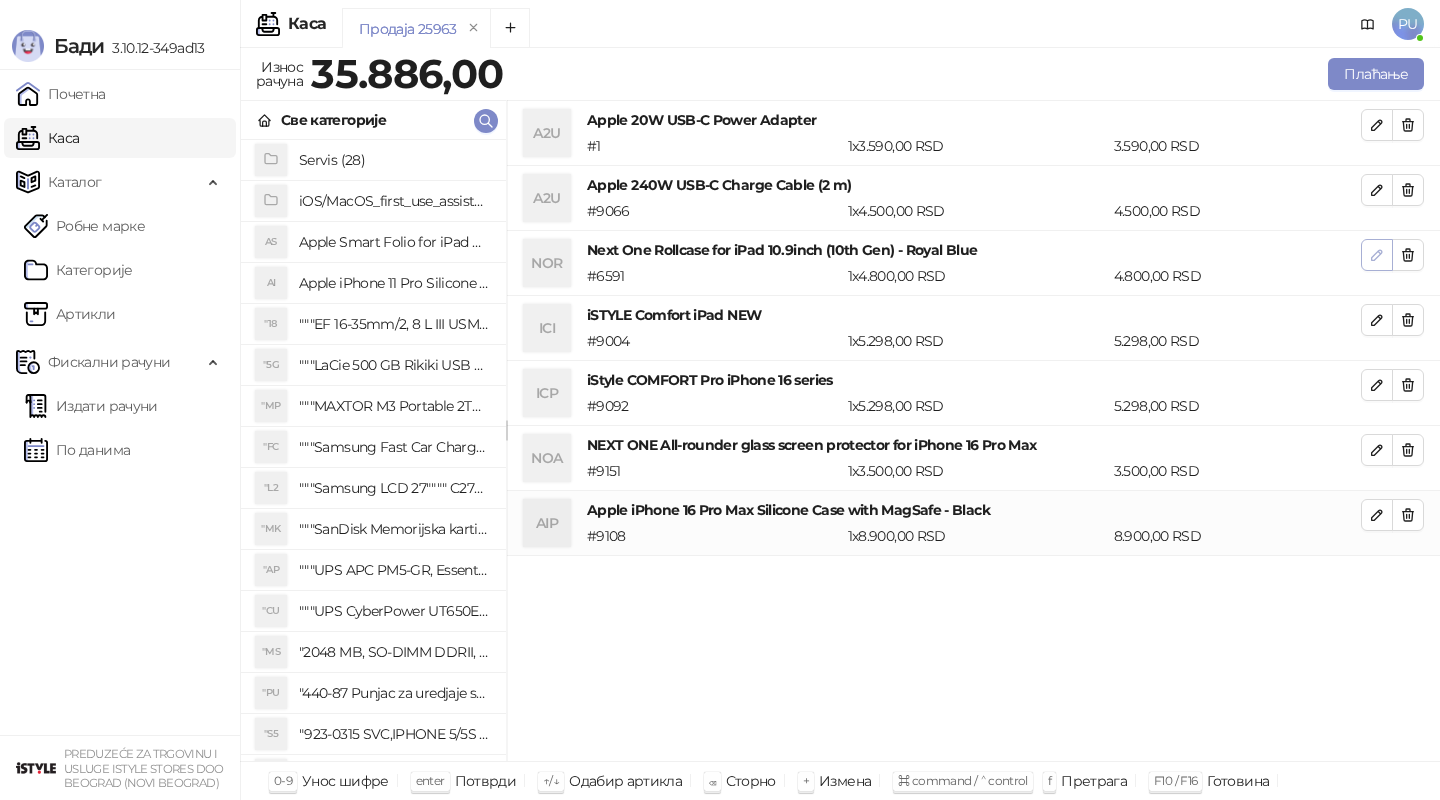 click at bounding box center (1377, 254) 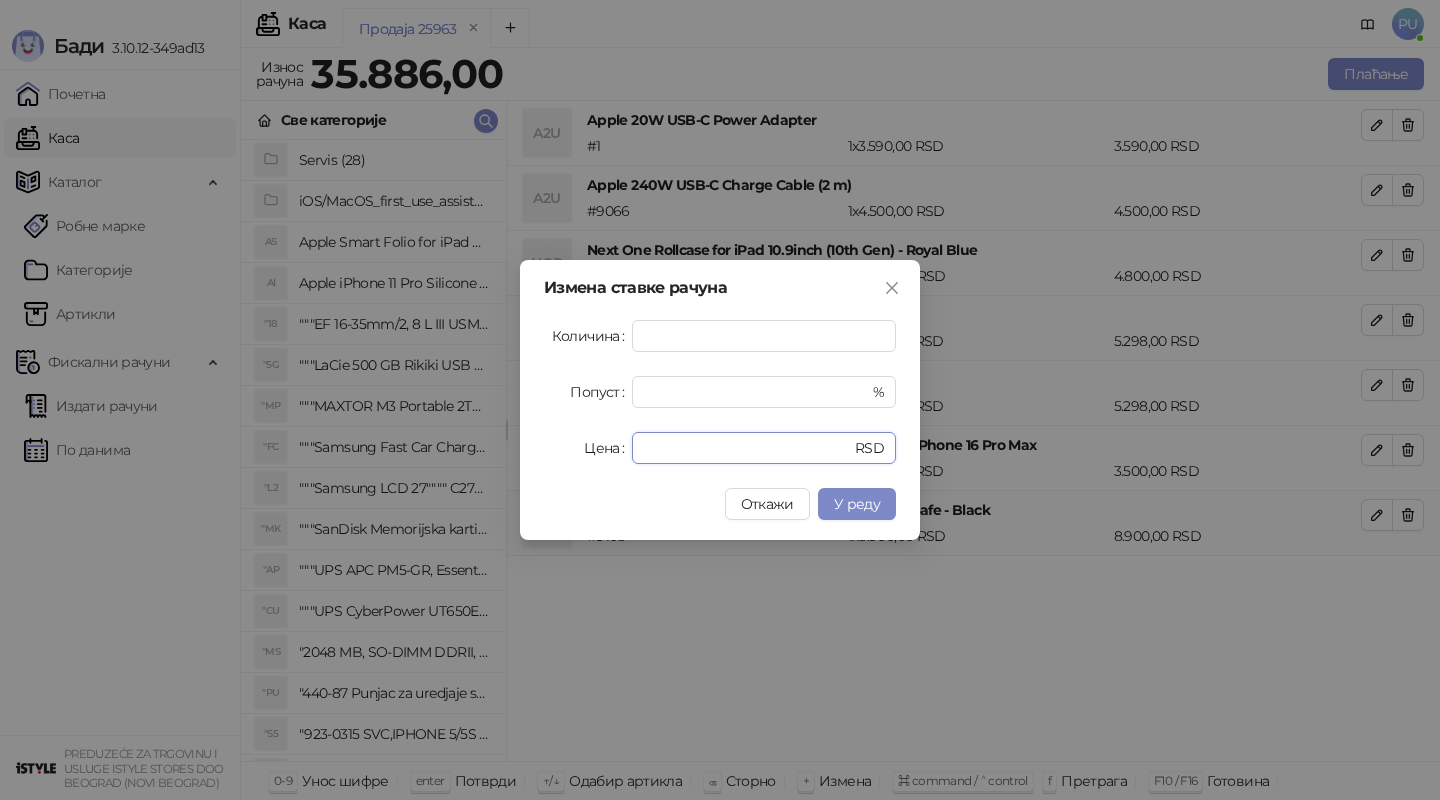 drag, startPoint x: 686, startPoint y: 446, endPoint x: 570, endPoint y: 440, distance: 116.15507 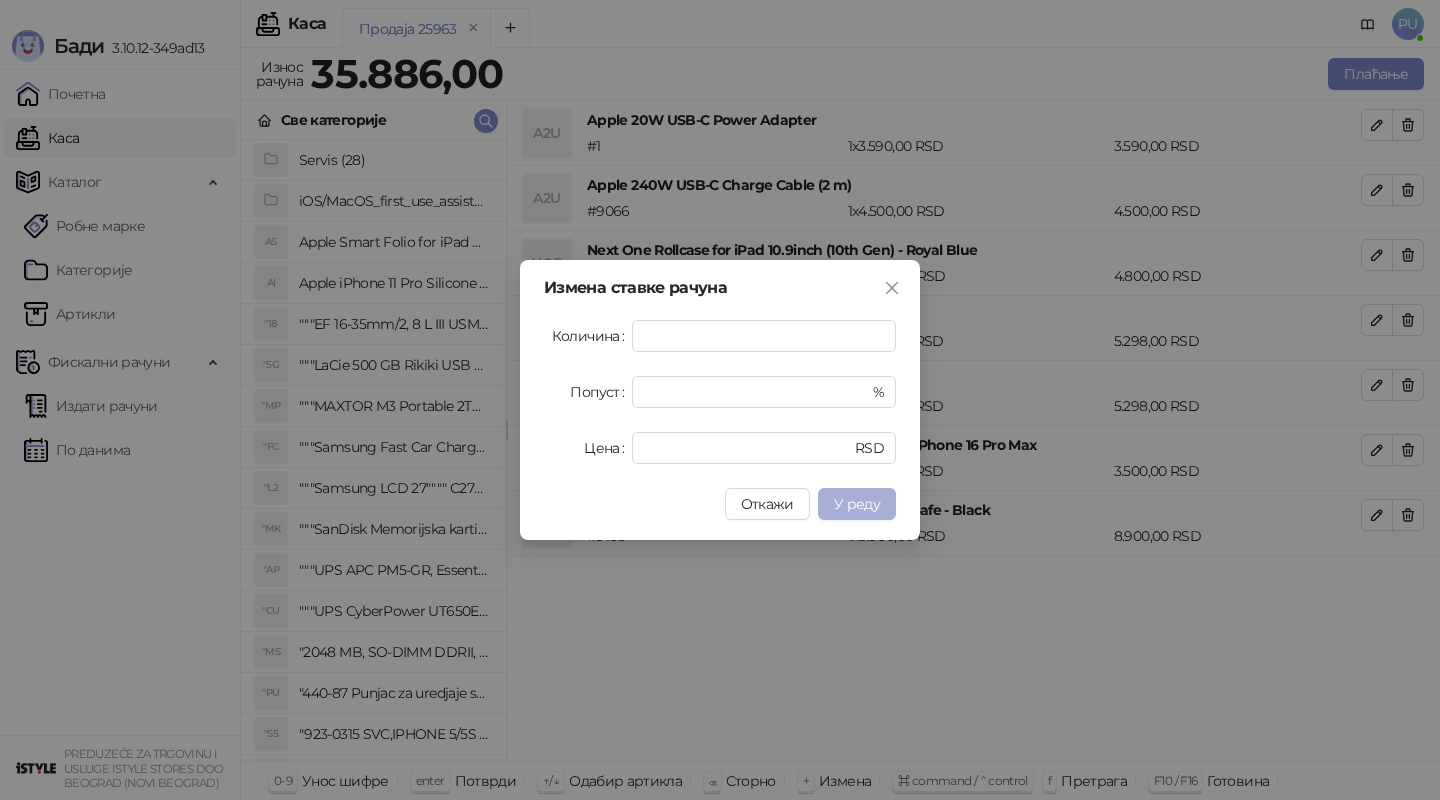 click on "У реду" at bounding box center [857, 504] 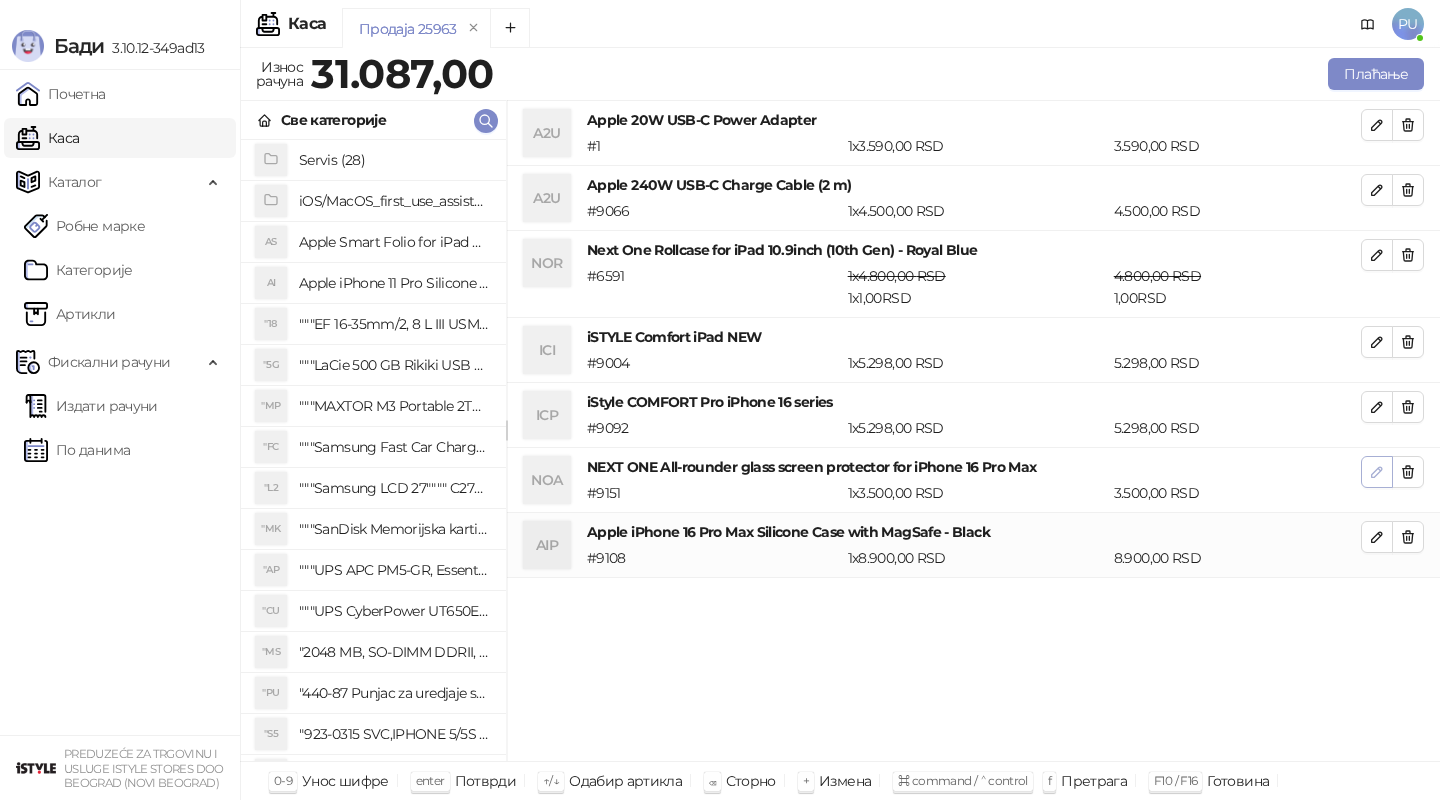 click 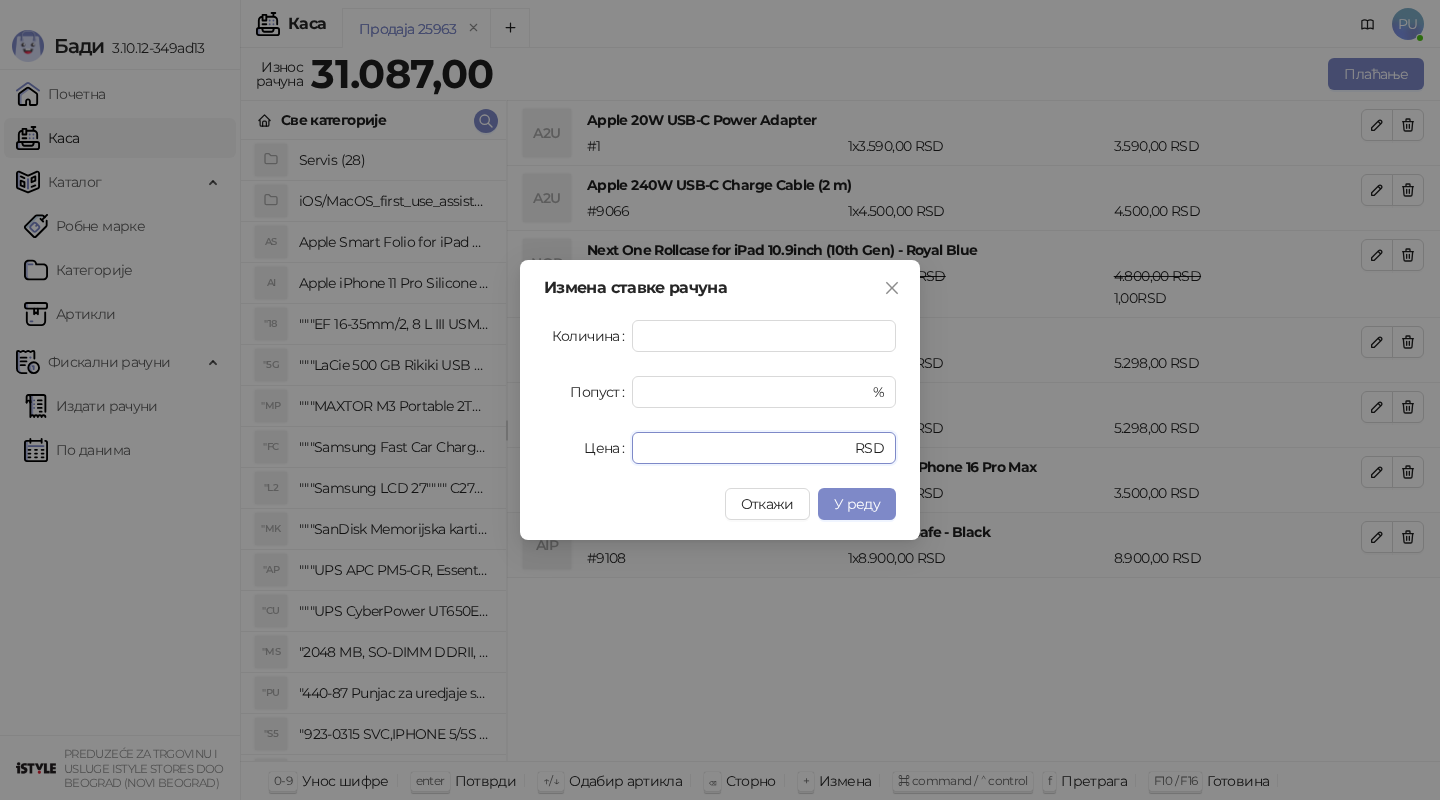 drag, startPoint x: 704, startPoint y: 453, endPoint x: 614, endPoint y: 453, distance: 90 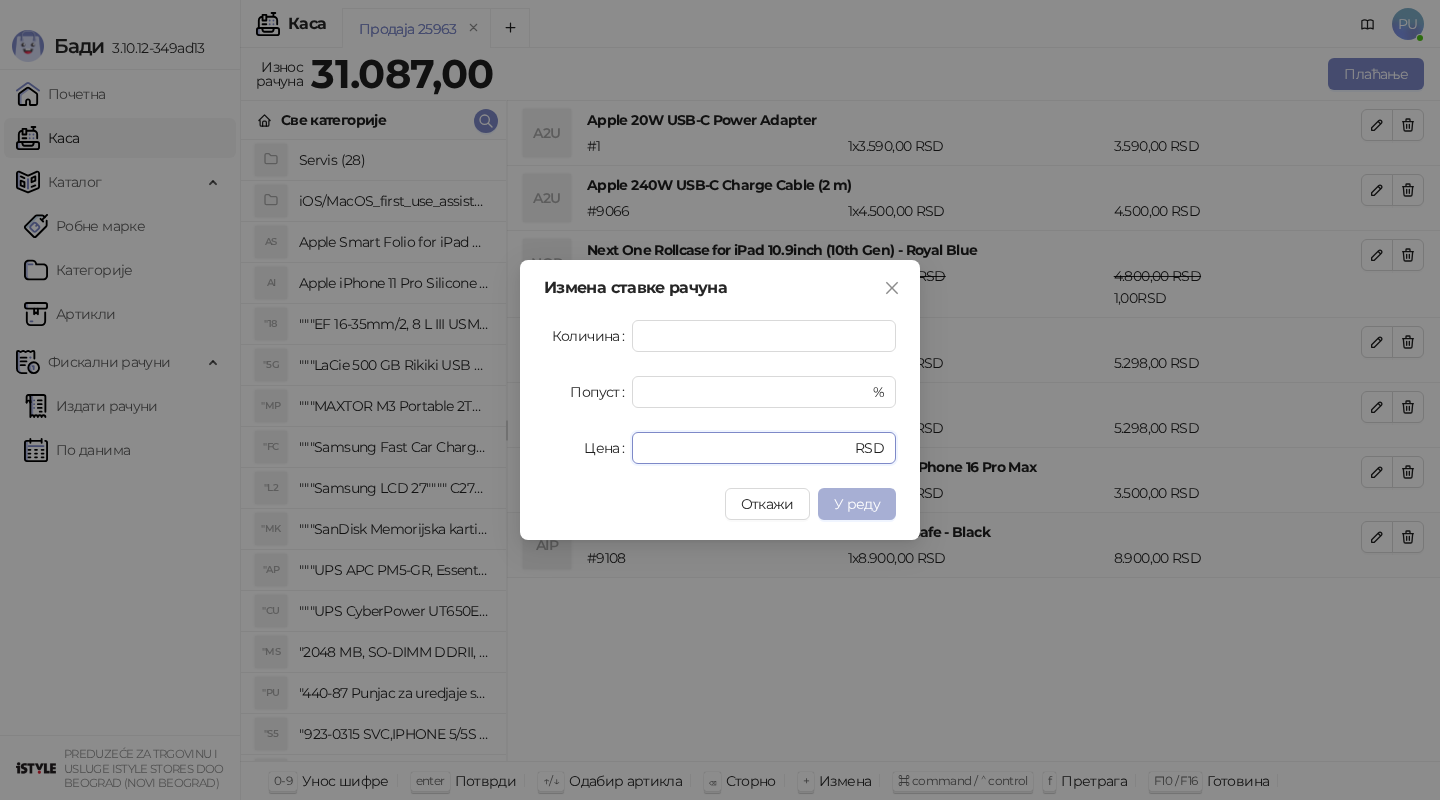 type on "*" 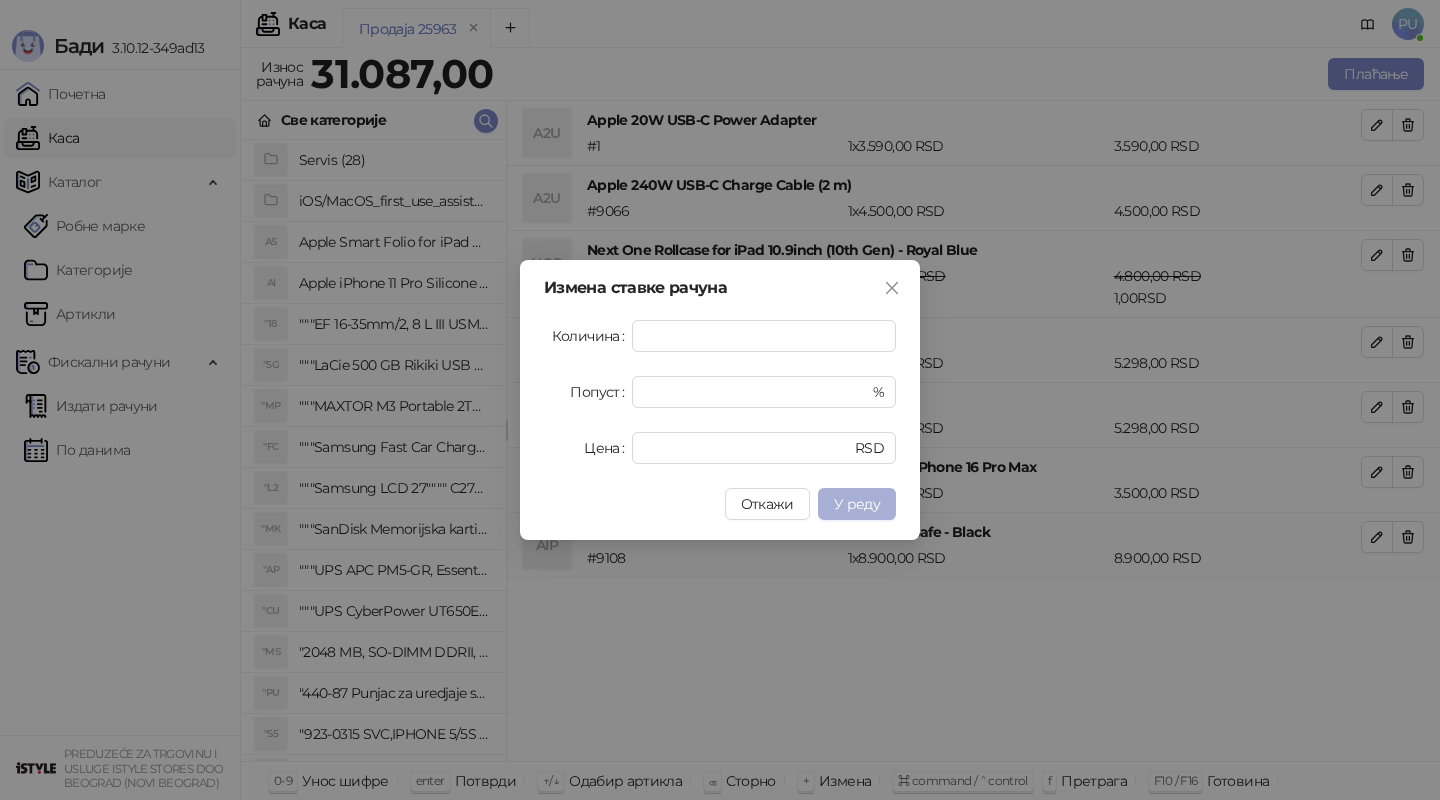 click on "У реду" at bounding box center [857, 504] 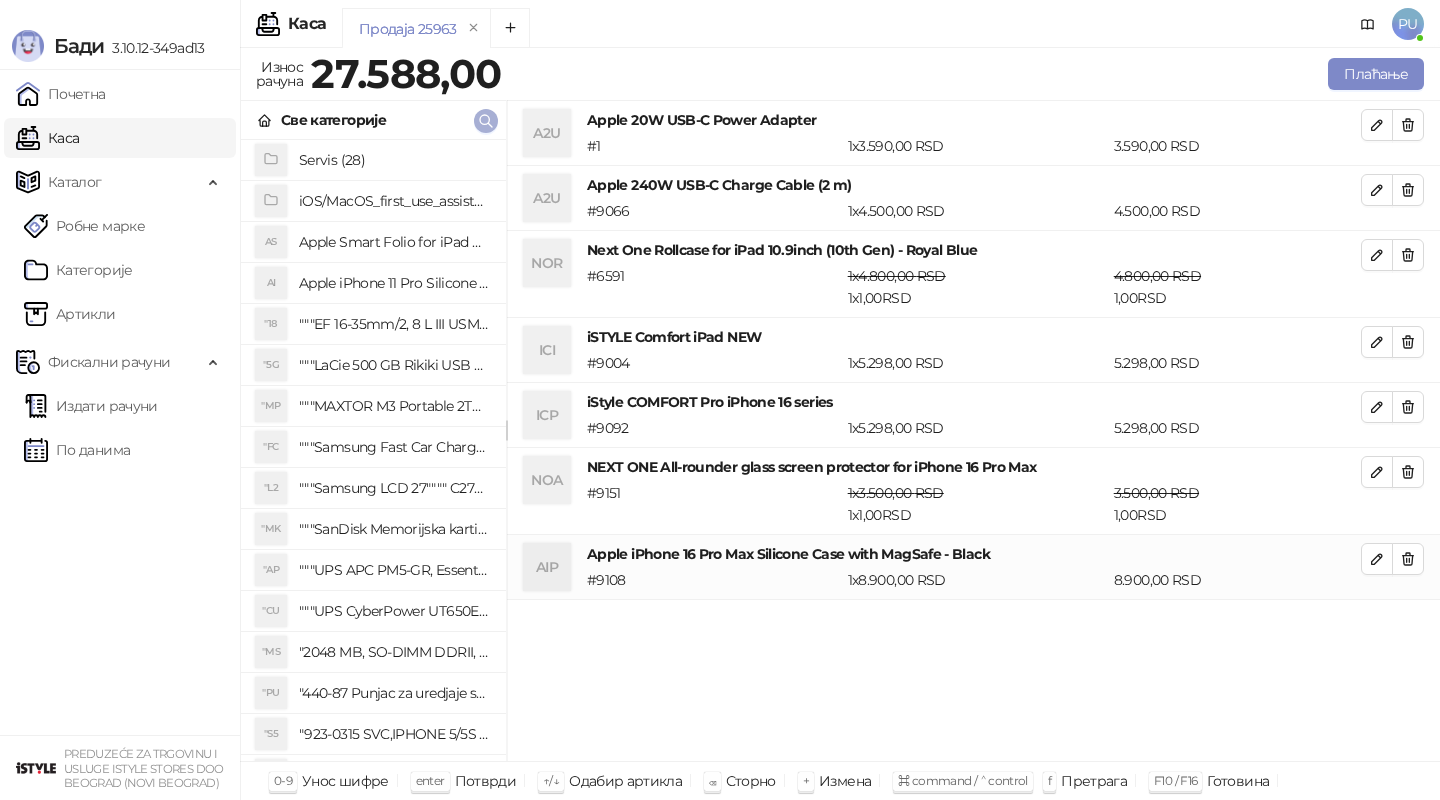 click 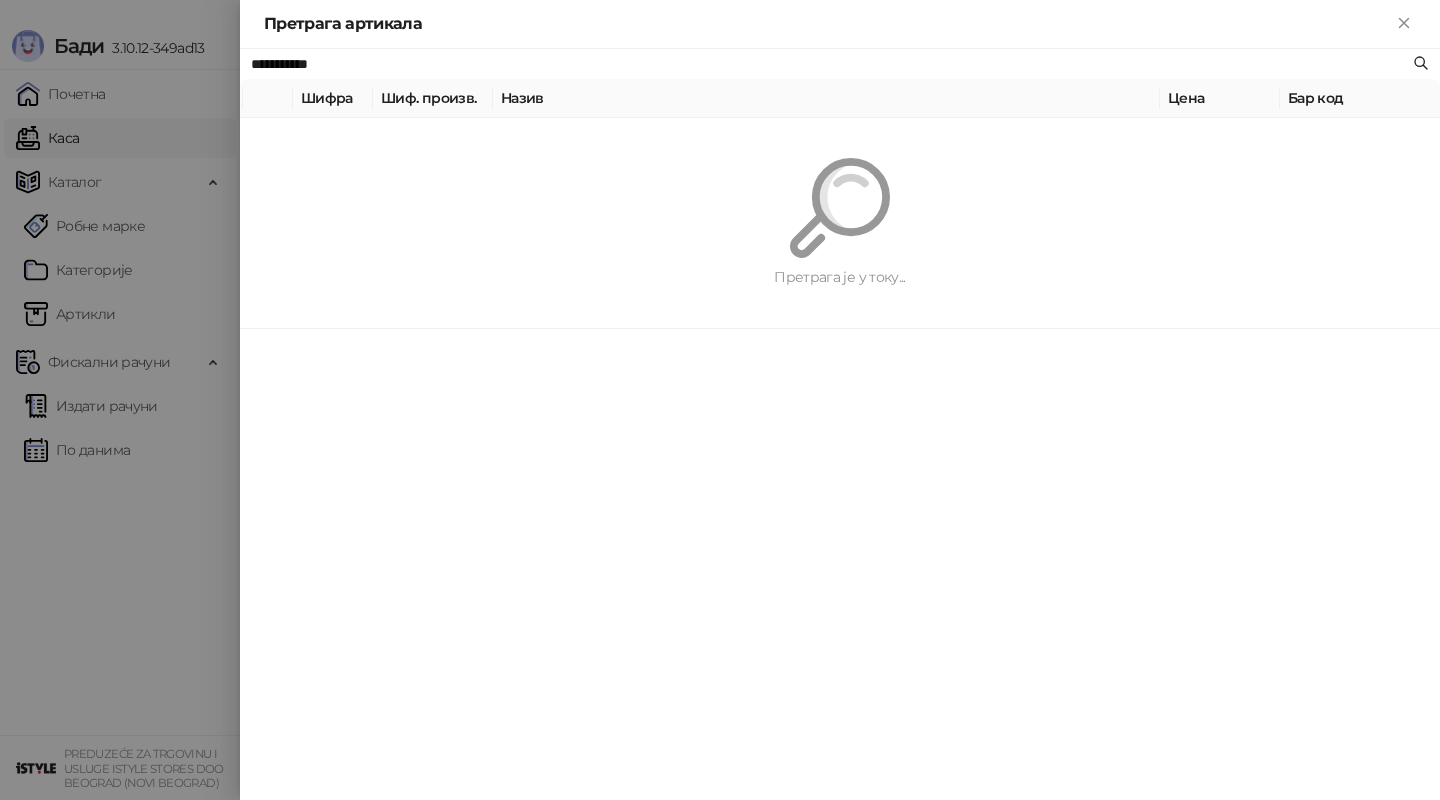 type on "**********" 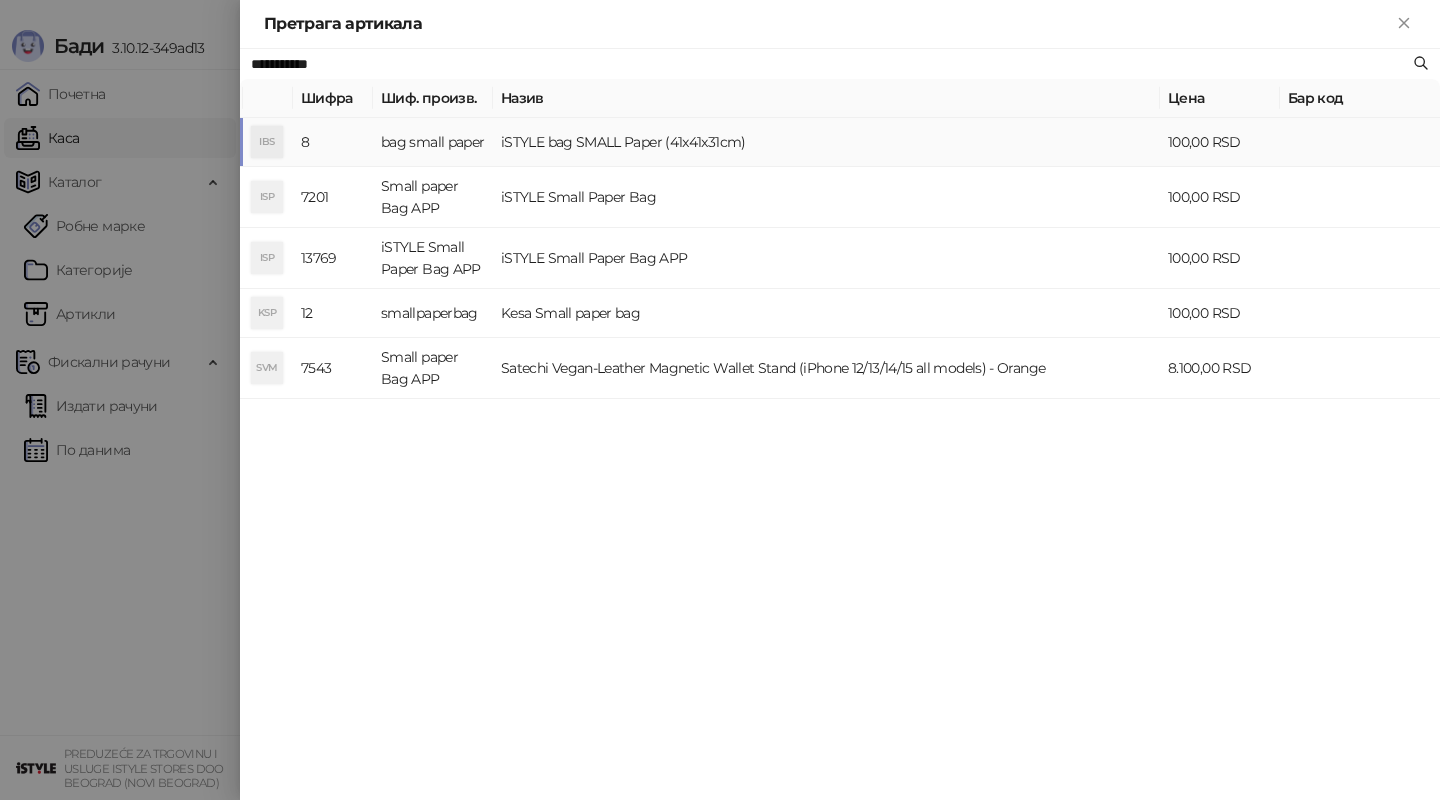 click on "iSTYLE bag SMALL Paper (41x41x31cm)" at bounding box center [826, 142] 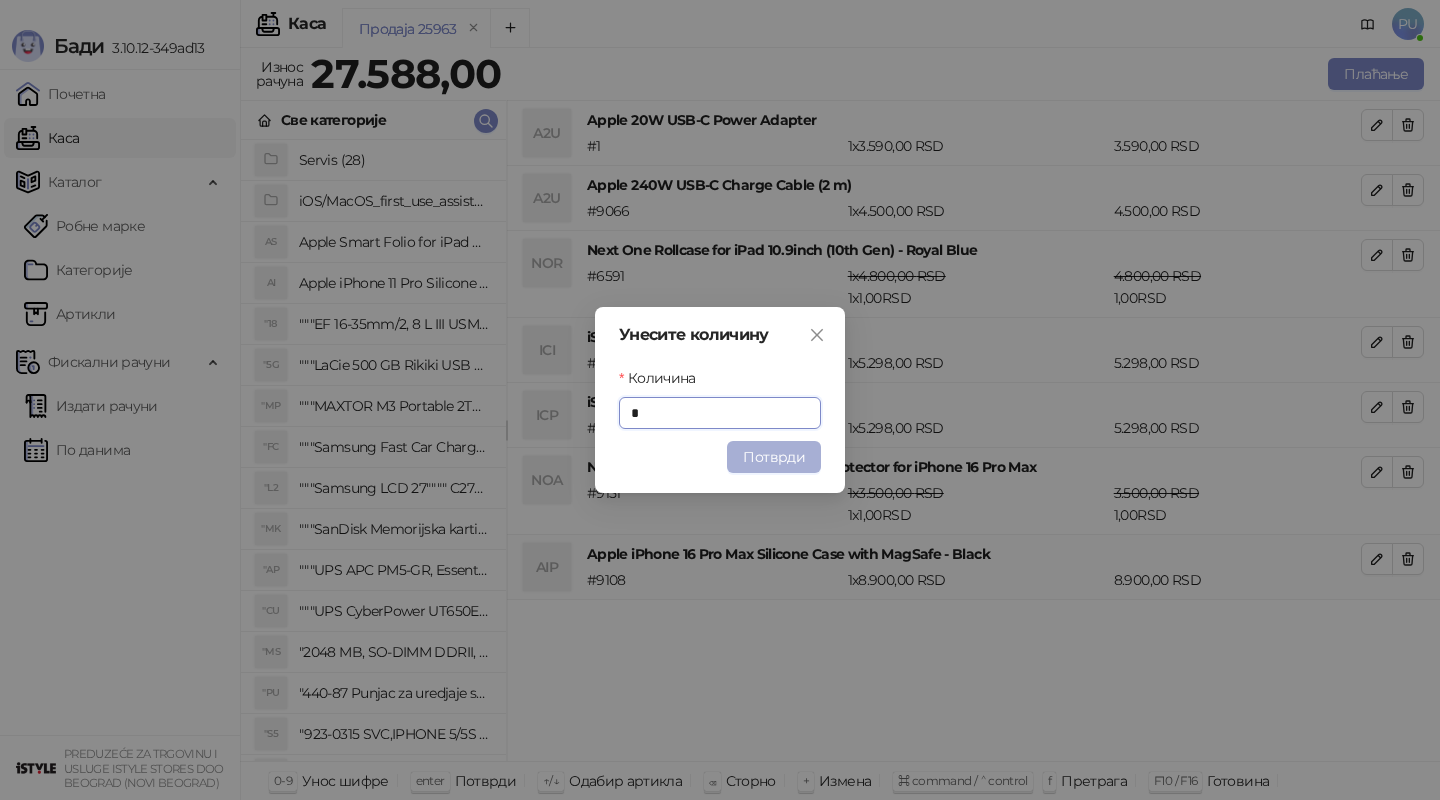 type on "*" 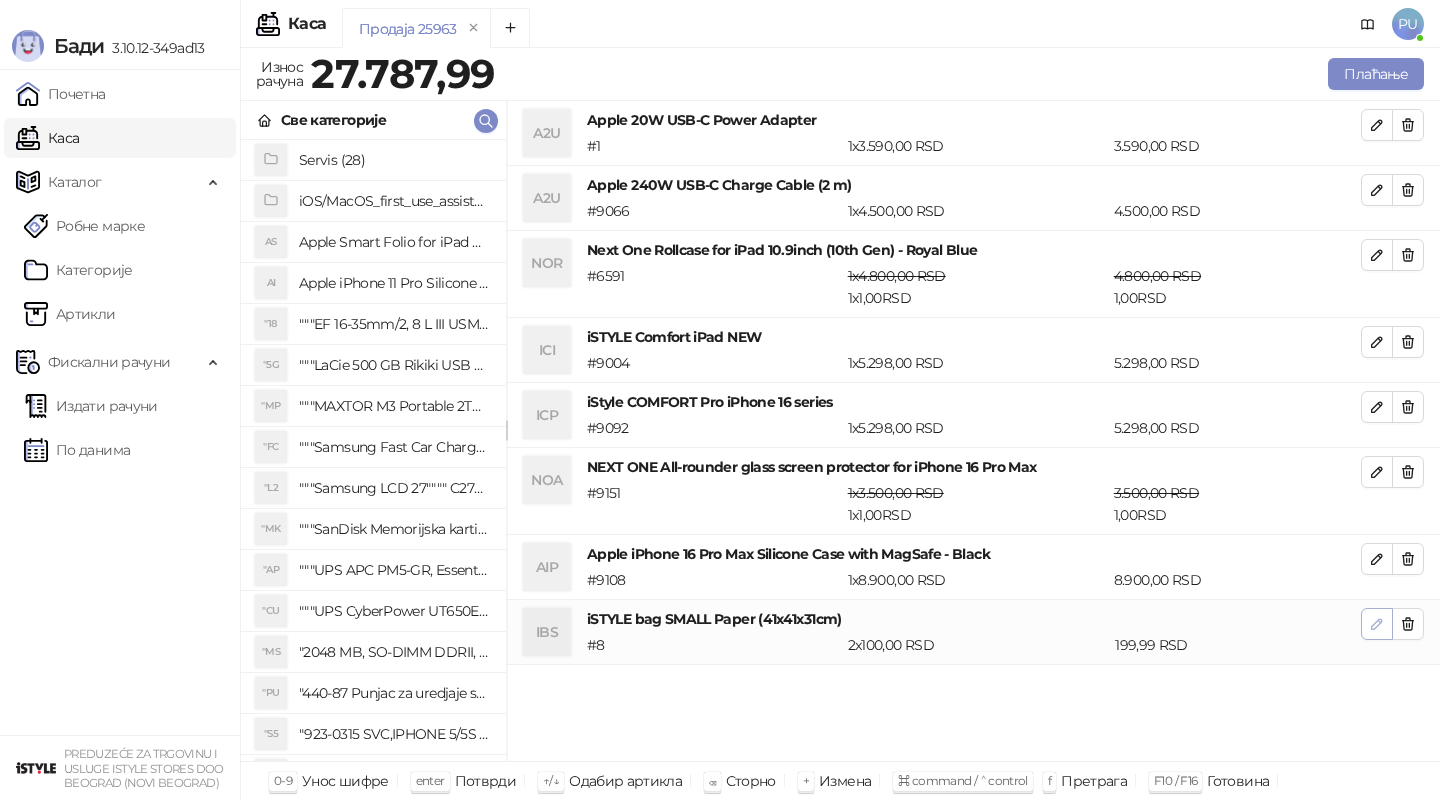 click 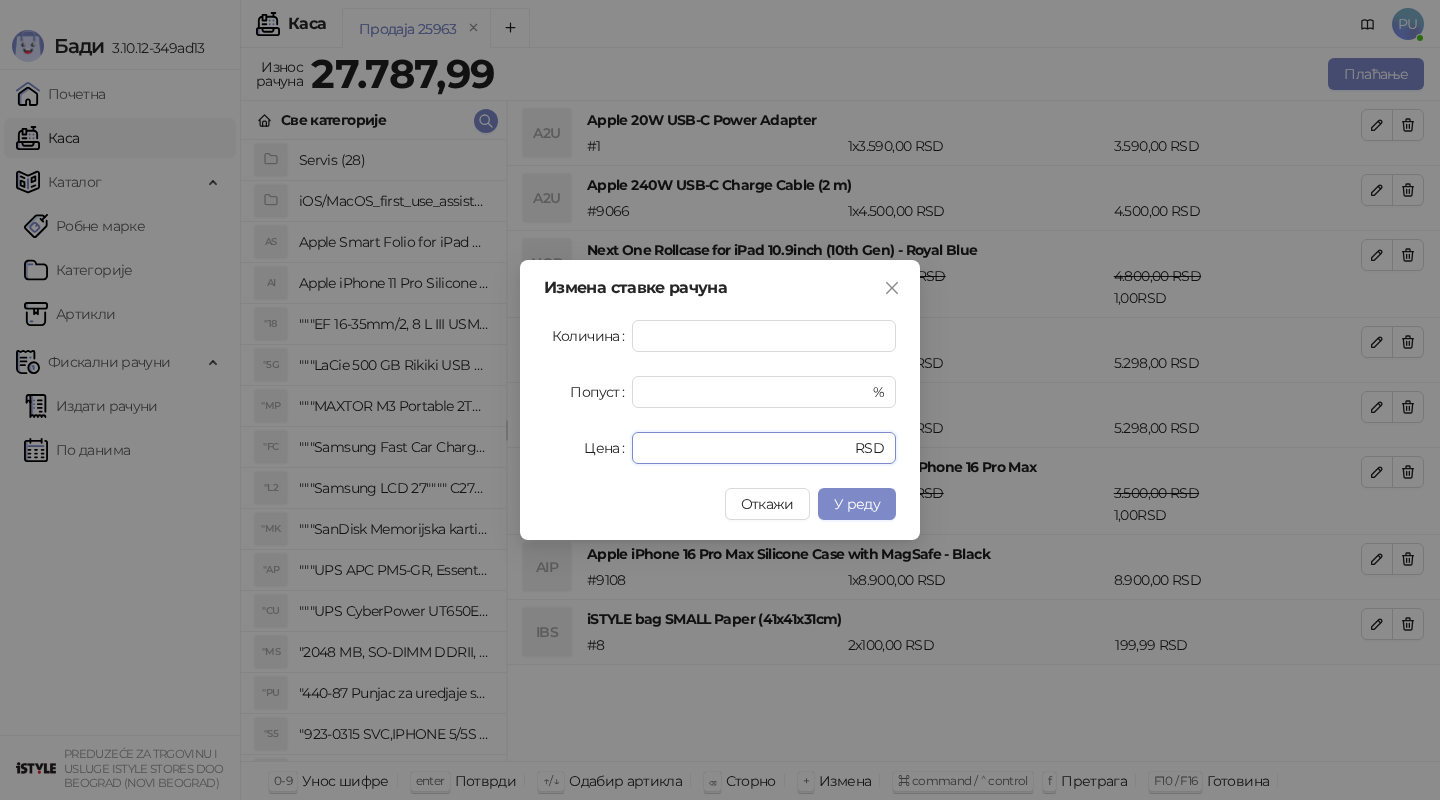 drag, startPoint x: 699, startPoint y: 449, endPoint x: 458, endPoint y: 439, distance: 241.20738 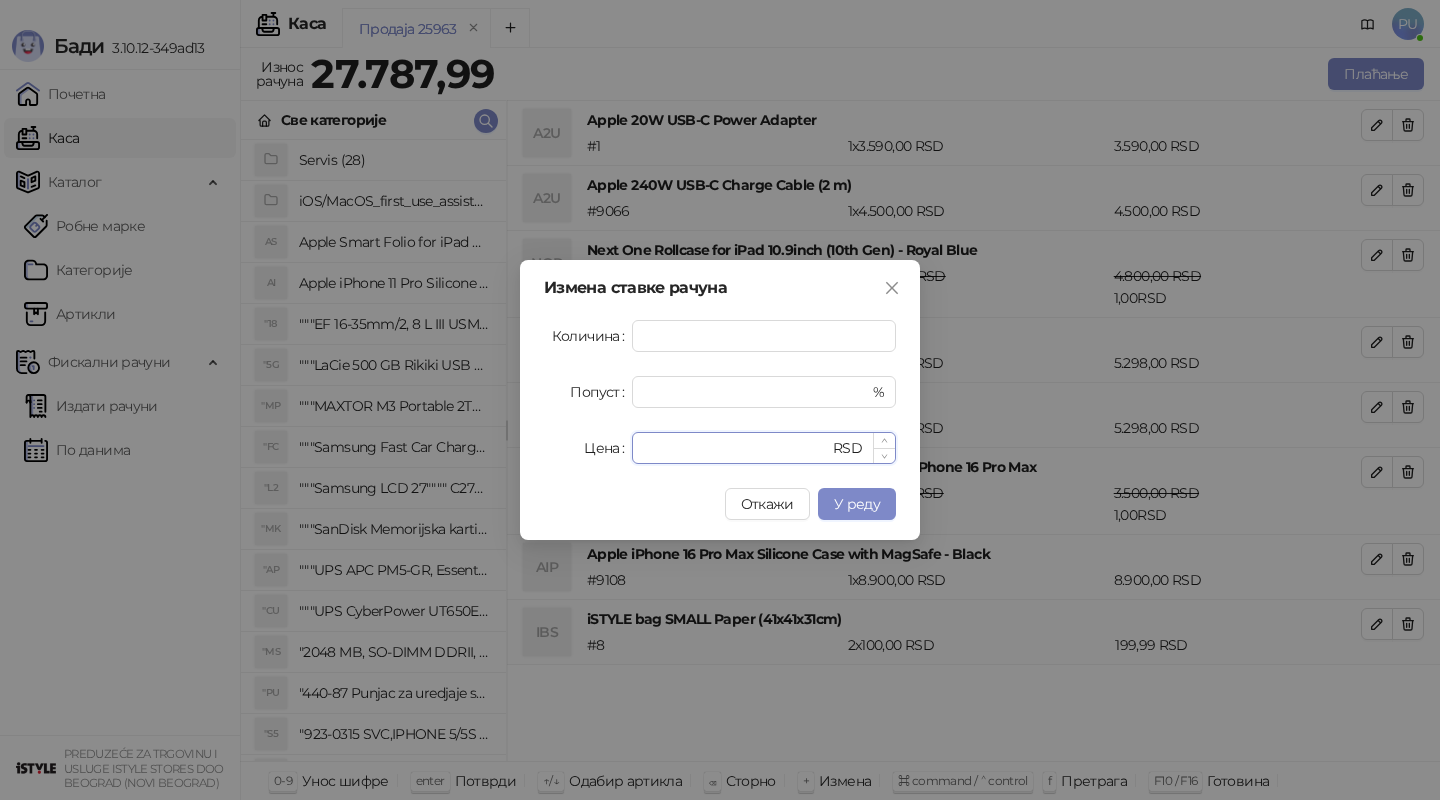 click on "***" at bounding box center [736, 448] 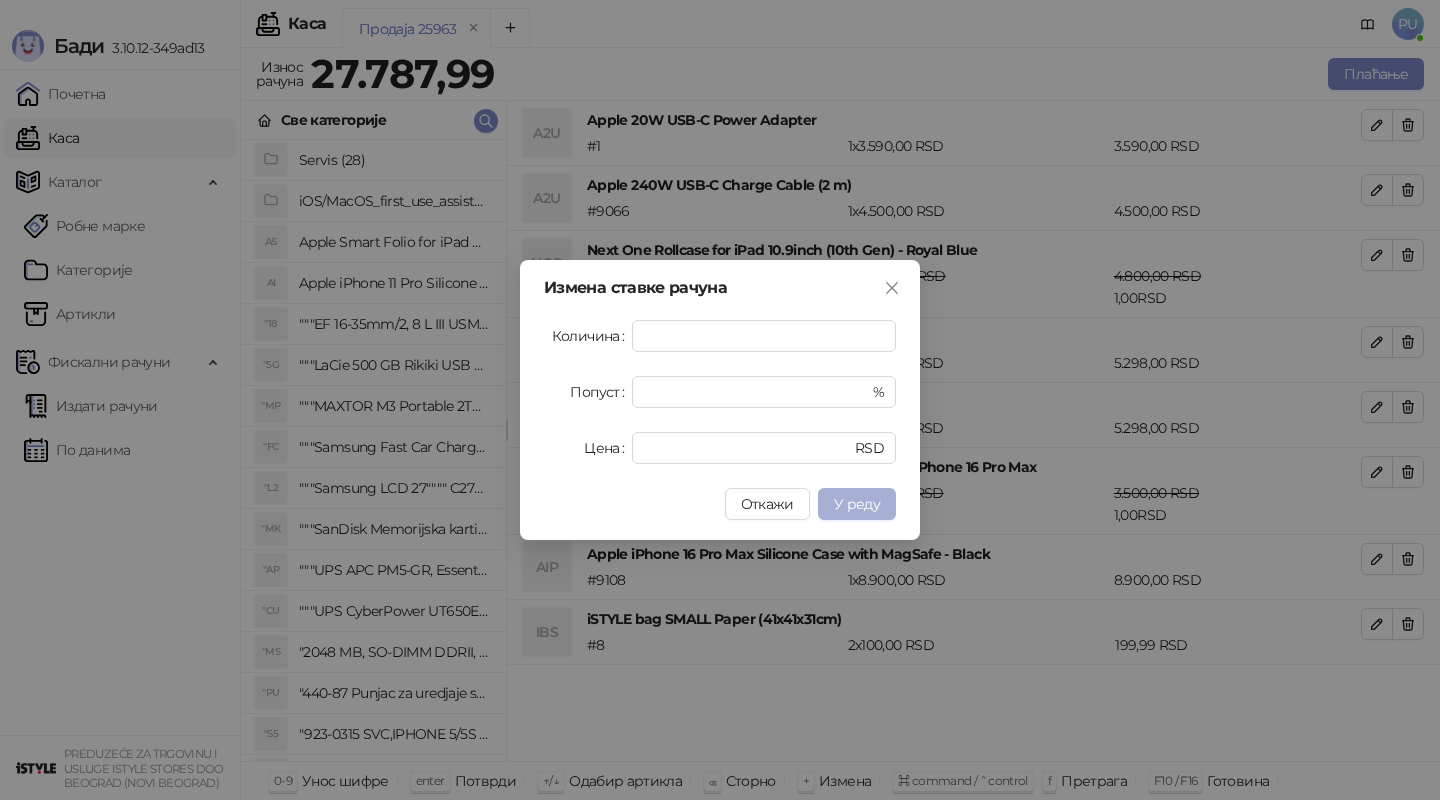 click on "У реду" at bounding box center (857, 504) 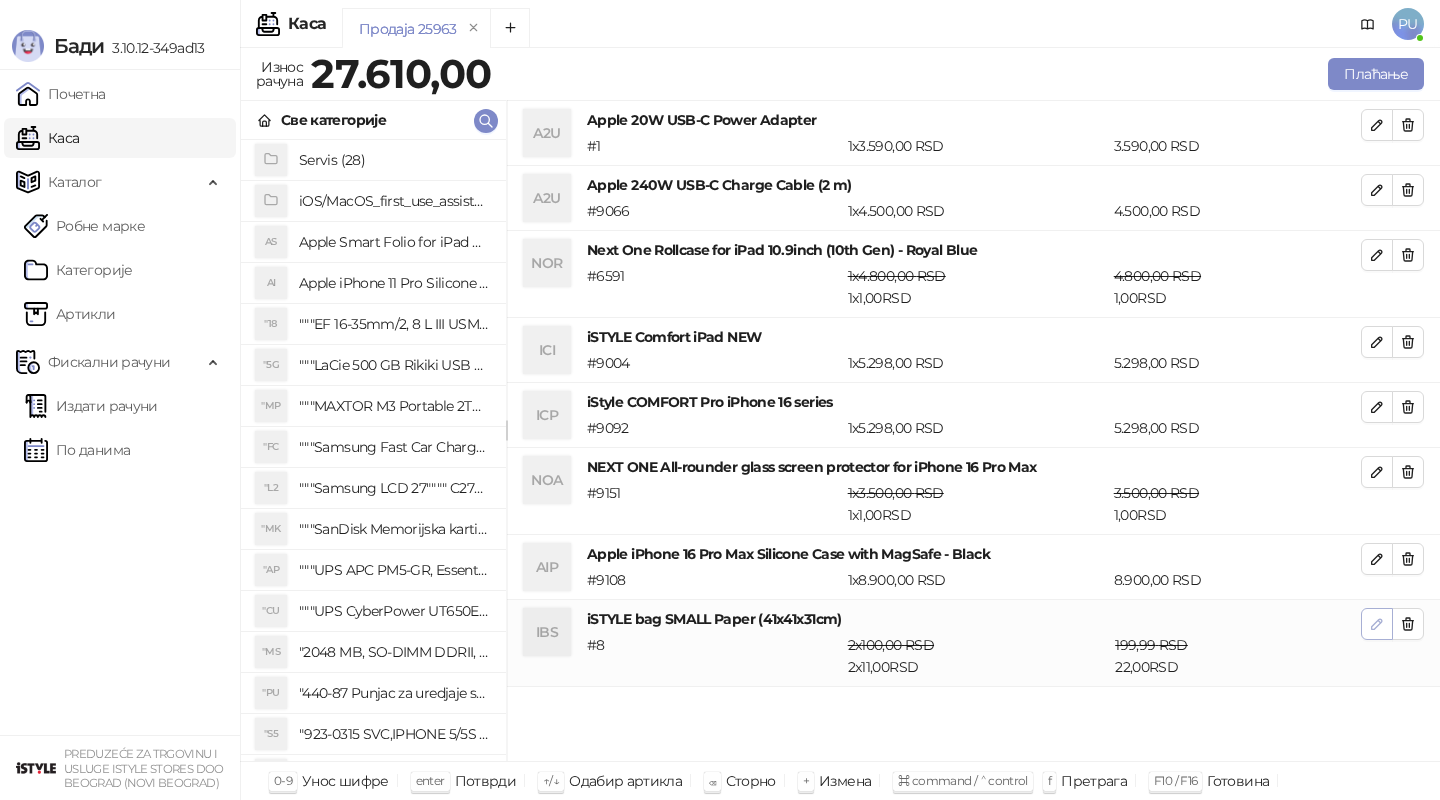 click 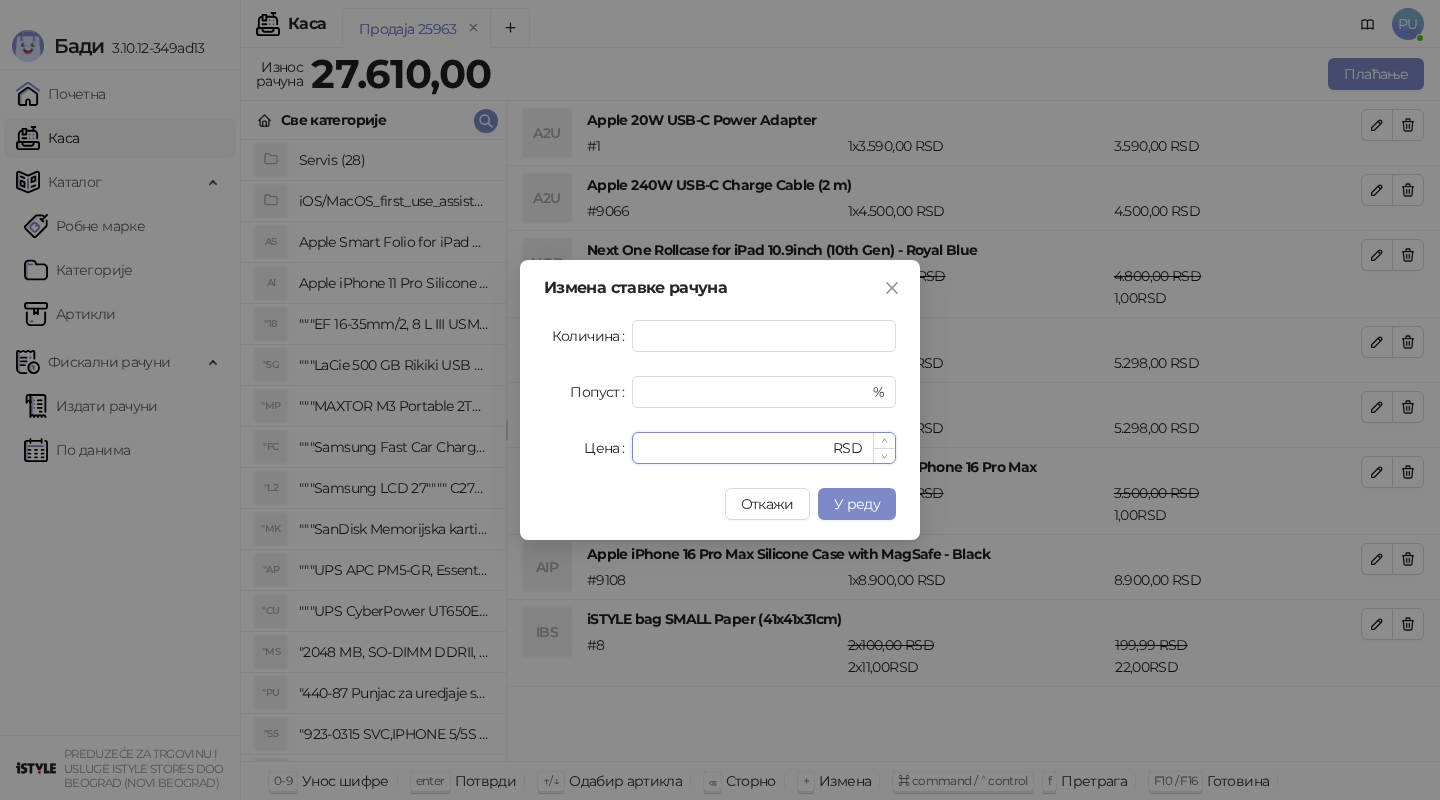 click on "**" at bounding box center [736, 448] 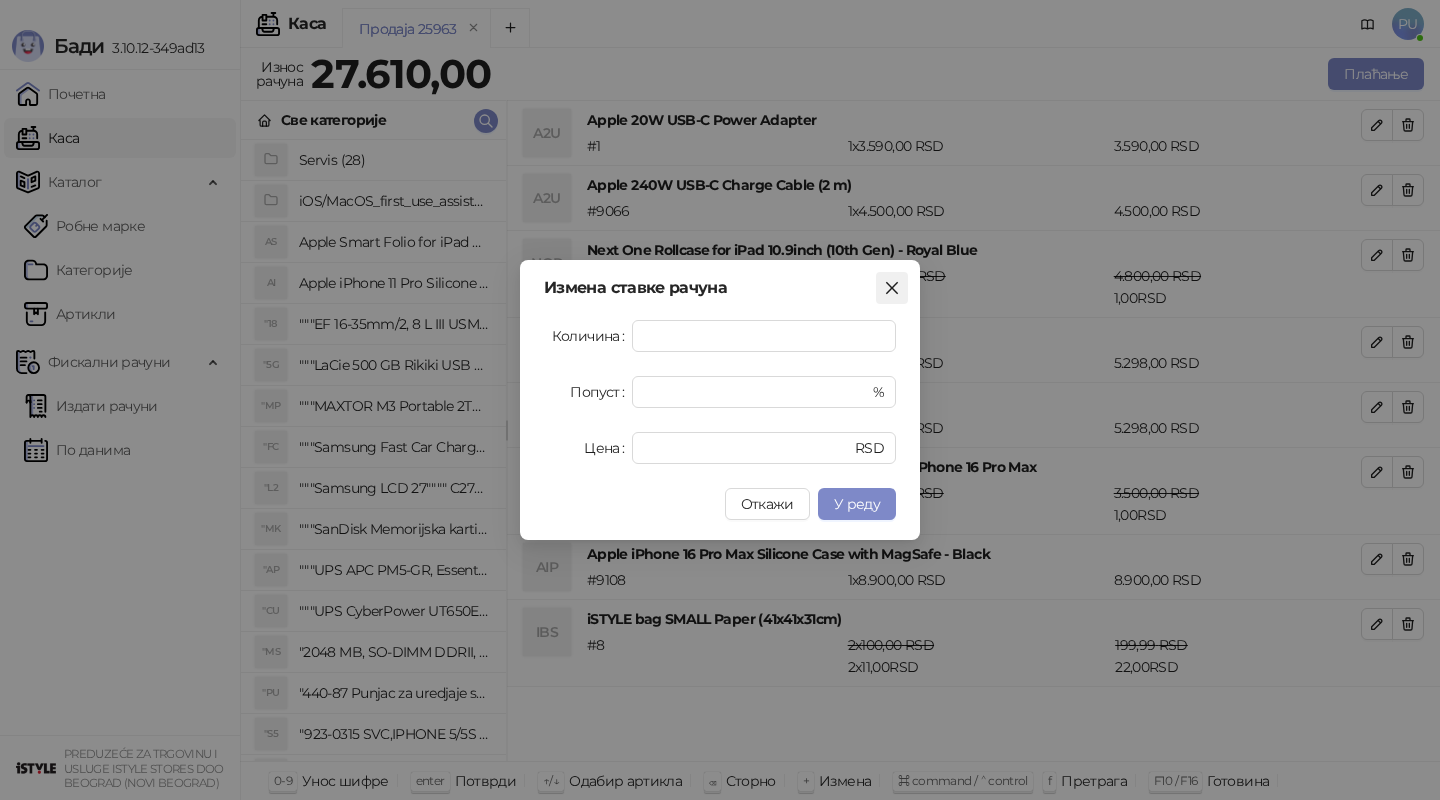 click 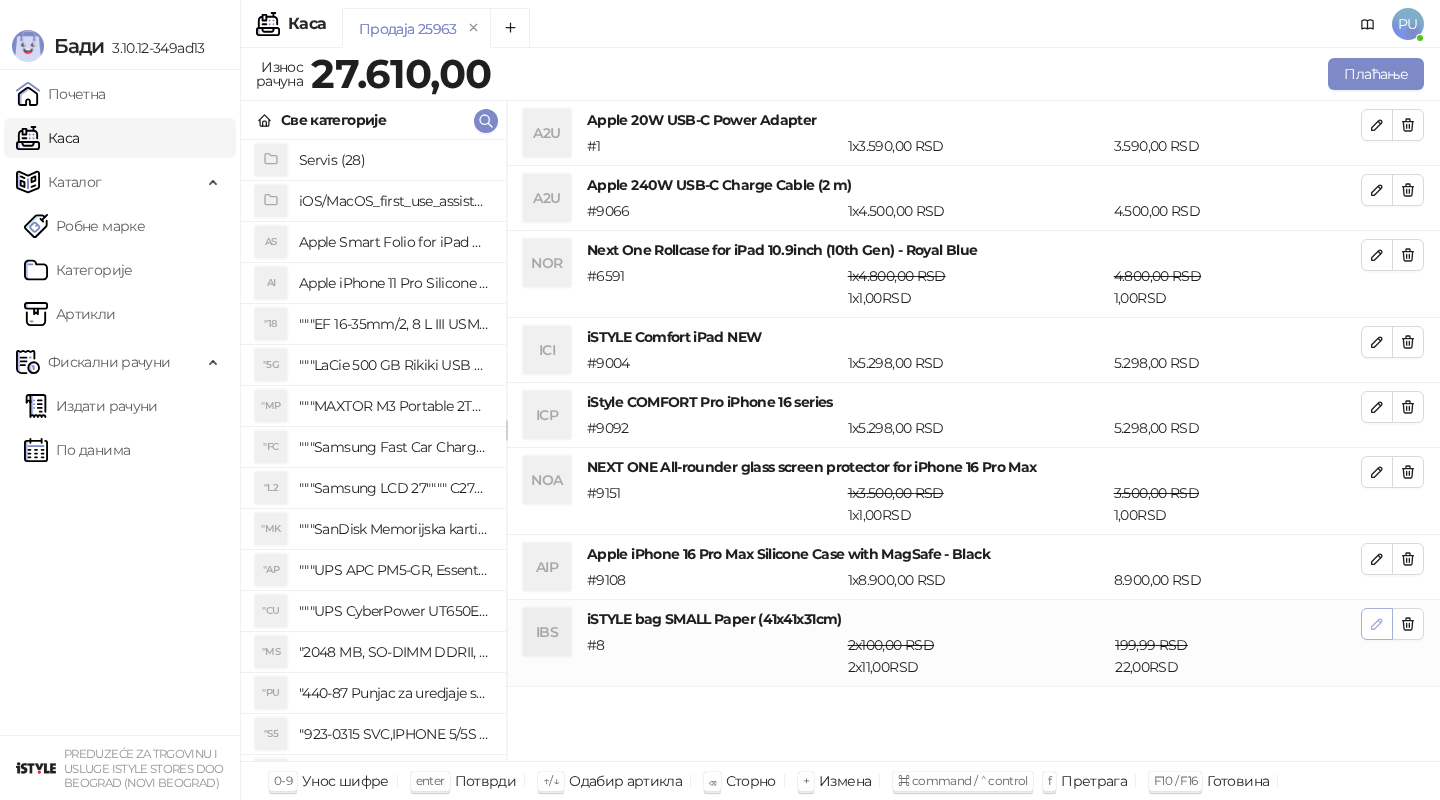 click 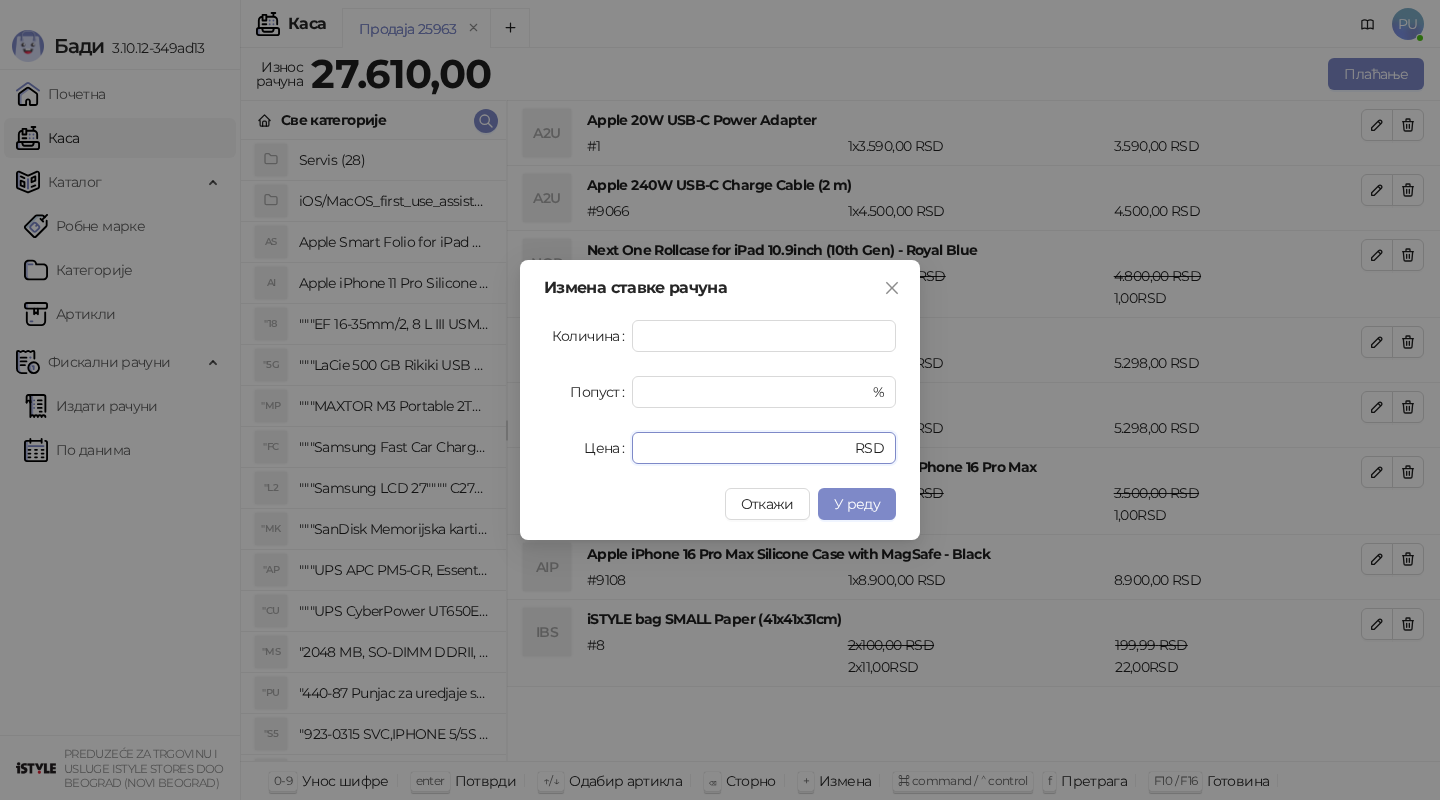 drag, startPoint x: 684, startPoint y: 450, endPoint x: 582, endPoint y: 443, distance: 102.239914 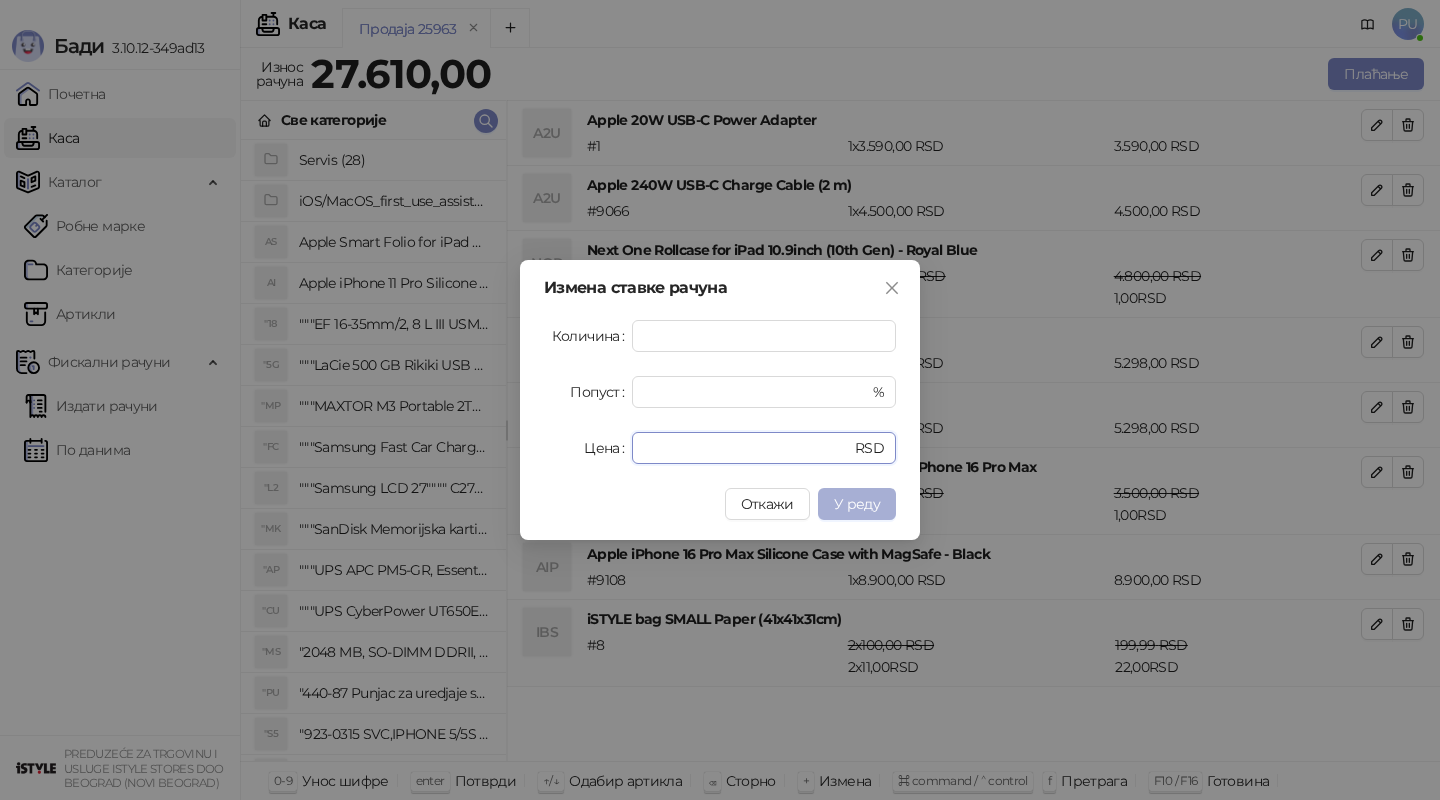 type on "**" 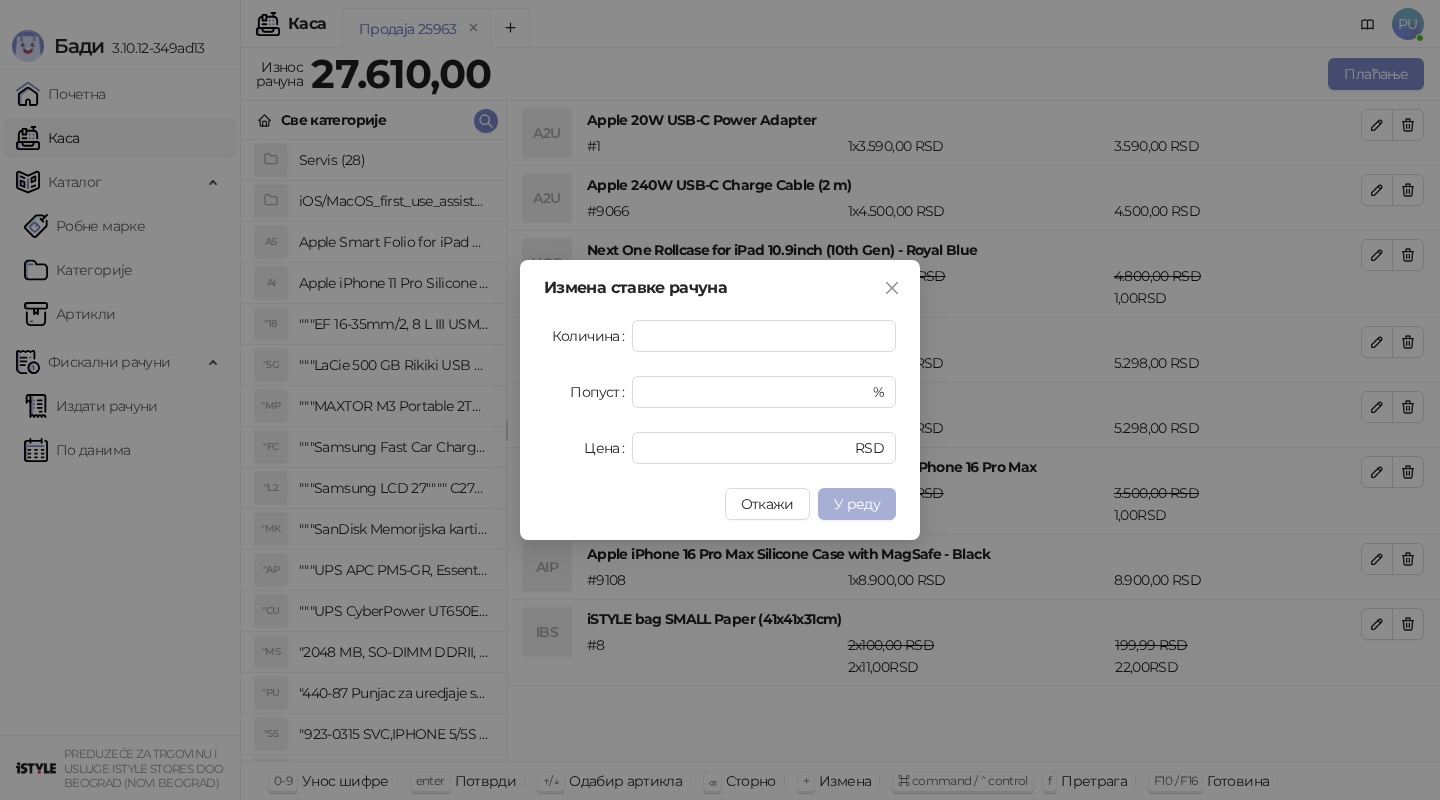 click on "У реду" at bounding box center [857, 504] 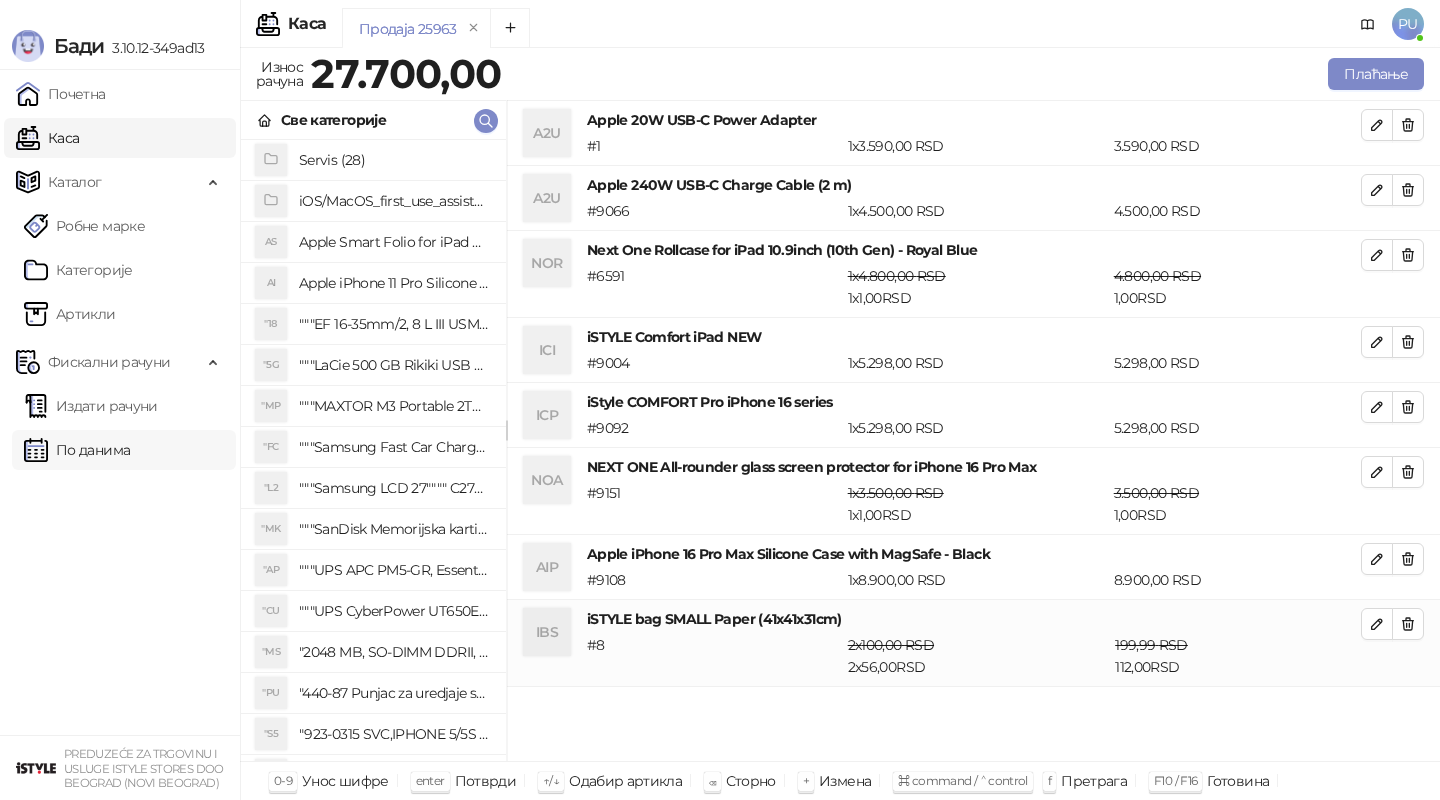click on "По данима" at bounding box center [77, 450] 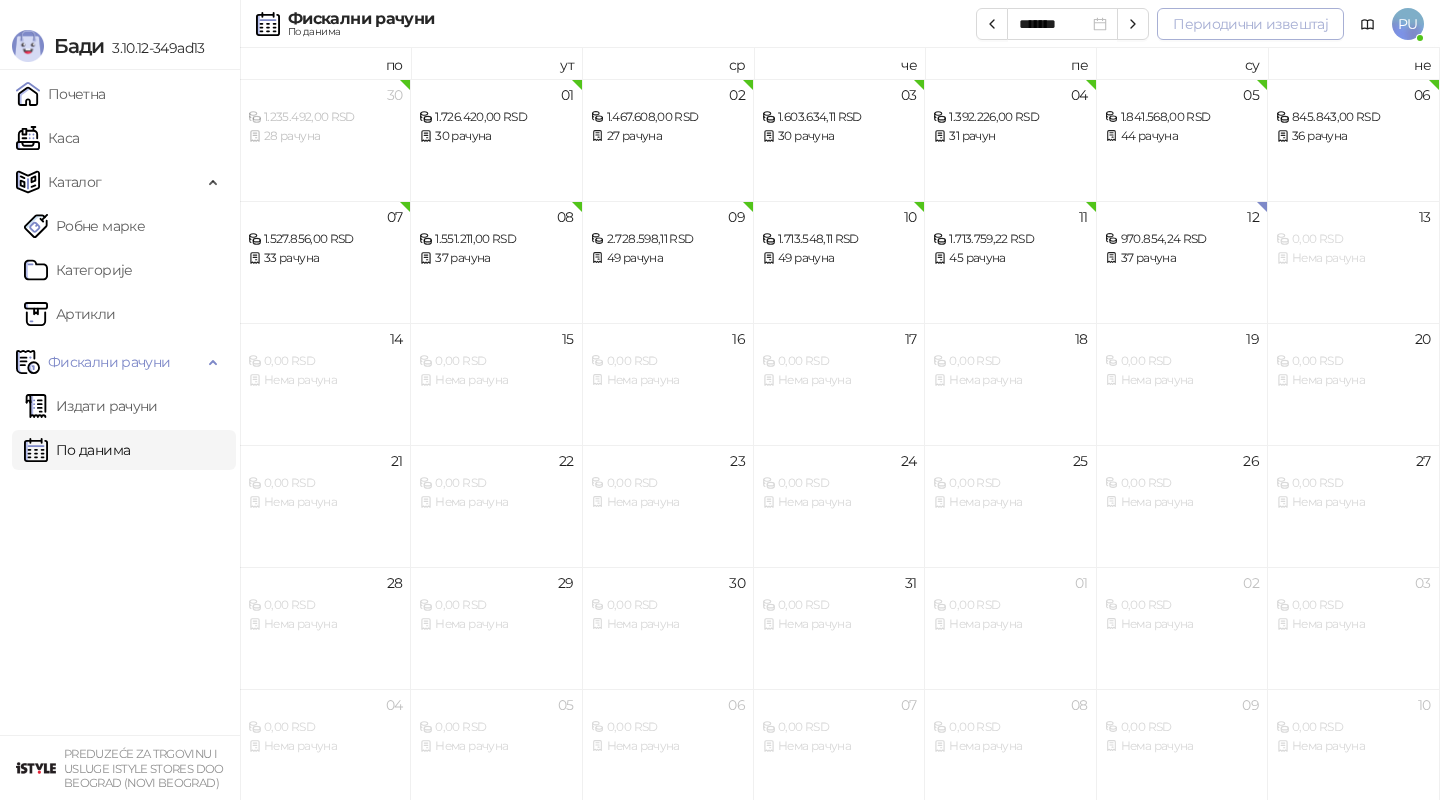 click on "Периодични извештај" at bounding box center (1250, 24) 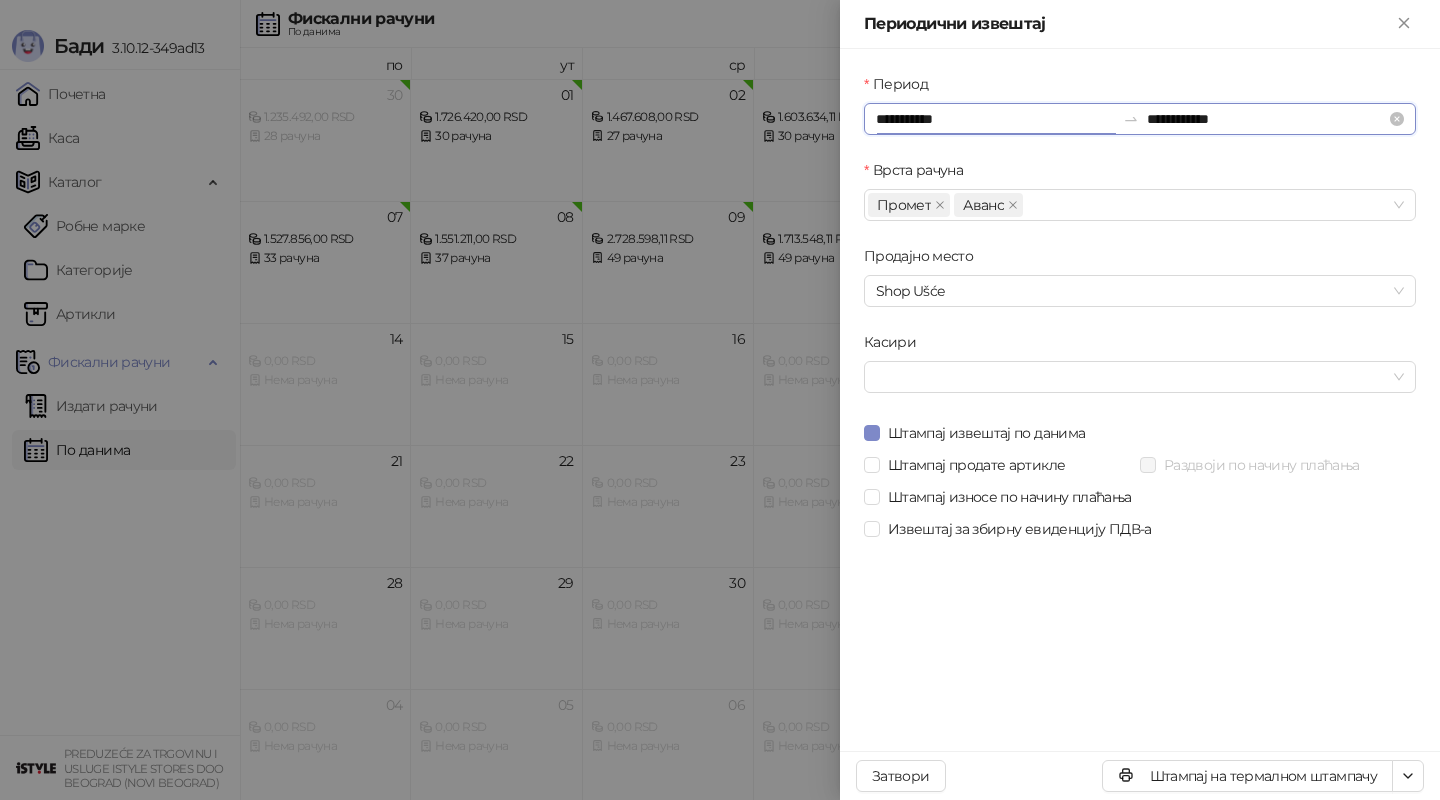 click on "**********" at bounding box center [995, 119] 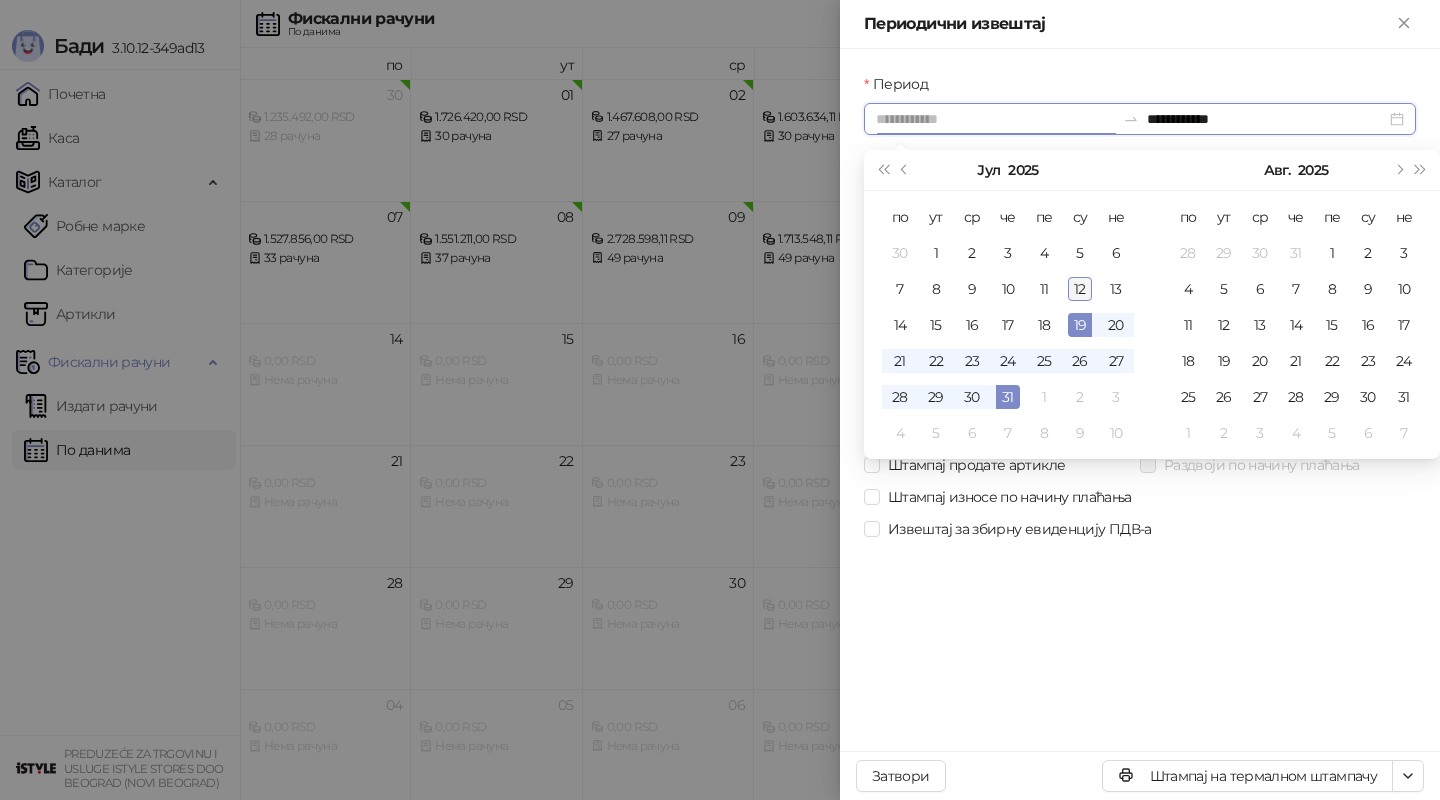 type on "**********" 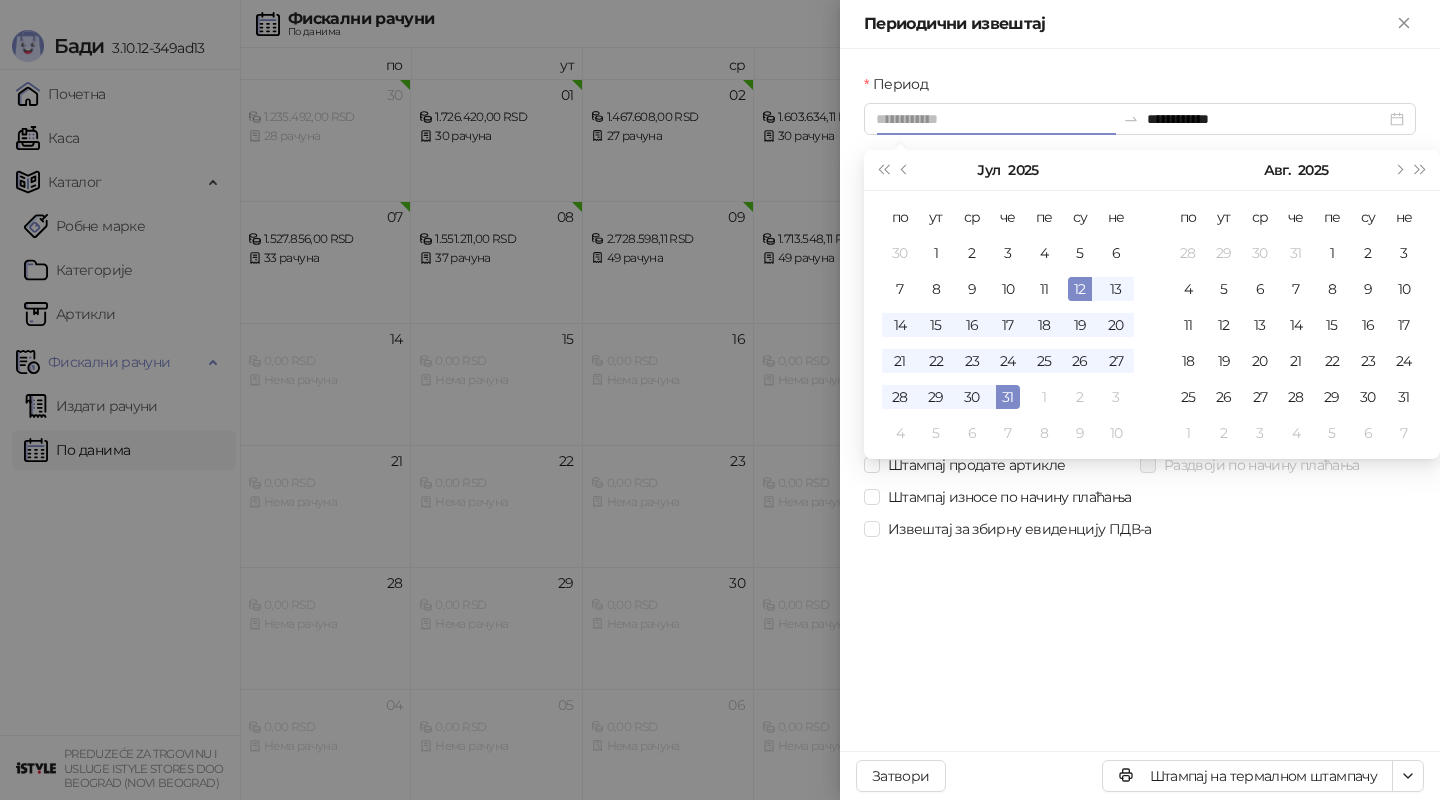 click on "12" at bounding box center [1080, 289] 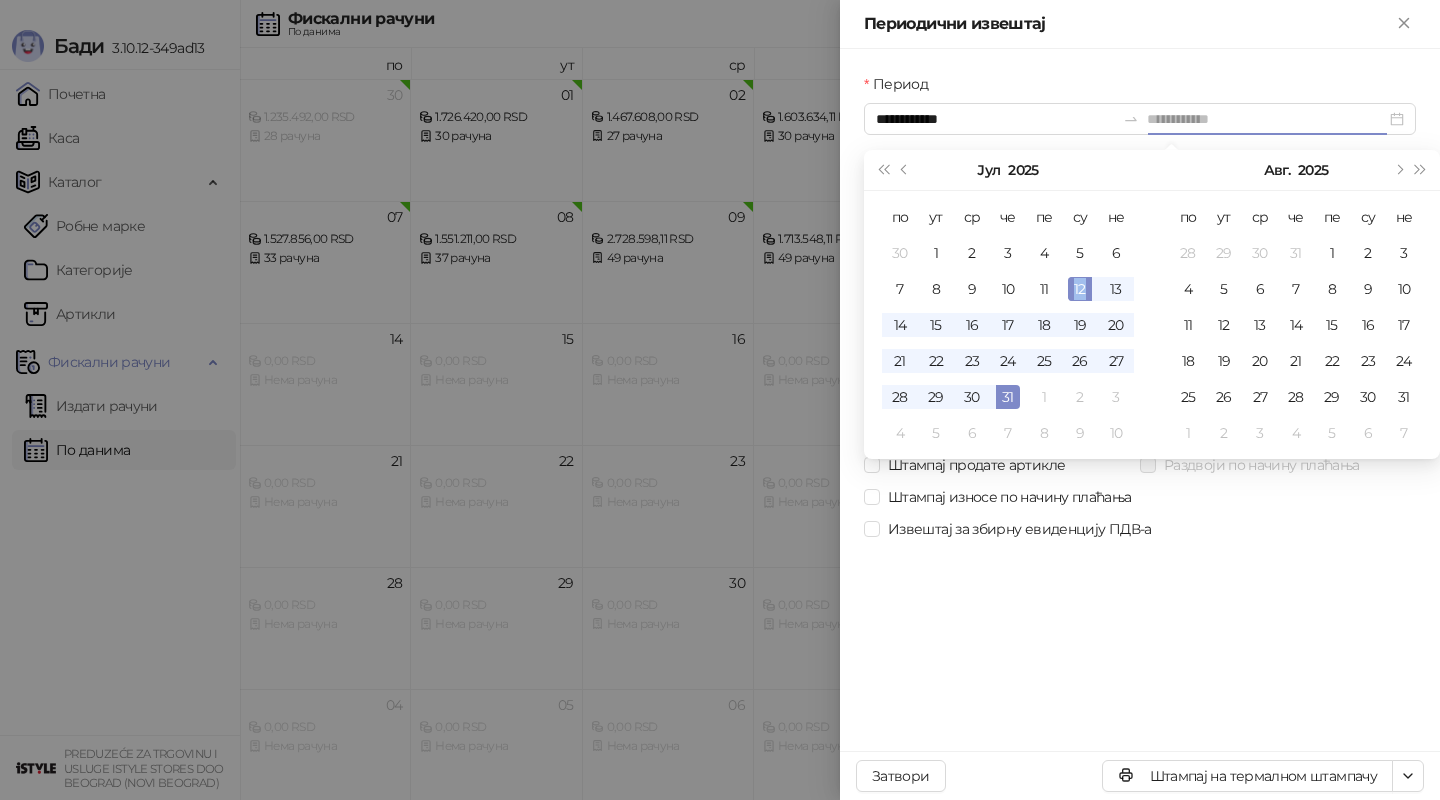 click on "12" at bounding box center (1080, 289) 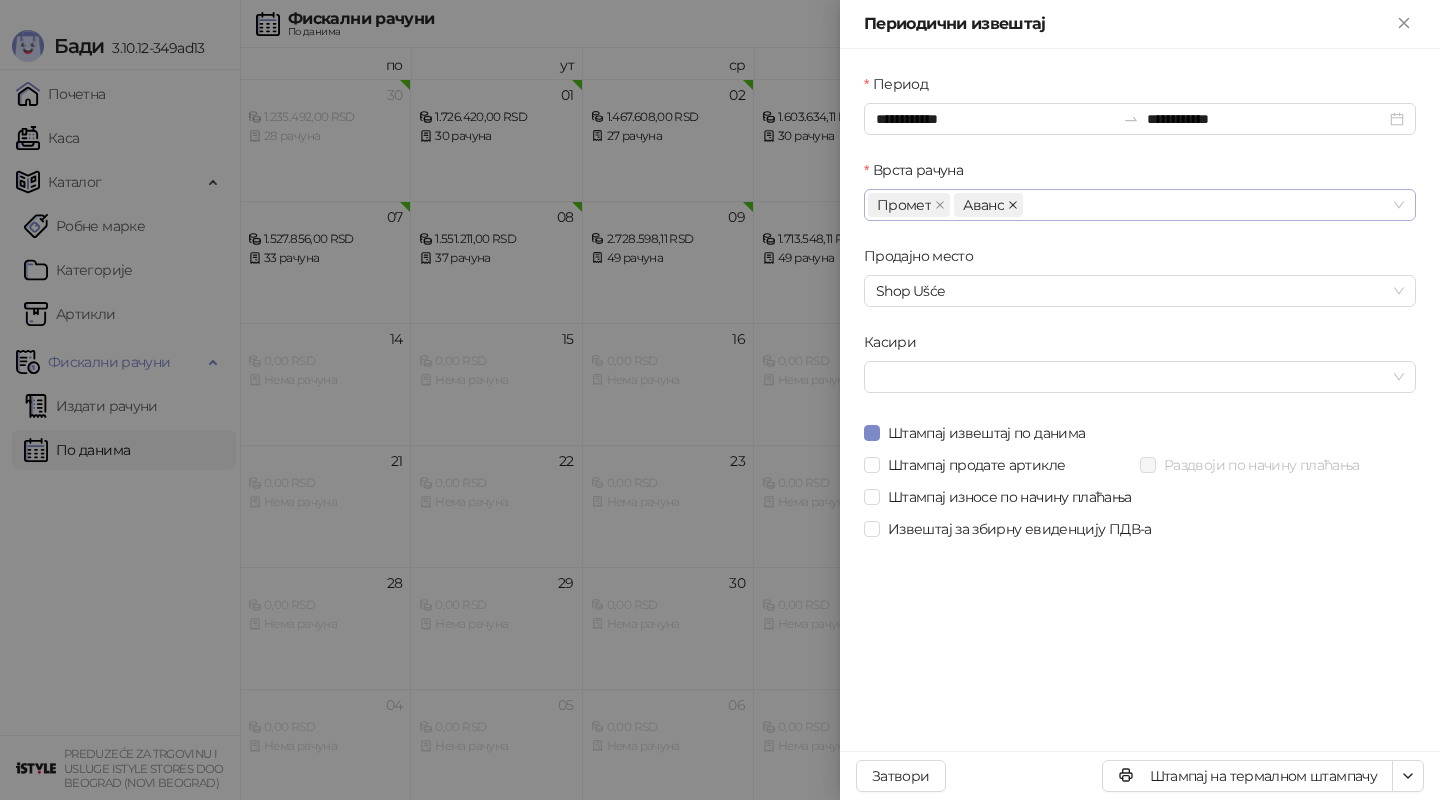 click 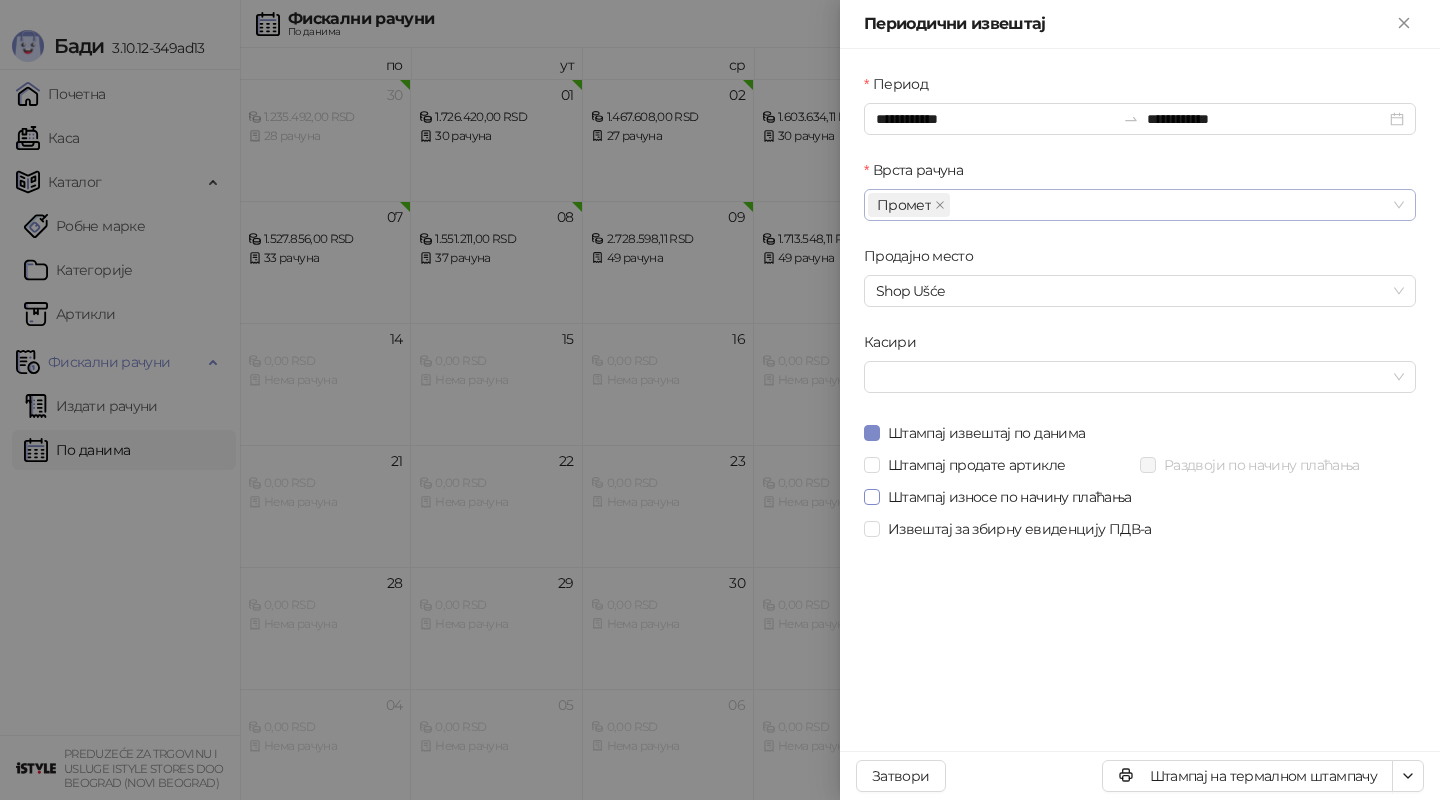 click on "Штампај износе по начину плаћања" at bounding box center [1010, 497] 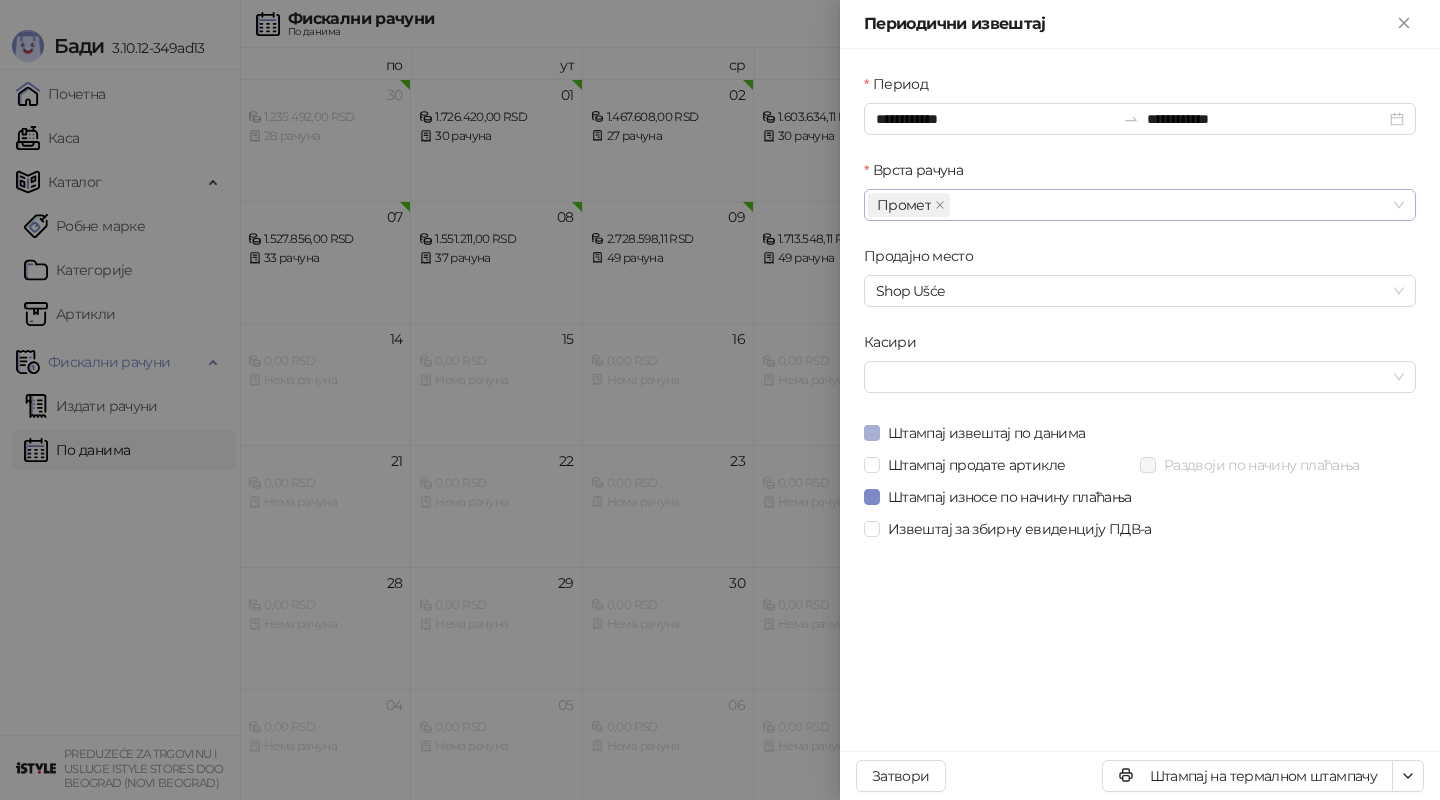 click on "Штампај извештај по данима" at bounding box center [986, 433] 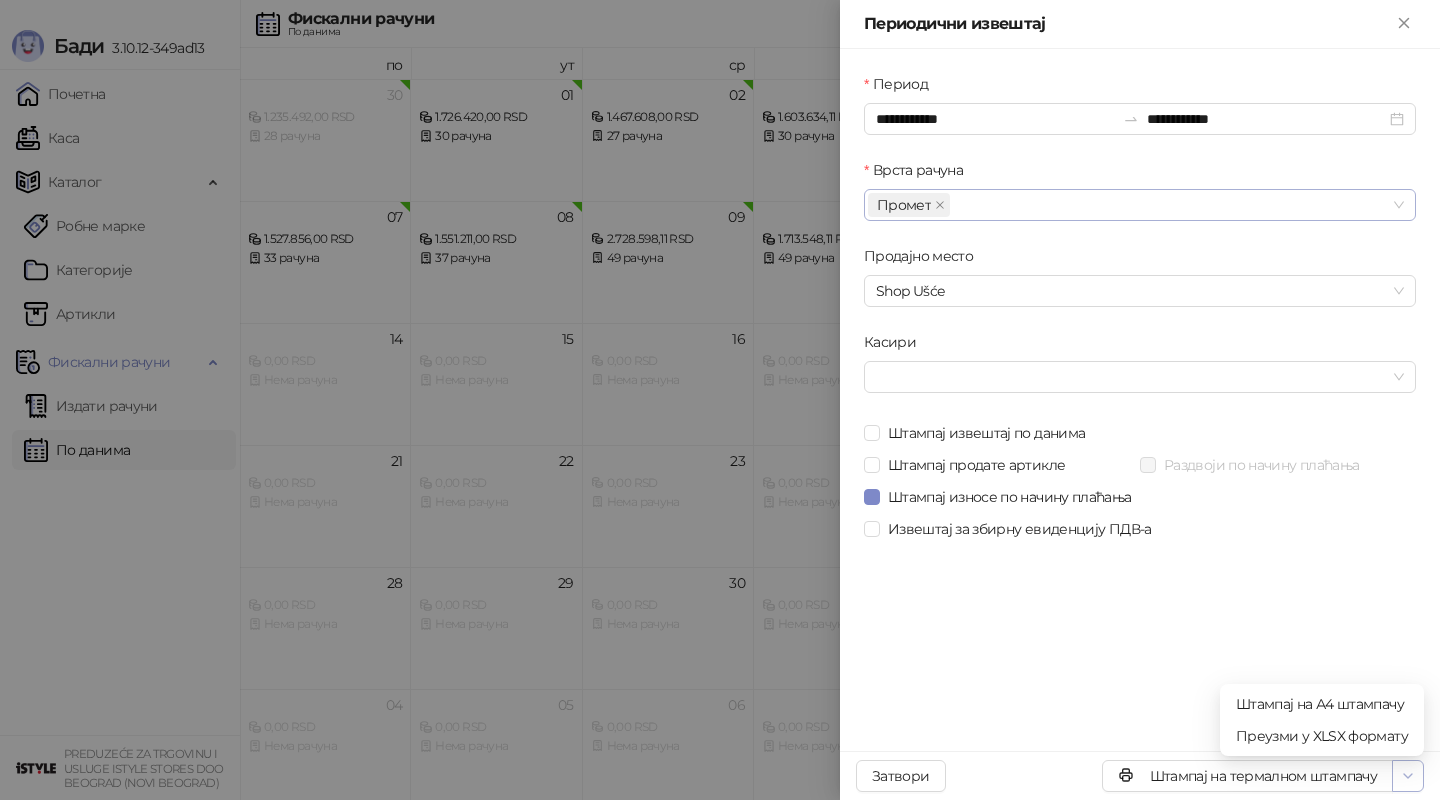 click 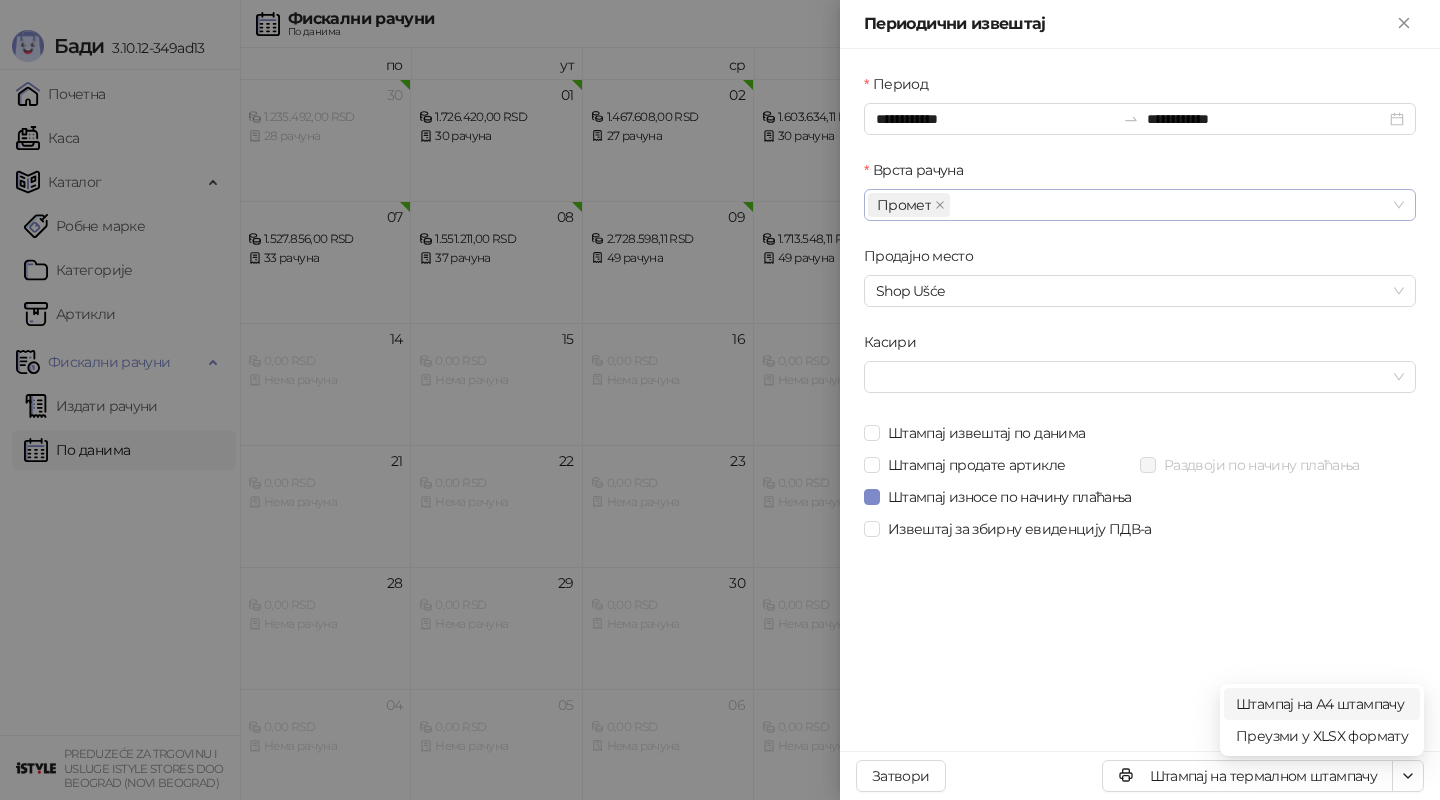 click on "Штампај на А4 штампачу" at bounding box center [1322, 704] 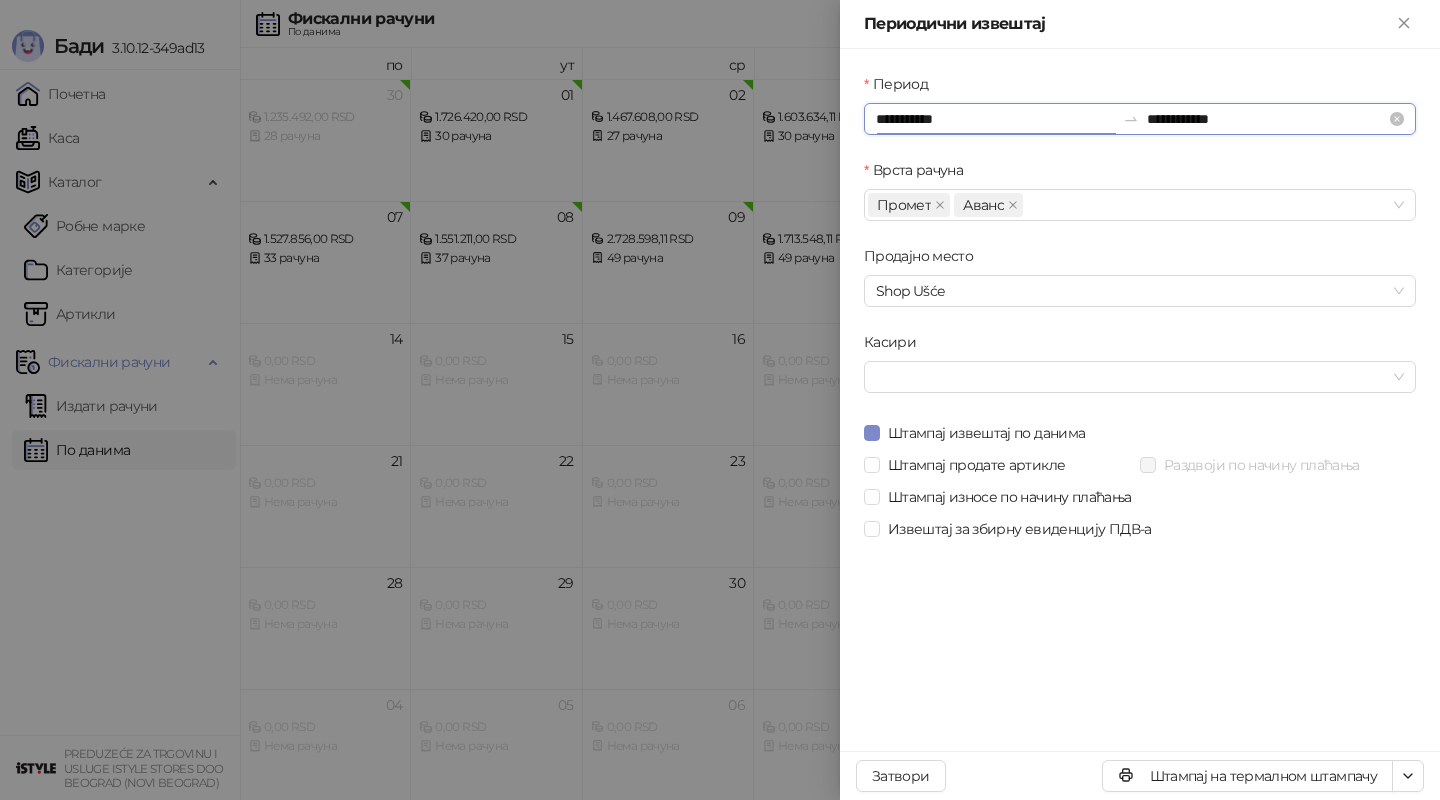click on "**********" at bounding box center (995, 119) 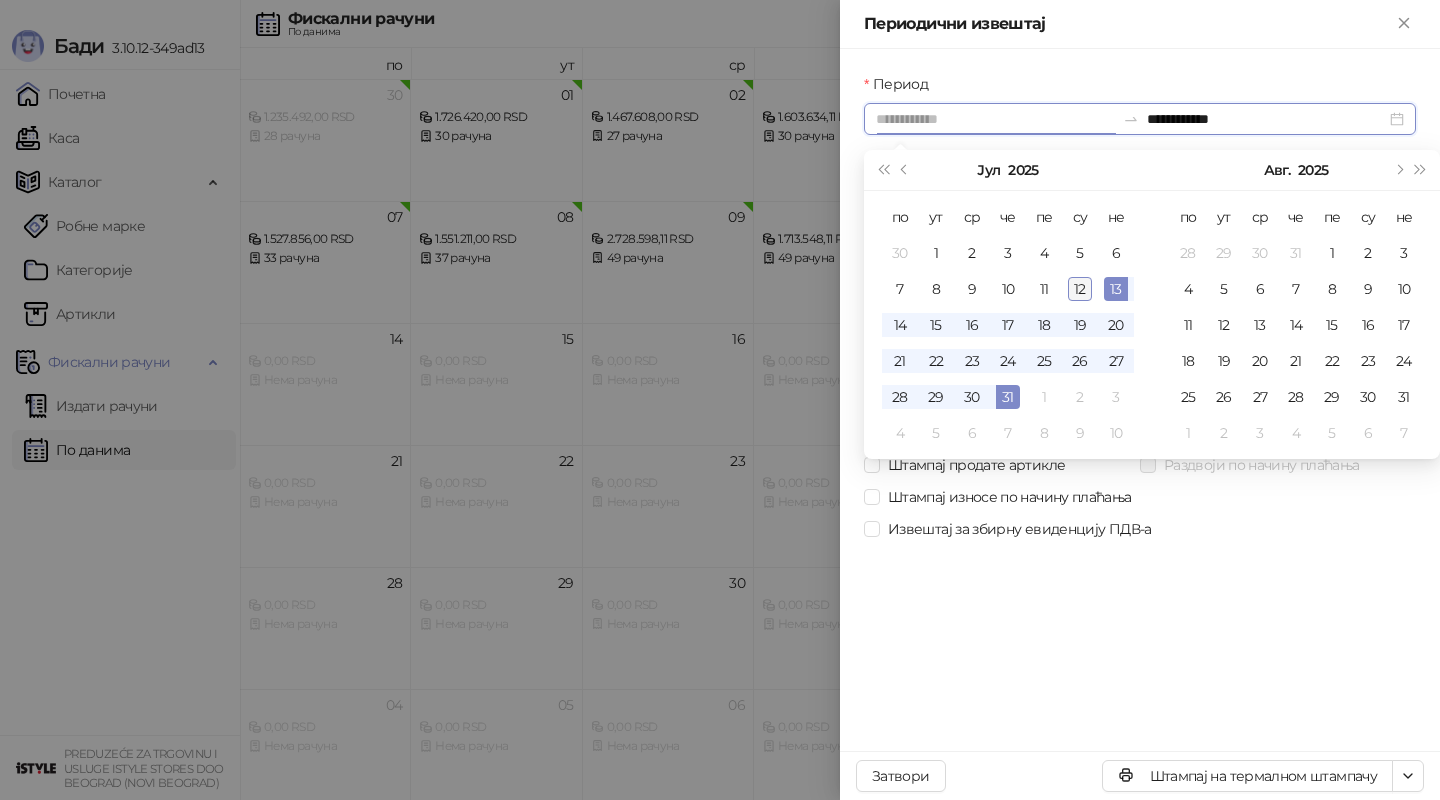 type on "**********" 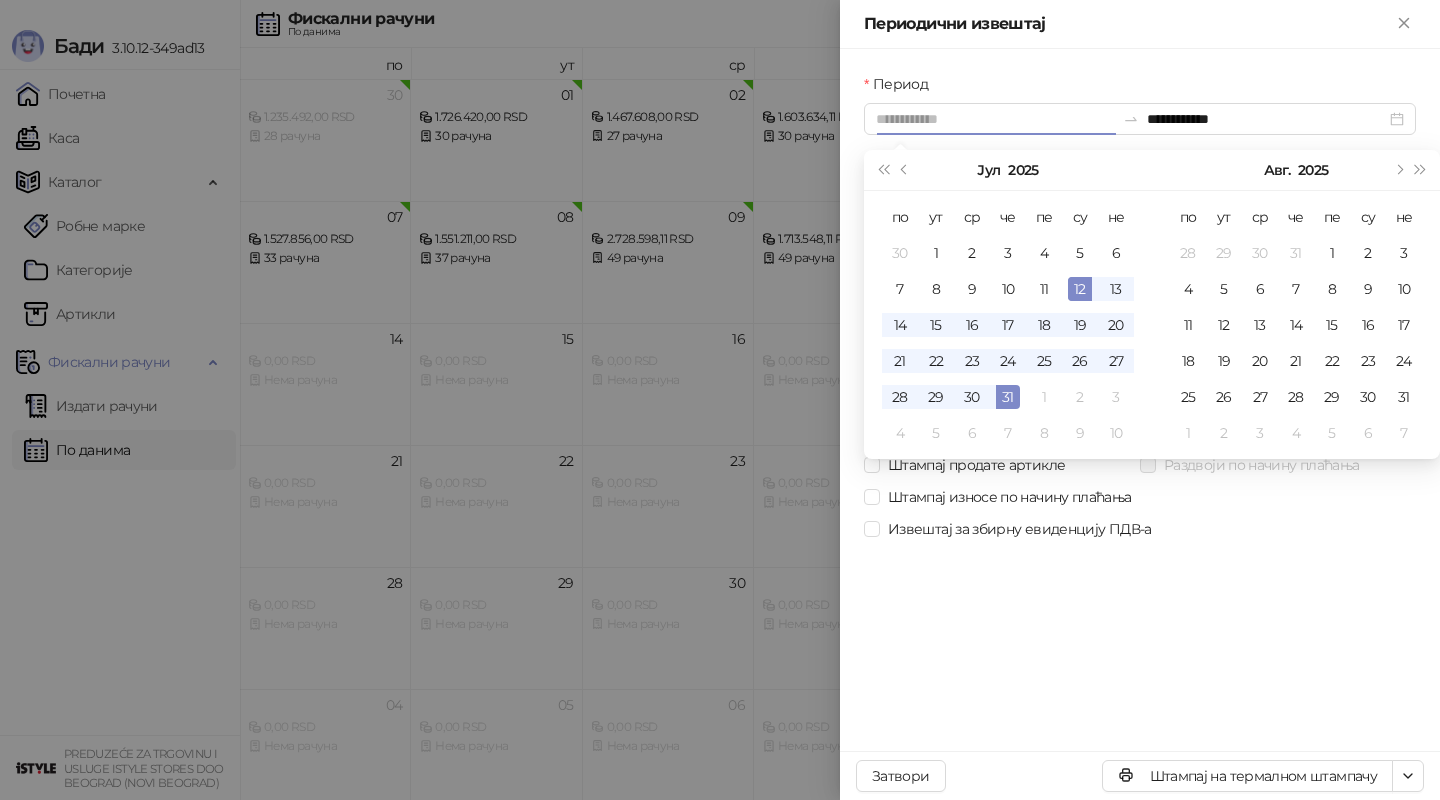 click on "12" at bounding box center (1080, 289) 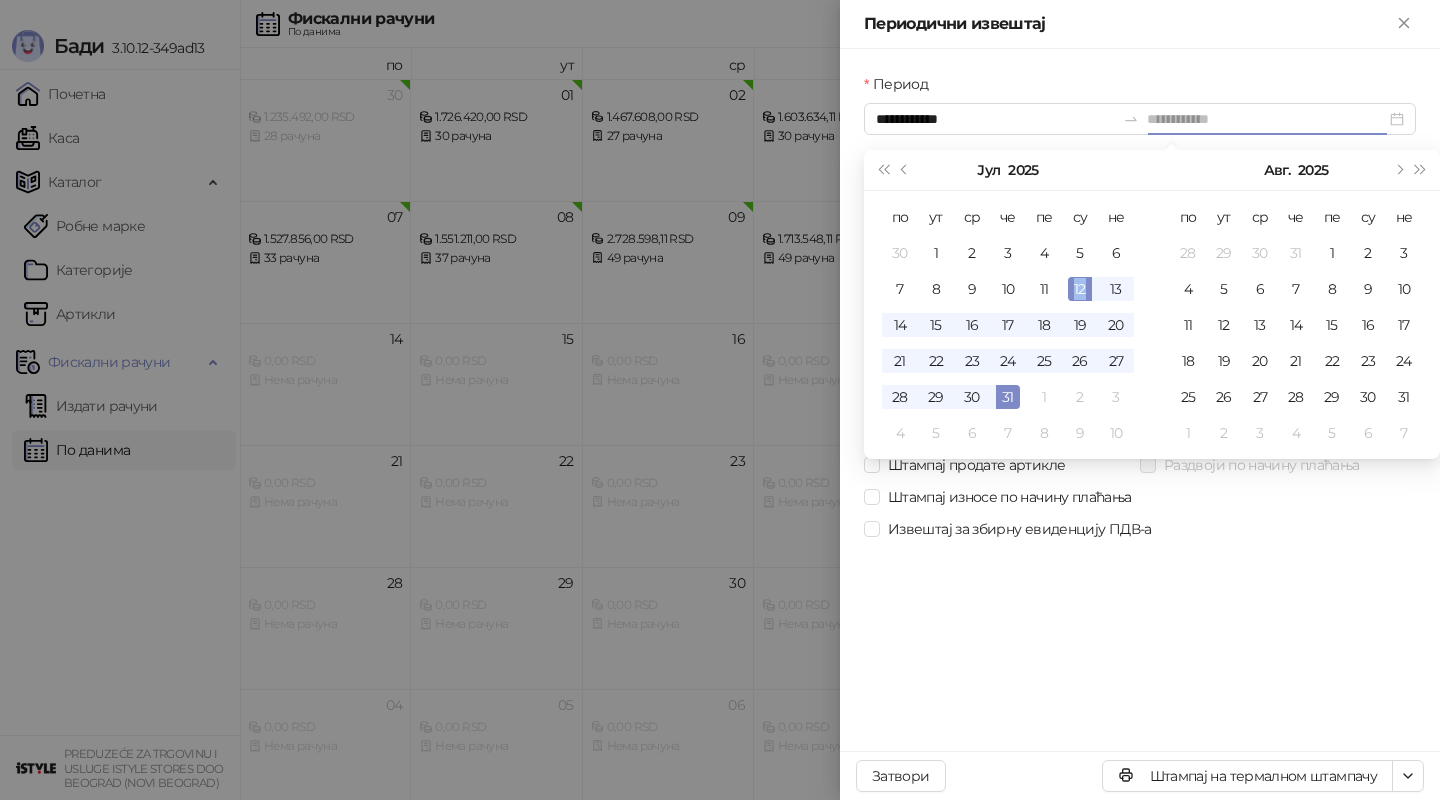 click on "12" at bounding box center [1080, 289] 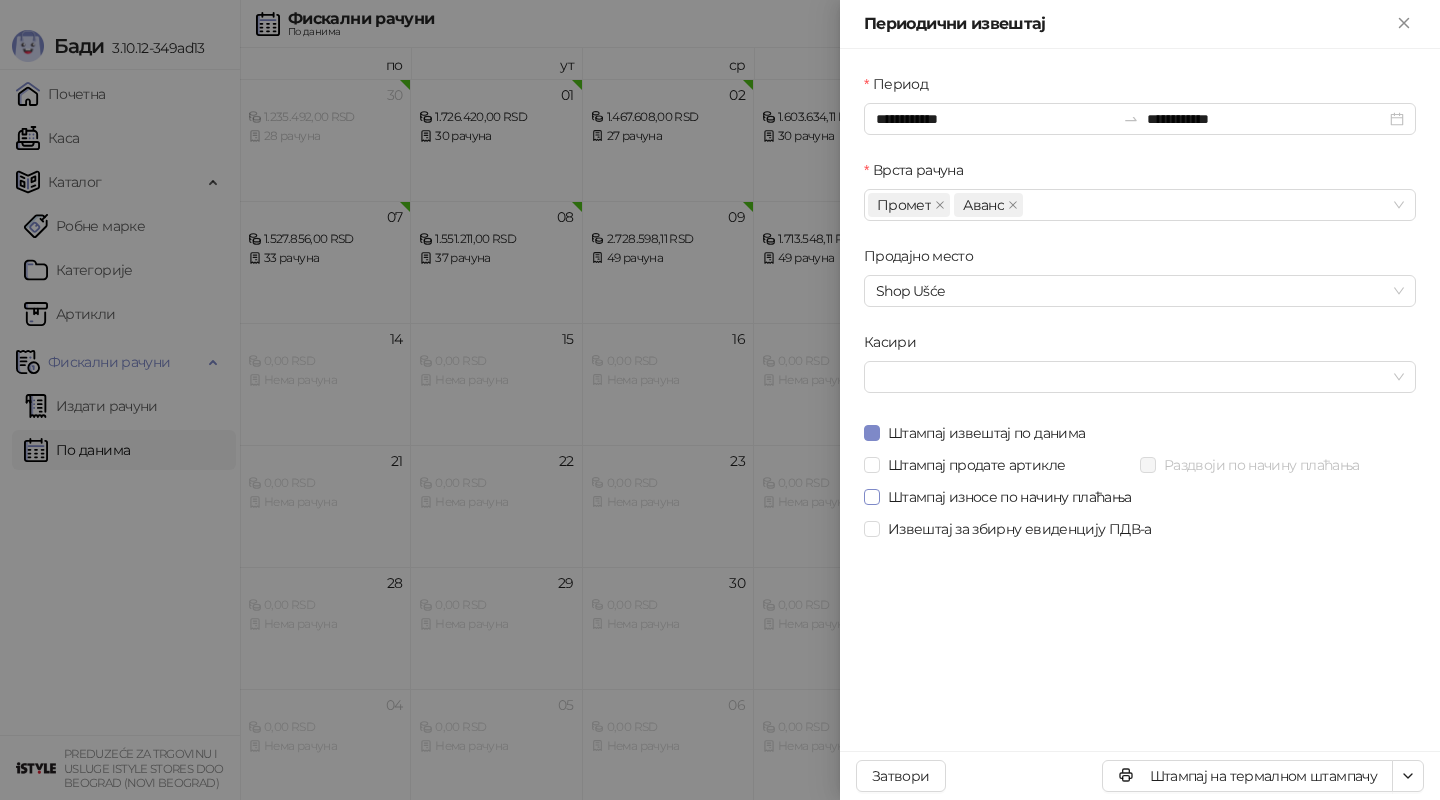 click on "Штампај износе по начину плаћања" at bounding box center [1010, 497] 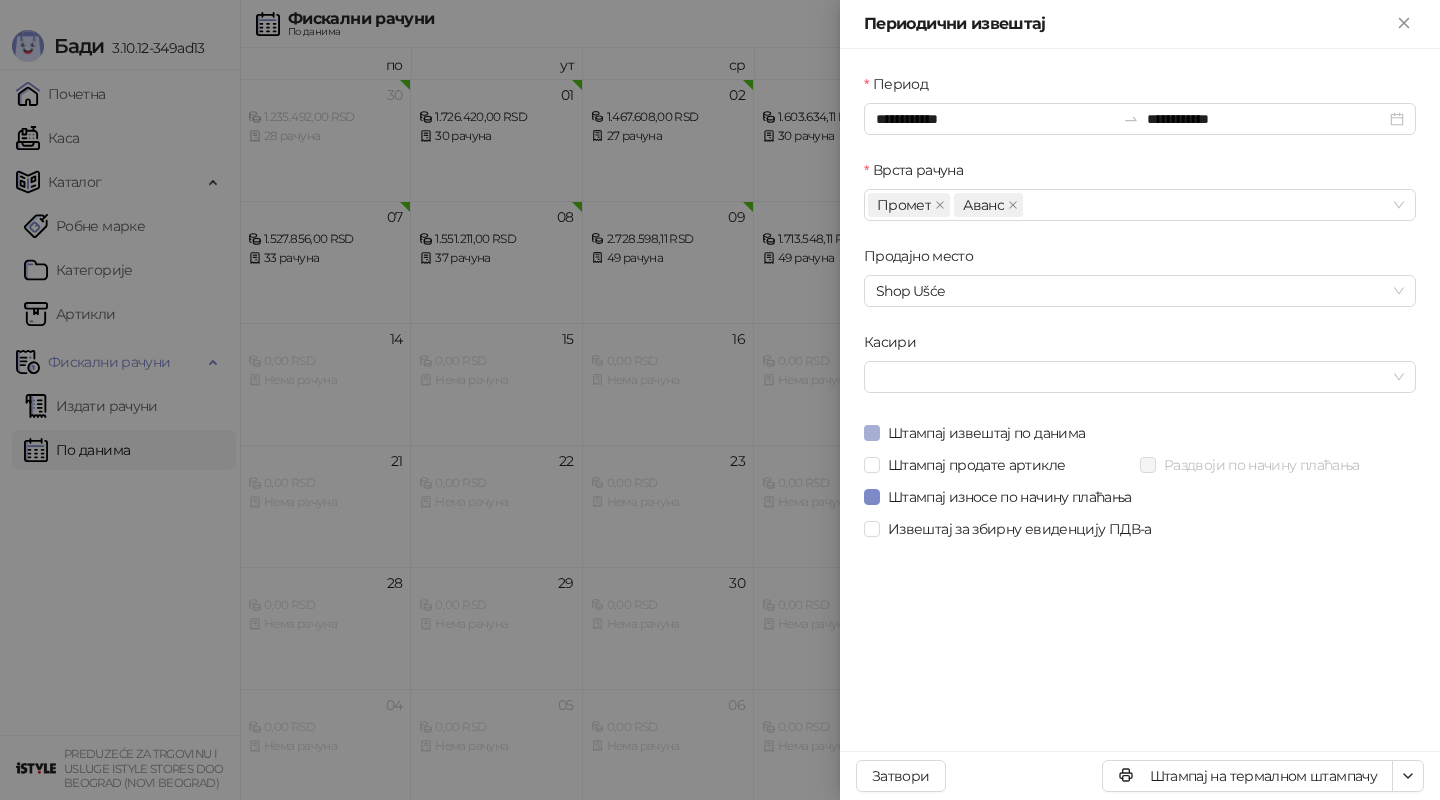 click on "Штампај извештај по данима" at bounding box center (986, 433) 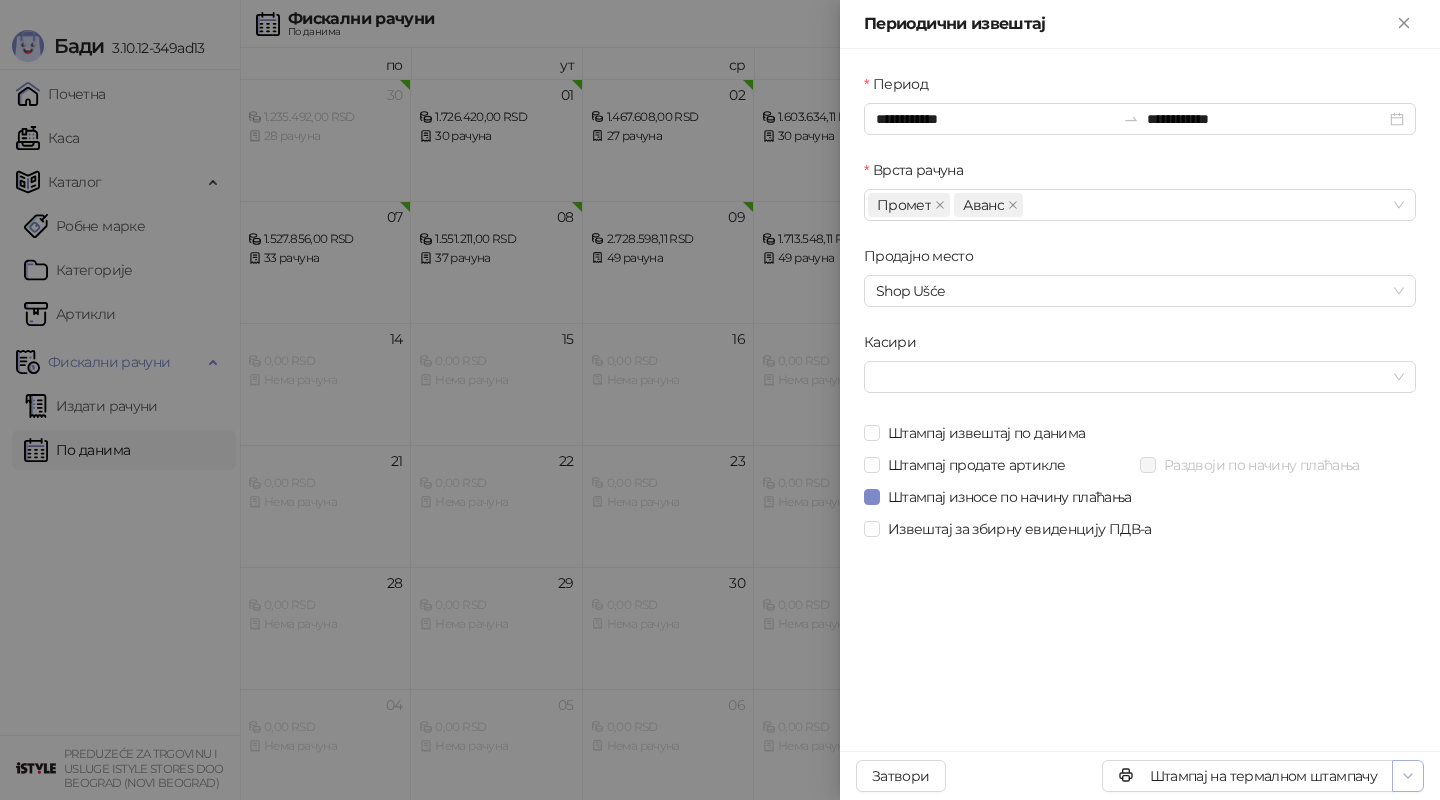 click at bounding box center (1408, 776) 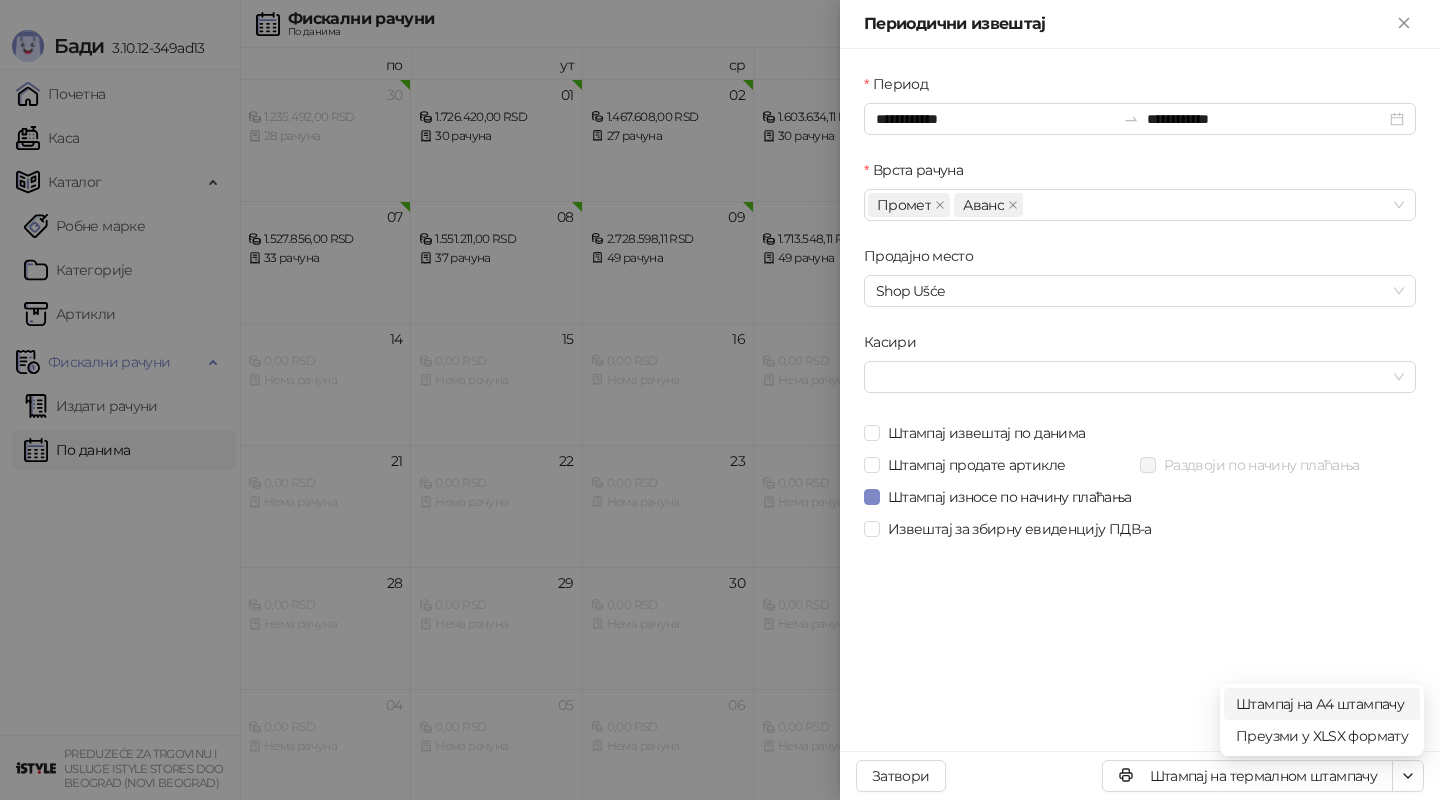 click on "Штампај на А4 штампачу" at bounding box center (1322, 704) 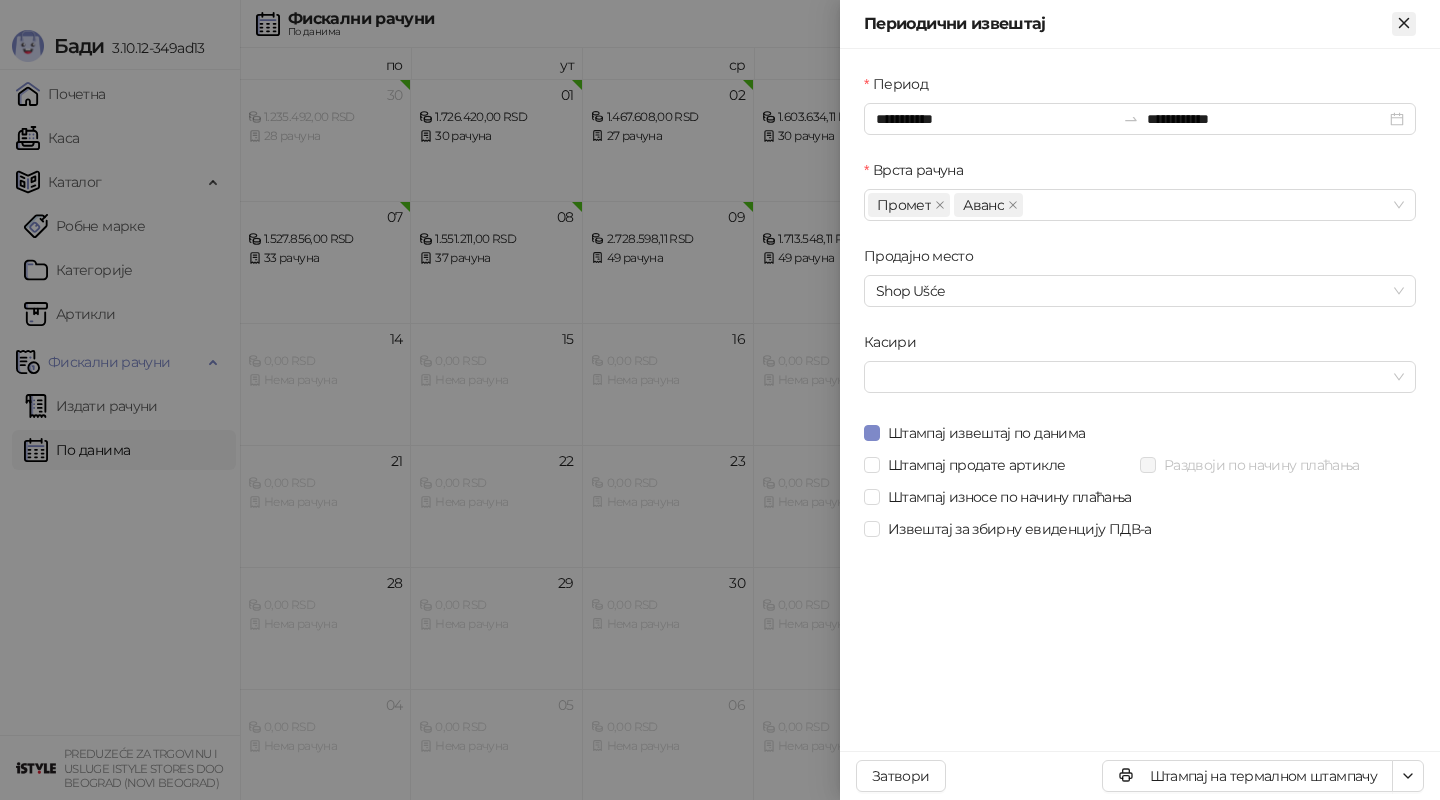 click 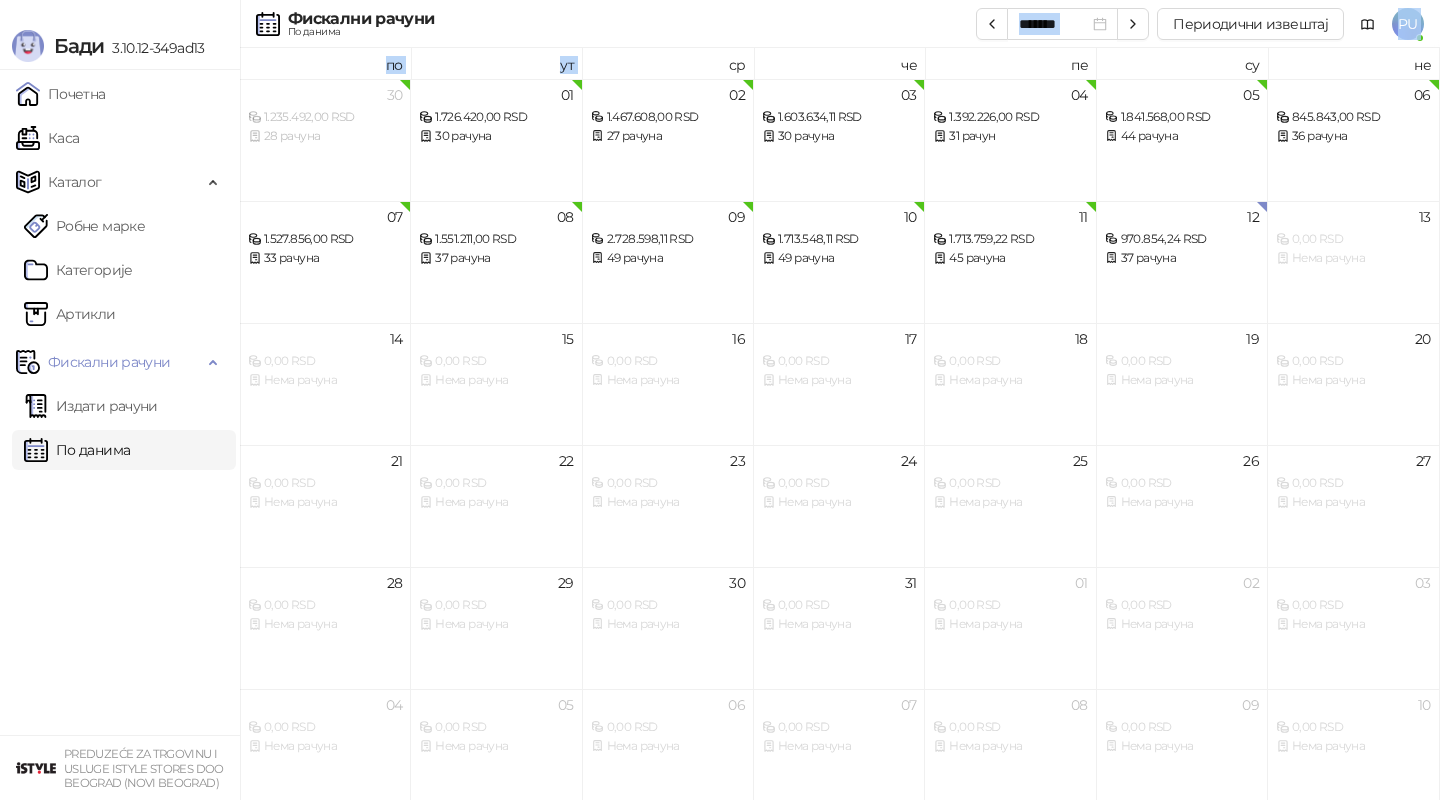 drag, startPoint x: 927, startPoint y: 29, endPoint x: 727, endPoint y: 66, distance: 203.3937 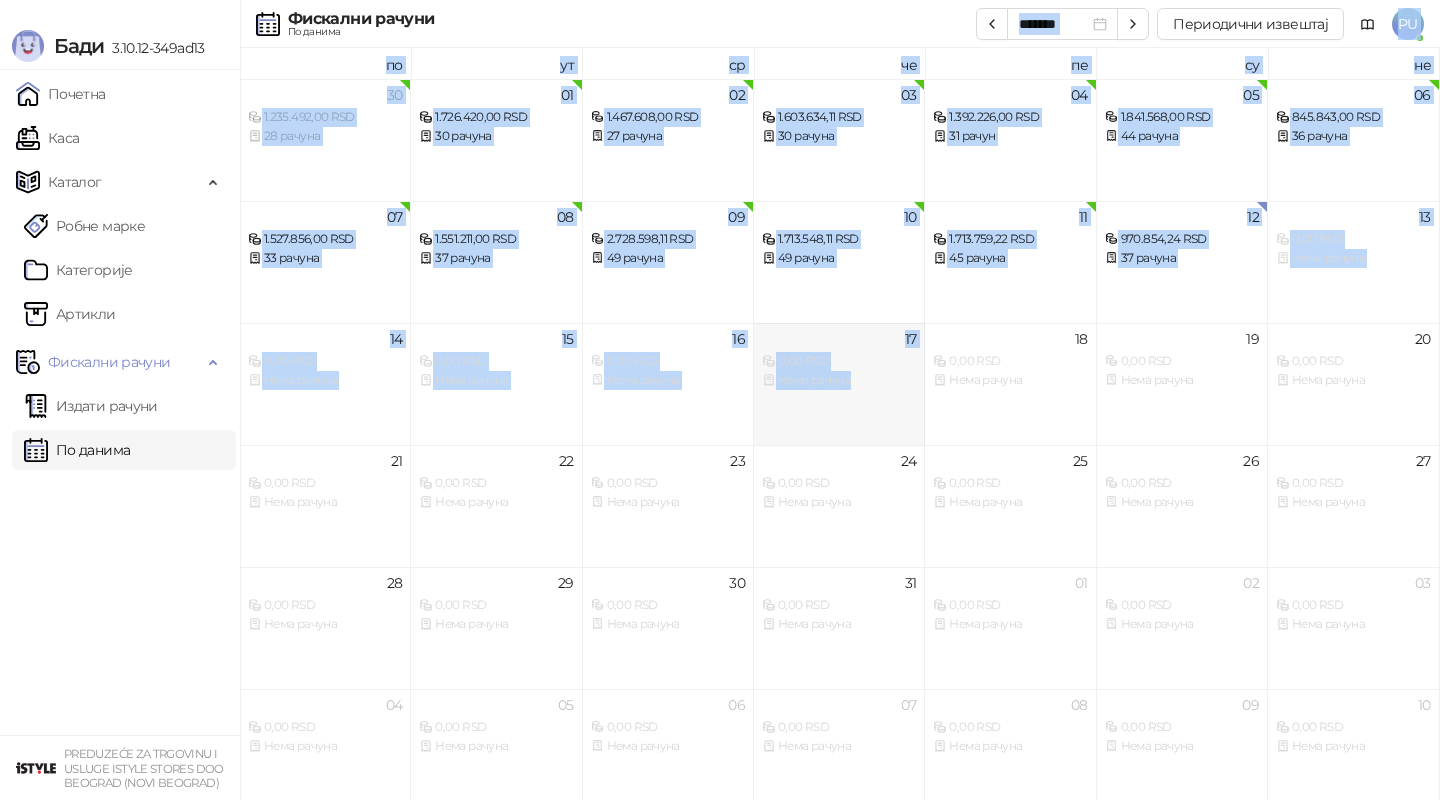 drag, startPoint x: 870, startPoint y: 25, endPoint x: 858, endPoint y: 444, distance: 419.1718 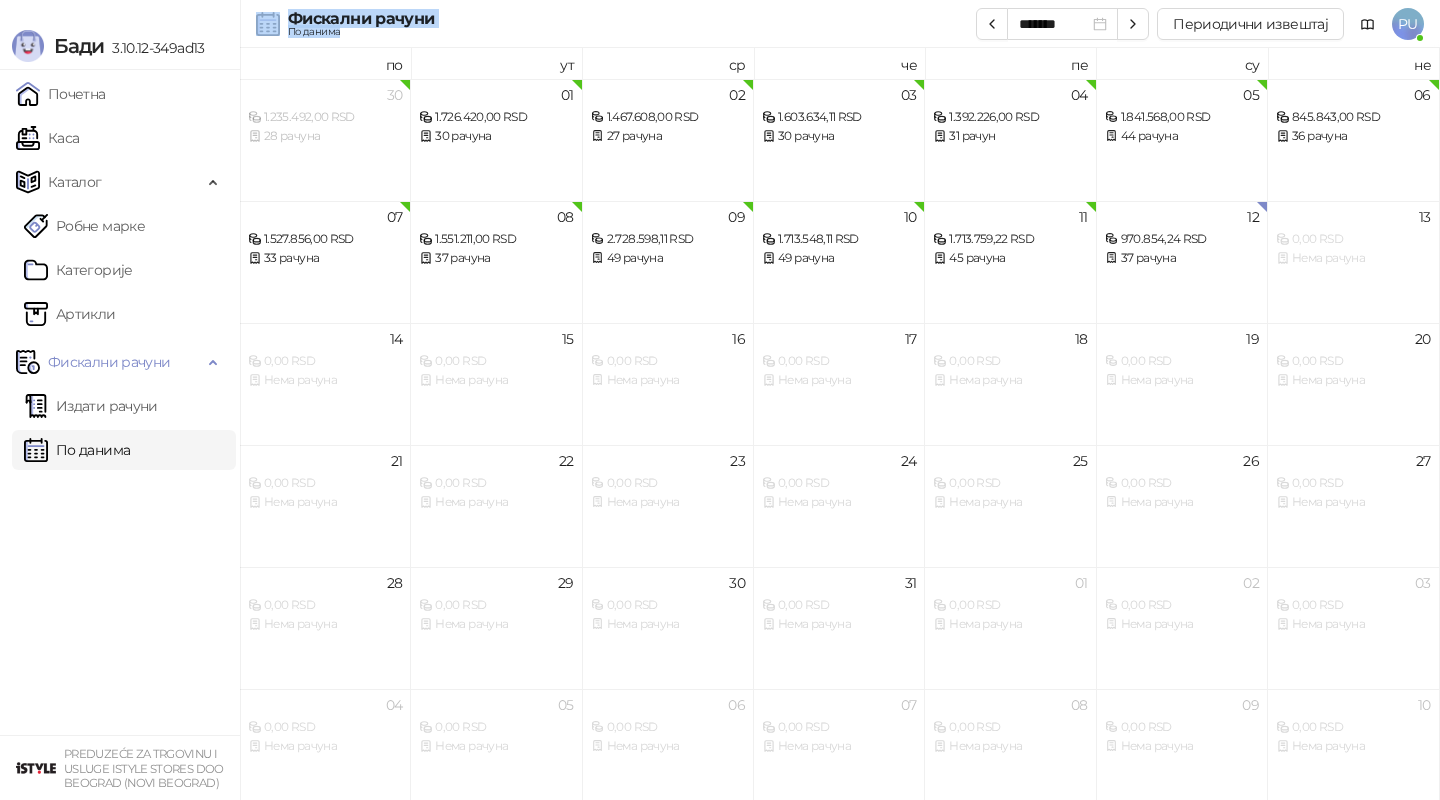 drag, startPoint x: 864, startPoint y: 16, endPoint x: 1443, endPoint y: 15, distance: 579.00085 